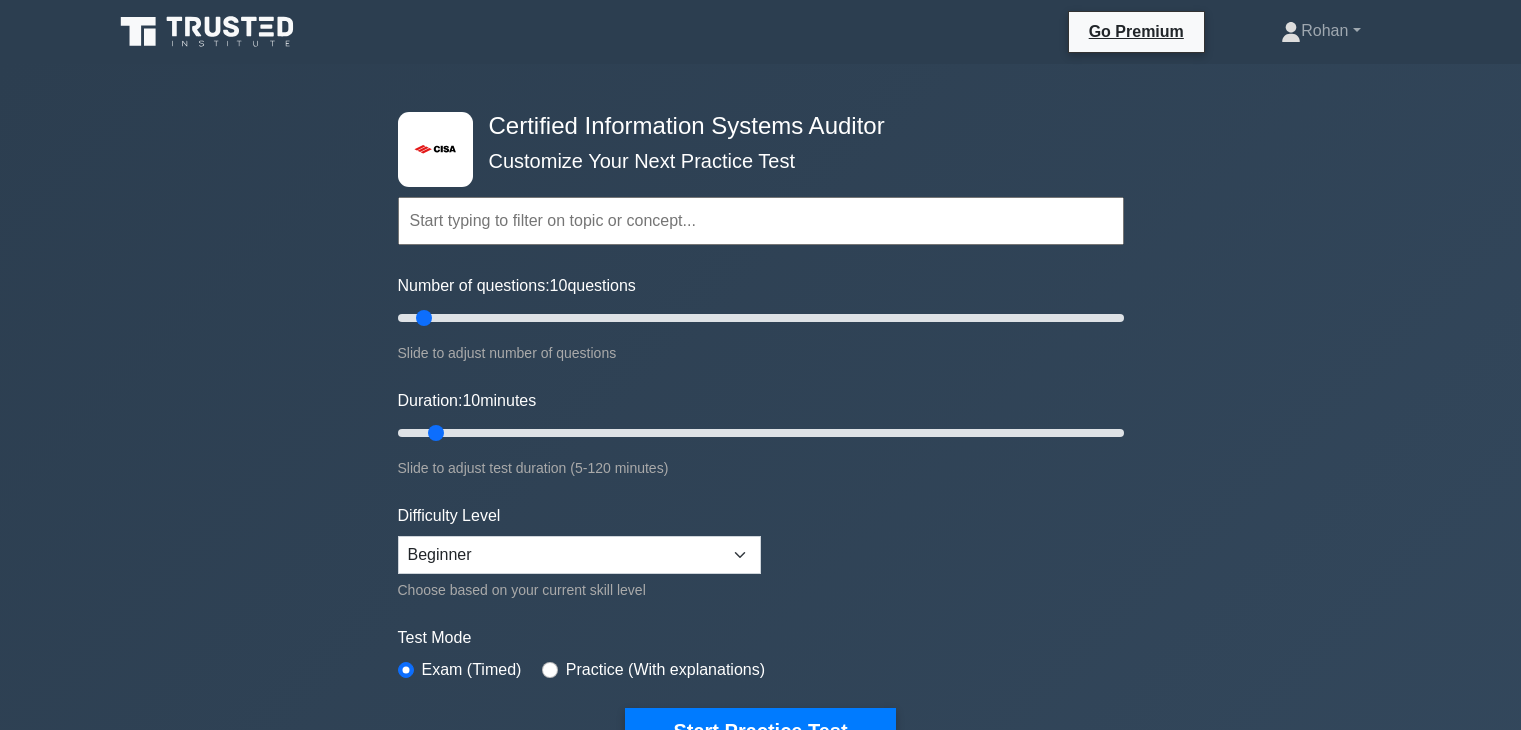 scroll, scrollTop: 3332, scrollLeft: 0, axis: vertical 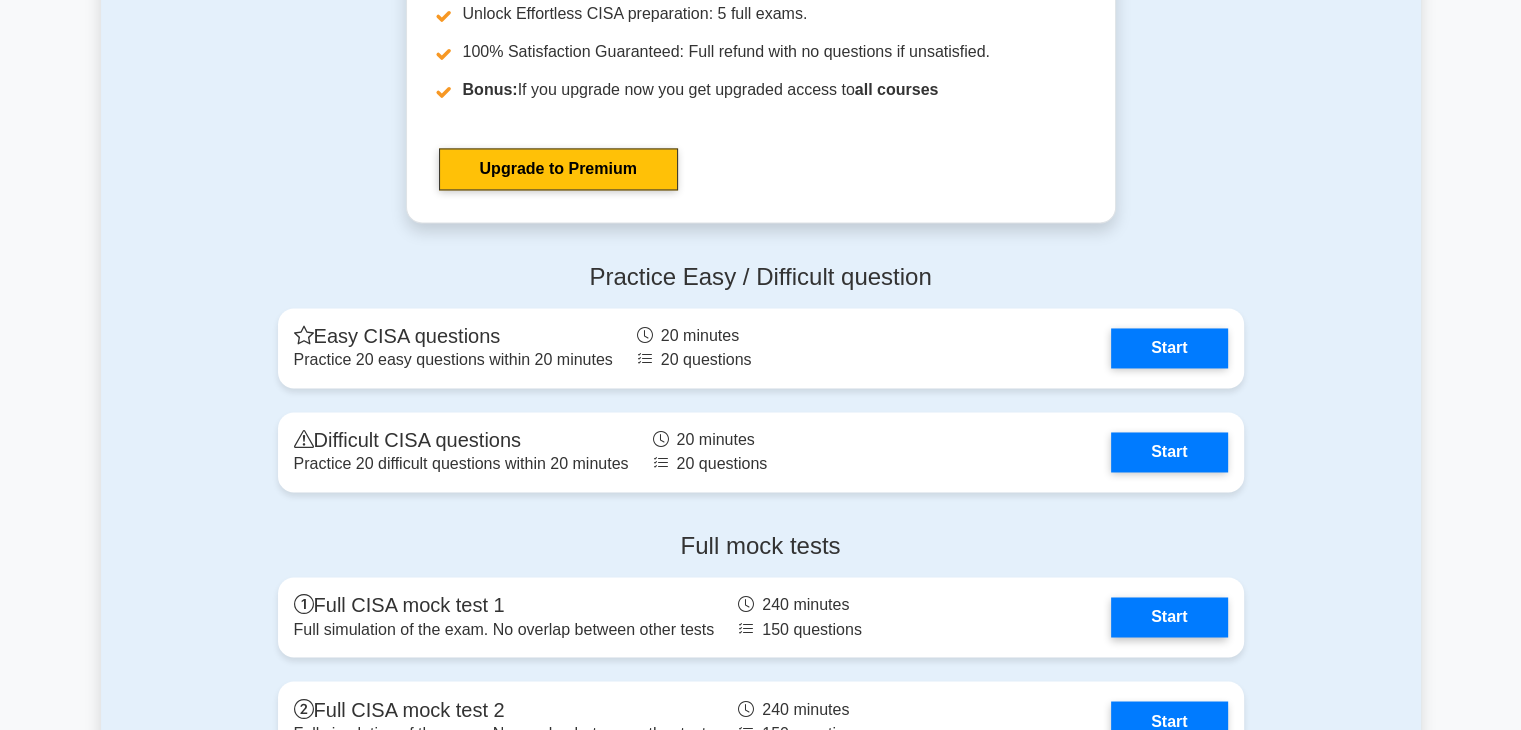 click on ".st0{fill:#E31818;}
Certified Information Systems Auditor
Customize Your Next Practice Test
Topics
Information System Auditing Process - Planning
Information System Auditing Process - Execution
Governance and Management of IT - IT Governance
Governance and Management of IT - IT Management" at bounding box center [760, -548] 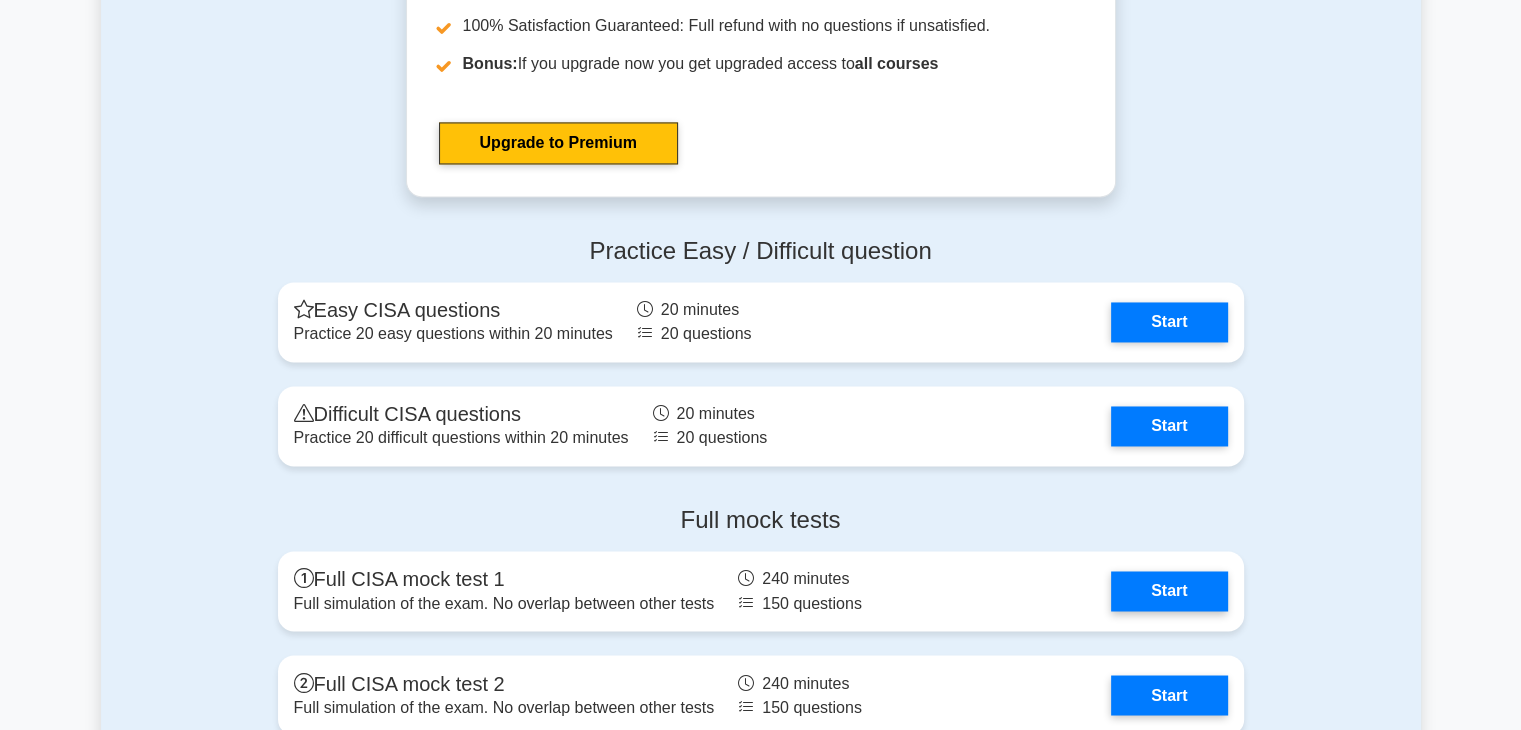 scroll, scrollTop: 3212, scrollLeft: 0, axis: vertical 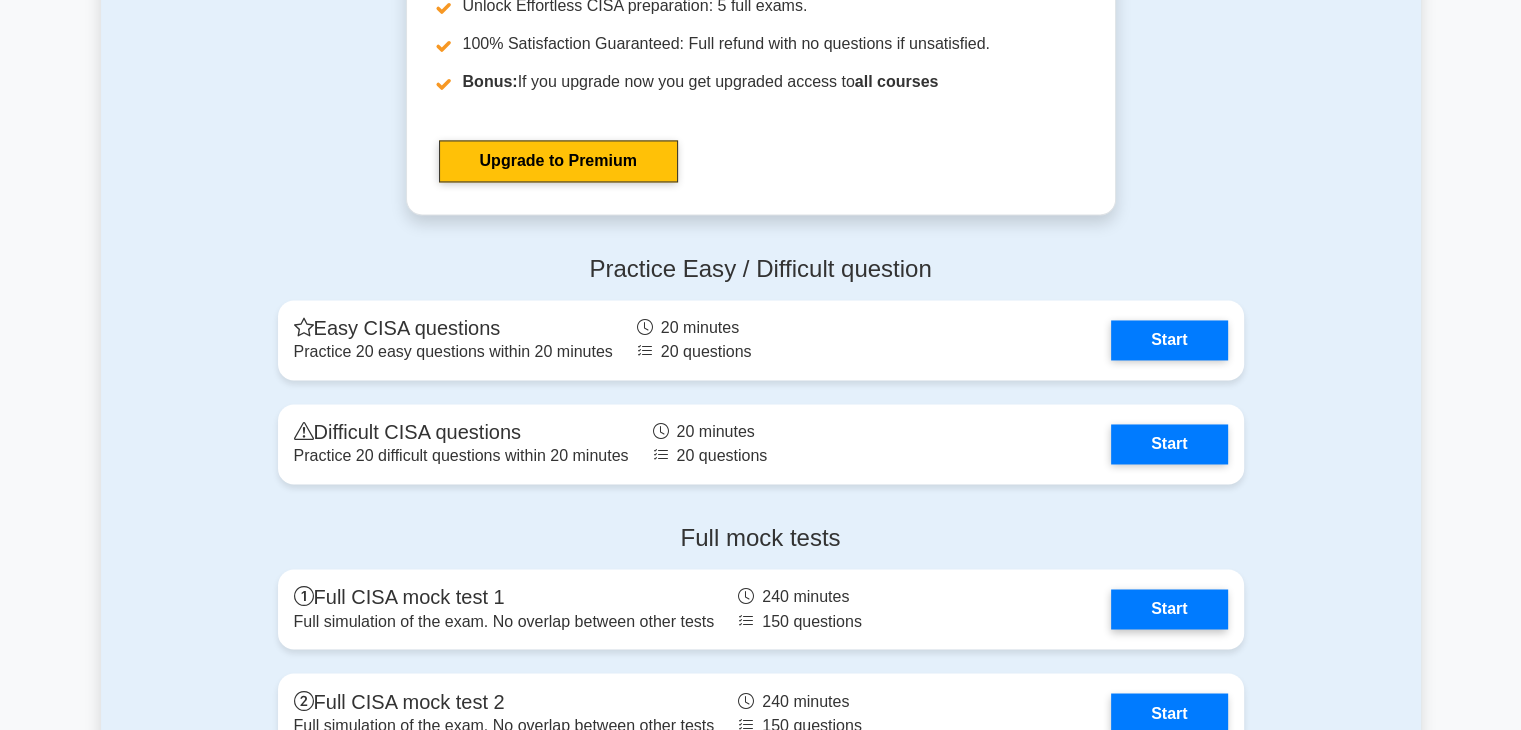 drag, startPoint x: 1466, startPoint y: 429, endPoint x: 1454, endPoint y: 479, distance: 51.41984 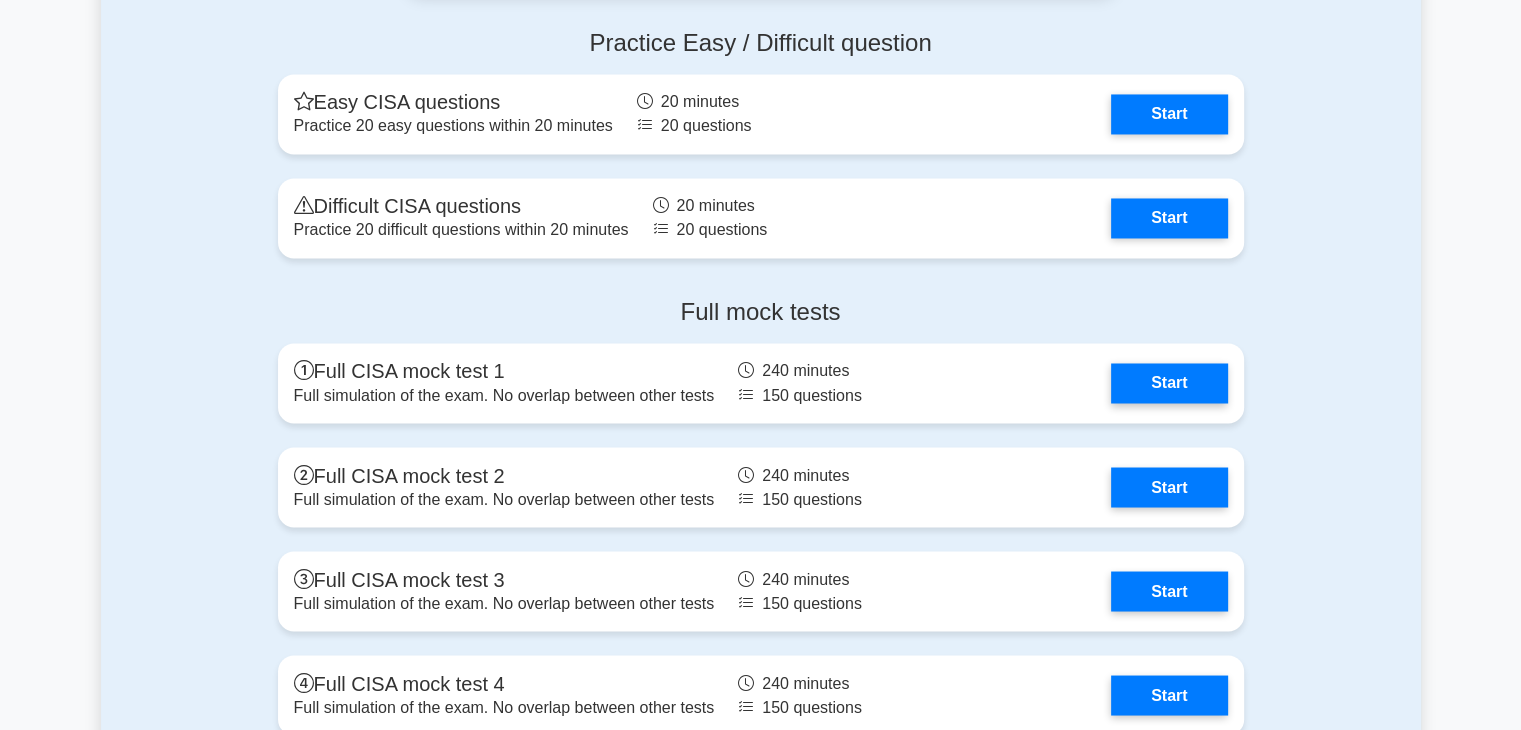 scroll, scrollTop: 3427, scrollLeft: 0, axis: vertical 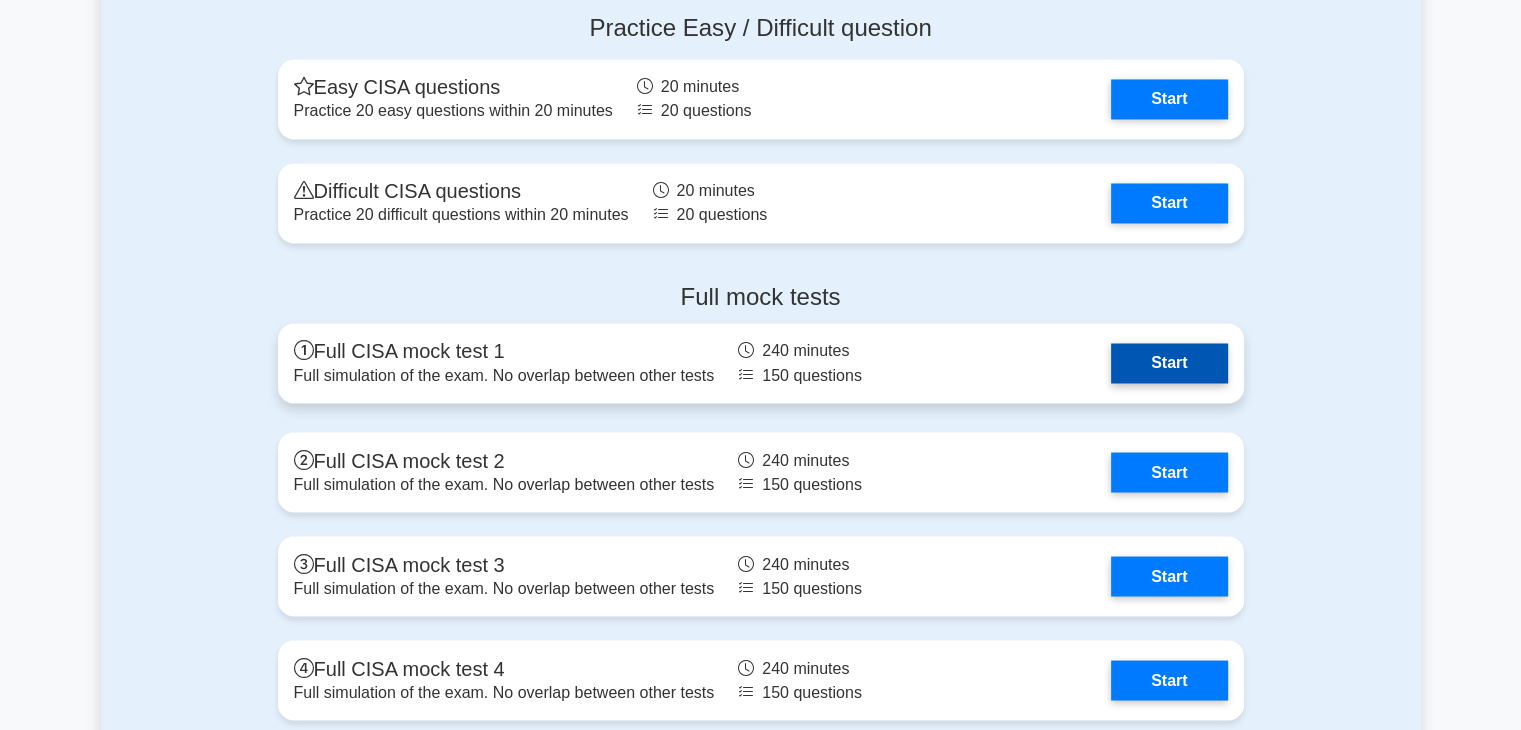 click on "Start" at bounding box center (1169, 363) 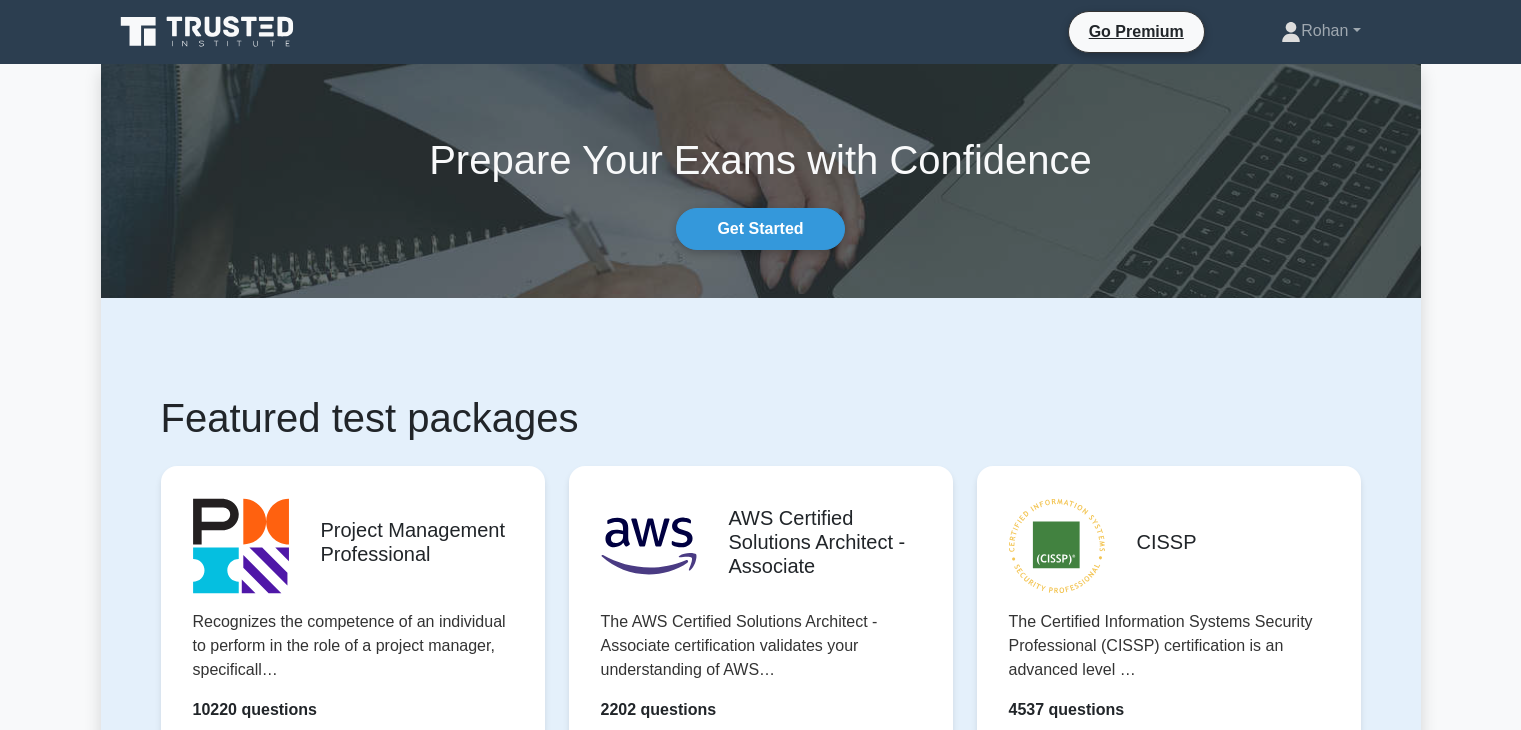 scroll, scrollTop: 0, scrollLeft: 0, axis: both 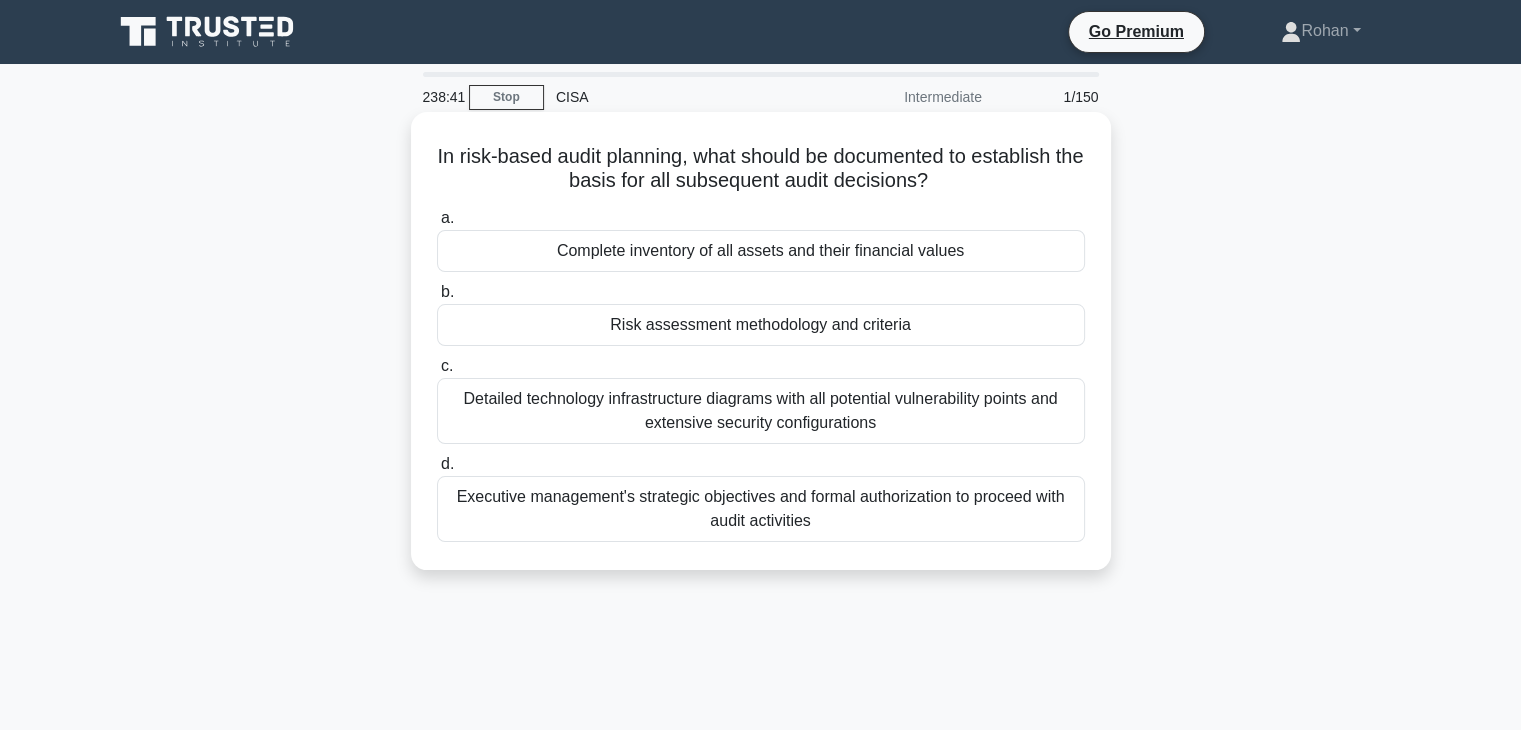 click on "Risk assessment methodology and criteria" at bounding box center (761, 325) 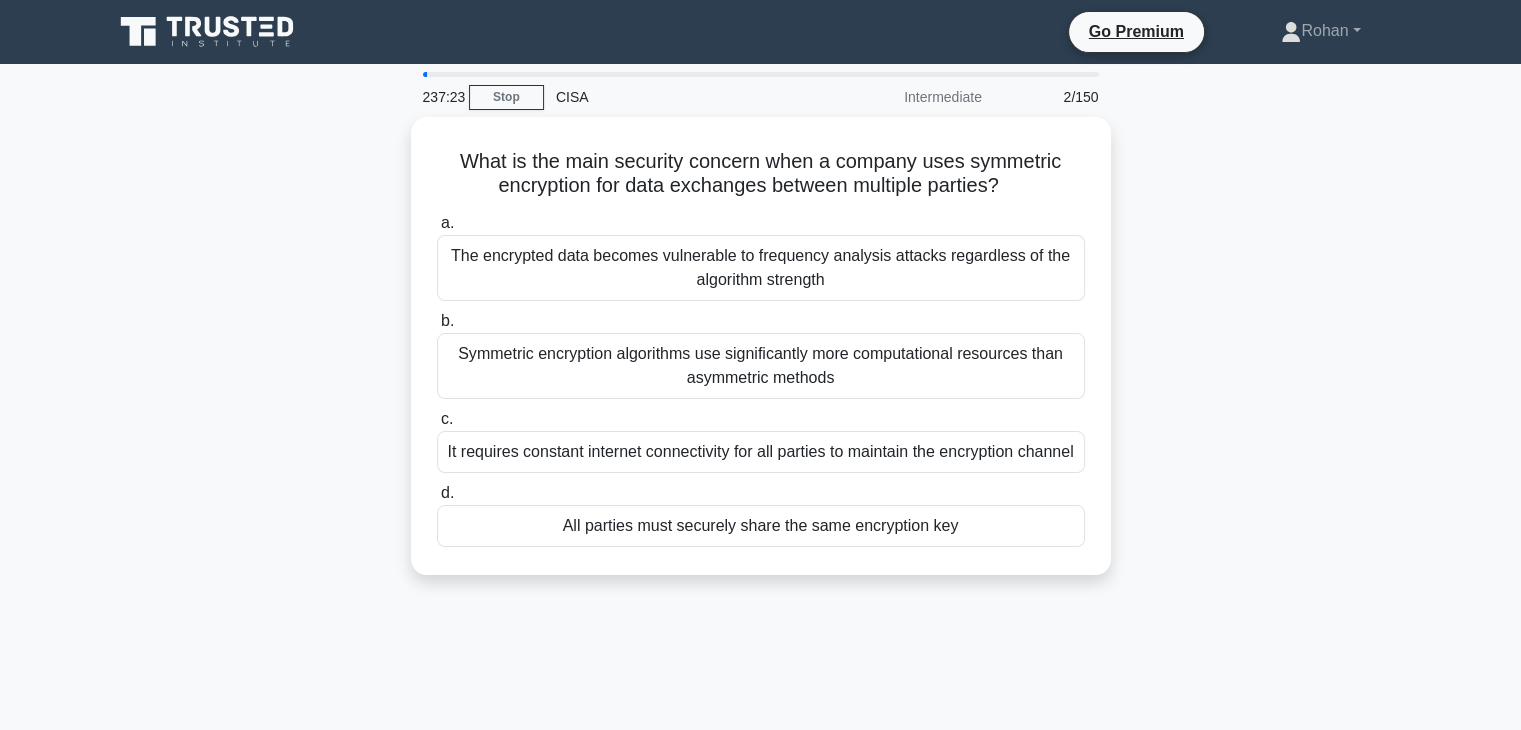 click on "The encrypted data becomes vulnerable to frequency analysis attacks regardless of the algorithm strength" at bounding box center [761, 268] 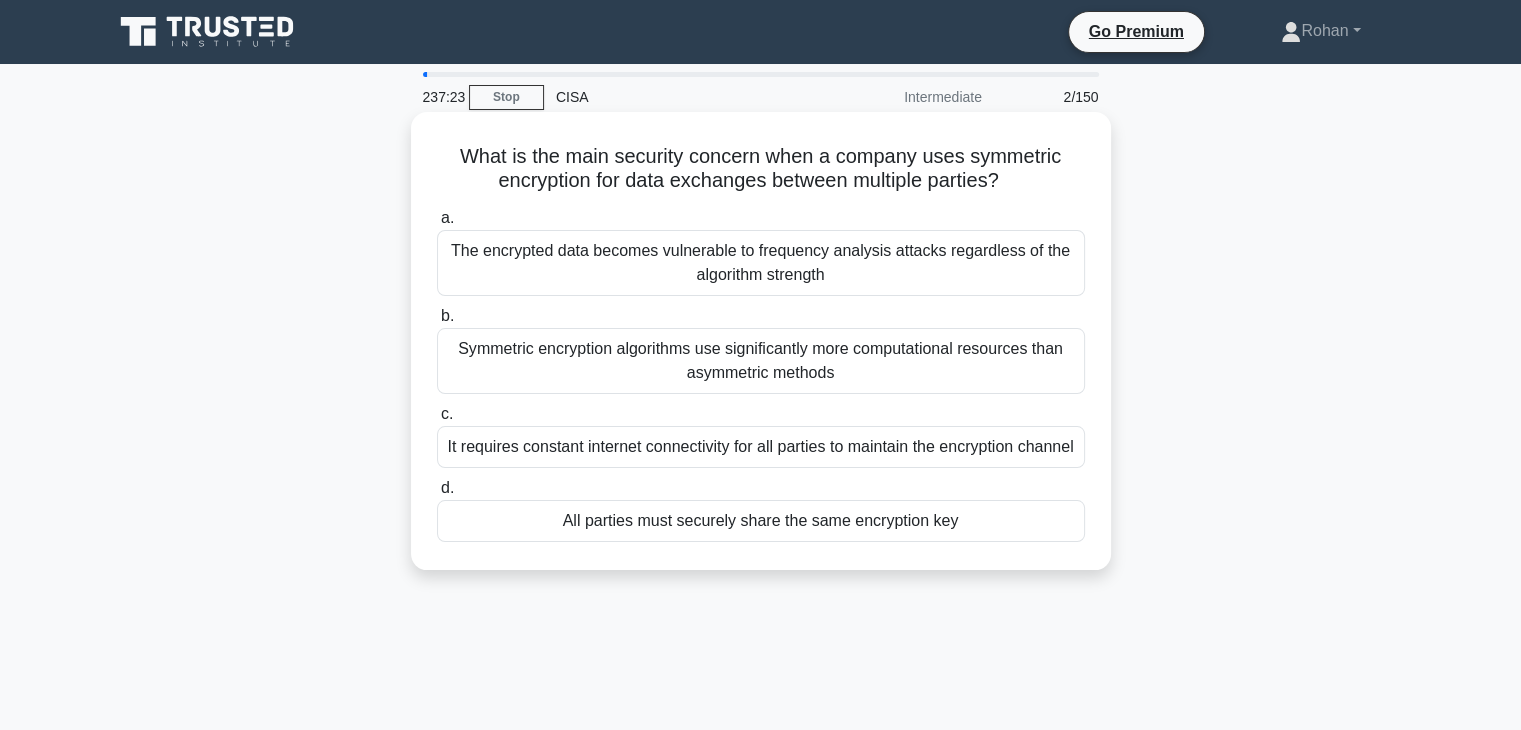 click on "a.
The encrypted data becomes vulnerable to frequency analysis attacks regardless of the algorithm strength" at bounding box center (437, 218) 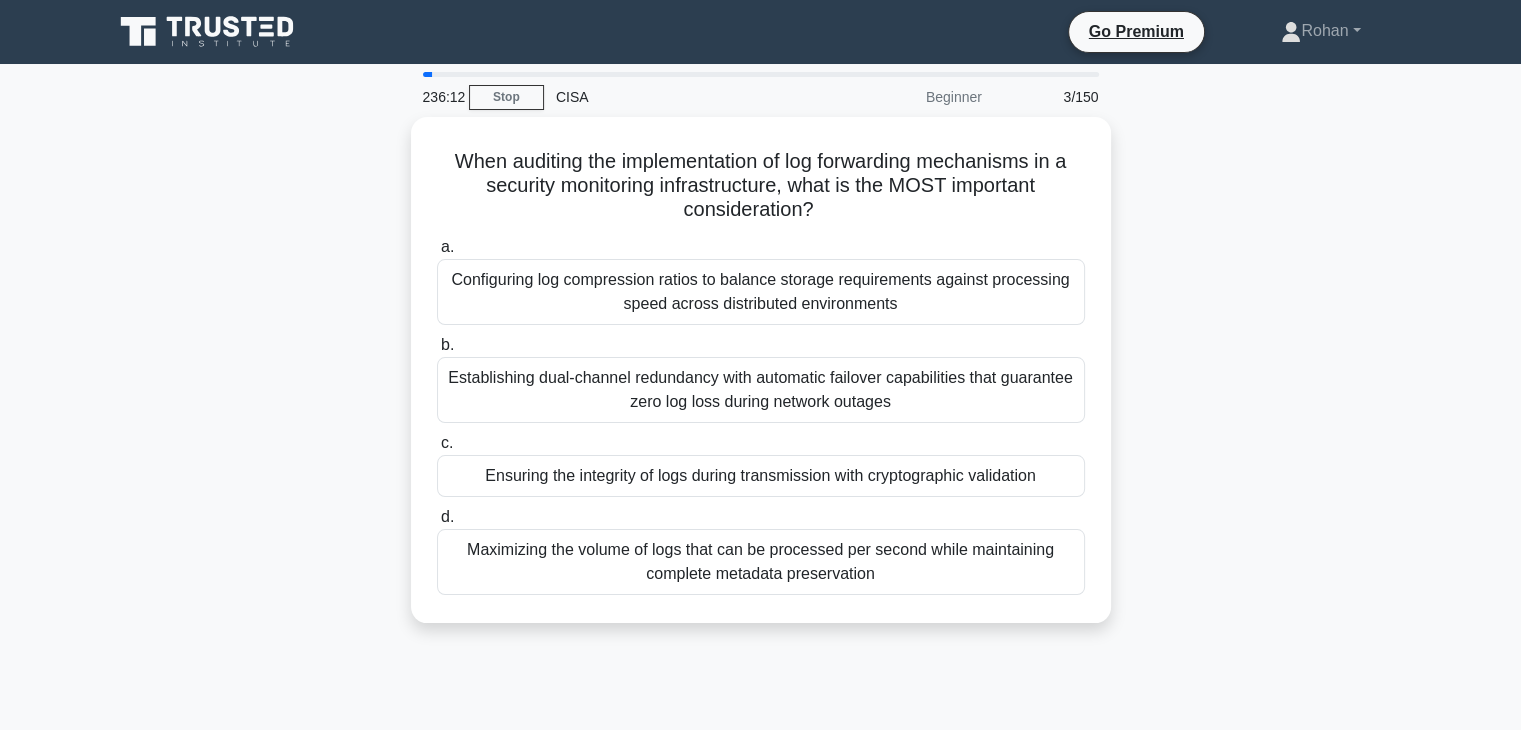 click on "Establishing dual-channel redundancy with automatic failover capabilities that guarantee zero log loss during network outages" at bounding box center [761, 390] 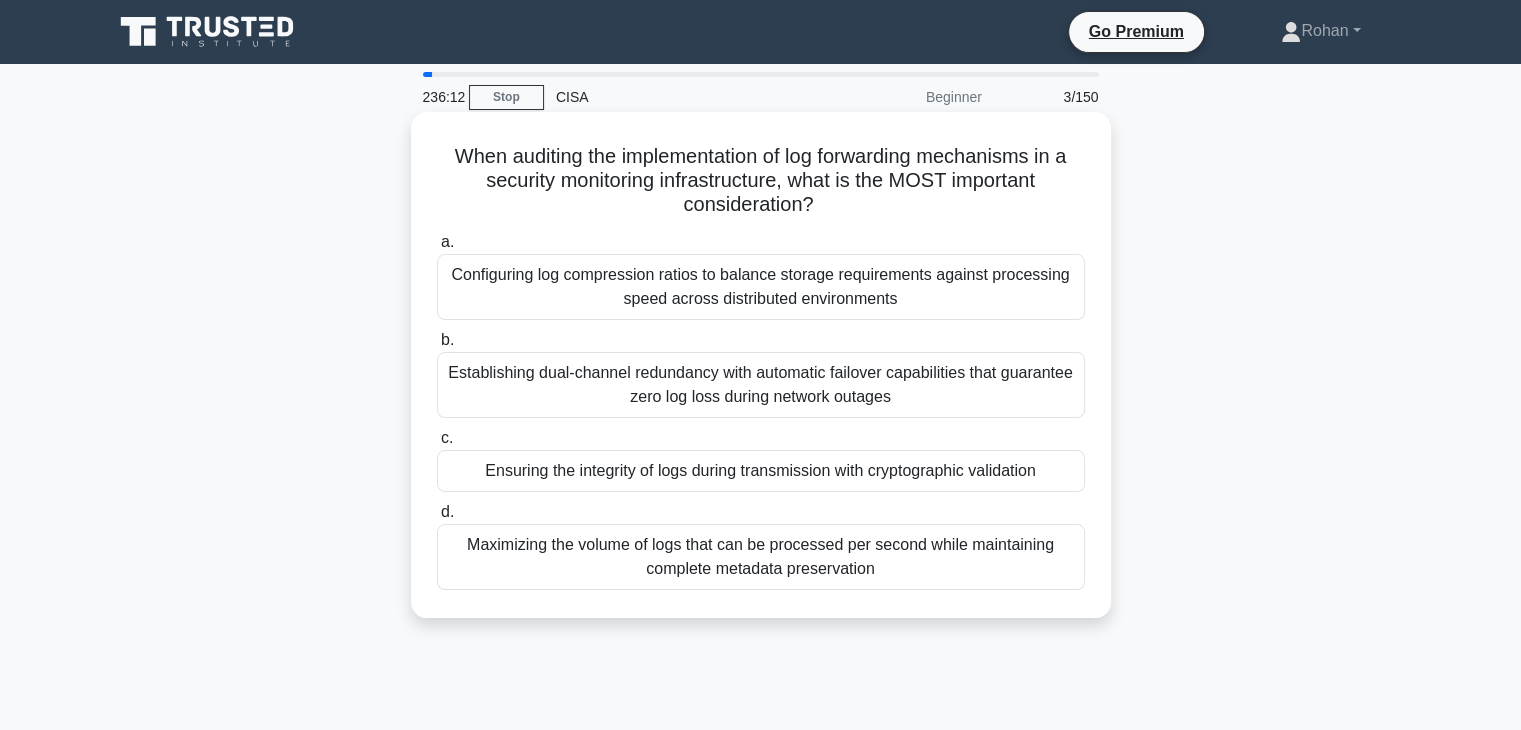 click on "b.
Establishing dual-channel redundancy with automatic failover capabilities that guarantee zero log loss during network outages" at bounding box center [437, 340] 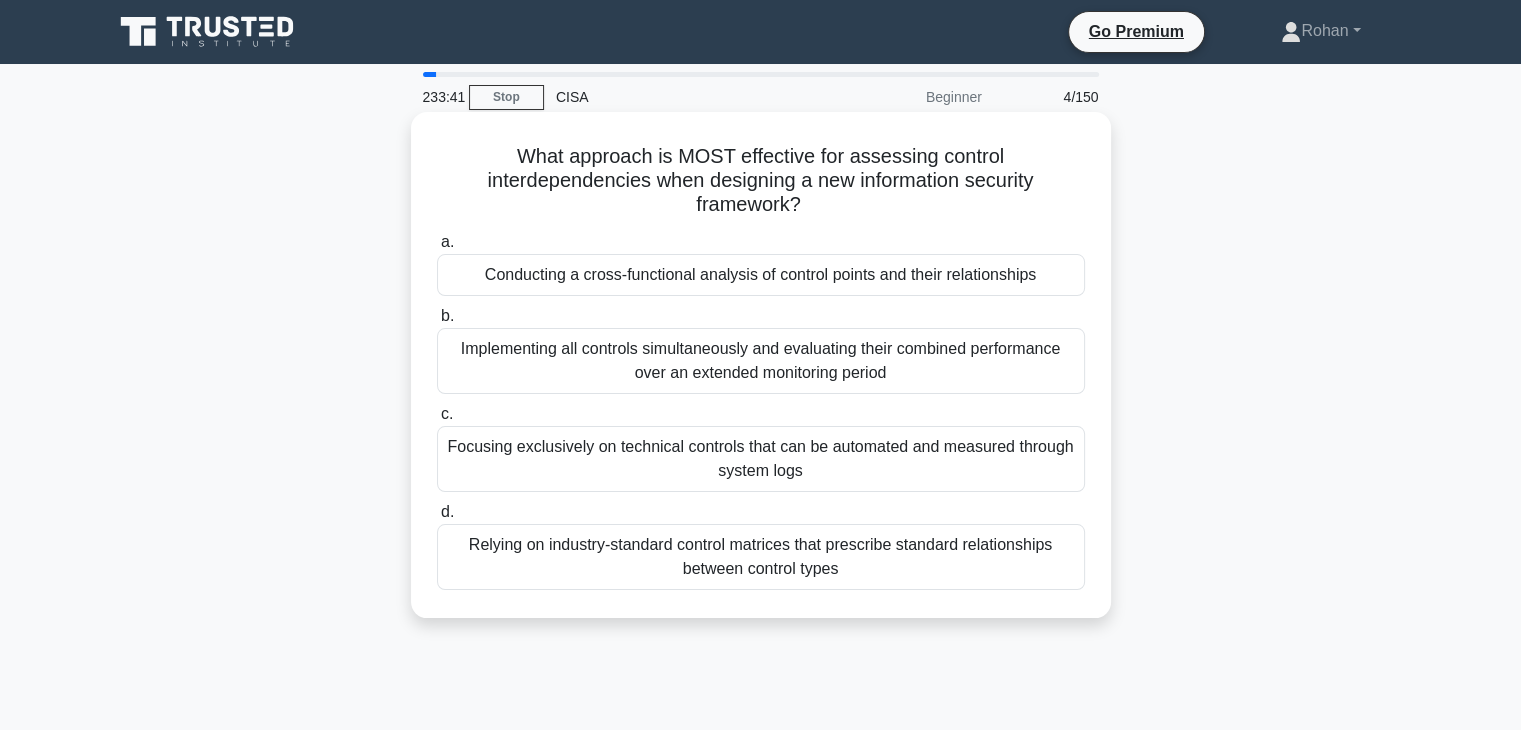 click on "Conducting a cross-functional analysis of control points and their relationships" at bounding box center (761, 275) 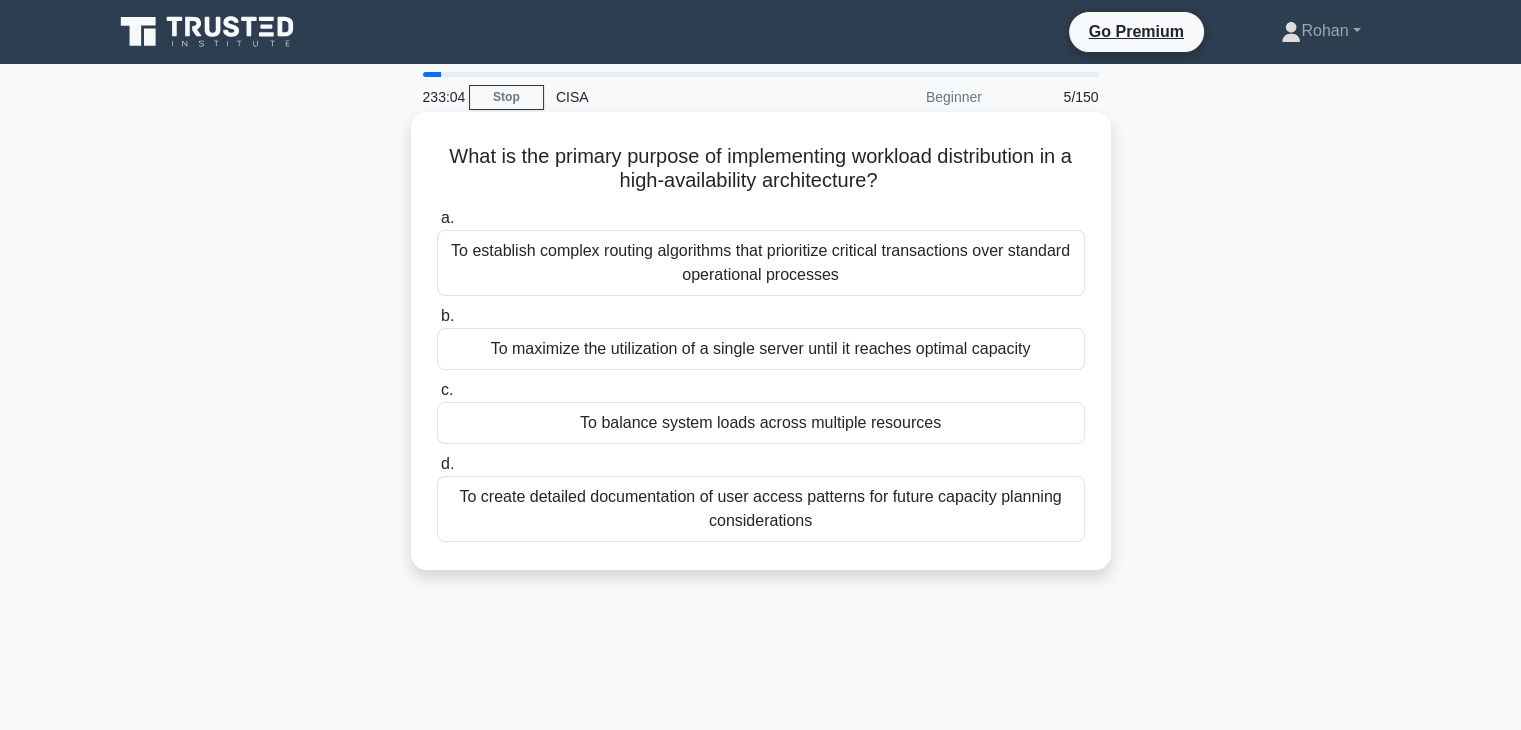 click on "To balance system loads across multiple resources" at bounding box center [761, 423] 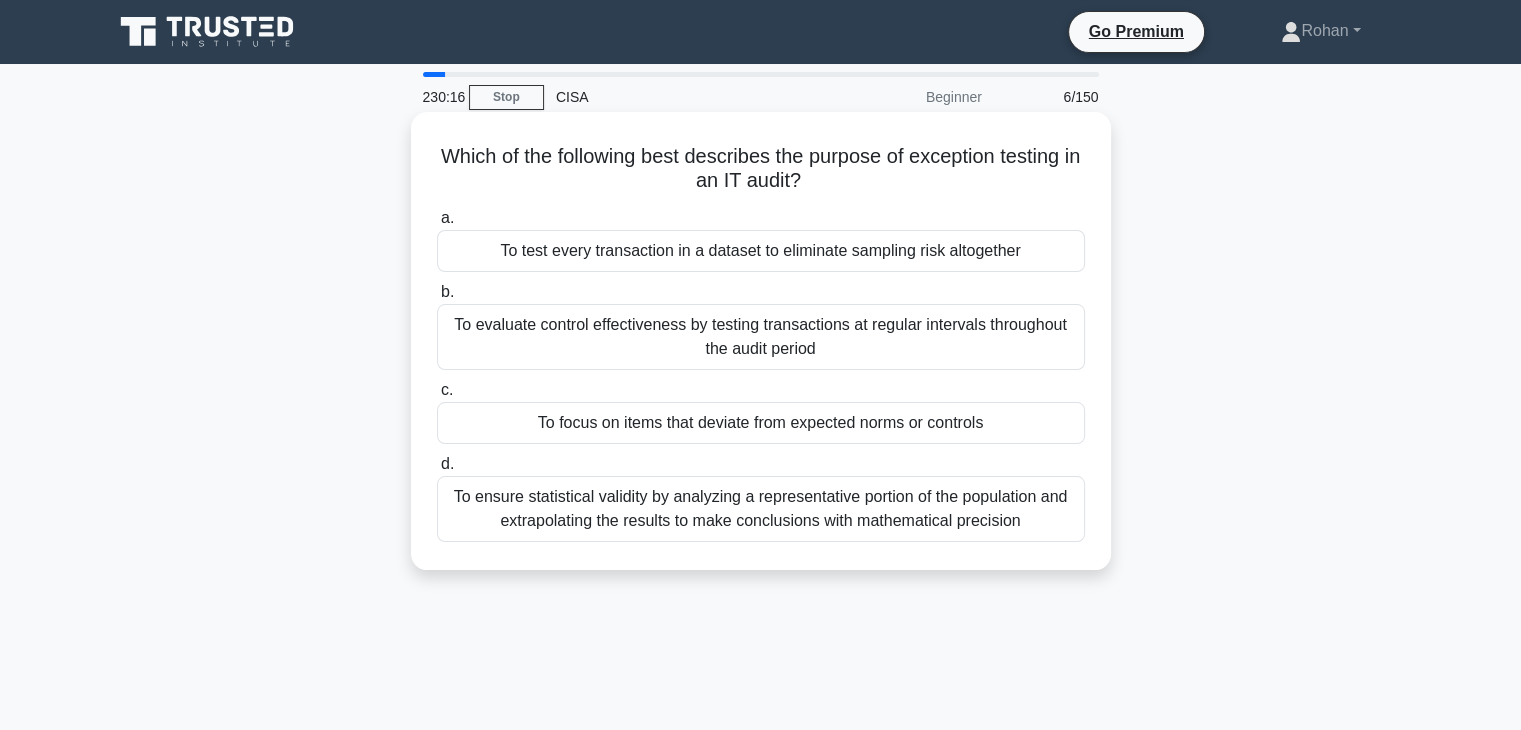 click on "To focus on items that deviate from expected norms or controls" at bounding box center [761, 423] 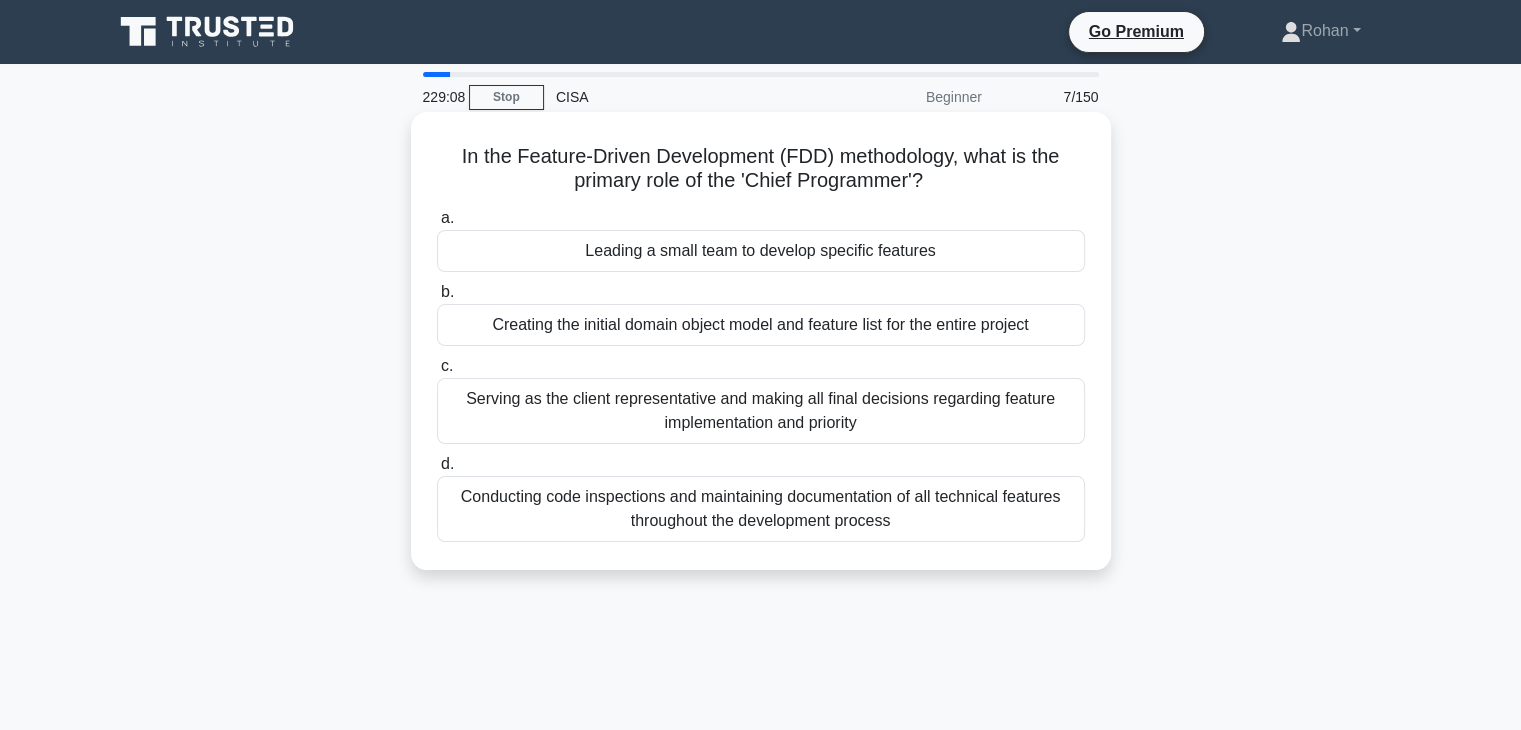 click on "Creating the initial domain object model and feature list for the entire project" at bounding box center [761, 325] 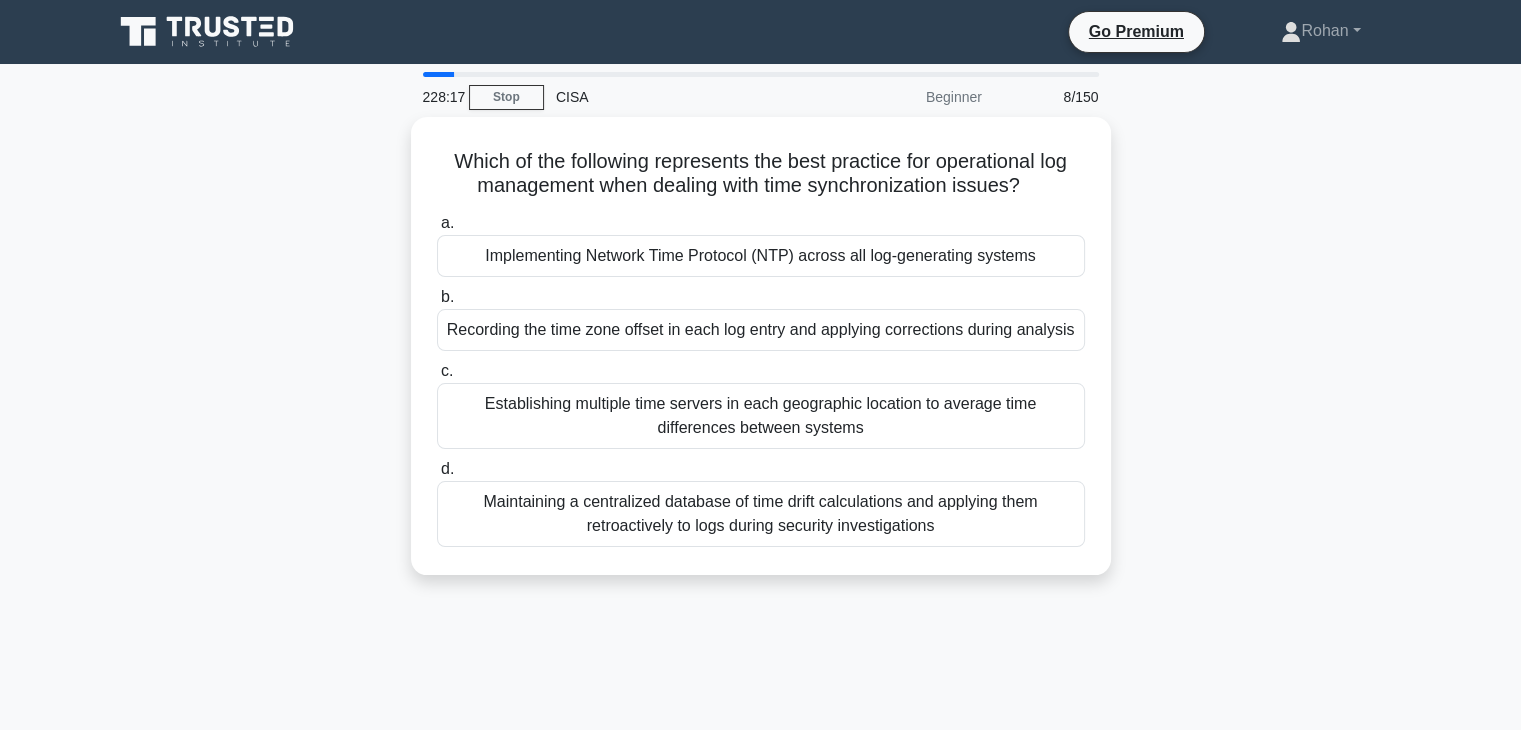 click on "Implementing Network Time Protocol (NTP) across all log-generating systems" at bounding box center [761, 256] 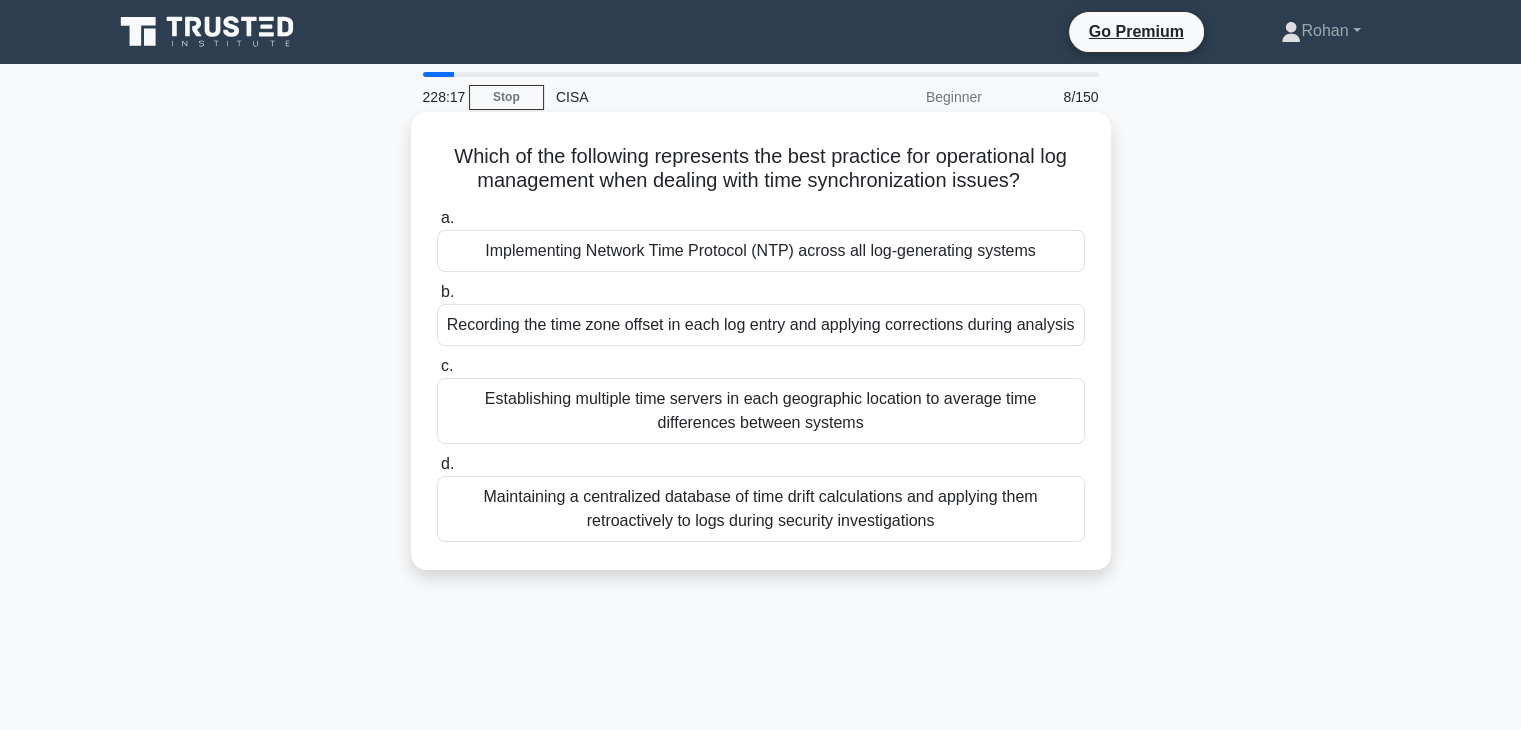click on "a.
Implementing Network Time Protocol (NTP) across all log-generating systems" at bounding box center (437, 218) 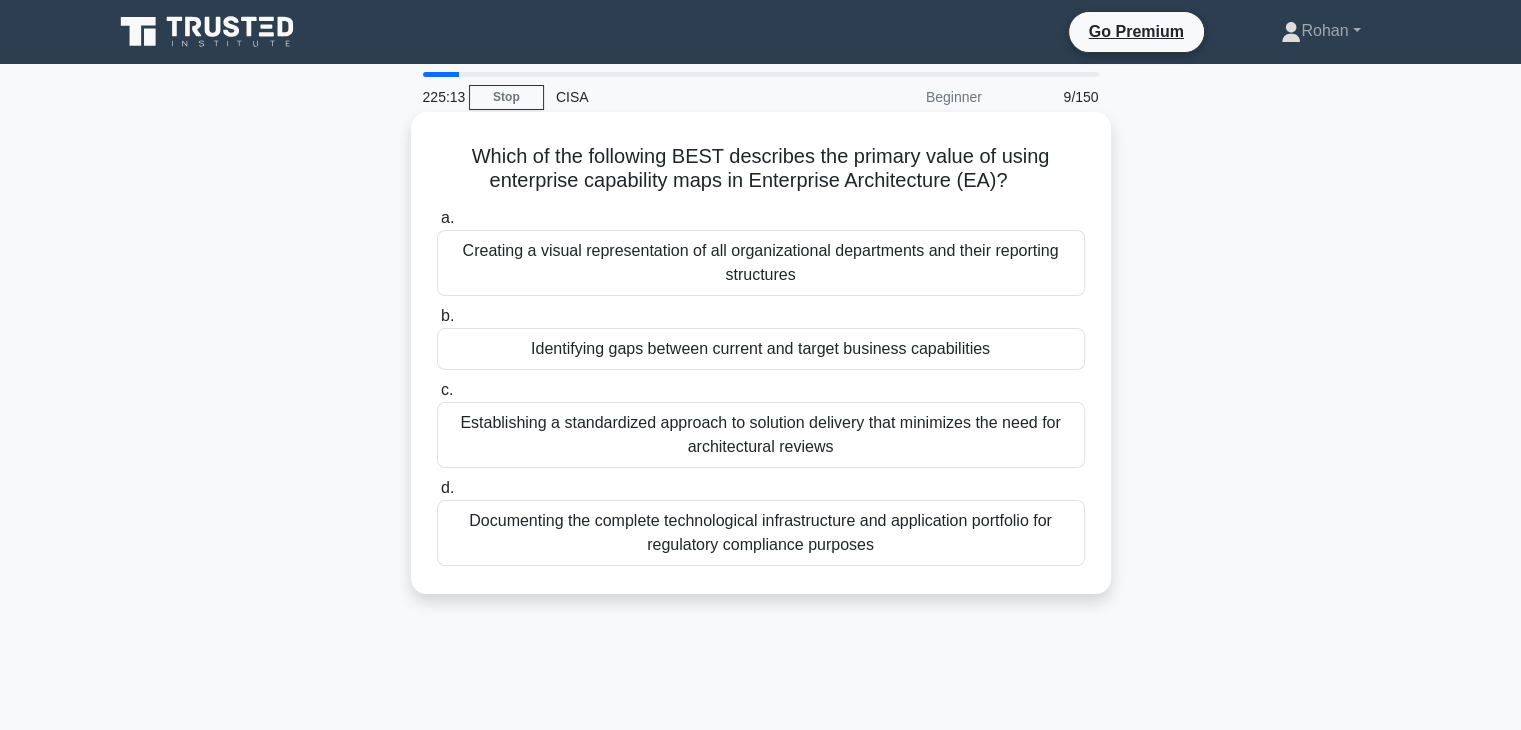 click on "Creating a visual representation of all organizational departments and their reporting structures" at bounding box center (761, 263) 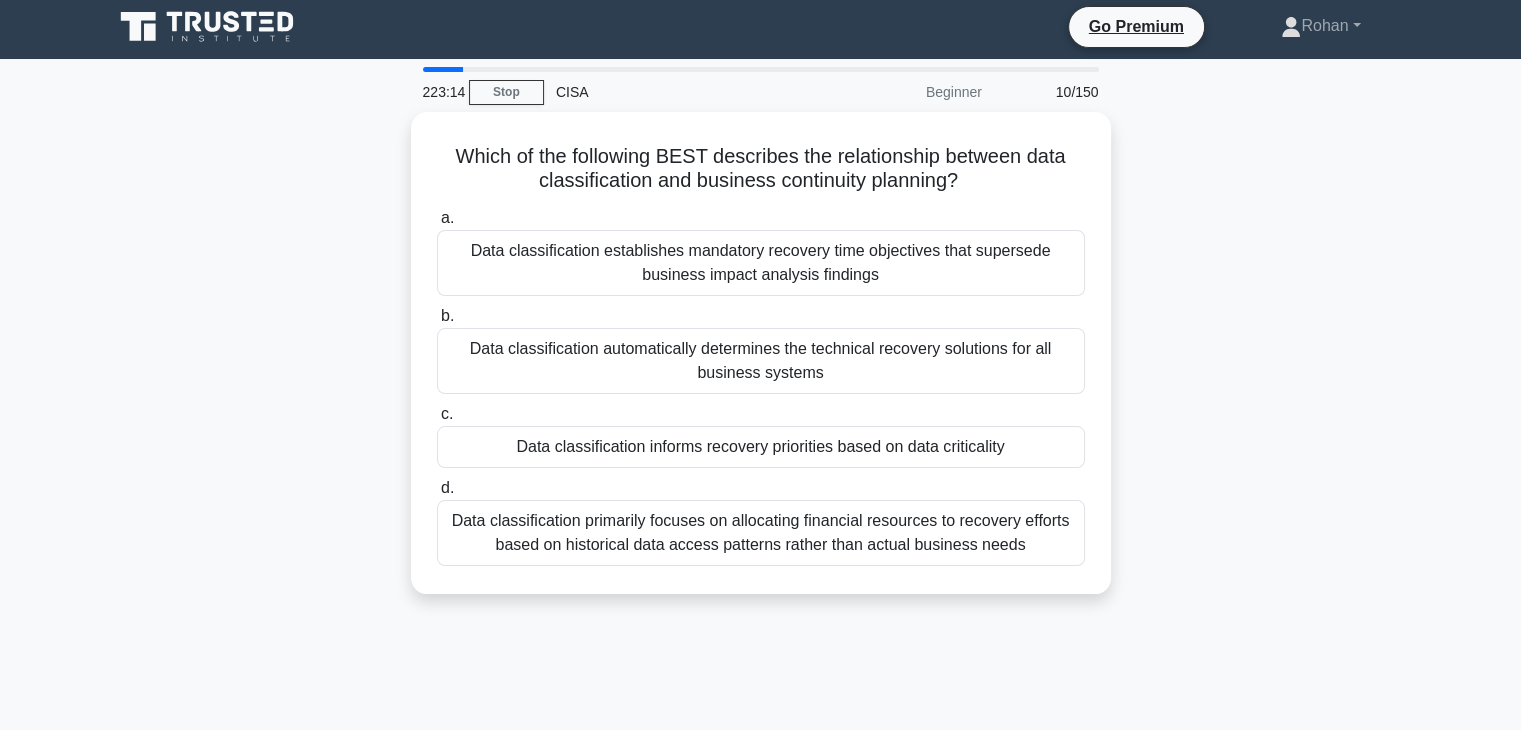 scroll, scrollTop: 0, scrollLeft: 0, axis: both 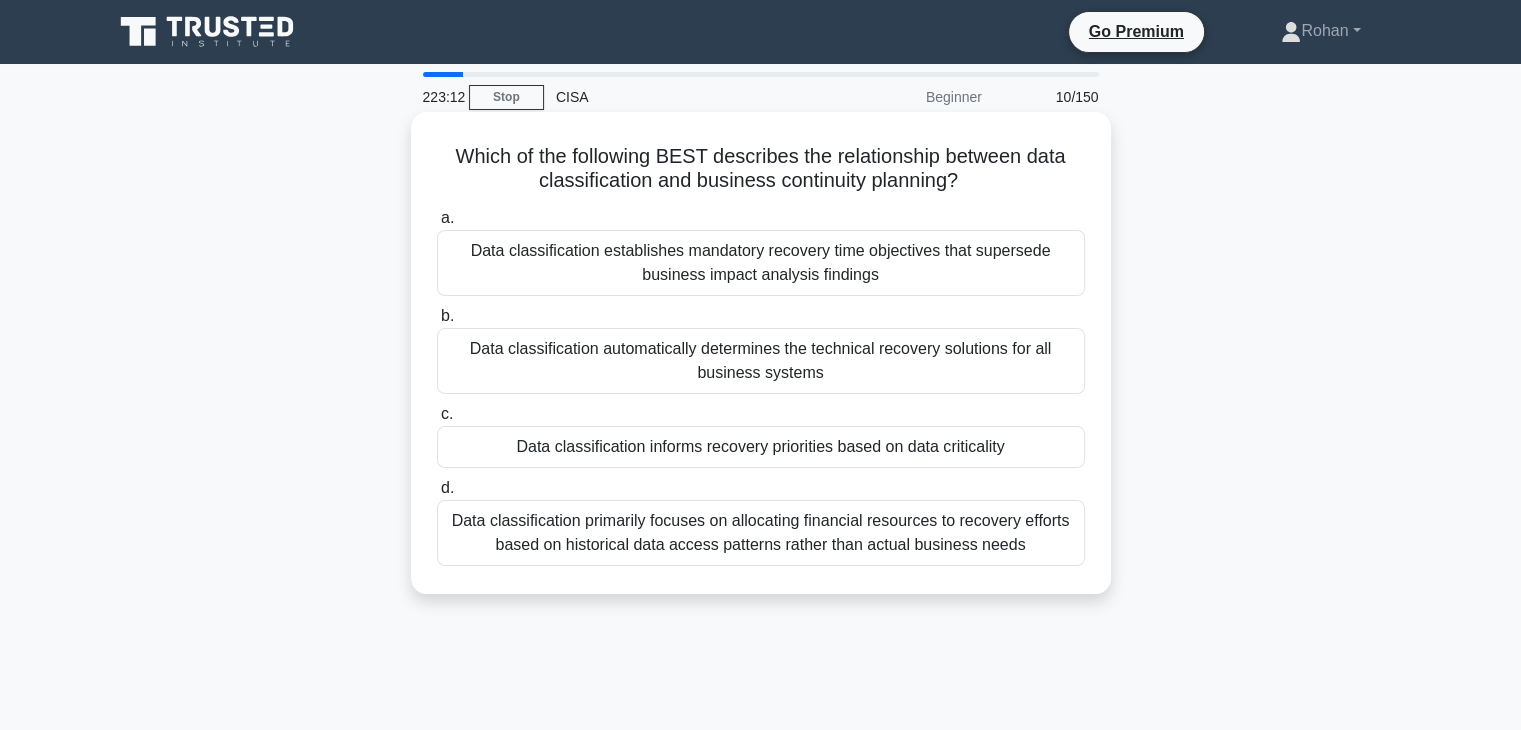 click on "Data classification informs recovery priorities based on data criticality" at bounding box center [761, 447] 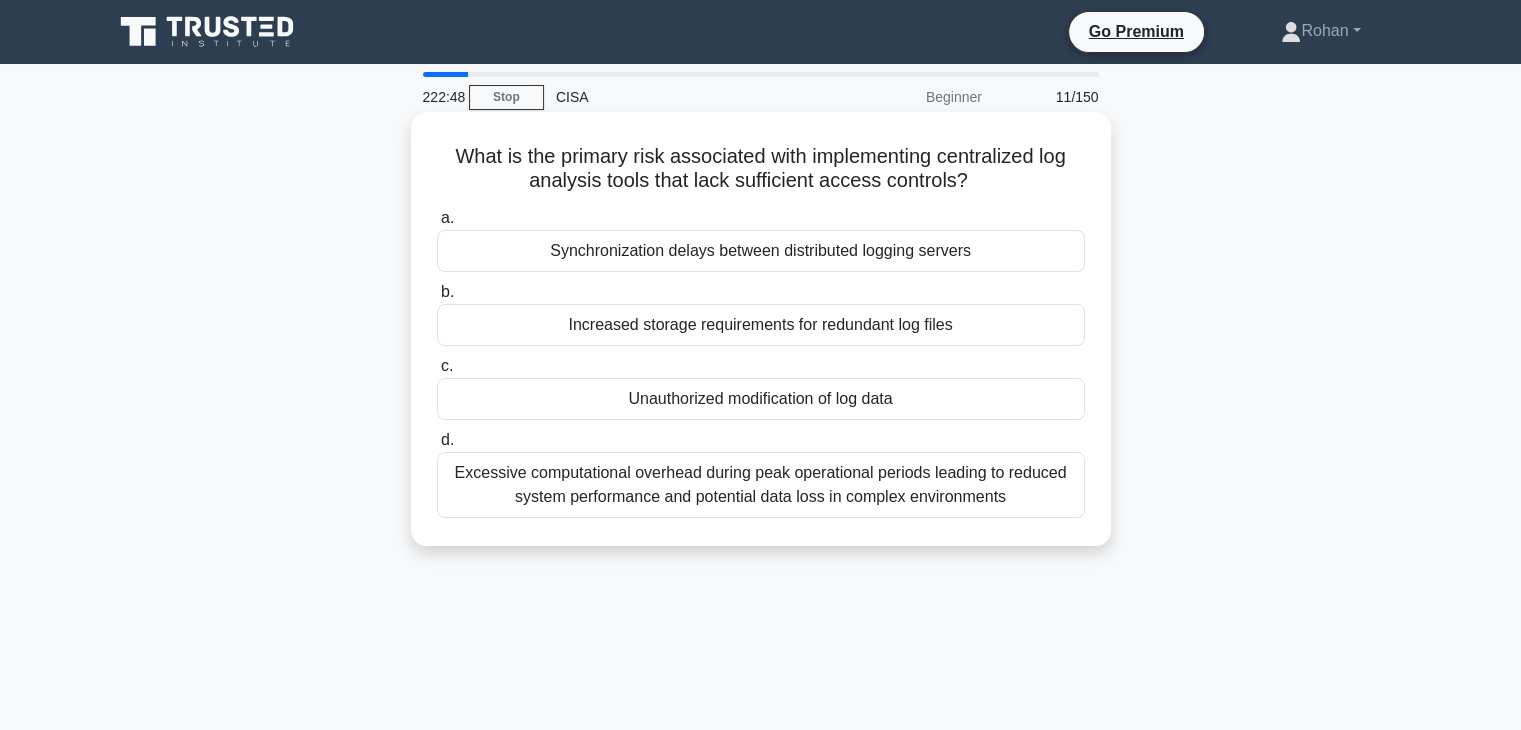 click on "Unauthorized modification of log data" at bounding box center [761, 399] 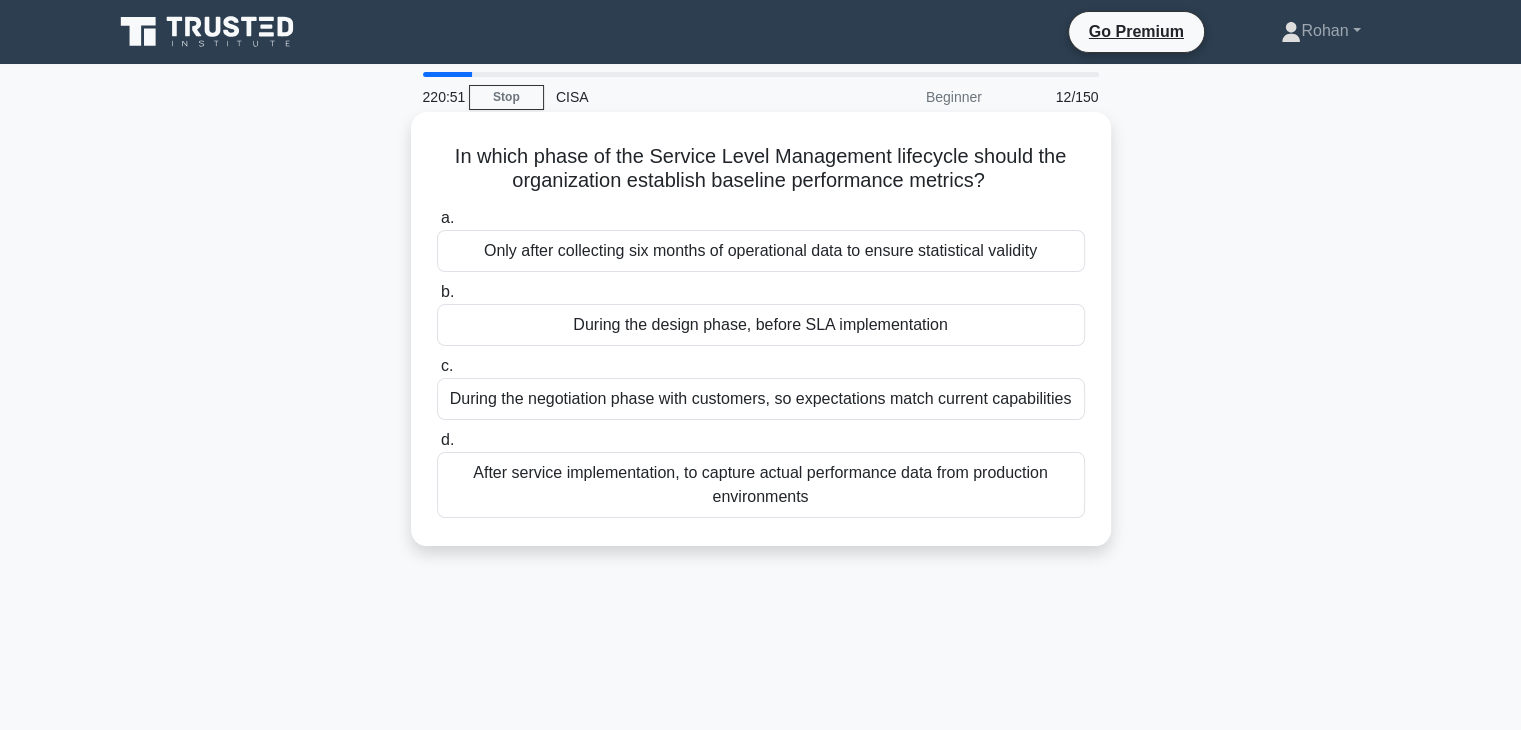 click on "During the design phase, before SLA implementation" at bounding box center [761, 325] 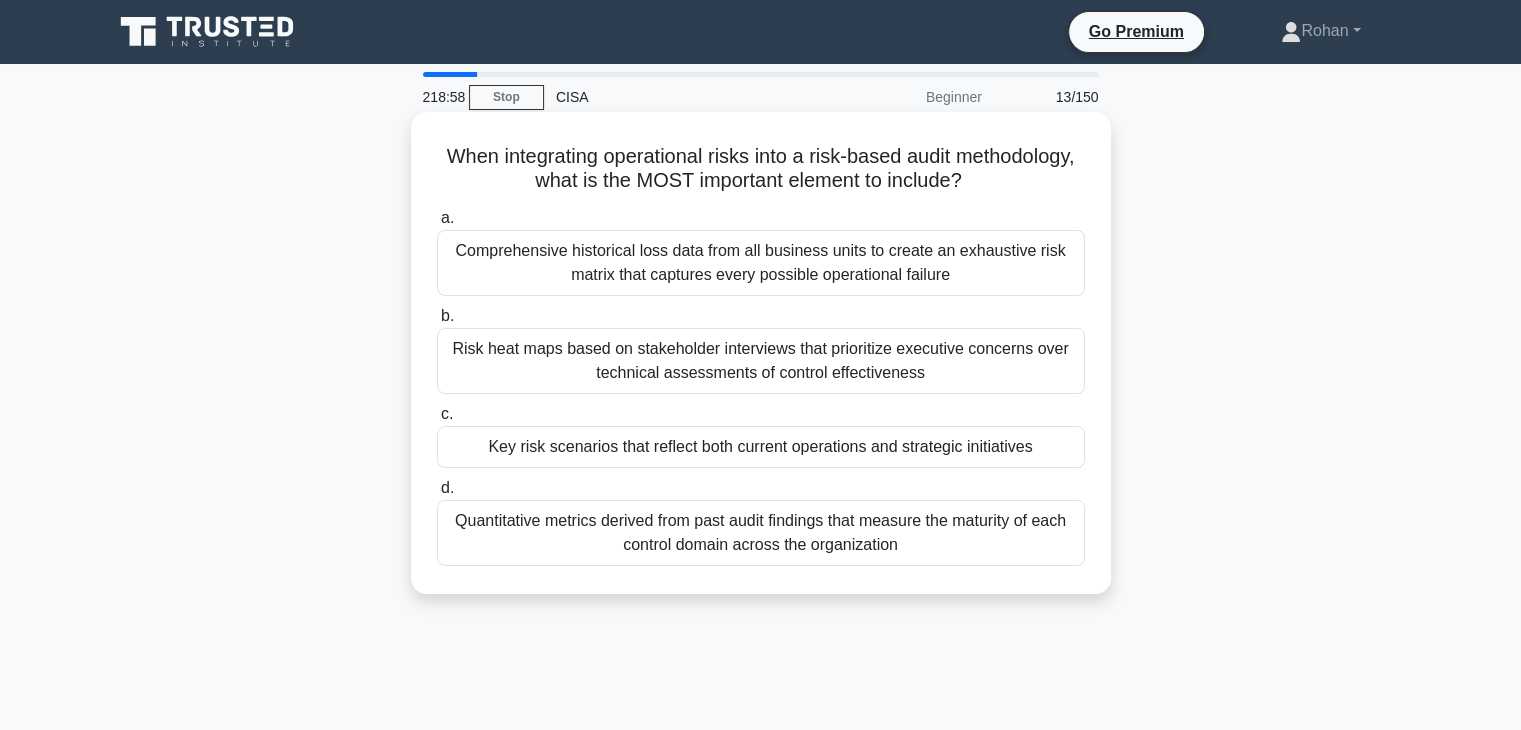 click on "Key risk scenarios that reflect both current operations and strategic initiatives" at bounding box center (761, 447) 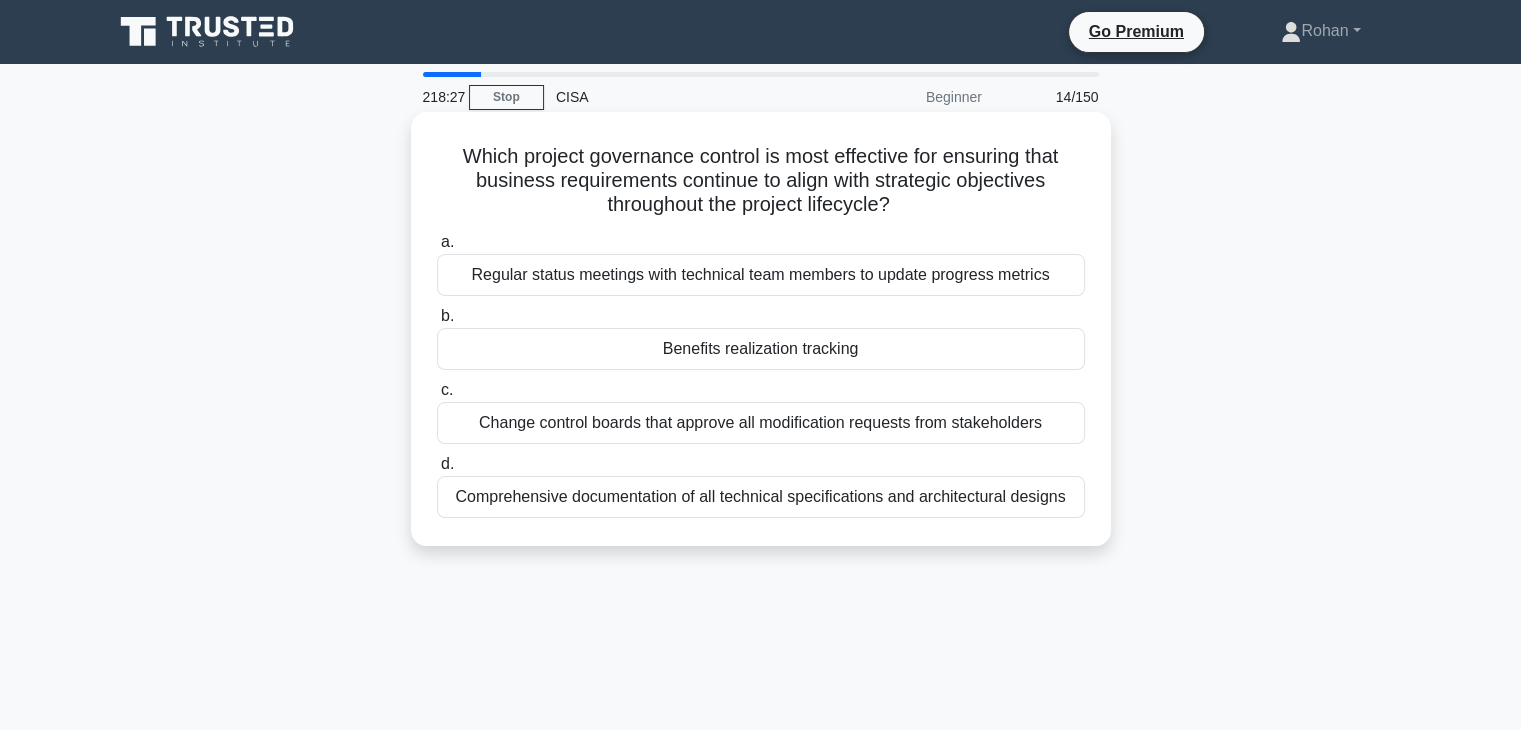 click on "Comprehensive documentation of all technical specifications and architectural designs" at bounding box center [761, 497] 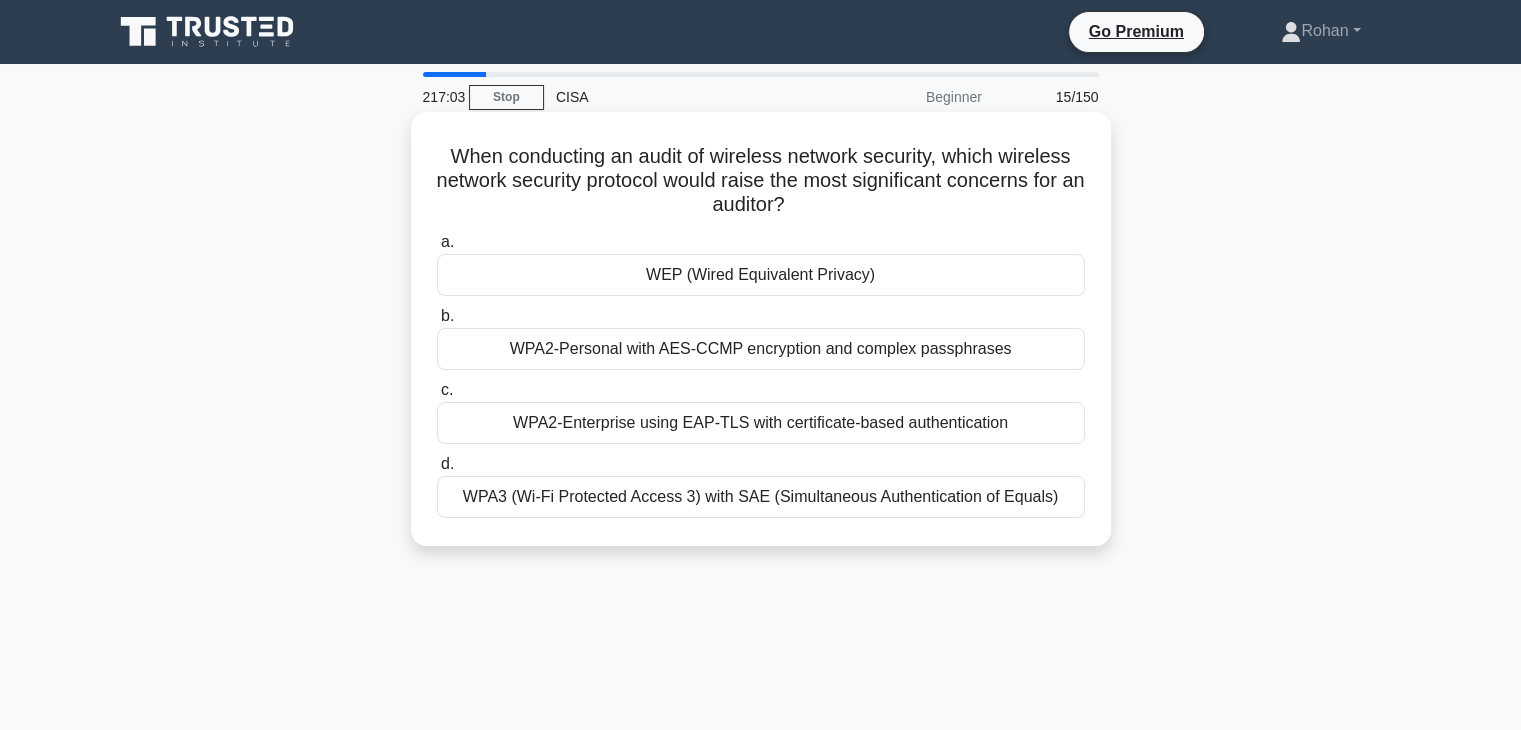 click on "WEP (Wired Equivalent Privacy)" at bounding box center (761, 275) 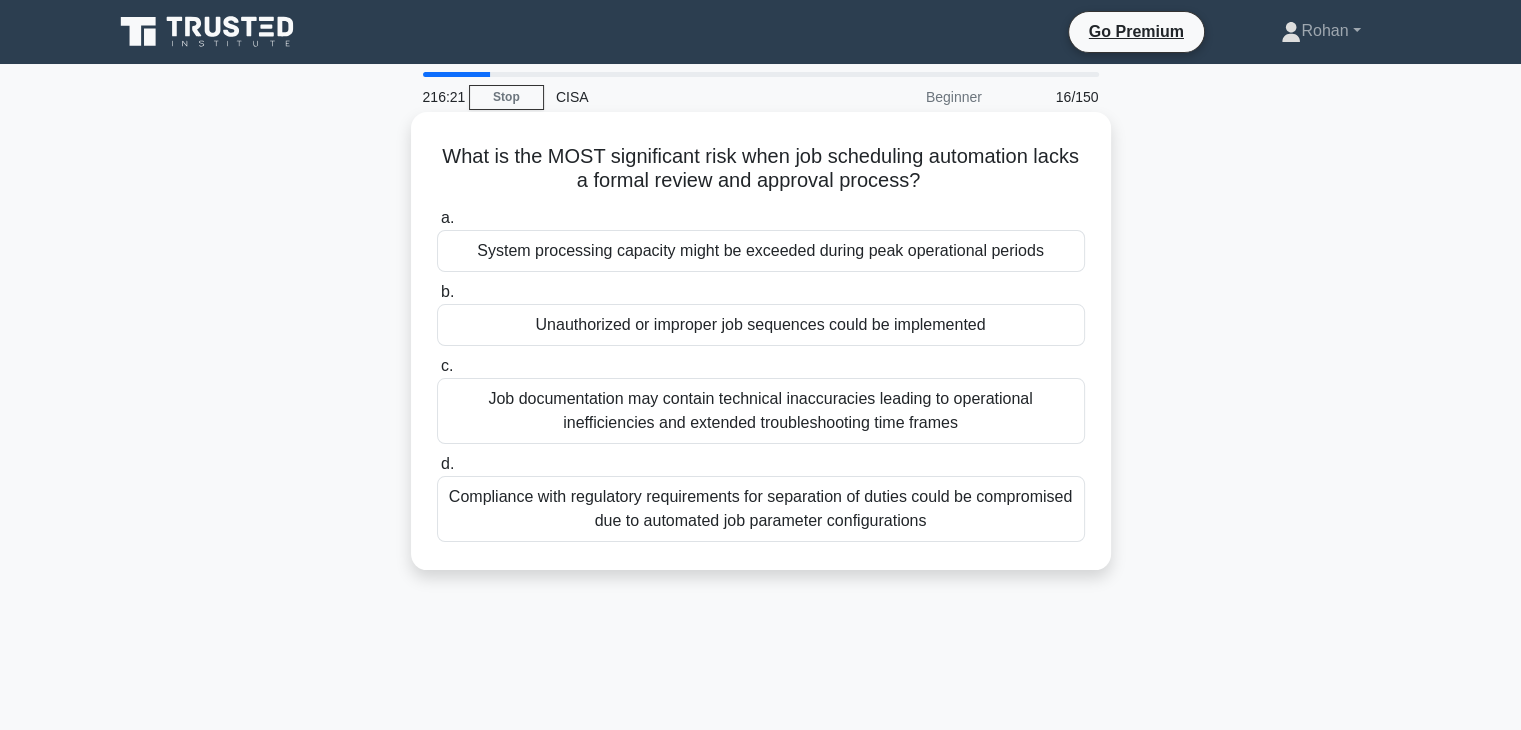 click on "Unauthorized or improper job sequences could be implemented" at bounding box center [761, 325] 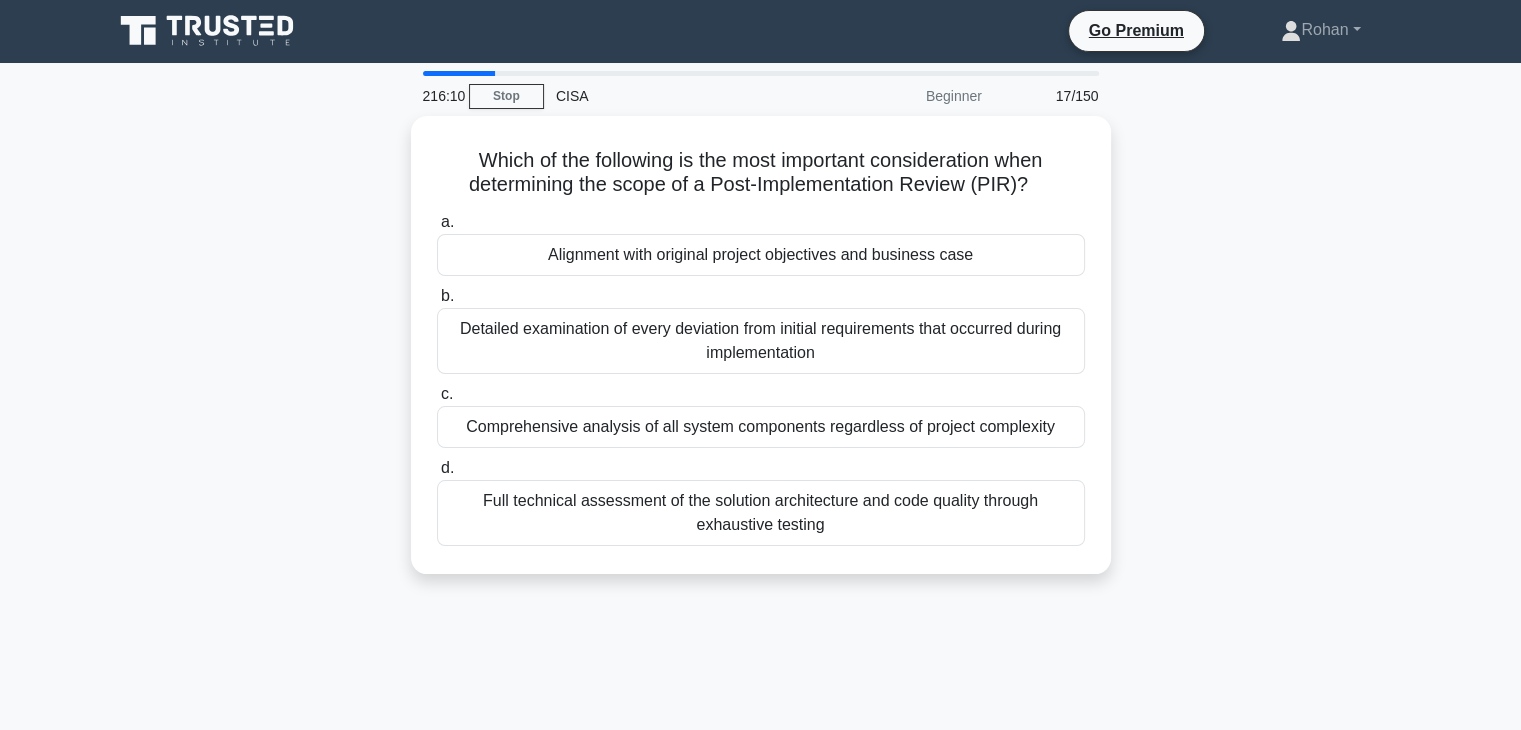 scroll, scrollTop: 2, scrollLeft: 0, axis: vertical 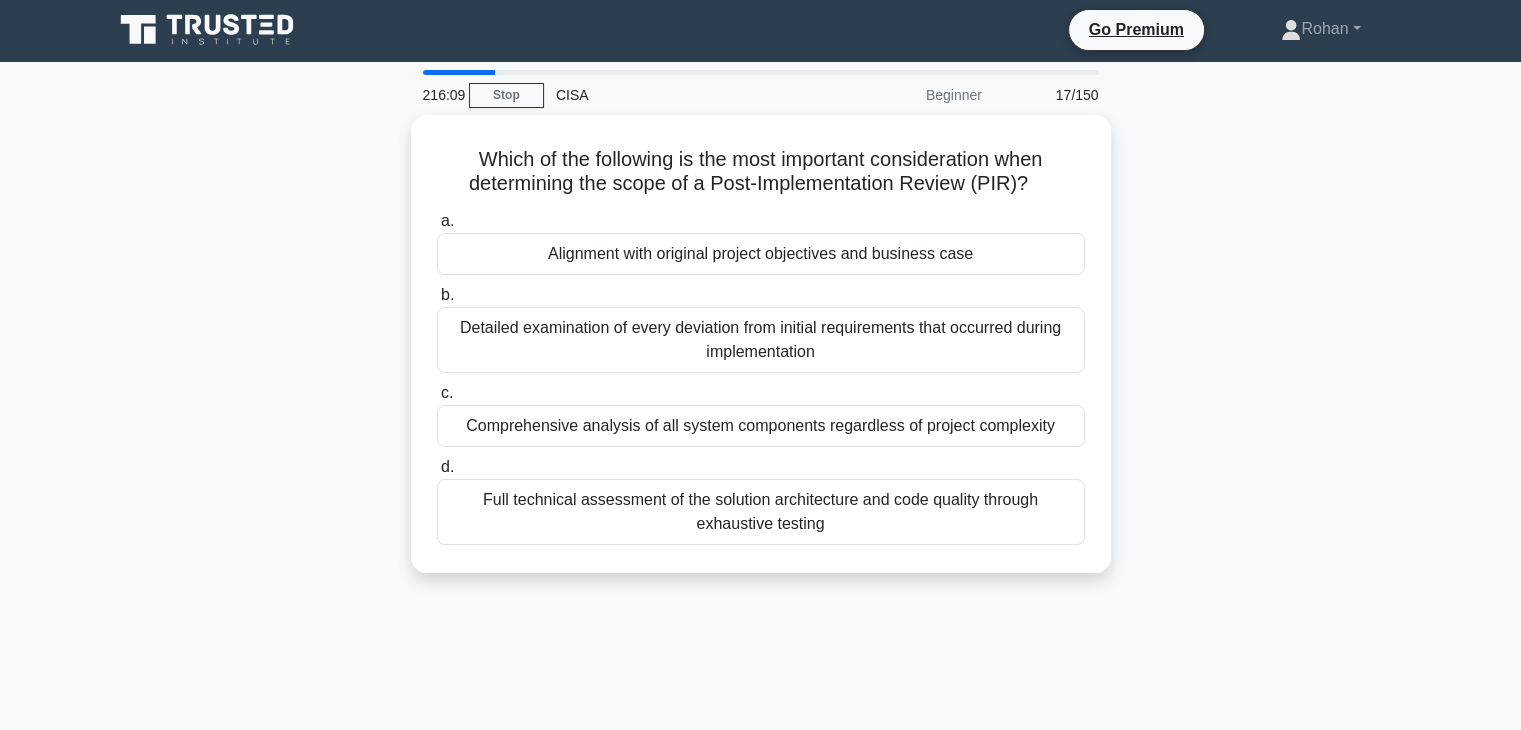 click on "Which of the following is the most important consideration when determining the scope of a Post-Implementation Review (PIR)?
.spinner_0XTQ{transform-origin:center;animation:spinner_y6GP .75s linear infinite}@keyframes spinner_y6GP{100%{transform:rotate(360deg)}}
a.
Alignment with original project objectives and business case
b. c. d." at bounding box center [761, 356] 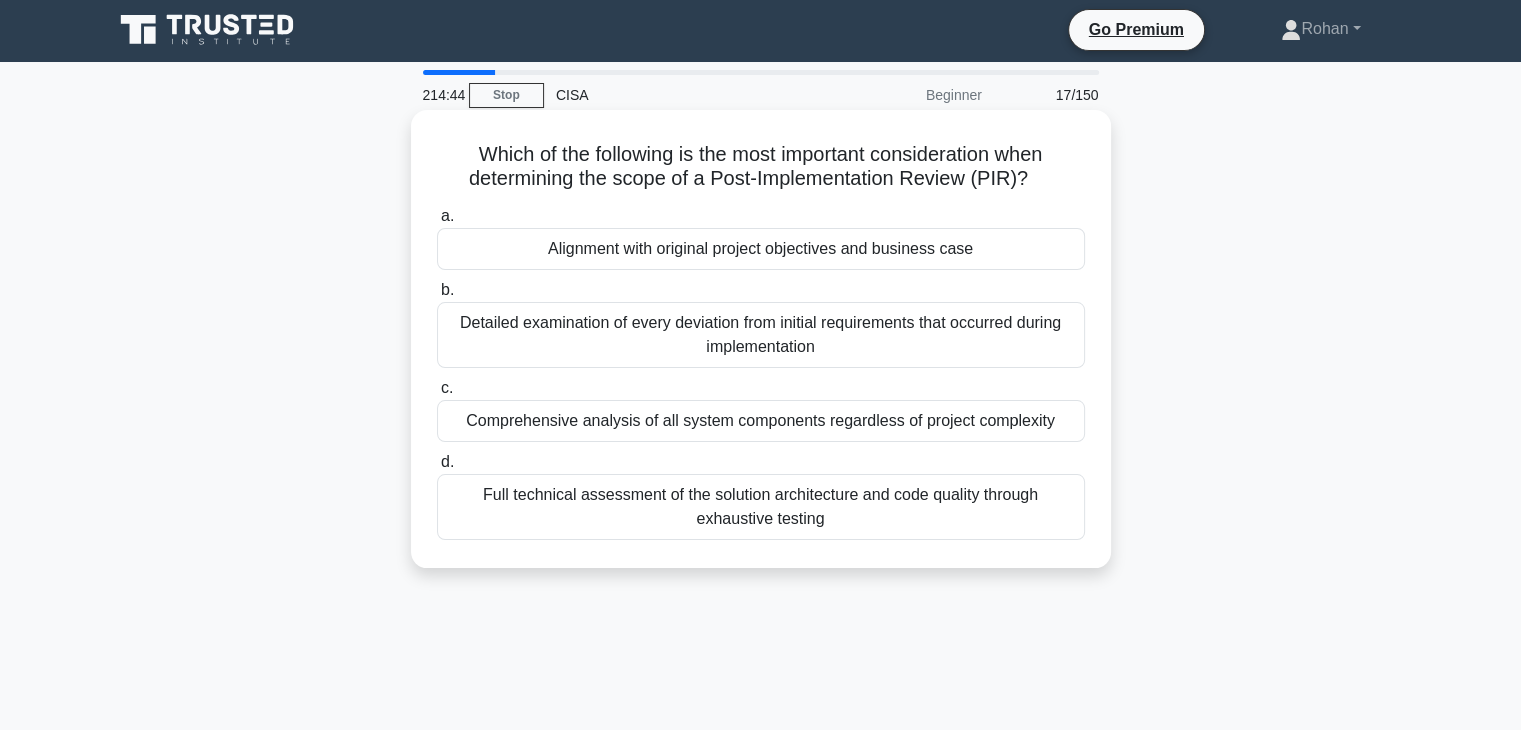 click on "Alignment with original project objectives and business case" at bounding box center [761, 249] 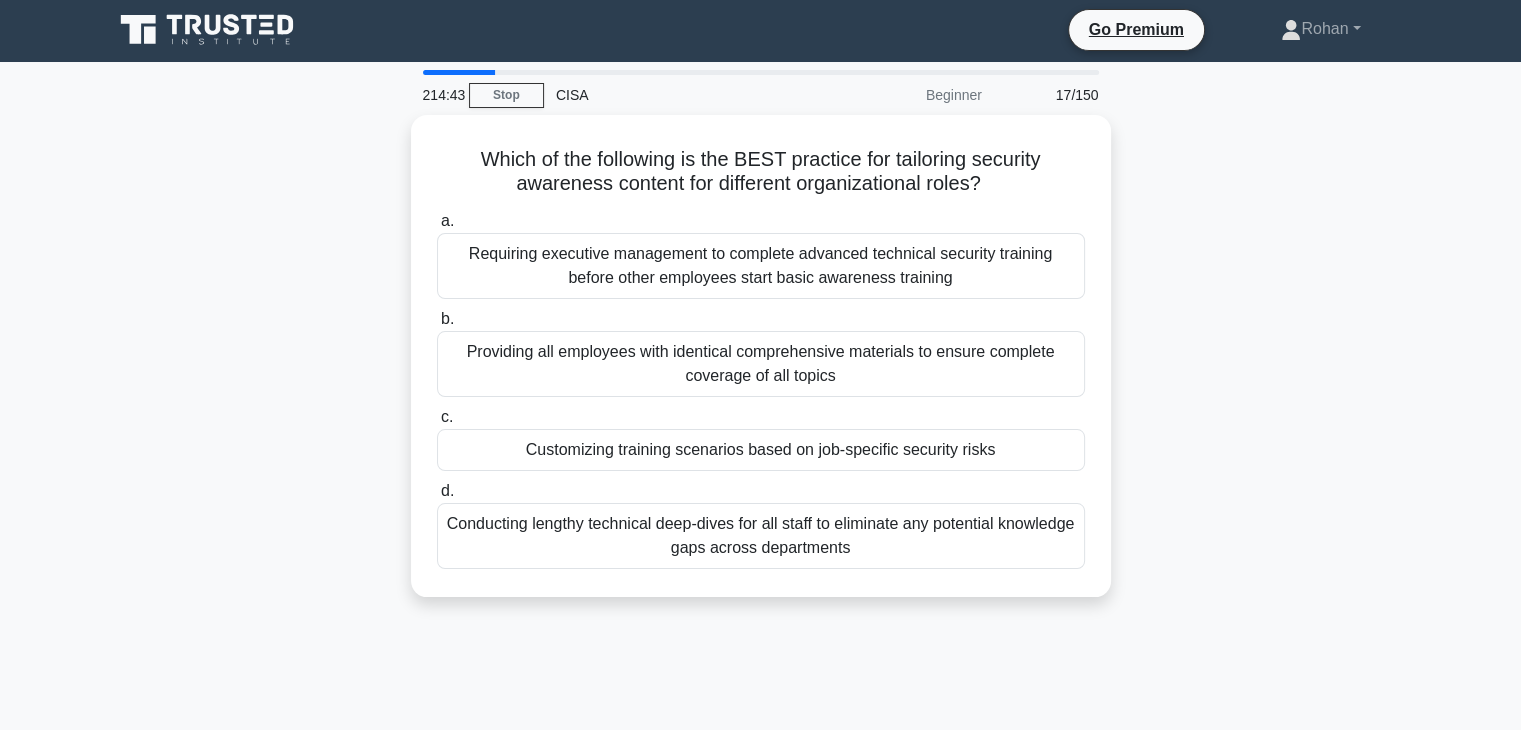 scroll, scrollTop: 0, scrollLeft: 0, axis: both 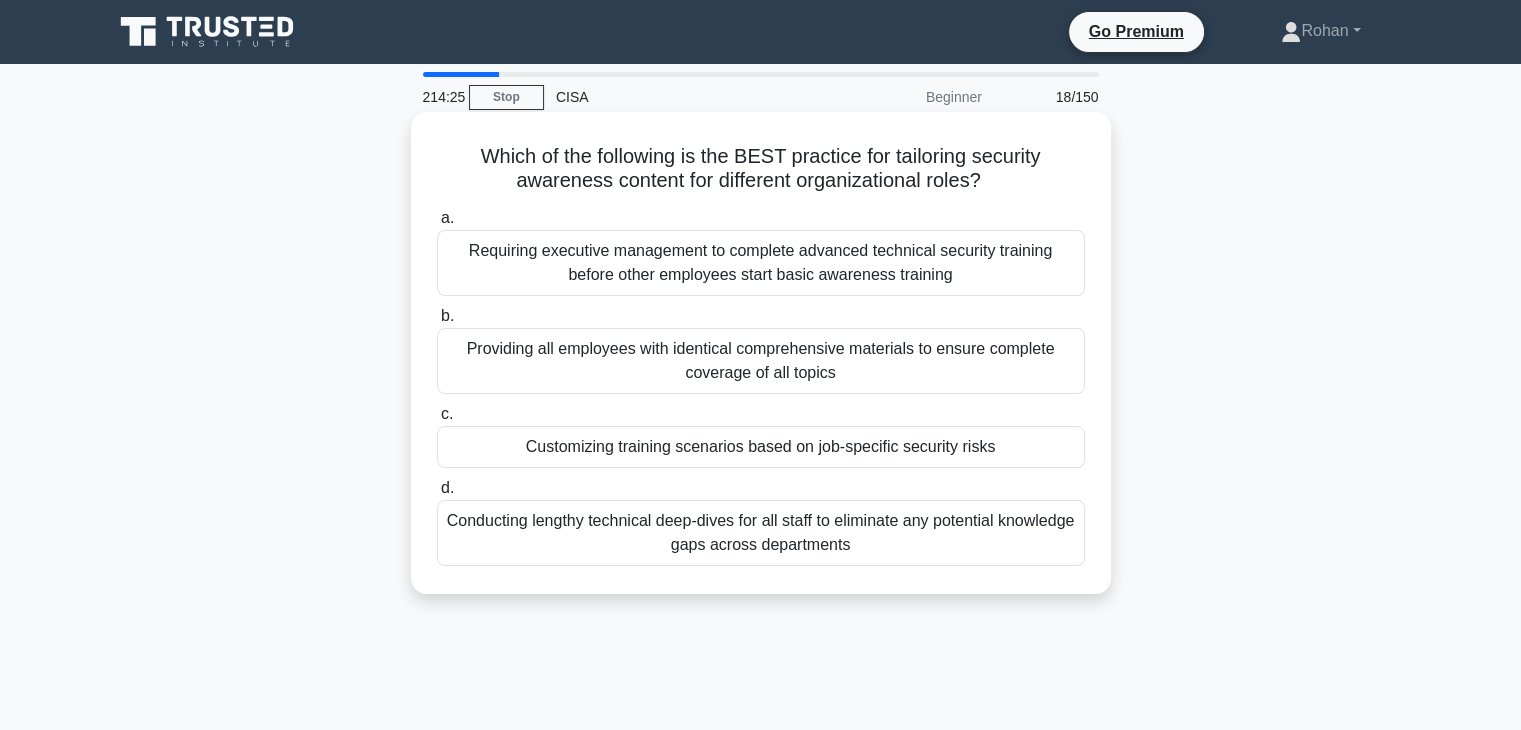 click on "Customizing training scenarios based on job-specific security risks" at bounding box center (761, 447) 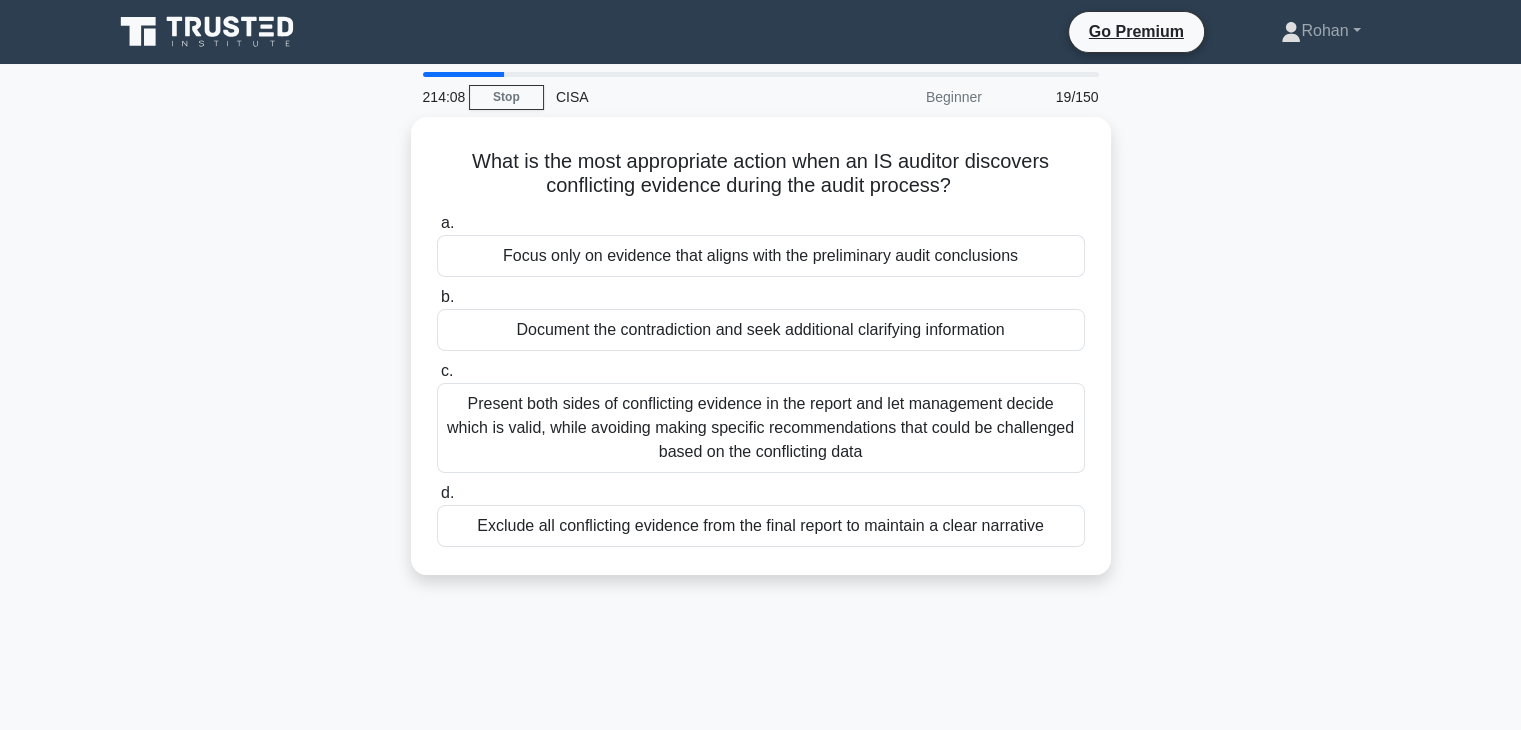 click on "Document the contradiction and seek additional clarifying information" at bounding box center (761, 330) 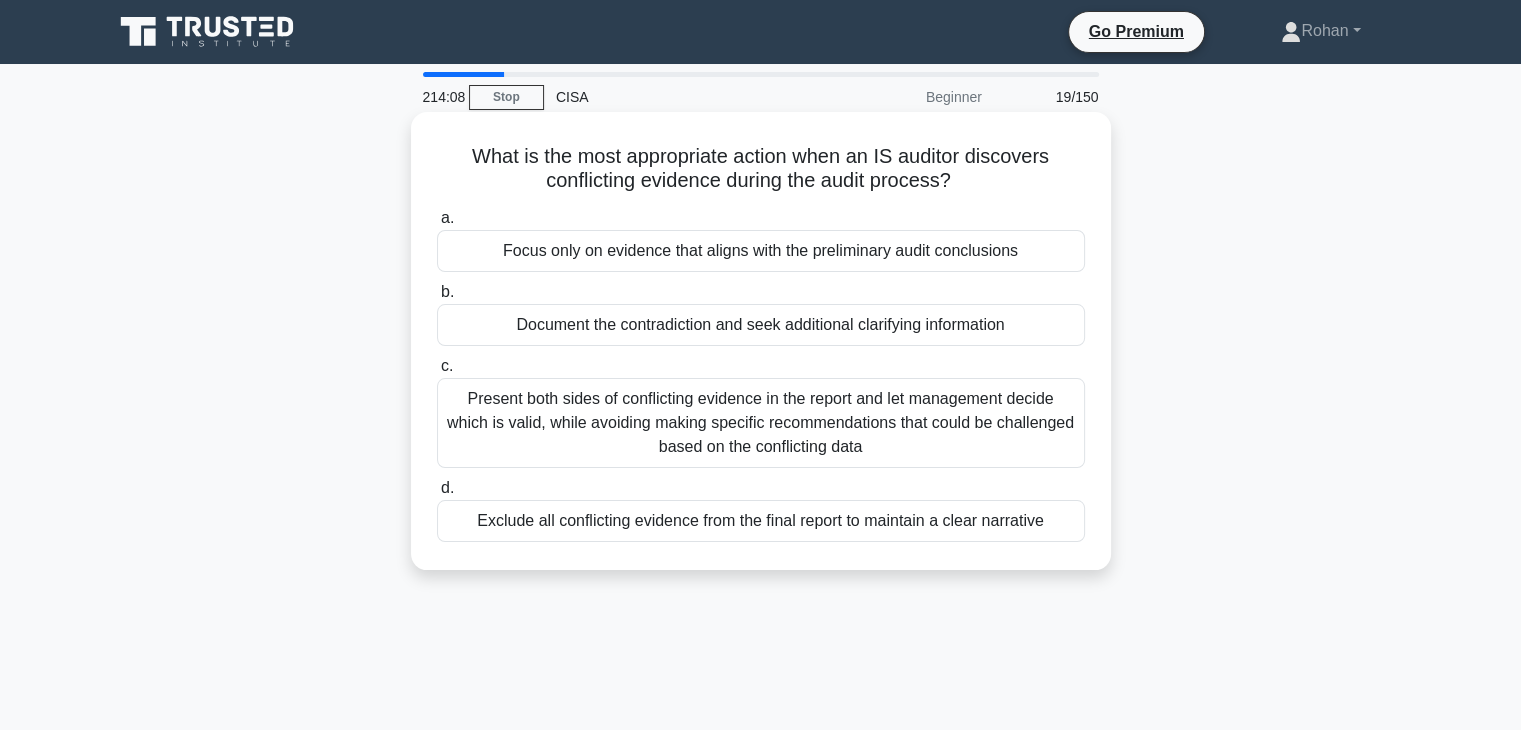 click on "b.
Document the contradiction and seek additional clarifying information" at bounding box center [437, 292] 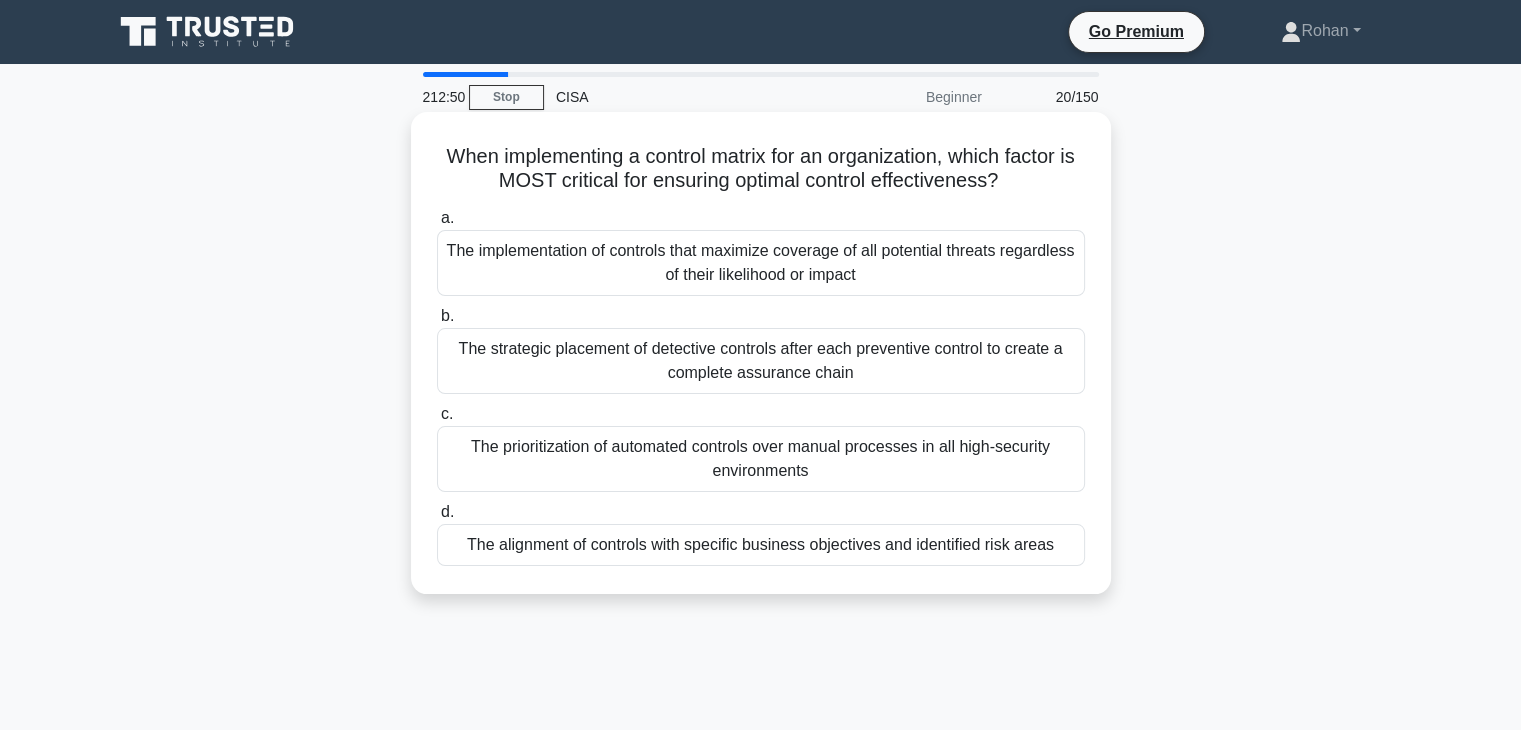 click on "The alignment of controls with specific business objectives and identified risk areas" at bounding box center (761, 545) 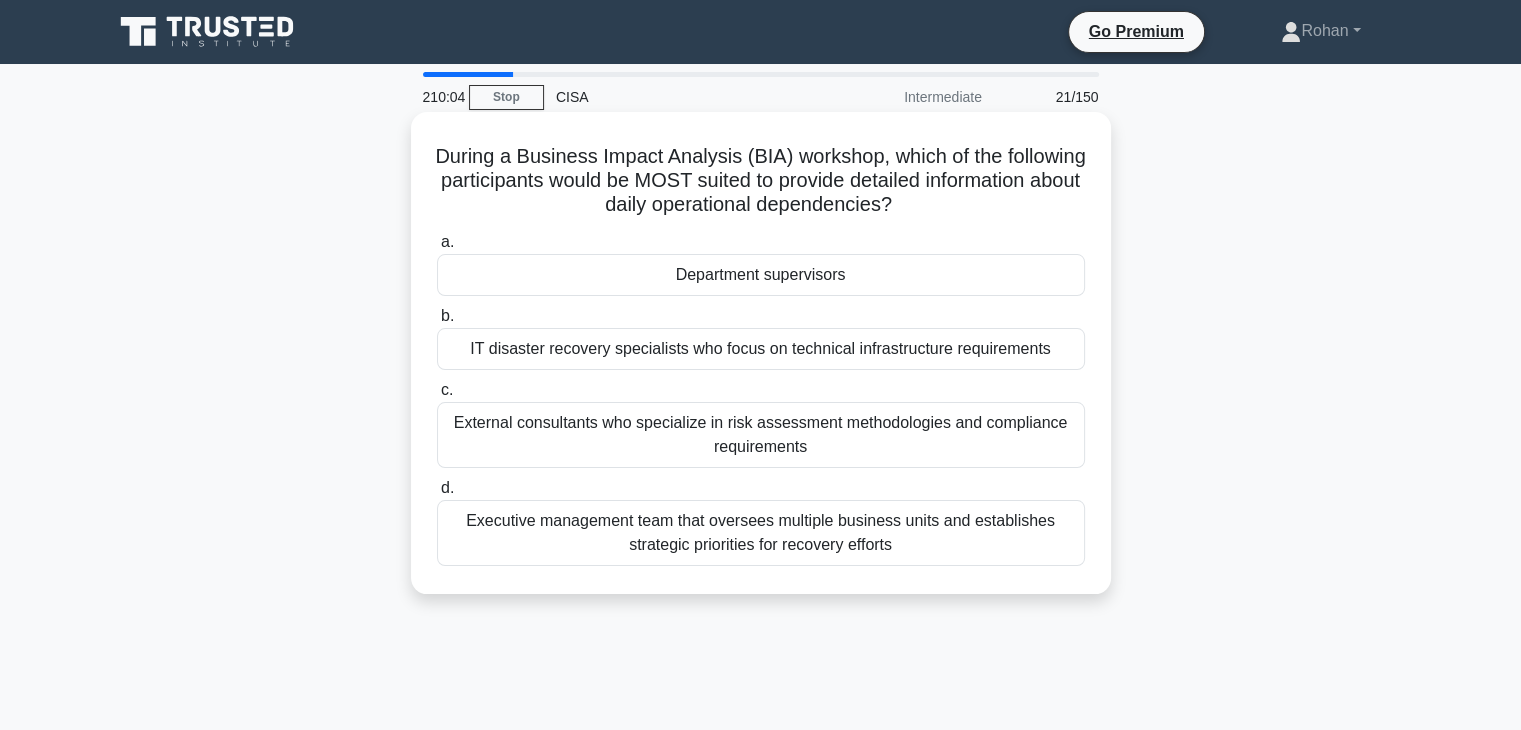 click on "Department supervisors" at bounding box center [761, 275] 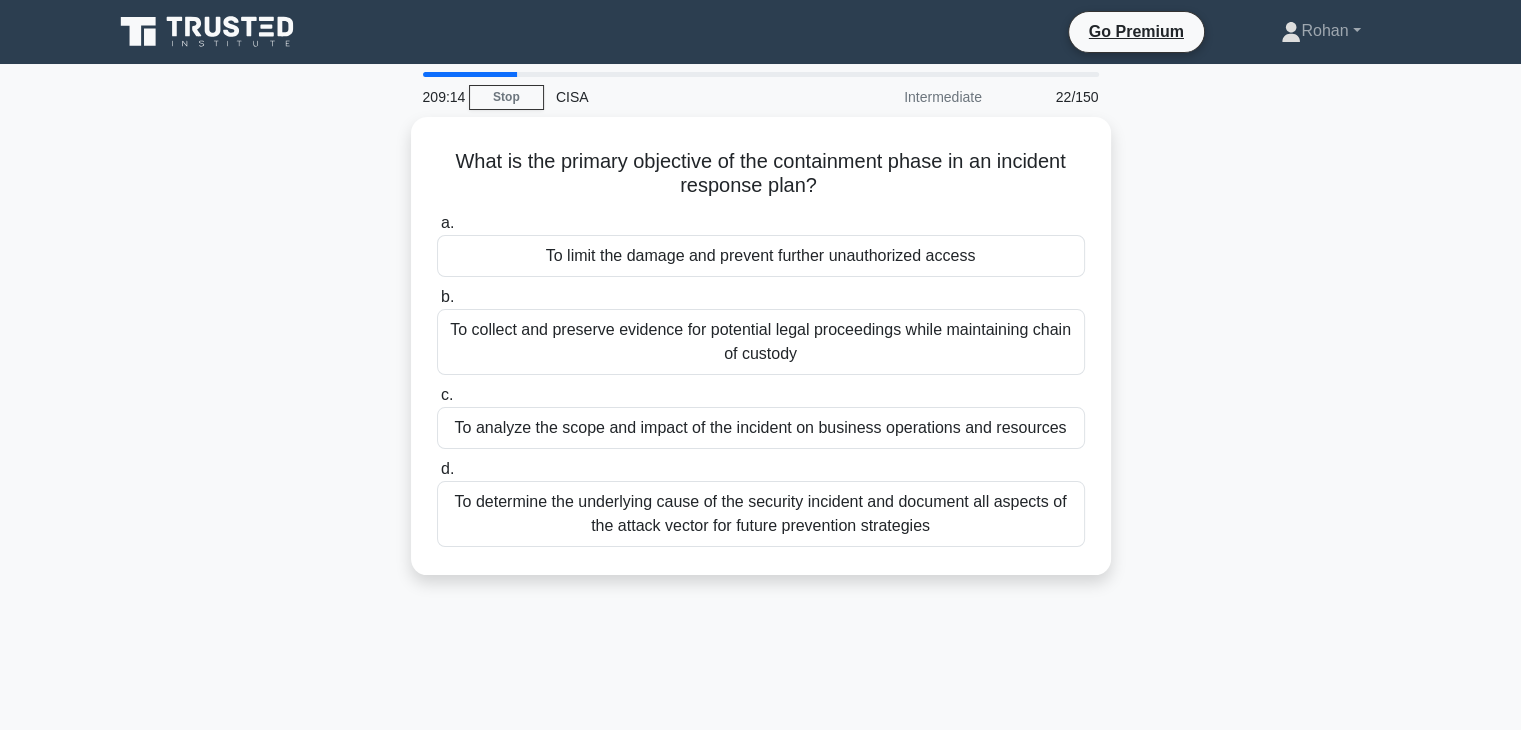 click on "To limit the damage and prevent further unauthorized access" at bounding box center [761, 256] 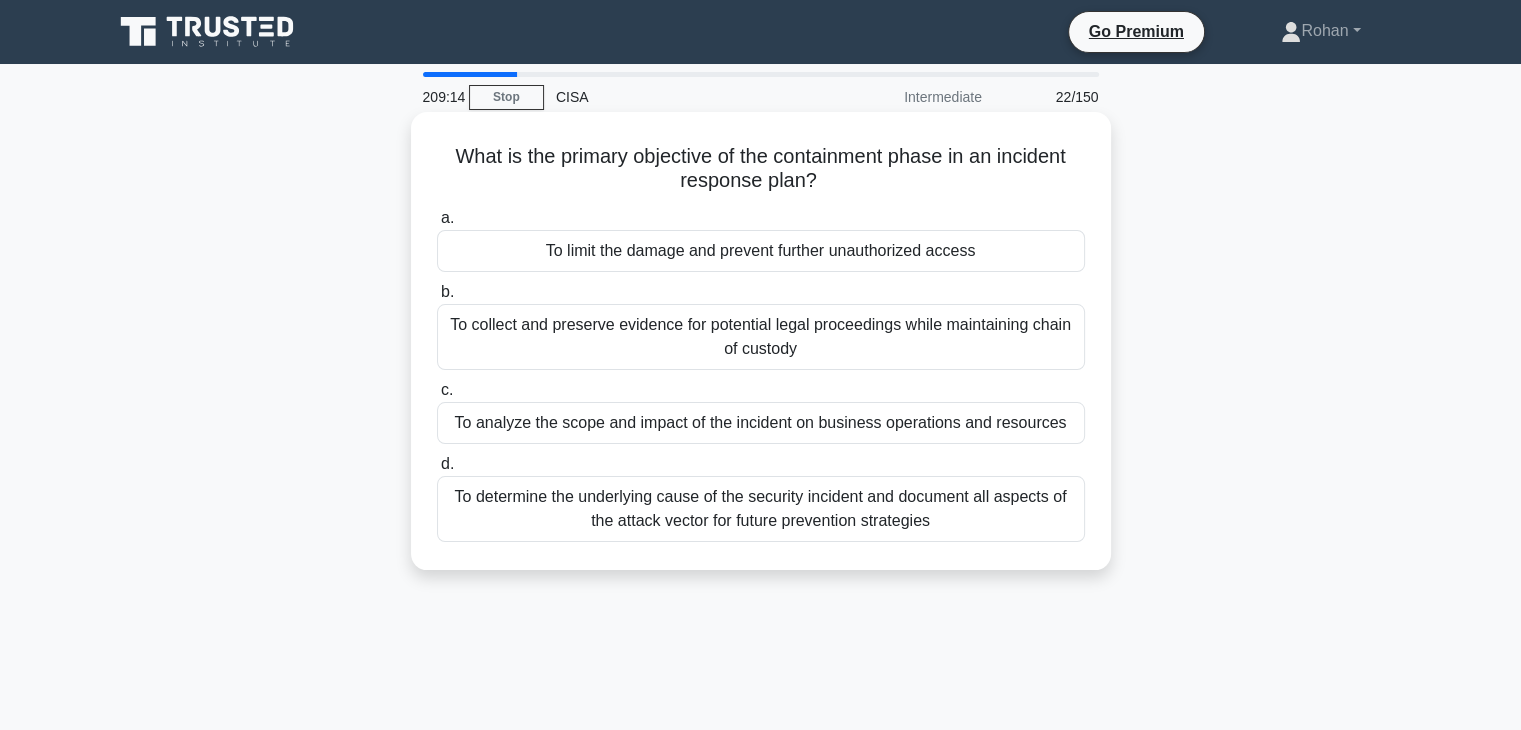 click on "a.
To limit the damage and prevent further unauthorized access" at bounding box center [437, 218] 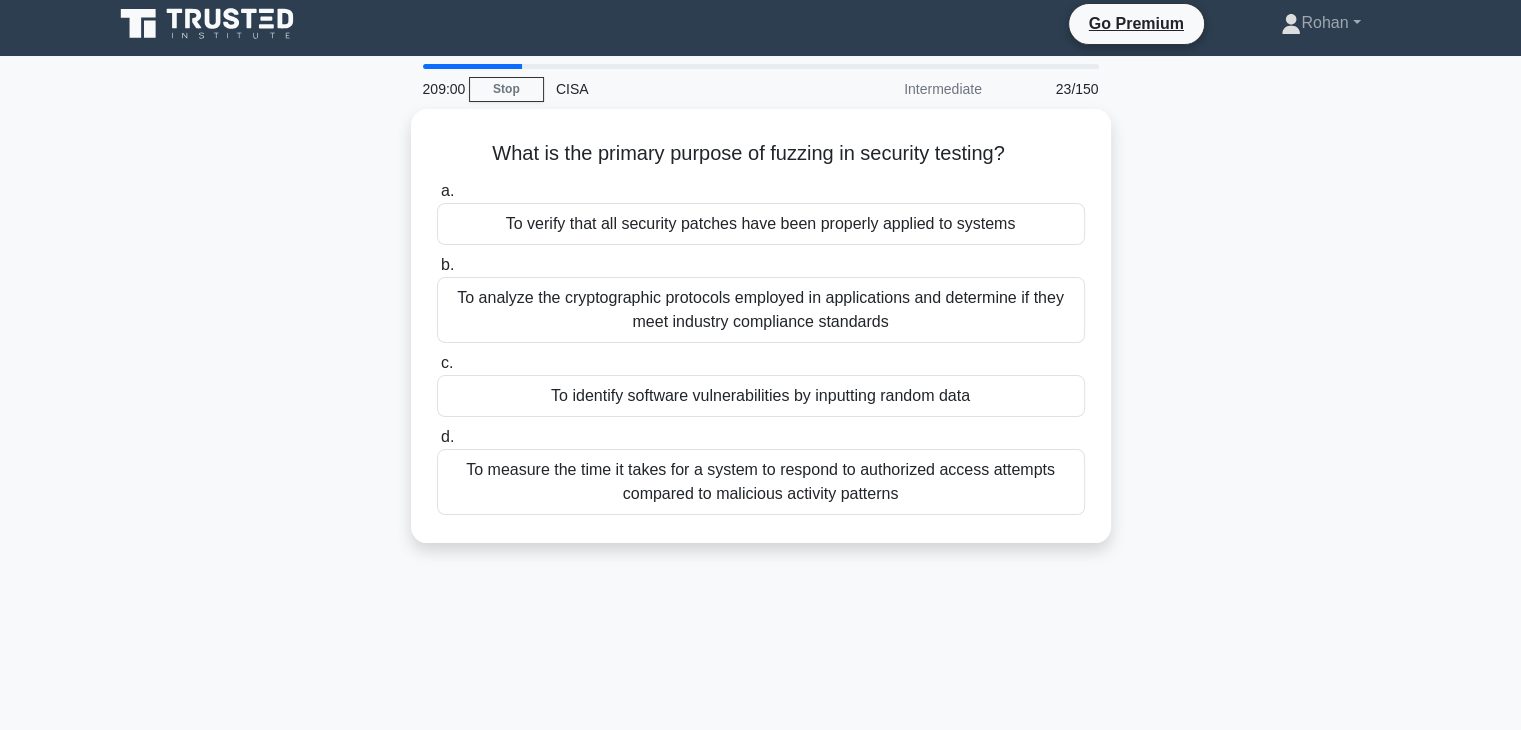 scroll, scrollTop: 9, scrollLeft: 0, axis: vertical 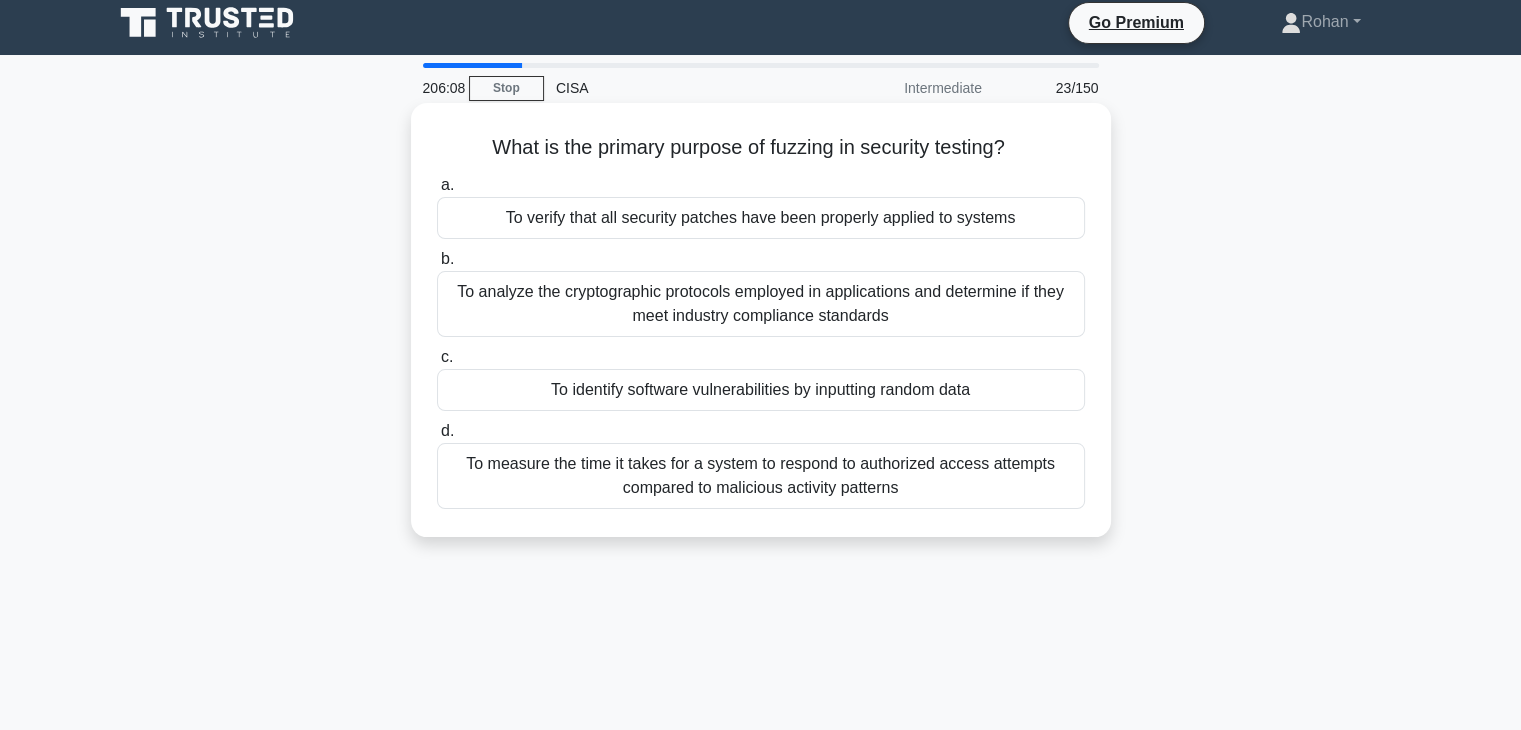 click on "To identify software vulnerabilities by inputting random data" at bounding box center (761, 390) 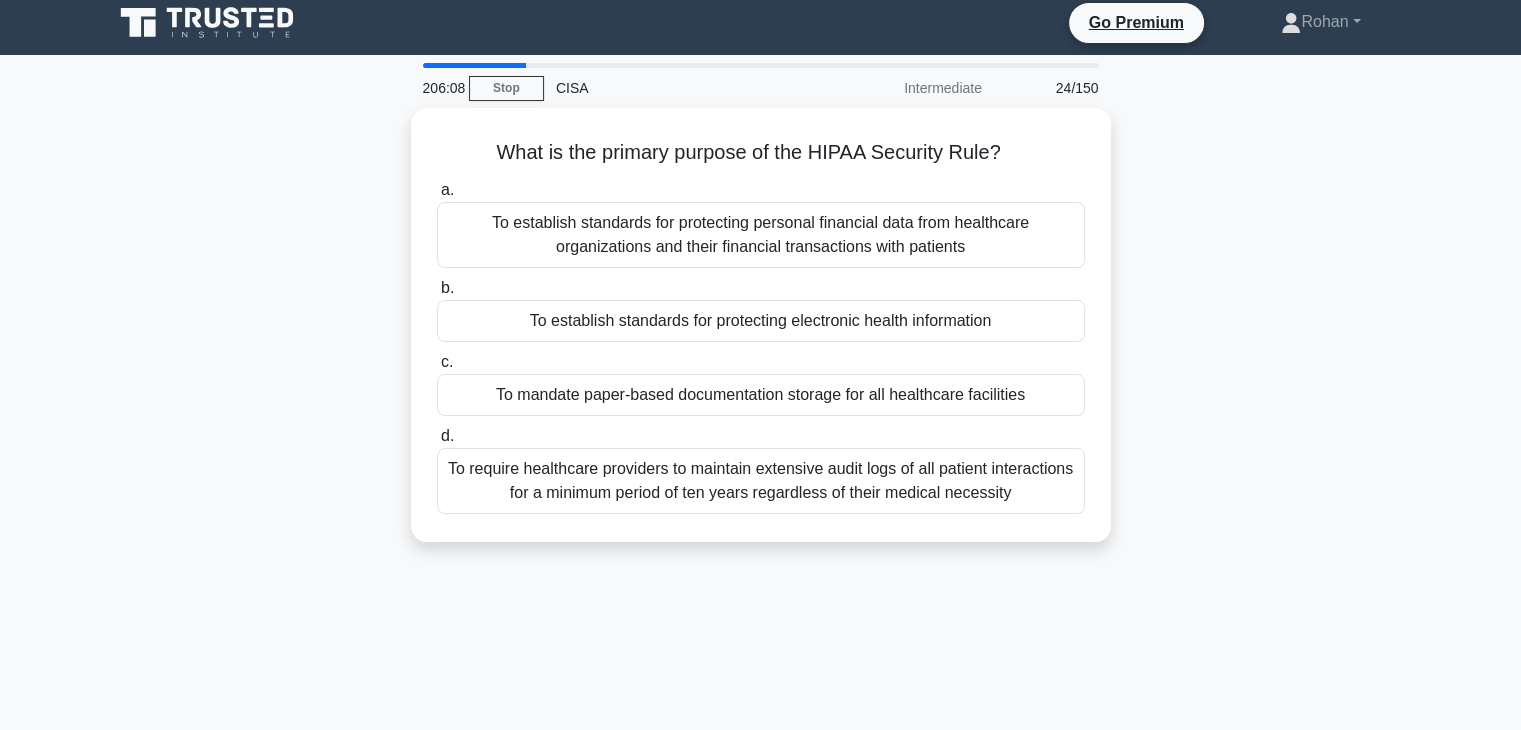 scroll, scrollTop: 0, scrollLeft: 0, axis: both 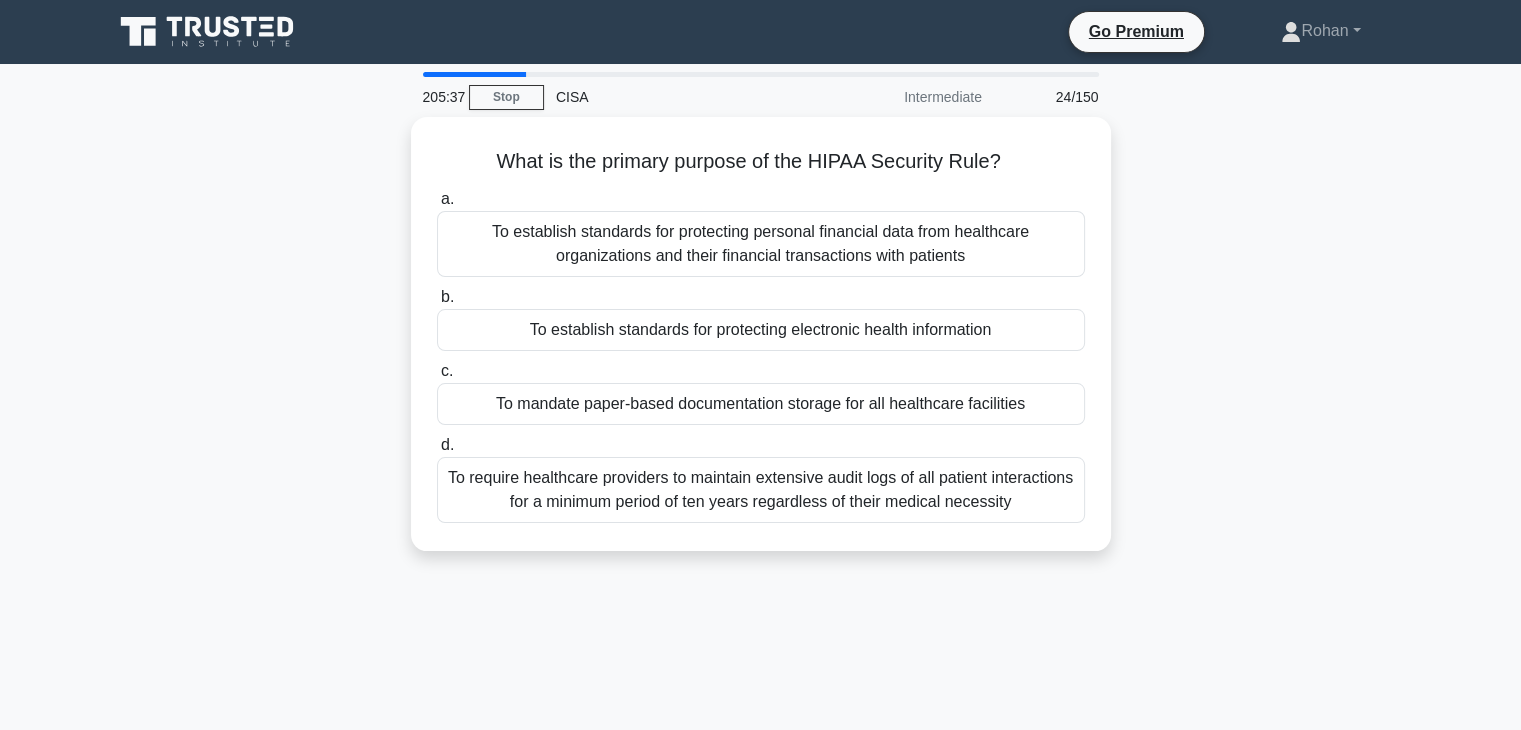 click on "To require healthcare providers to maintain extensive audit logs of all patient interactions for a minimum period of ten years regardless of their medical necessity" at bounding box center (761, 490) 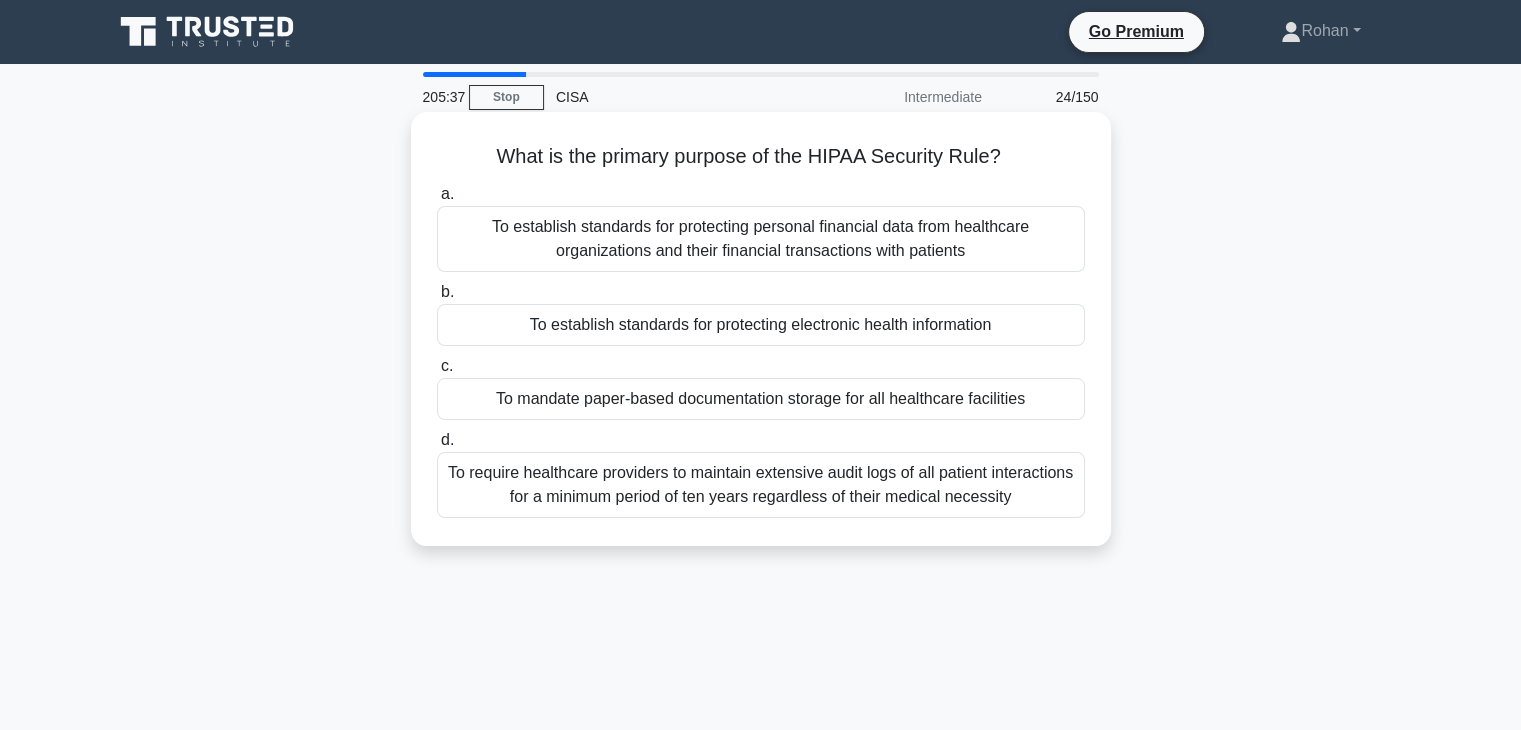 click on "d.
To require healthcare providers to maintain extensive audit logs of all patient interactions for a minimum period of ten years regardless of their medical necessity" at bounding box center (437, 440) 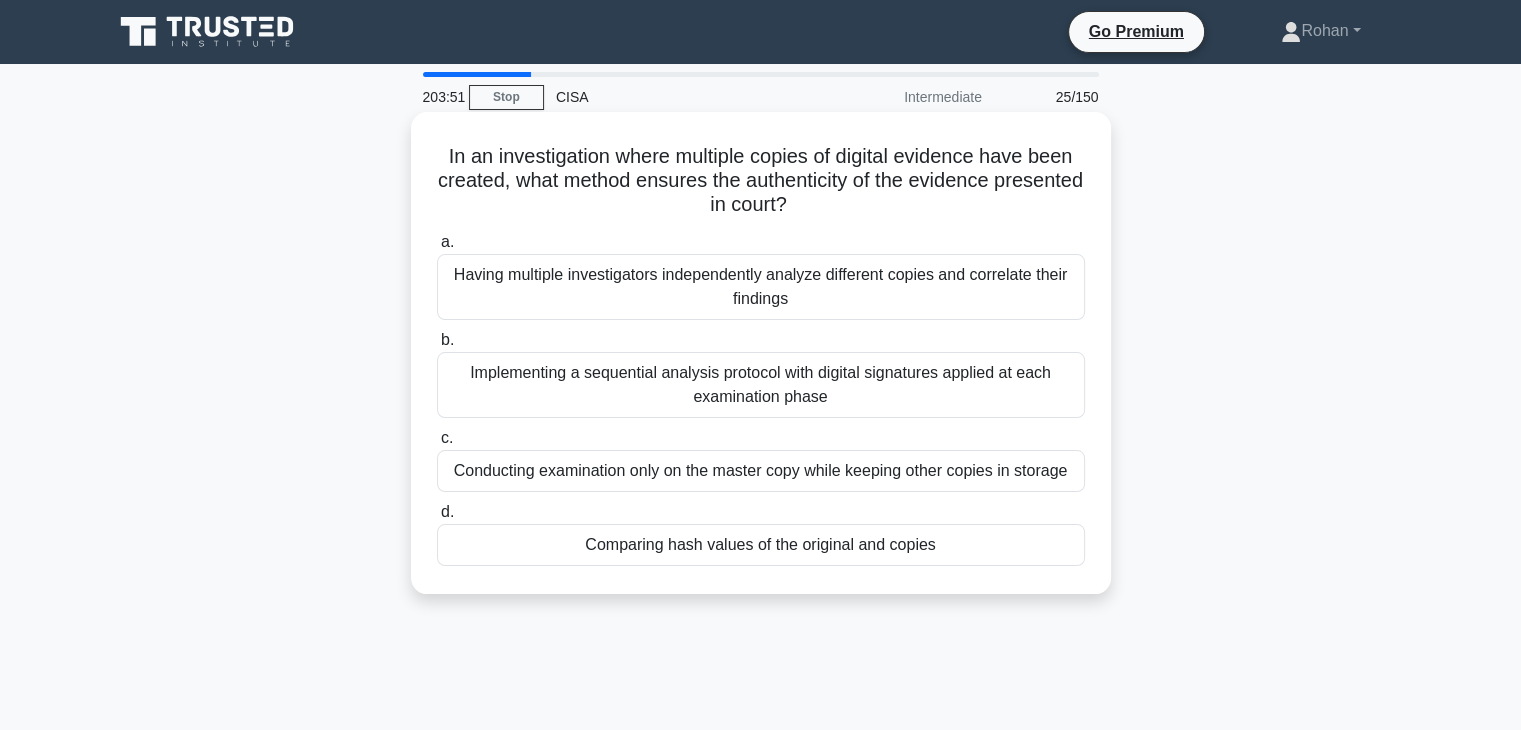 click on "Comparing hash values of the original and copies" at bounding box center [761, 545] 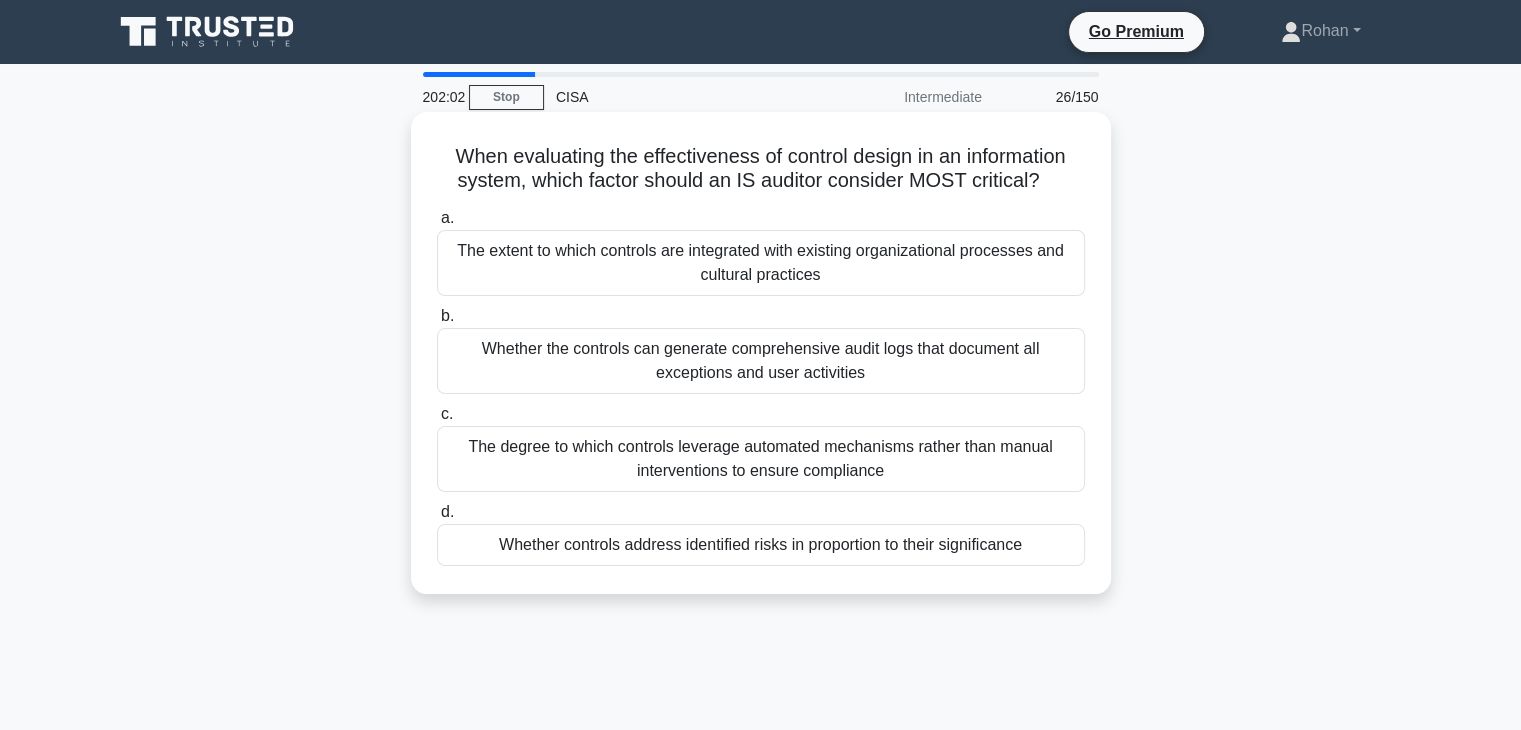 click on "The extent to which controls are integrated with existing organizational processes and cultural practices" at bounding box center (761, 263) 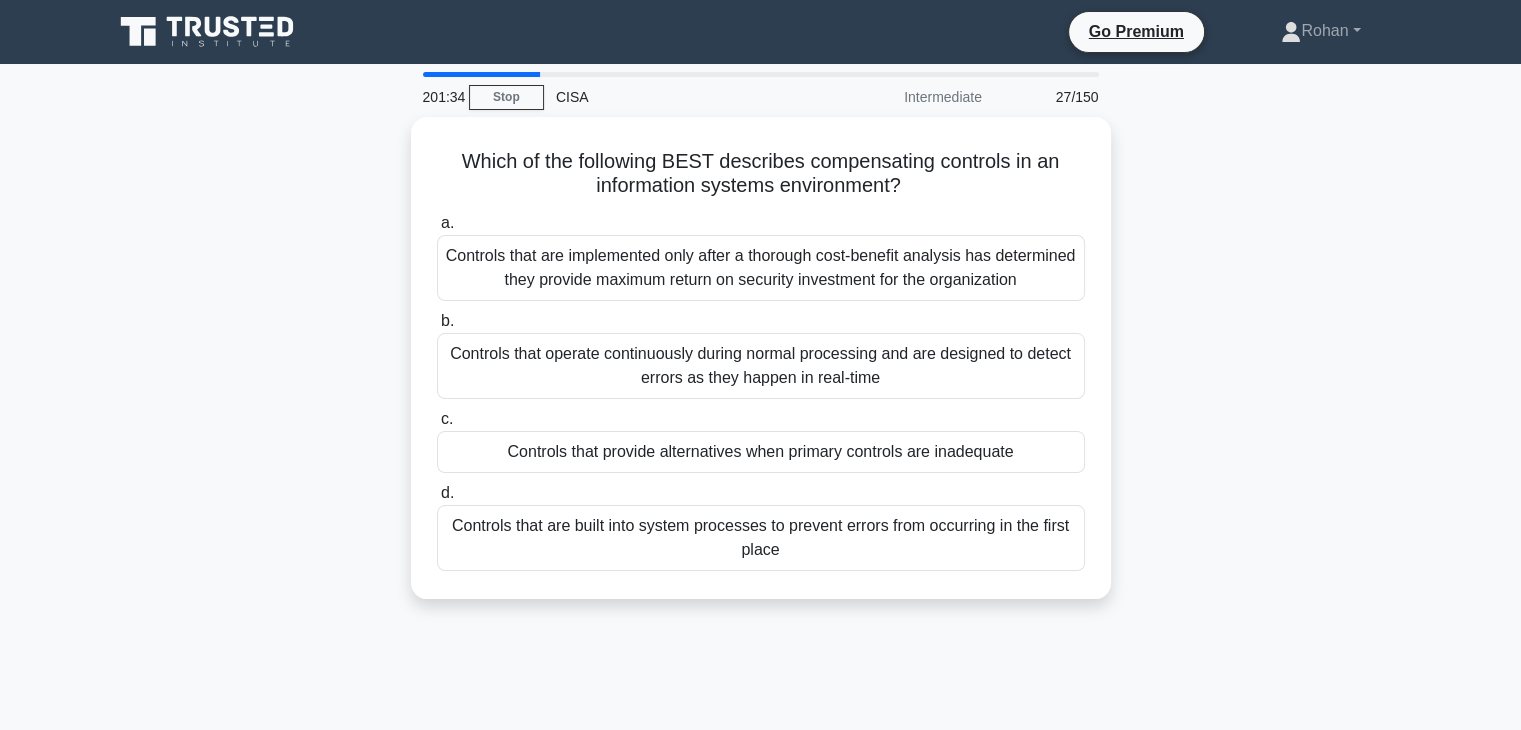 click on "Controls that provide alternatives when primary controls are inadequate" at bounding box center [761, 452] 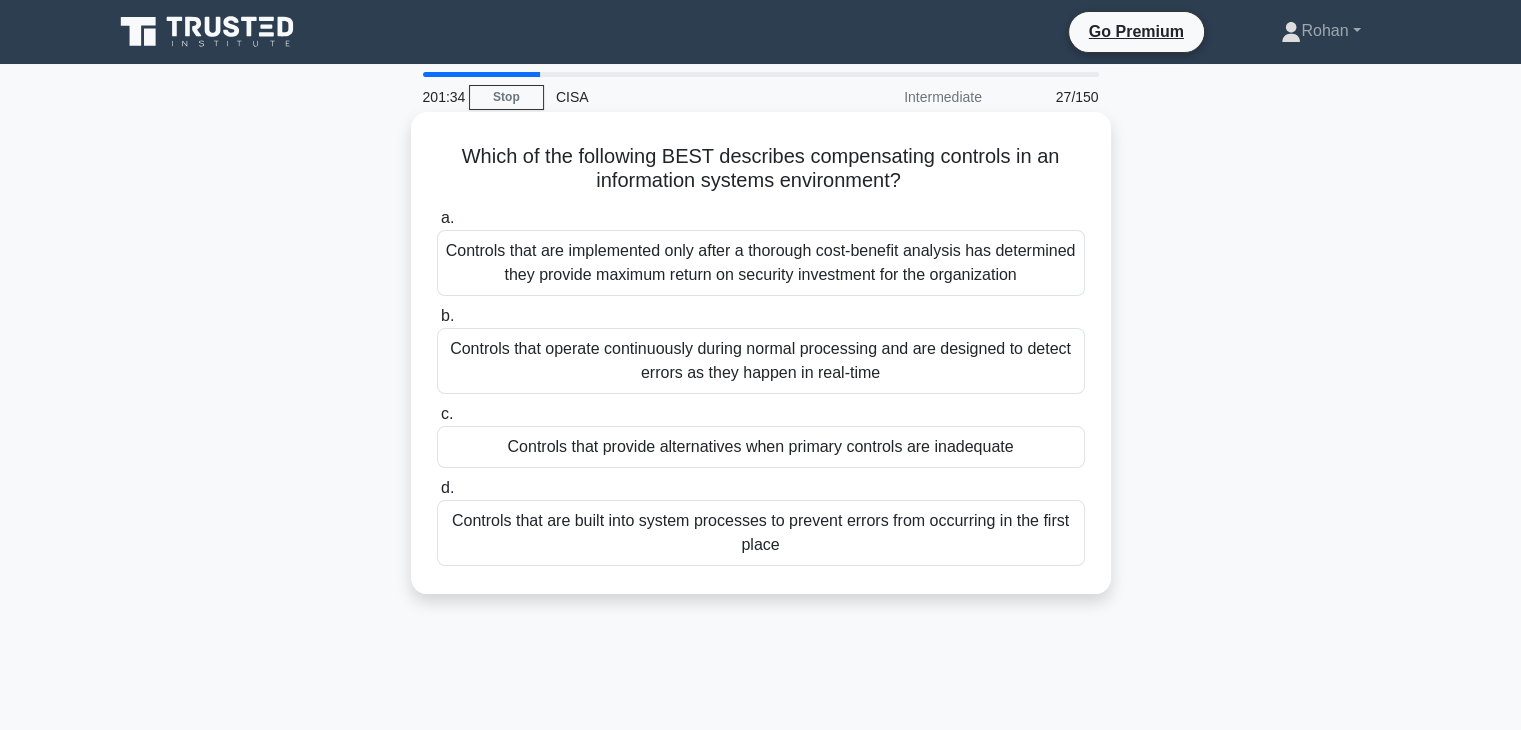 click on "c.
Controls that provide alternatives when primary controls are inadequate" at bounding box center (437, 414) 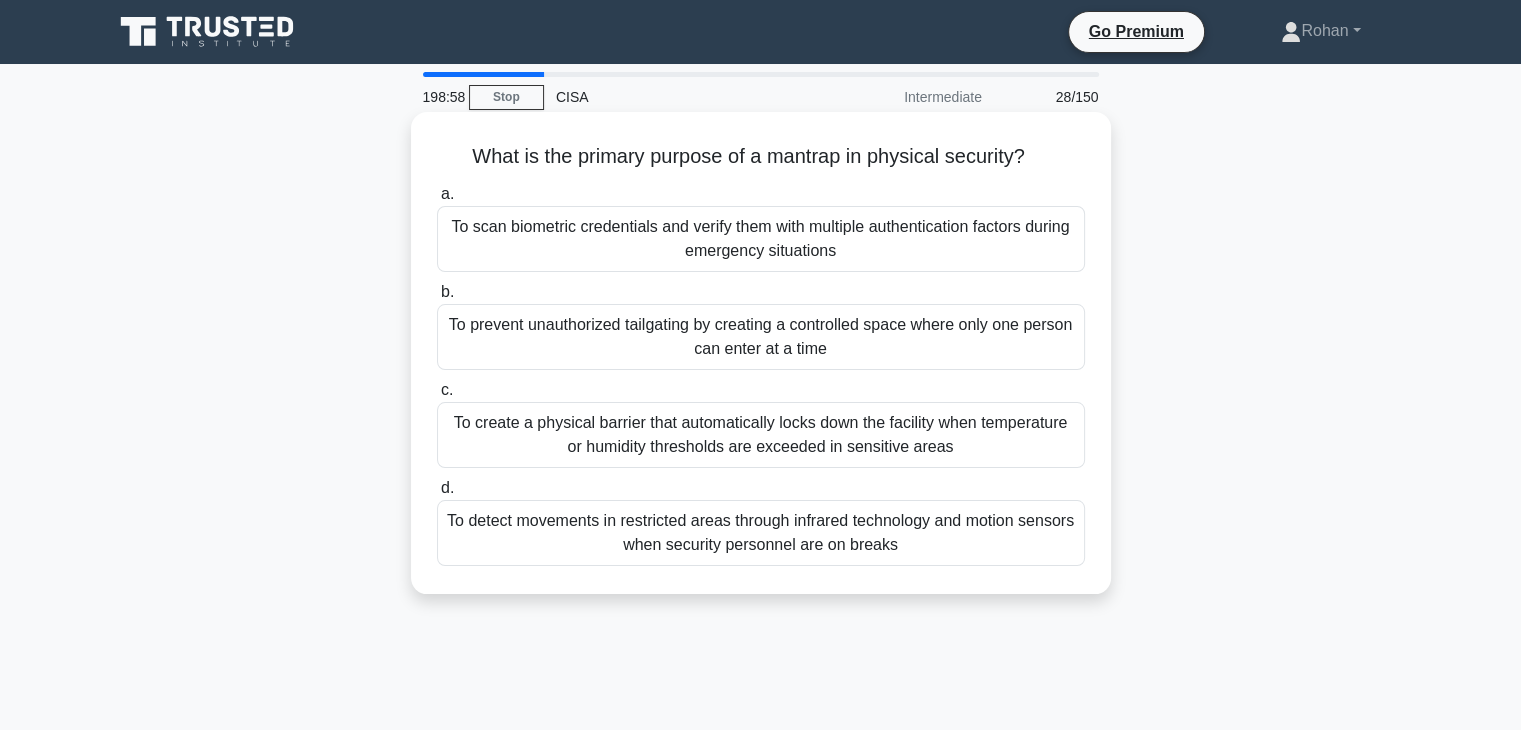 click on "To prevent unauthorized tailgating by creating a controlled space where only one person can enter at a time" at bounding box center [761, 337] 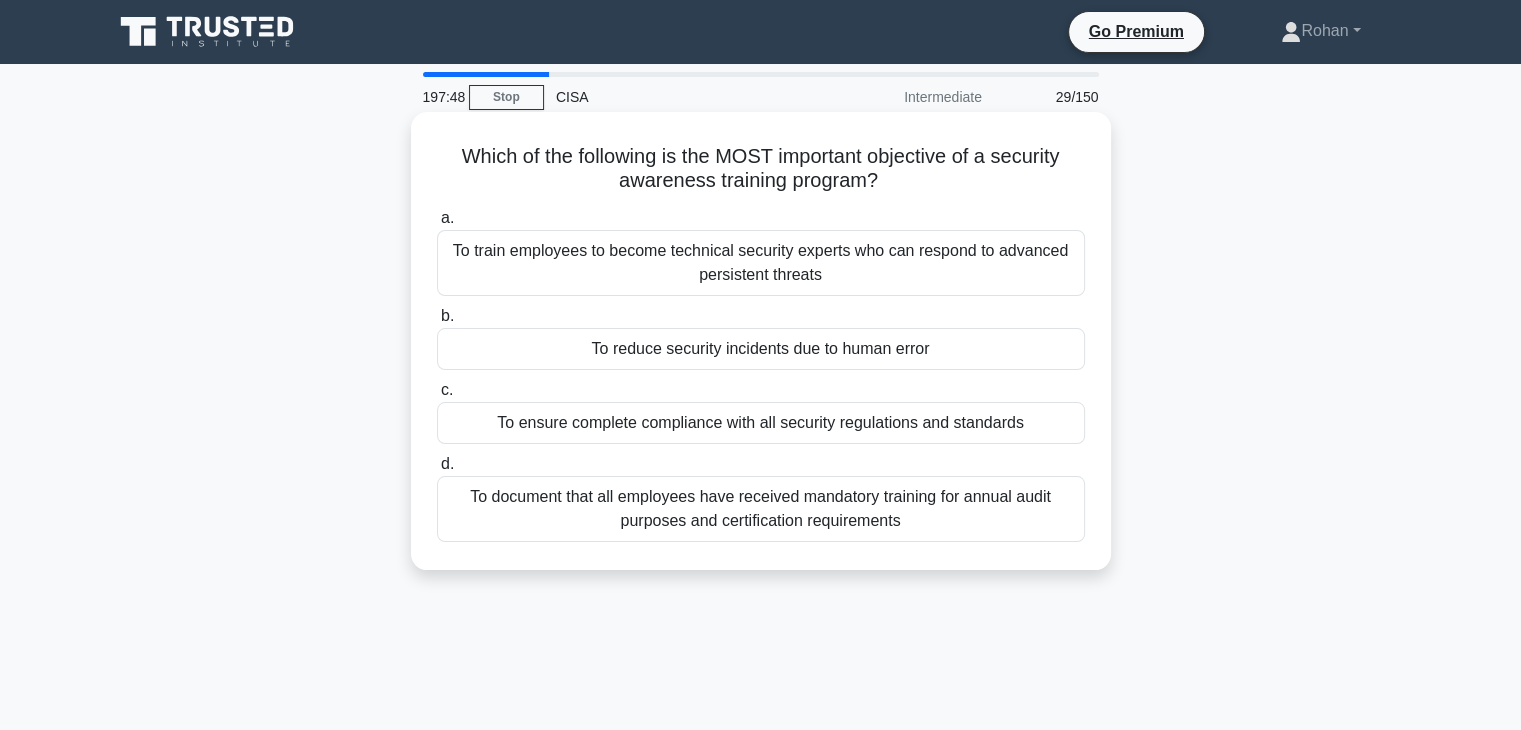 click on "To reduce security incidents due to human error" at bounding box center (761, 349) 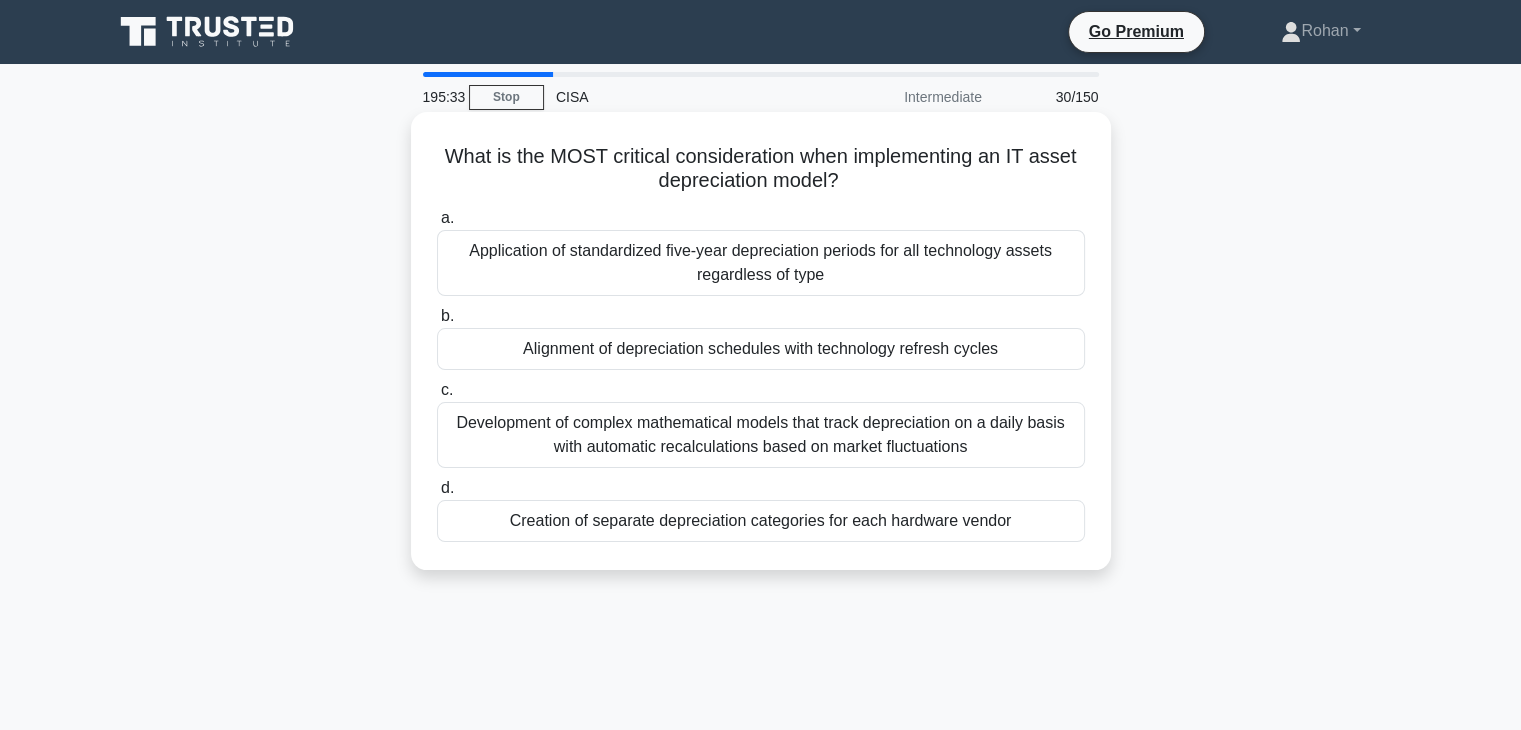 click on "Alignment of depreciation schedules with technology refresh cycles" at bounding box center [761, 349] 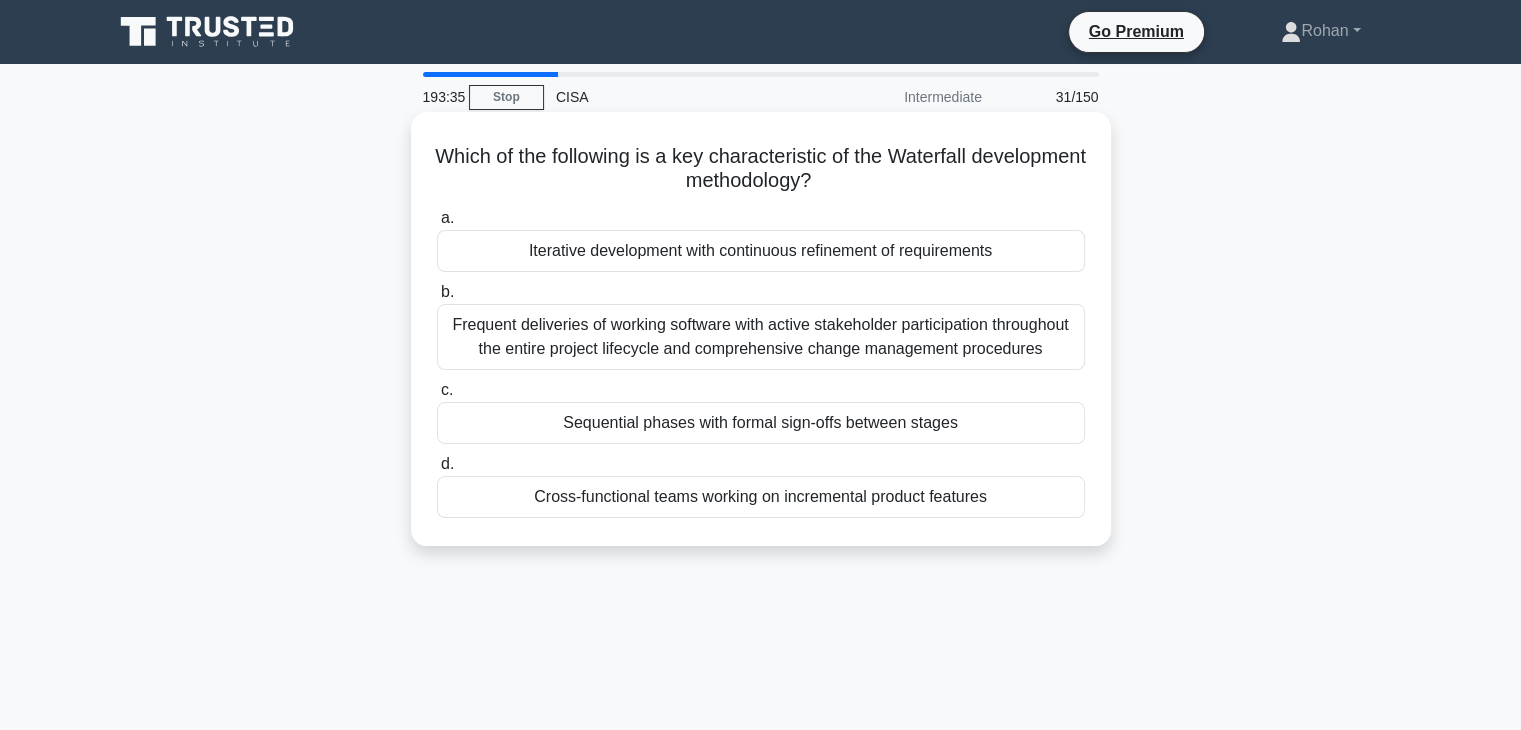 click on "Frequent deliveries of working software with active stakeholder participation throughout the entire project lifecycle and comprehensive change management procedures" at bounding box center (761, 337) 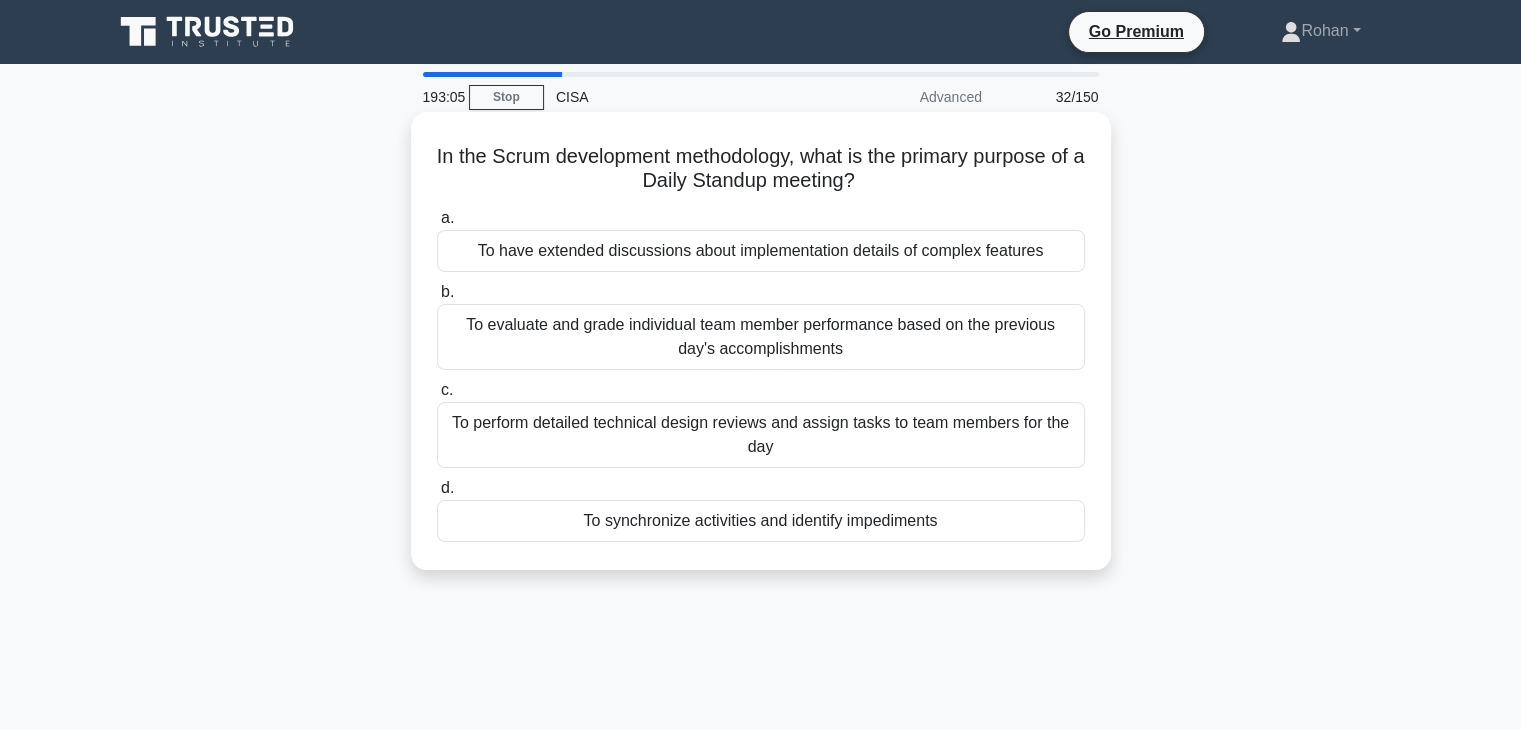click on "To synchronize activities and identify impediments" at bounding box center [761, 521] 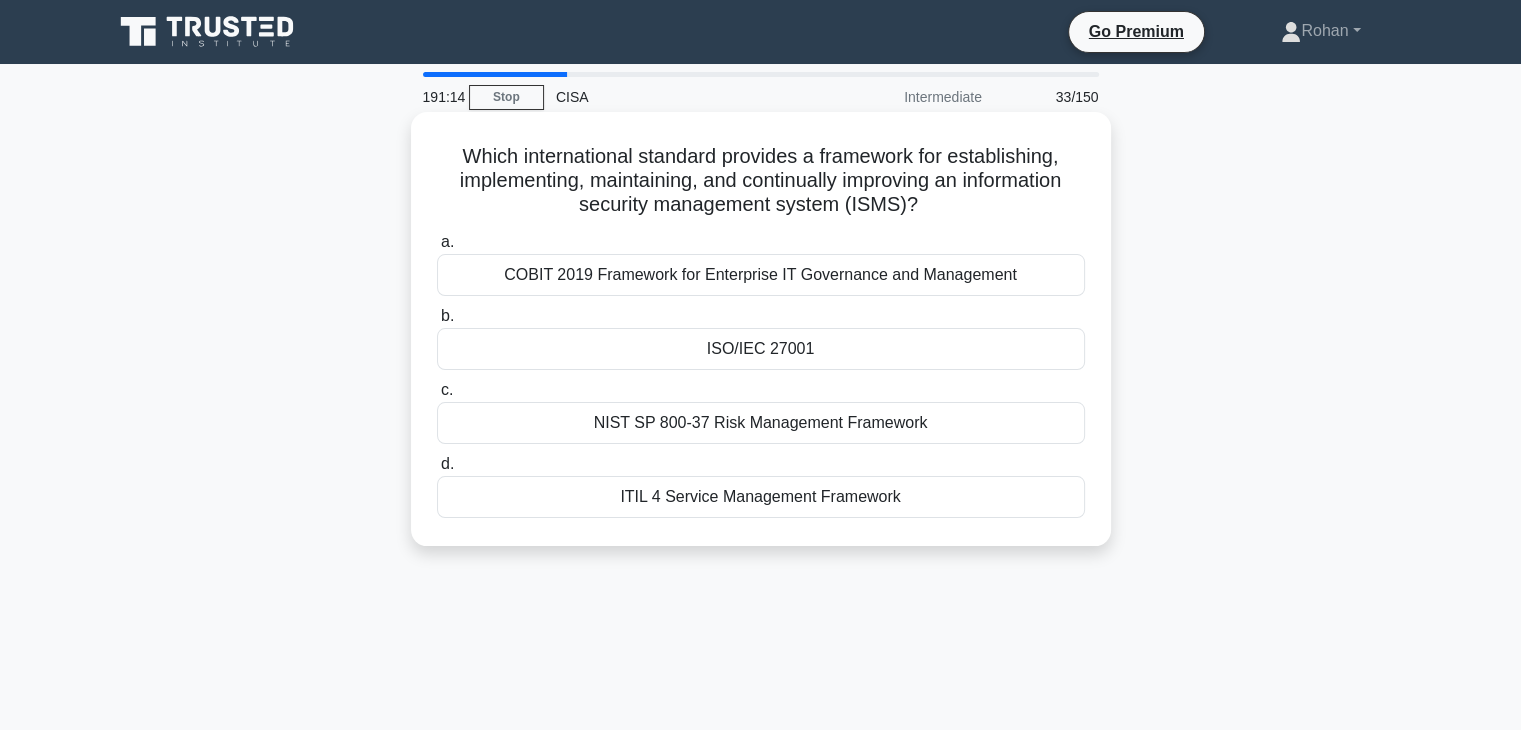 click on "NIST SP 800-37 Risk Management Framework" at bounding box center (761, 423) 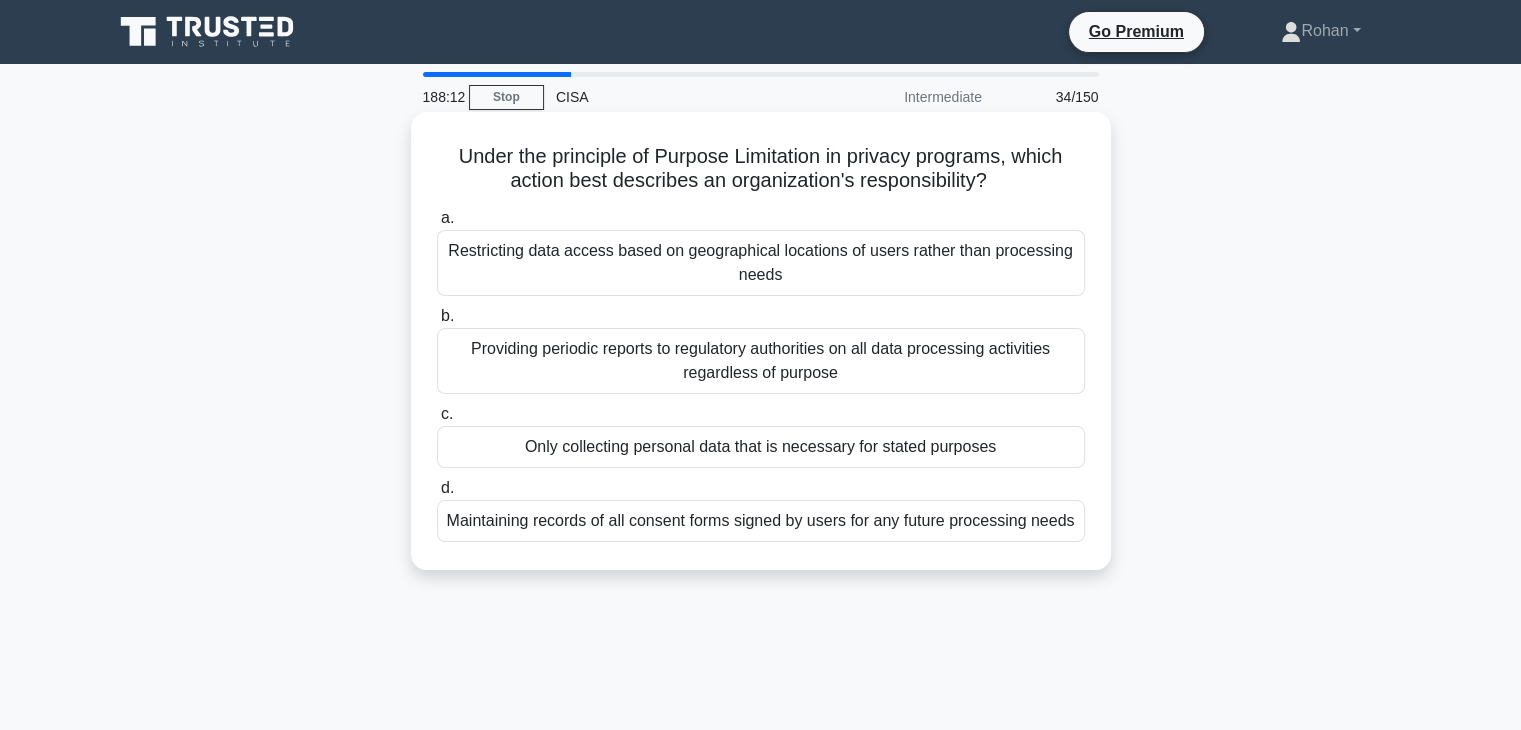 click on "Only collecting personal data that is necessary for stated purposes" at bounding box center (761, 447) 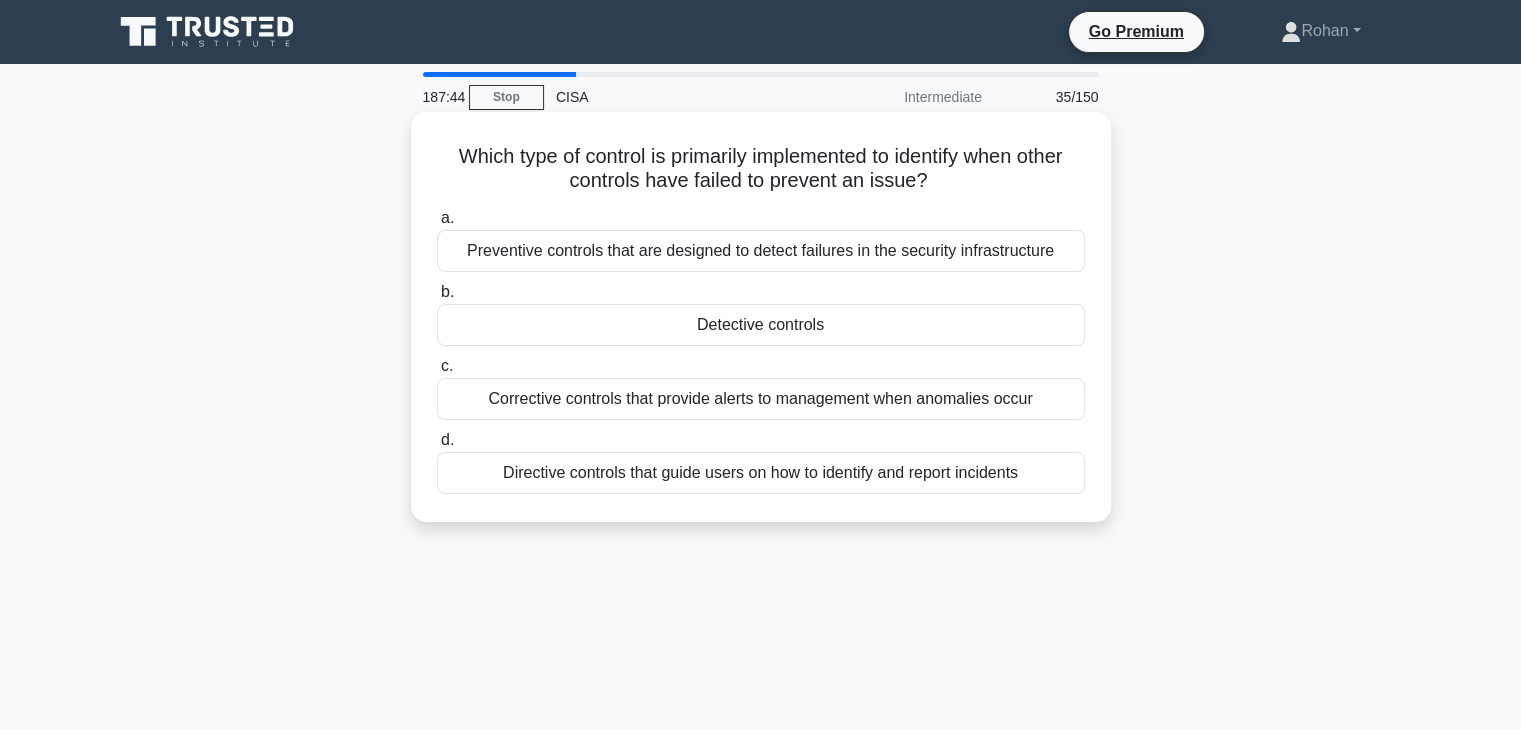 click on "Corrective controls that provide alerts to management when anomalies occur" at bounding box center (761, 399) 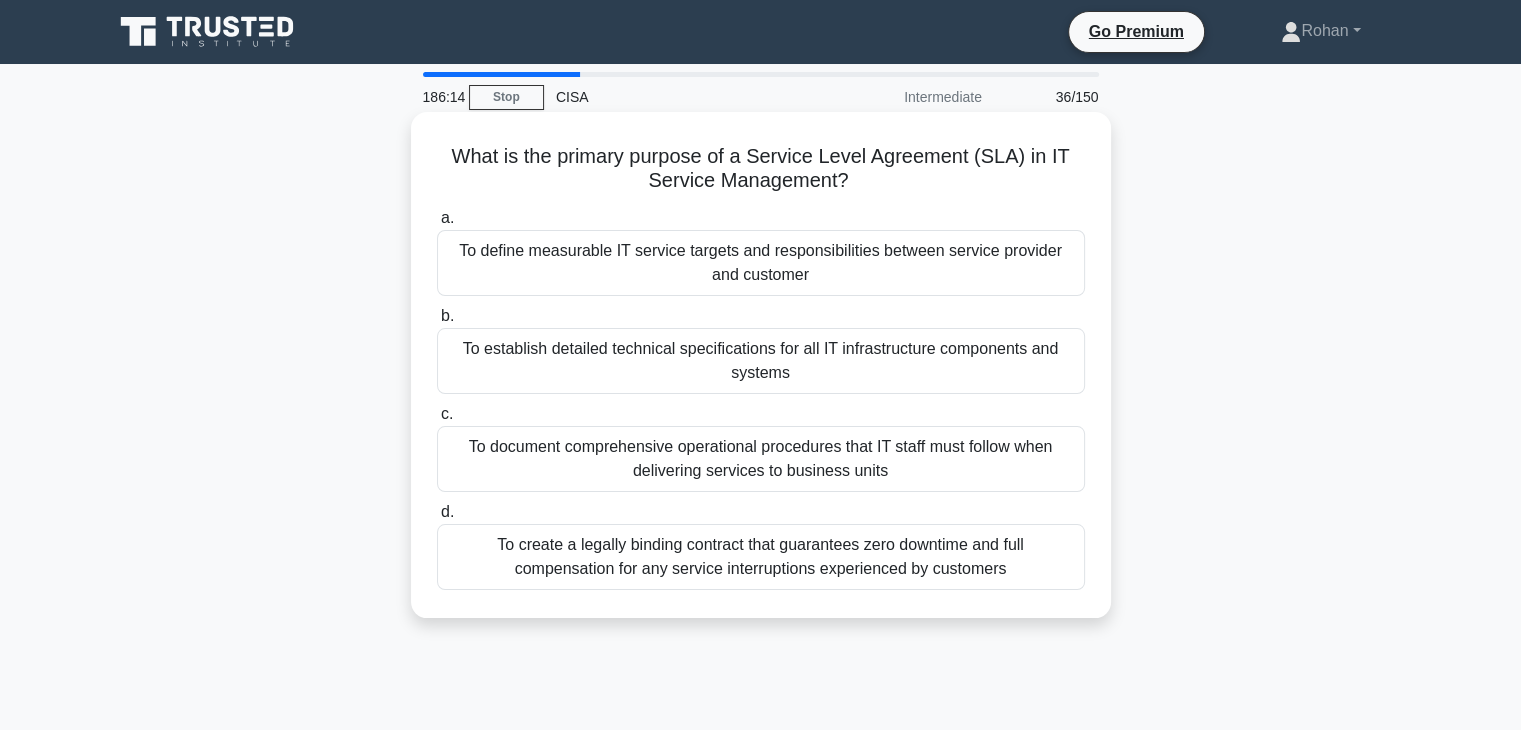 click on "To document comprehensive operational procedures that IT staff must follow when delivering services to business units" at bounding box center (761, 459) 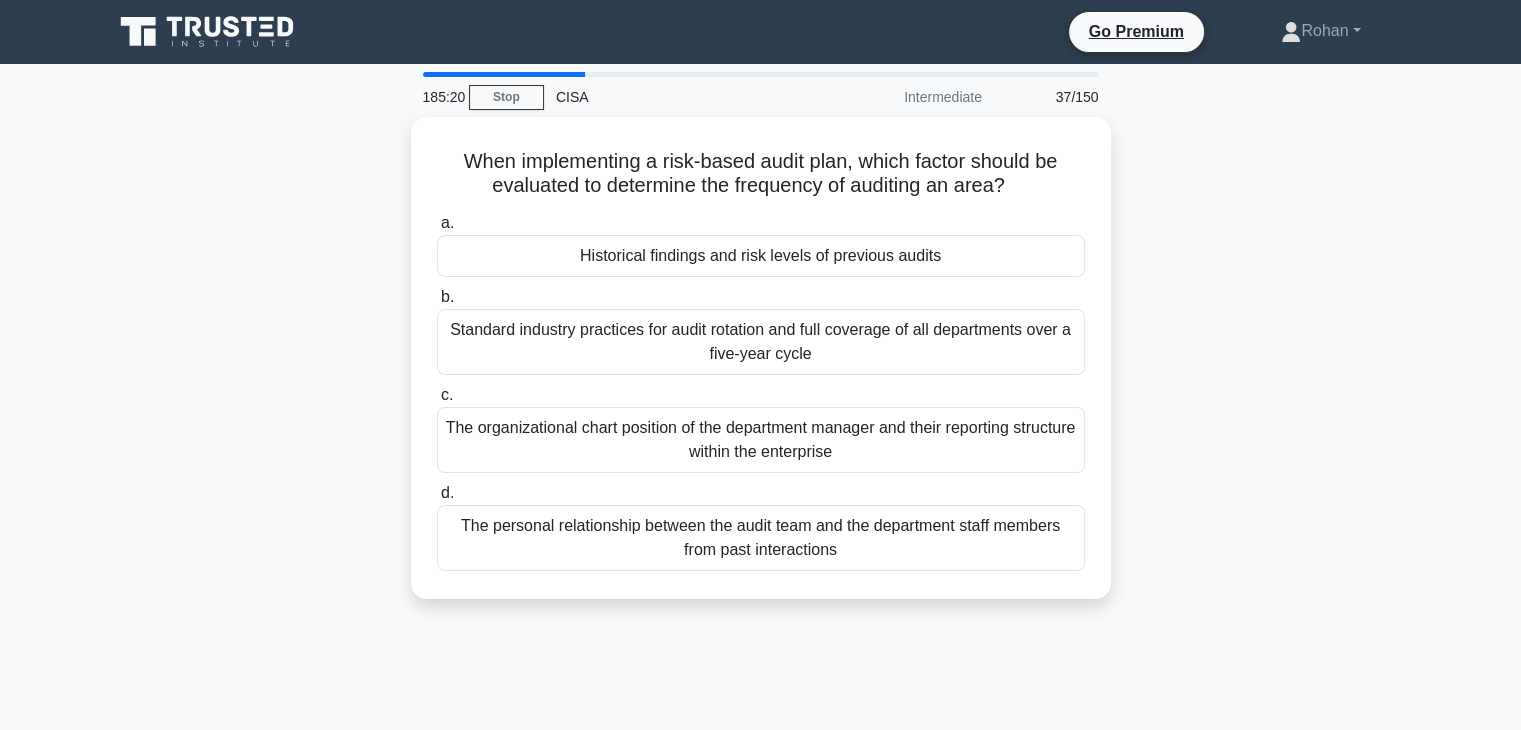click on "Historical findings and risk levels of previous audits" at bounding box center (761, 256) 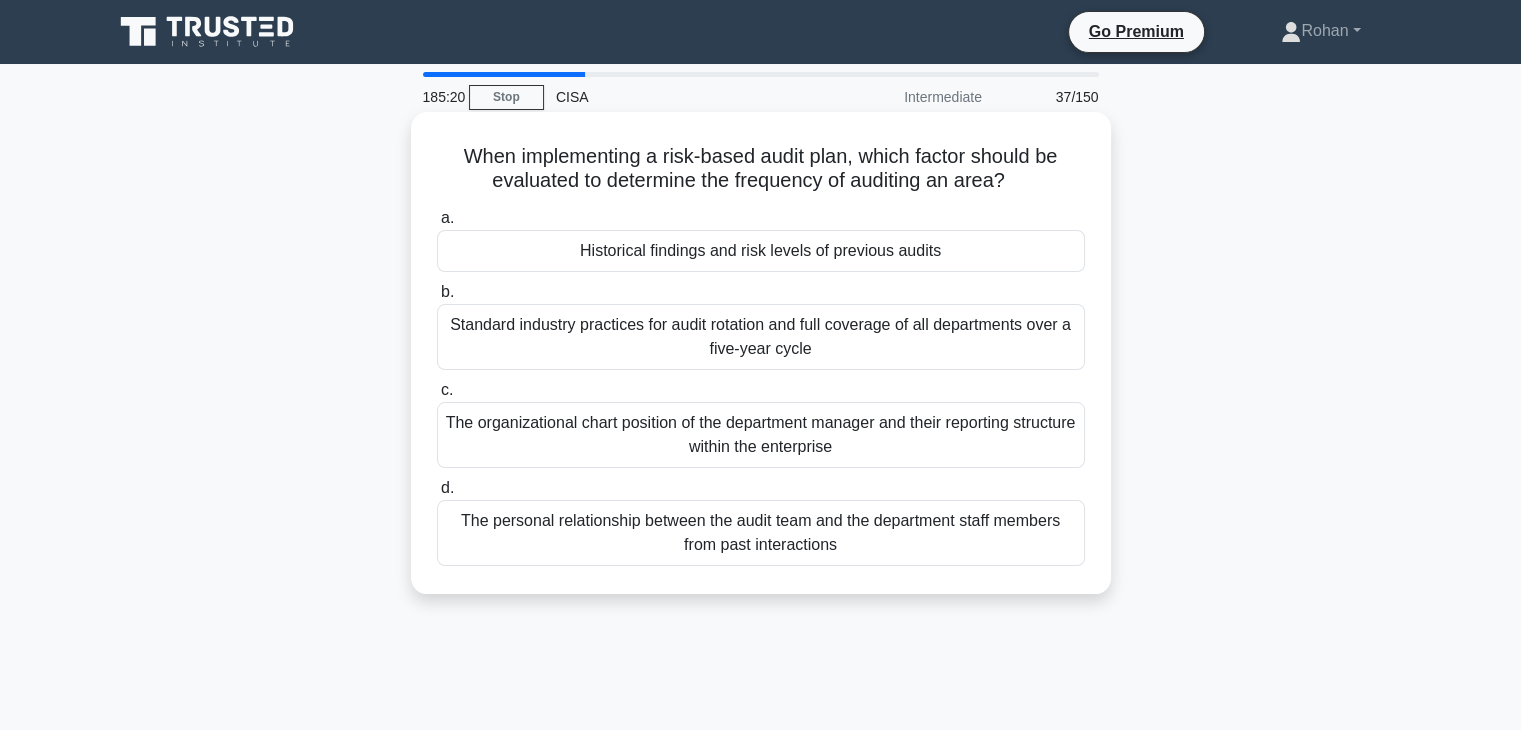 click on "a.
Historical findings and risk levels of previous audits" at bounding box center [437, 218] 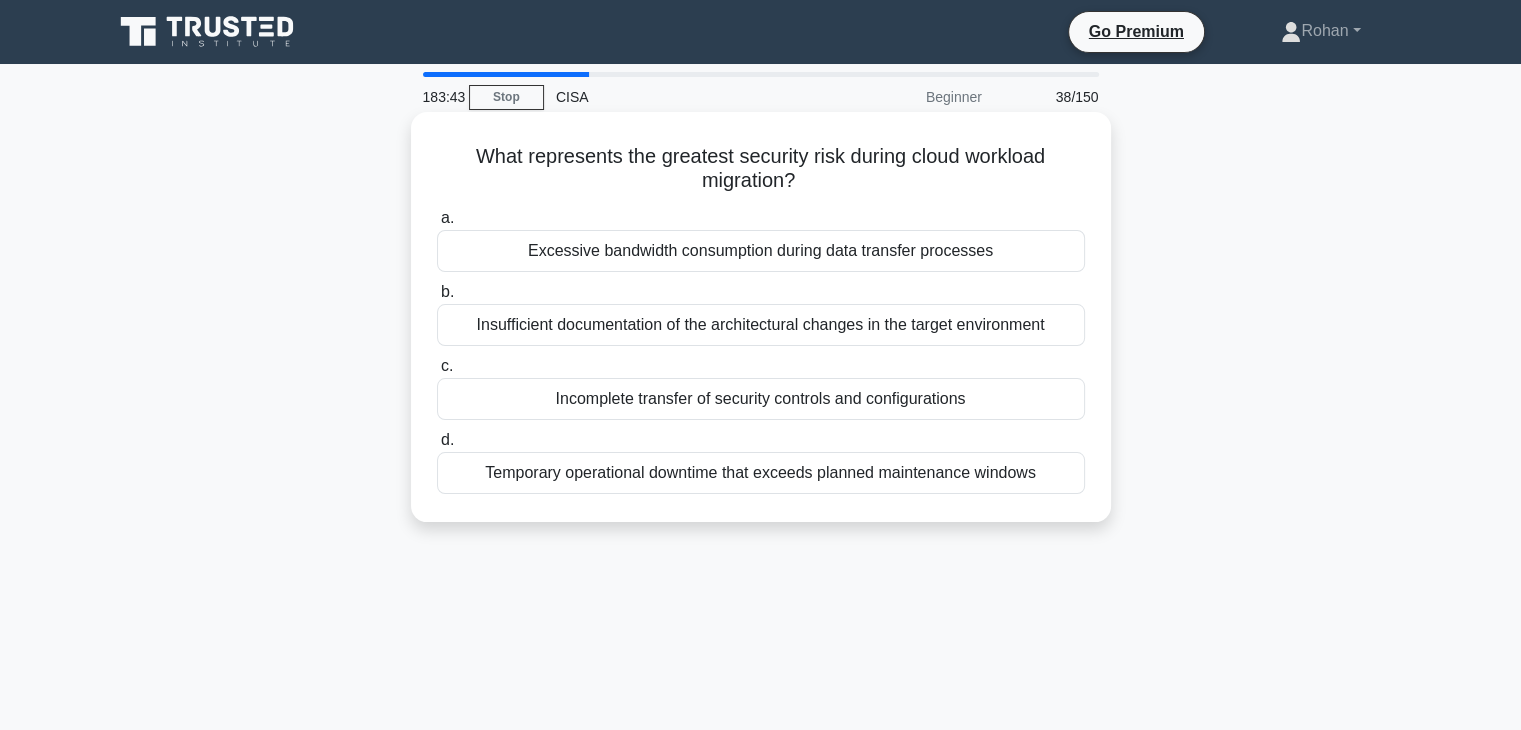 click on "Incomplete transfer of security controls and configurations" at bounding box center [761, 399] 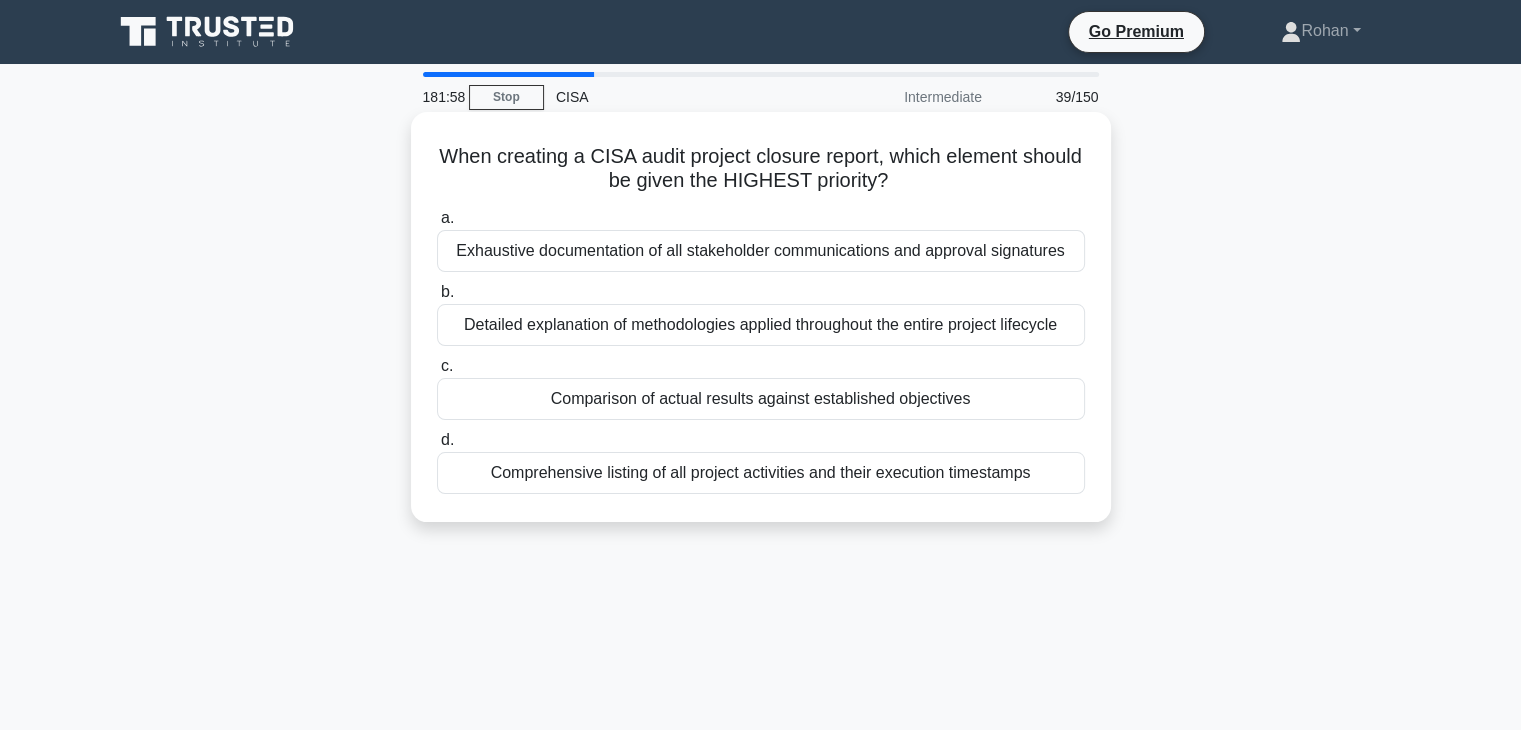 click on "Comparison of actual results against established objectives" at bounding box center (761, 399) 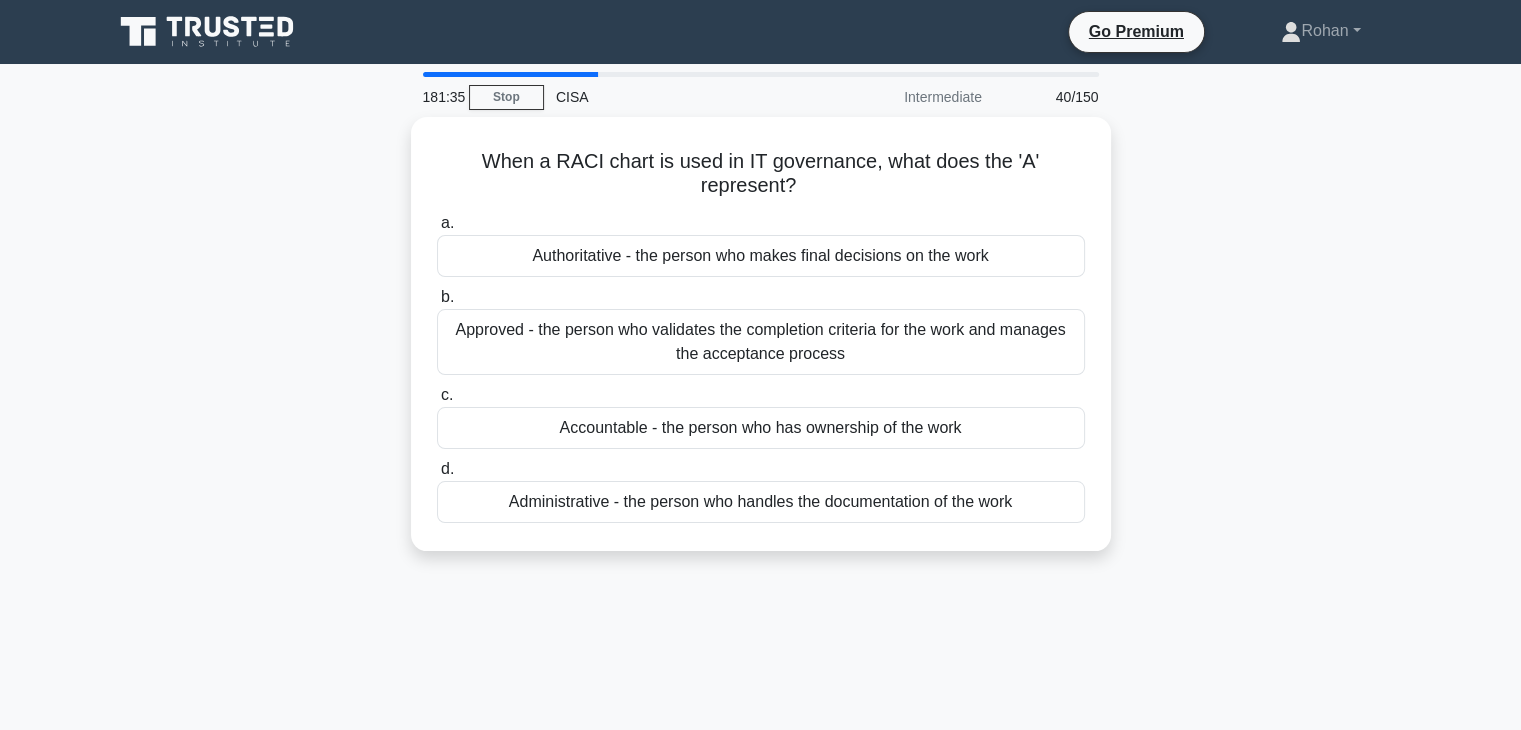 click on "181:35
Stop
CISA
Intermediate
40/150
When a RACI chart is used in IT governance, what does the 'A' represent?
.spinner_0XTQ{transform-origin:center;animation:spinner_y6GP .75s linear infinite}@keyframes spinner_y6GP{100%{transform:rotate(360deg)}}
a.
b. c. d." at bounding box center (760, 572) 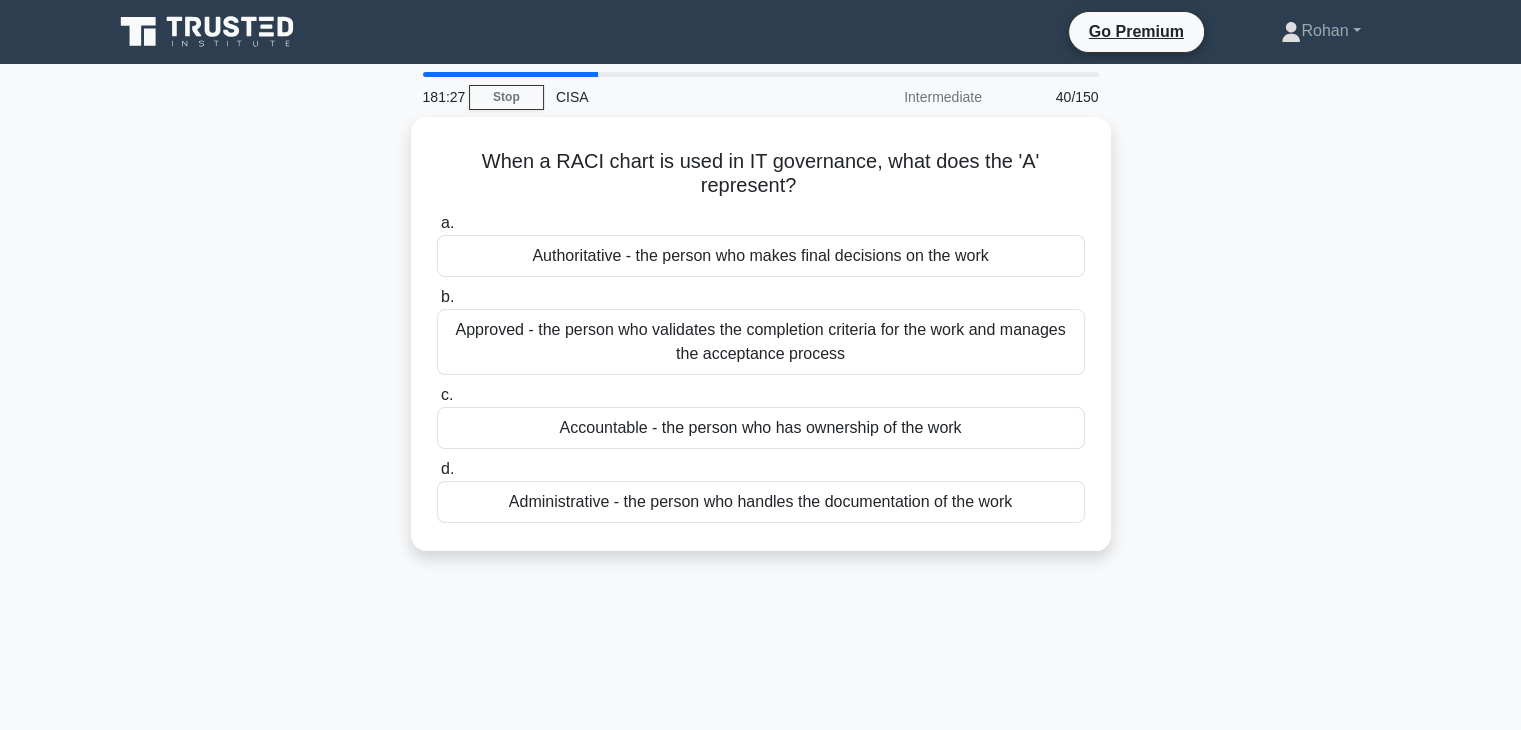 click on "Accountable - the person who has ownership of the work" at bounding box center [761, 428] 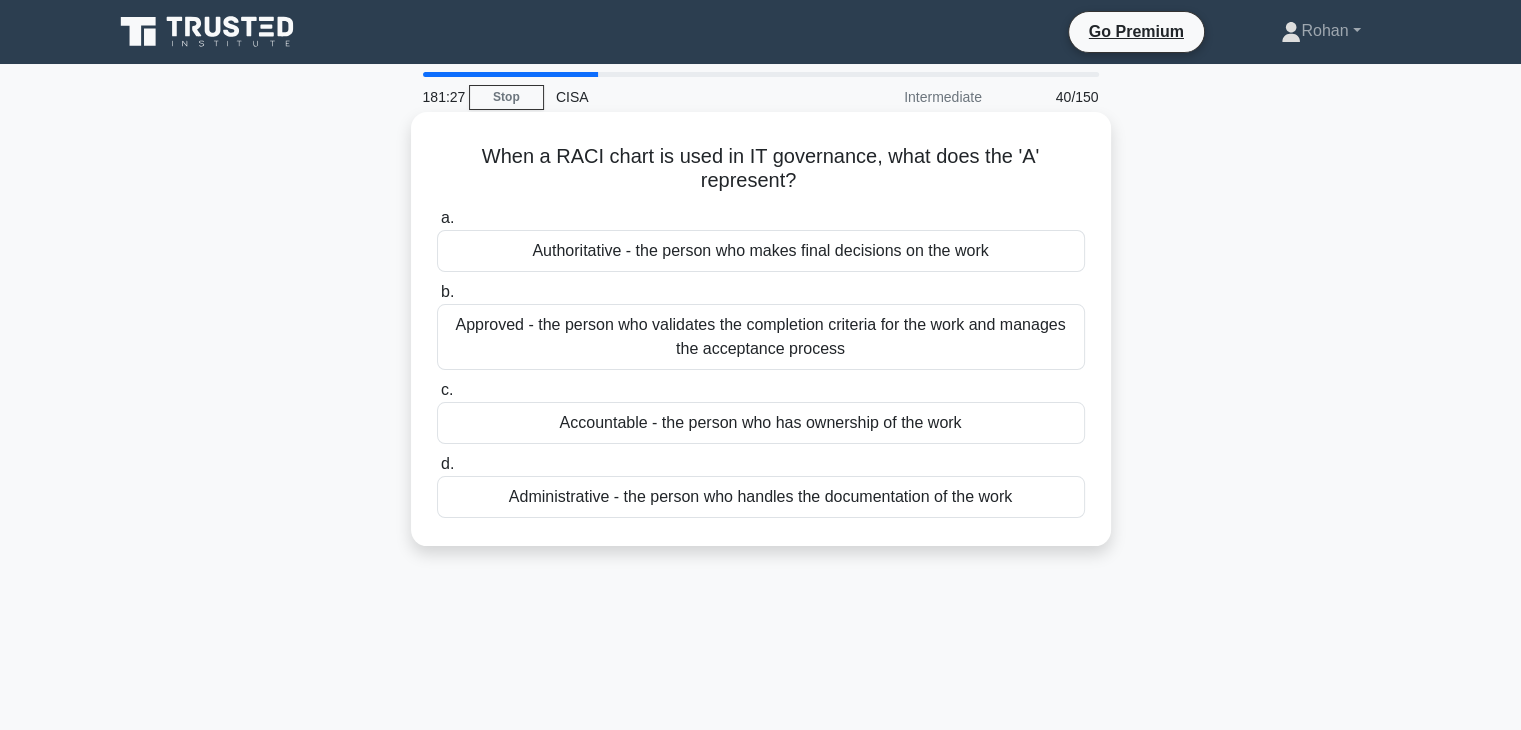 click on "c.
Accountable - the person who has ownership of the work" at bounding box center [437, 390] 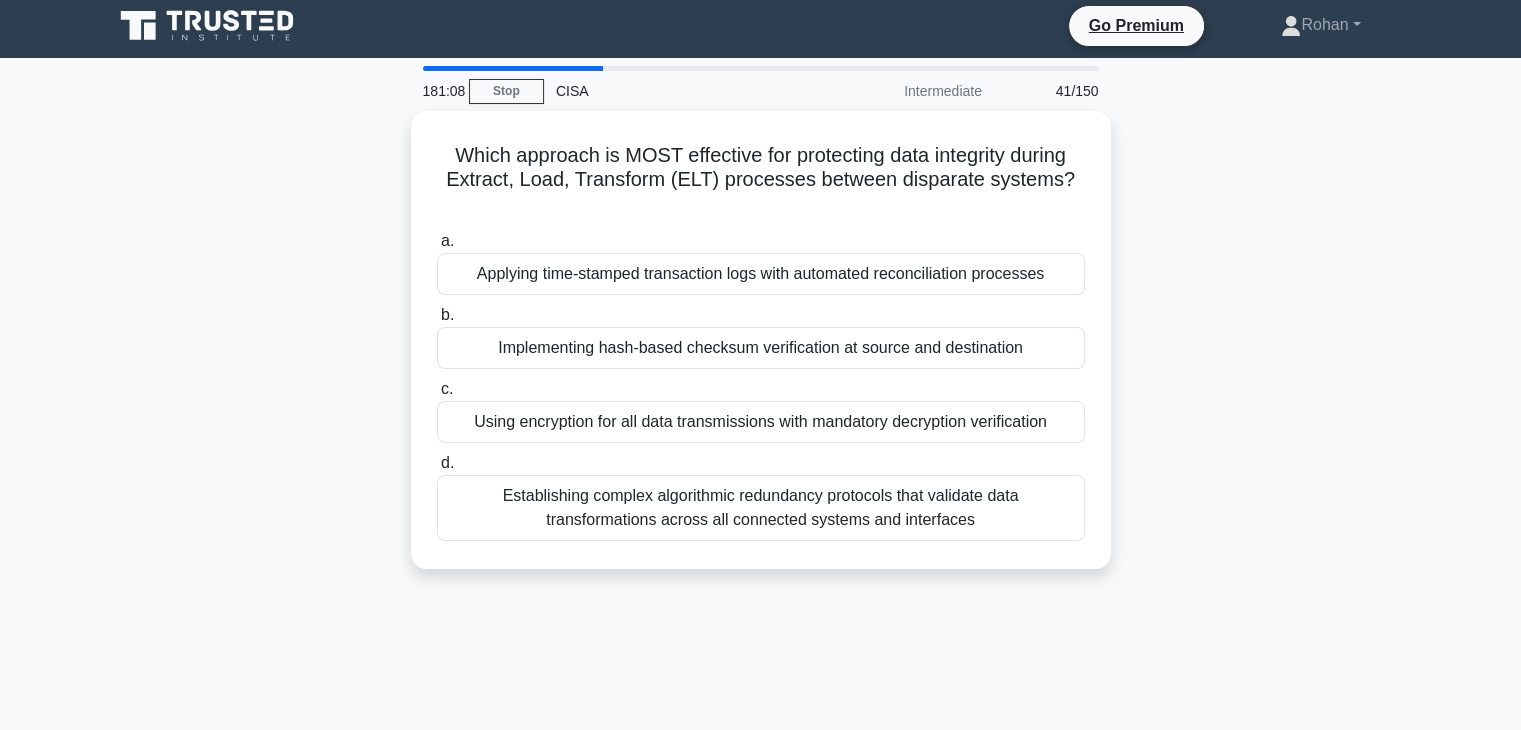 scroll, scrollTop: 0, scrollLeft: 0, axis: both 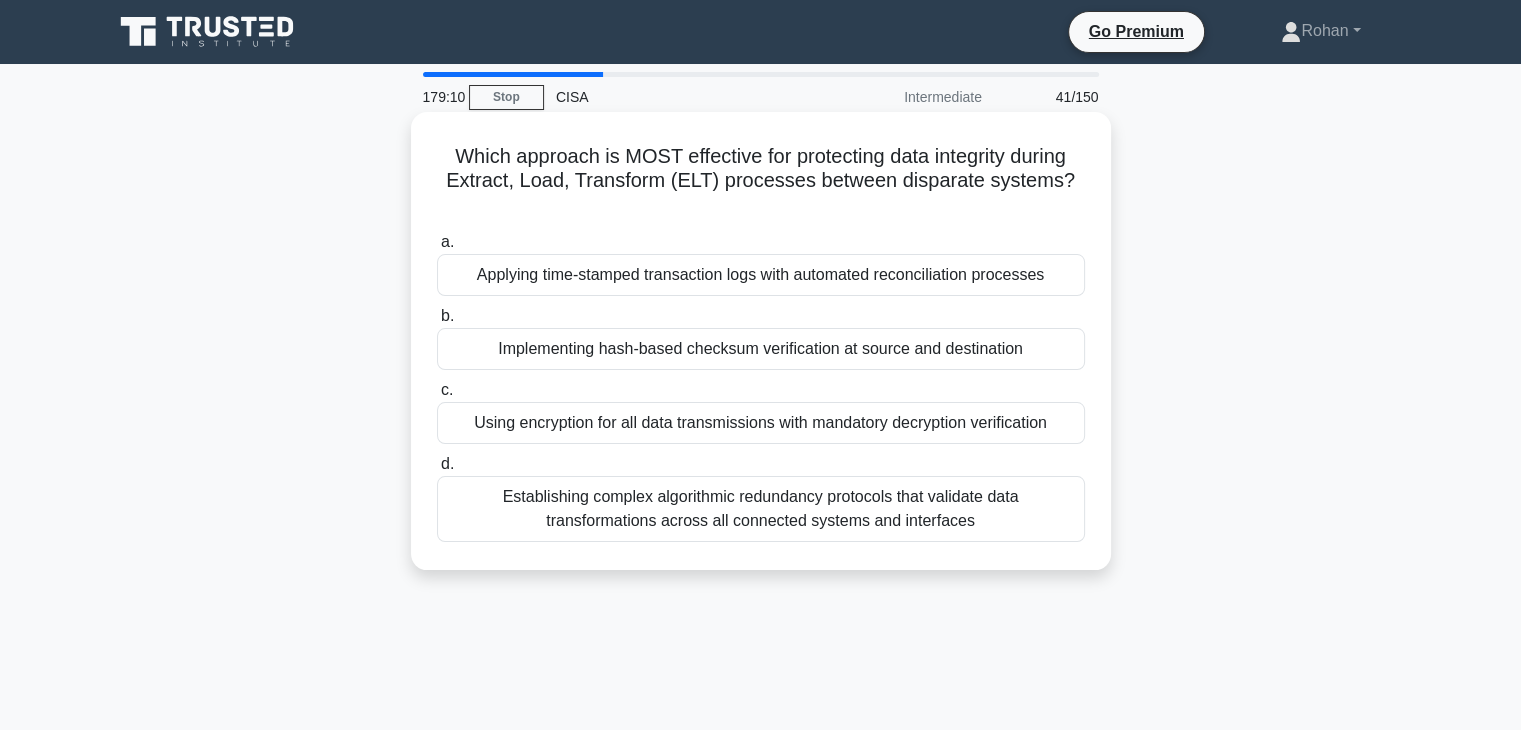 click on "Implementing hash-based checksum verification at source and destination" at bounding box center [761, 349] 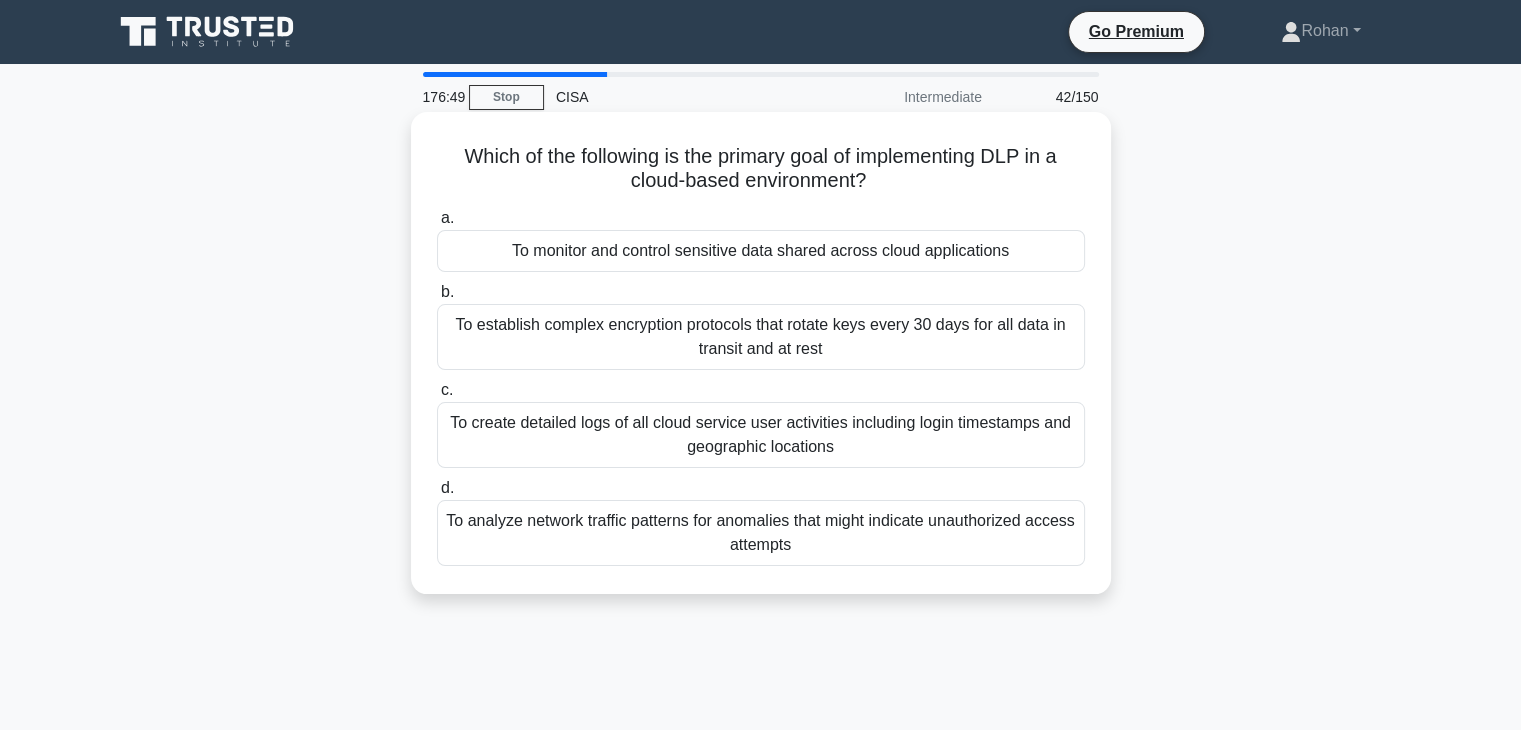 click on "To monitor and control sensitive data shared across cloud applications" at bounding box center (761, 251) 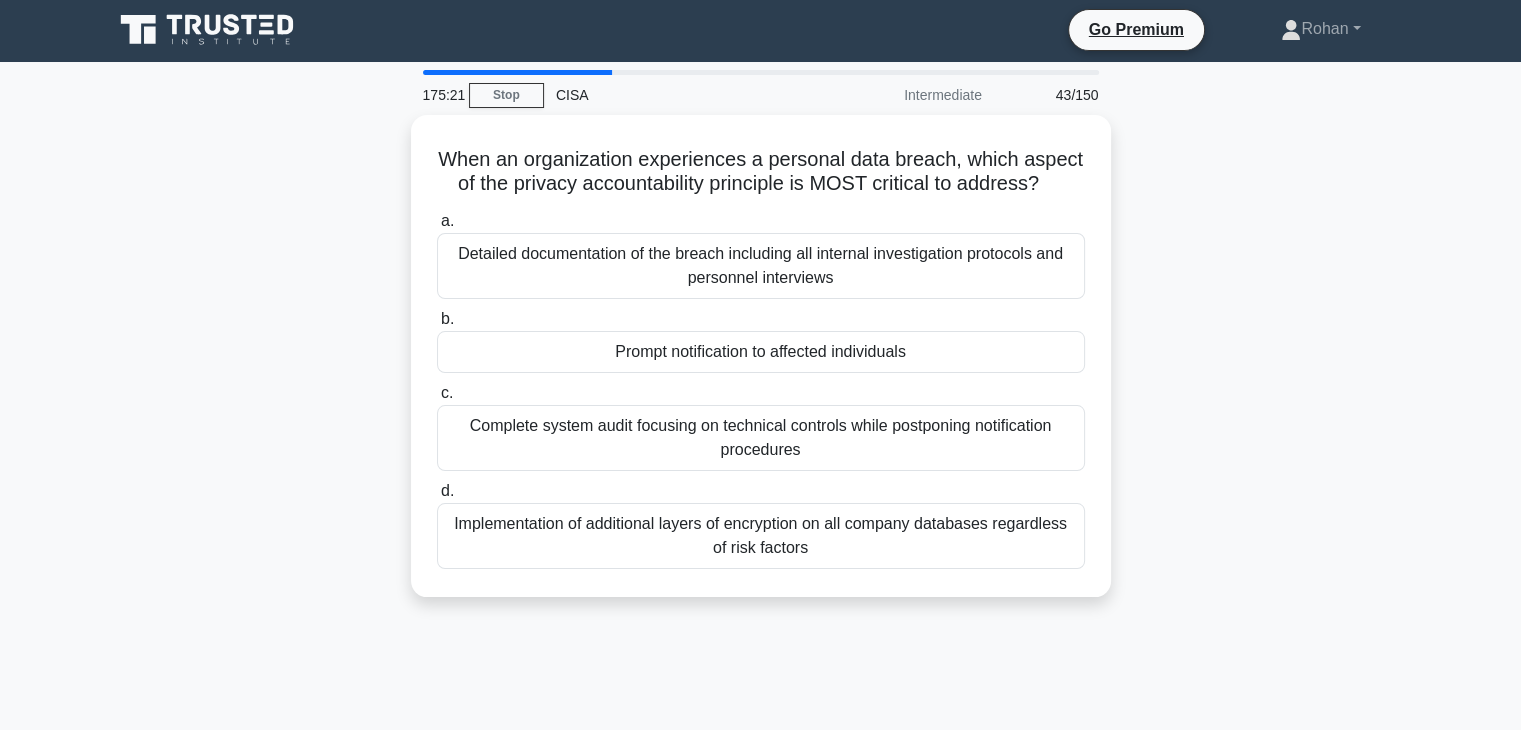 scroll, scrollTop: 1, scrollLeft: 0, axis: vertical 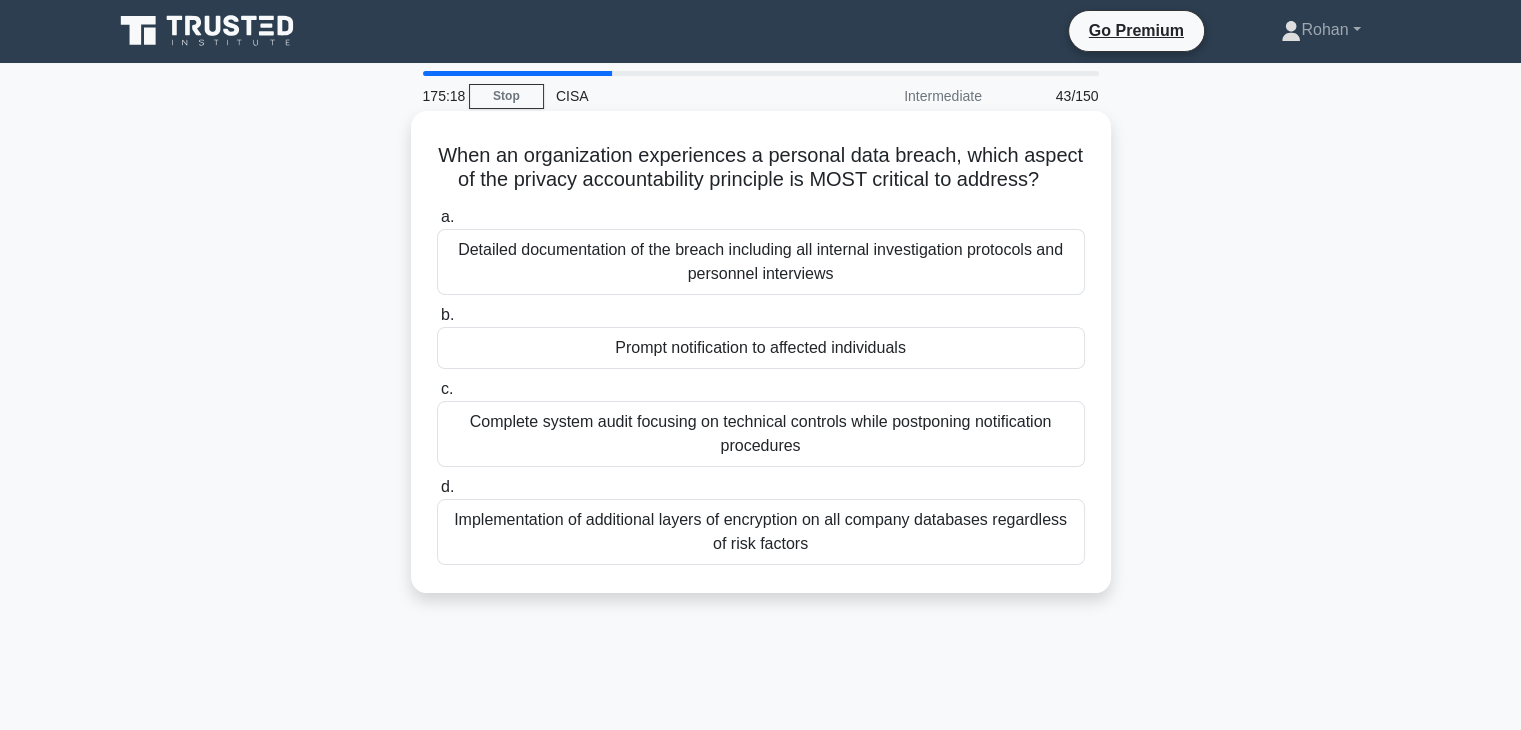 click on "Prompt notification to affected individuals" at bounding box center (761, 348) 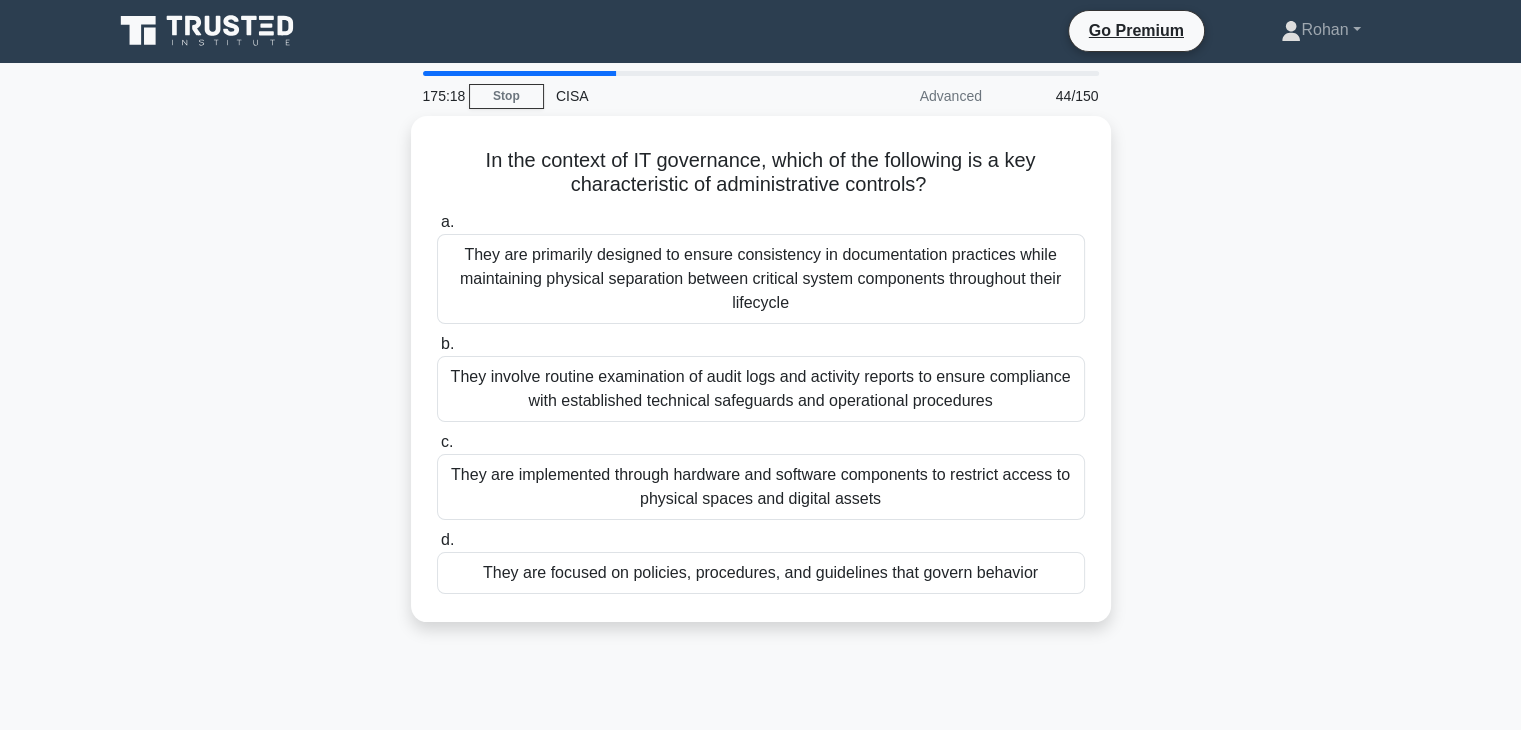 scroll, scrollTop: 0, scrollLeft: 0, axis: both 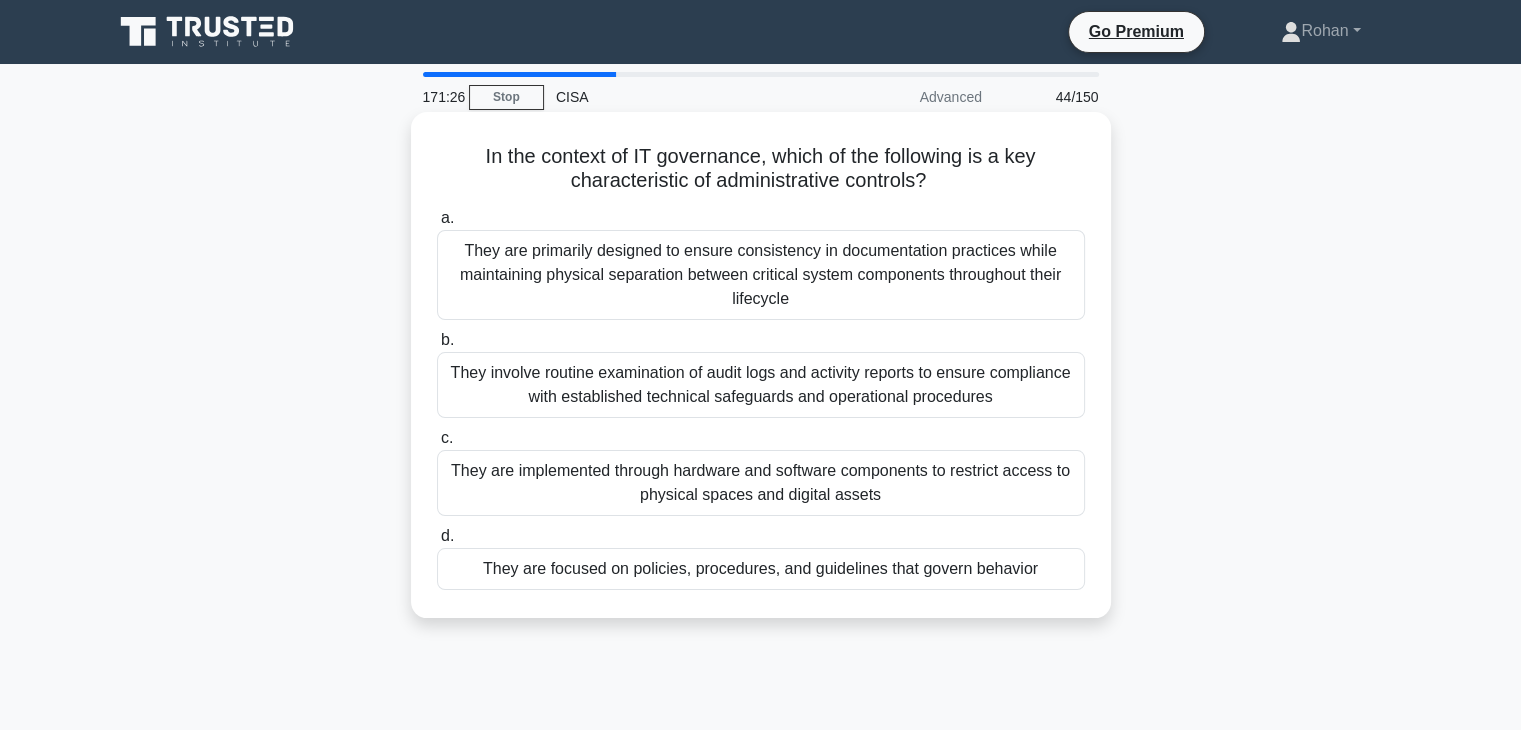click on "They involve routine examination of audit logs and activity reports to ensure compliance with established technical safeguards and operational procedures" at bounding box center (761, 385) 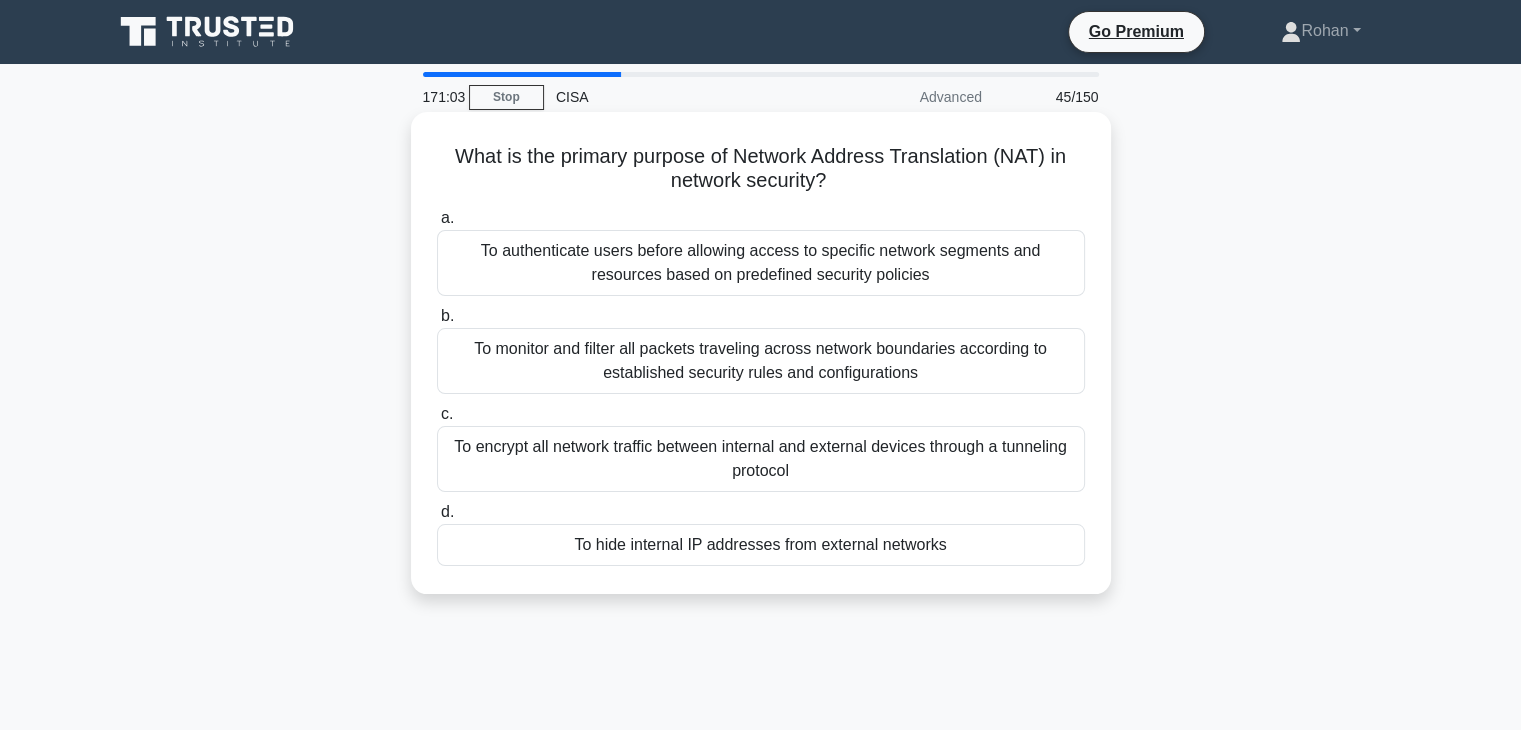 click on "To hide internal IP addresses from external networks" at bounding box center (761, 545) 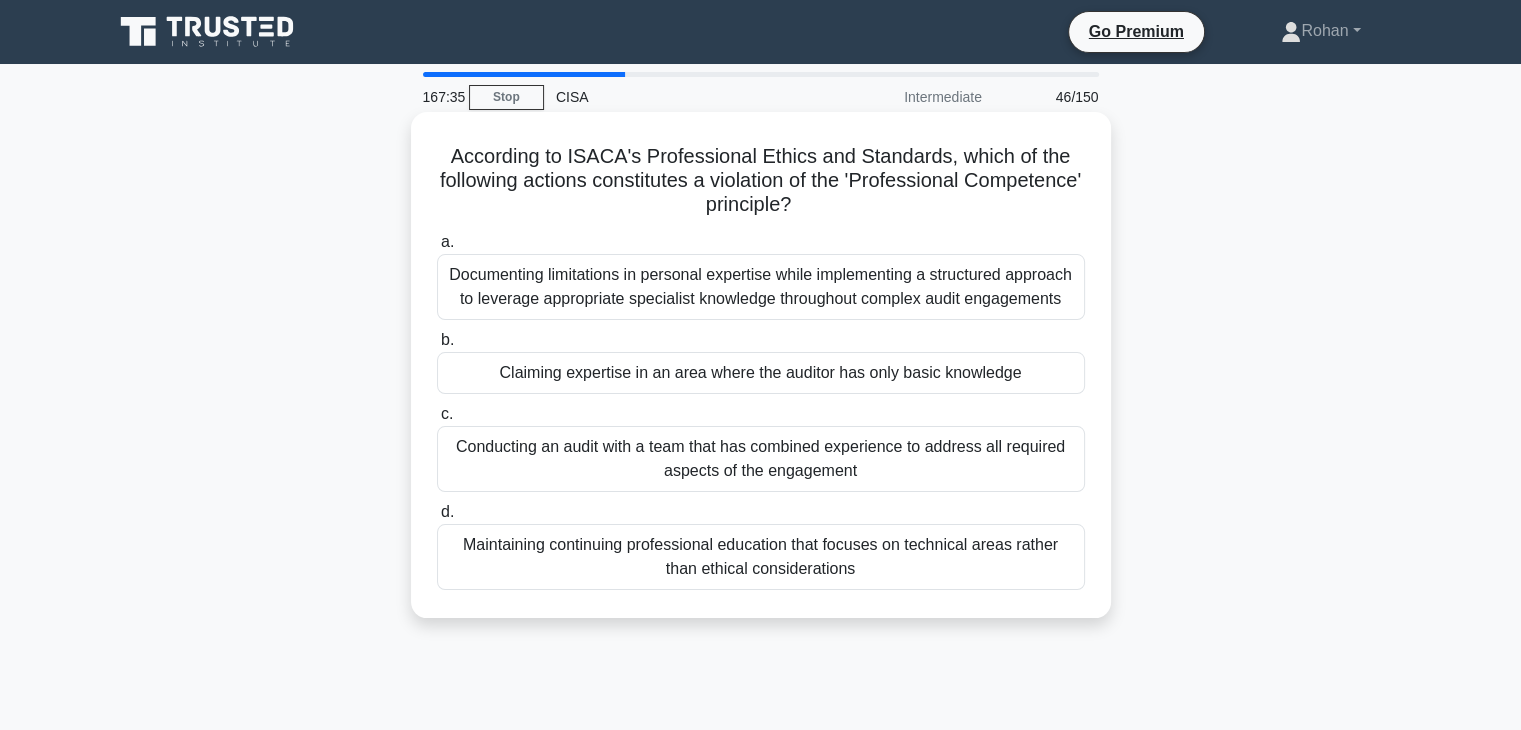 click on "Documenting limitations in personal expertise while implementing a structured approach to leverage appropriate specialist knowledge throughout complex audit engagements" at bounding box center (761, 287) 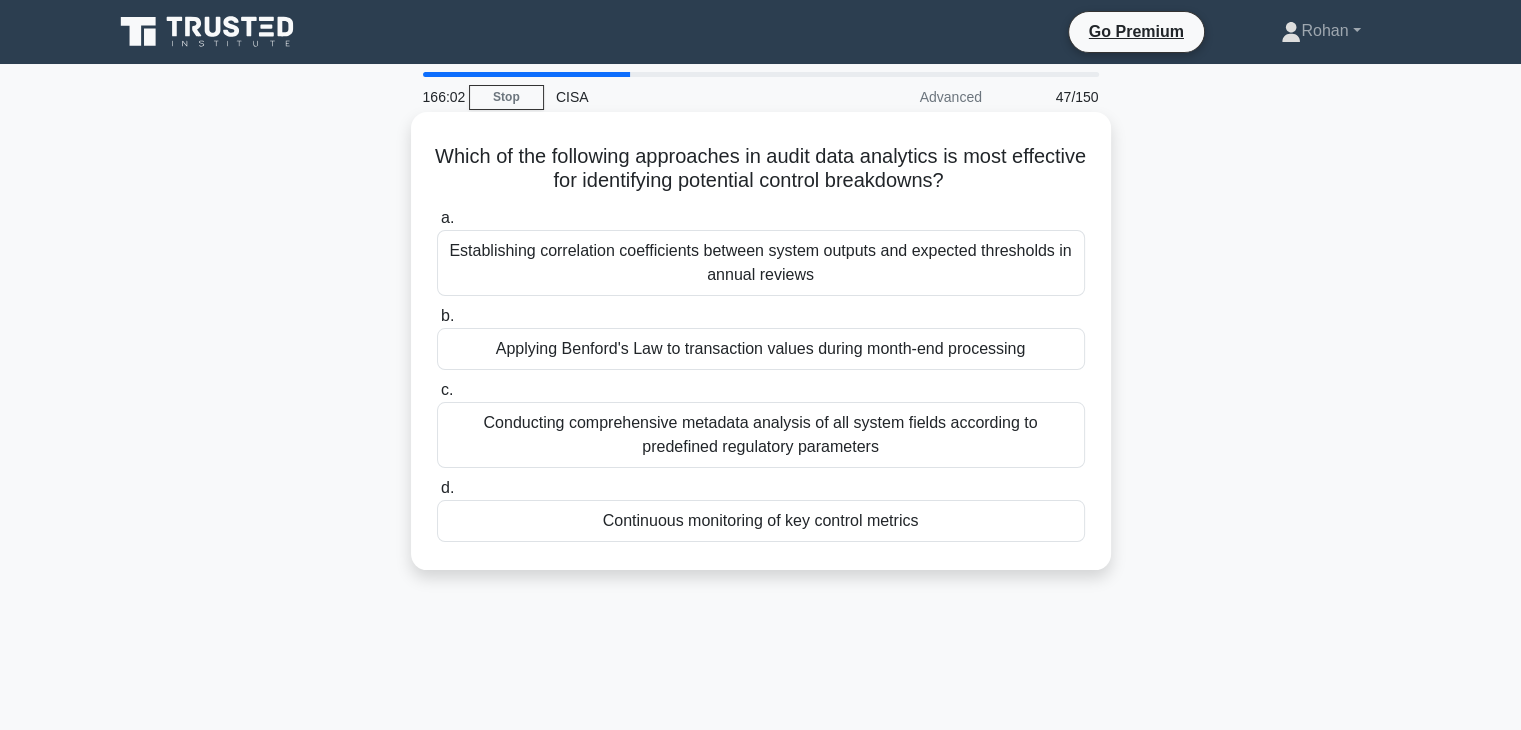 click on "Continuous monitoring of key control metrics" at bounding box center (761, 521) 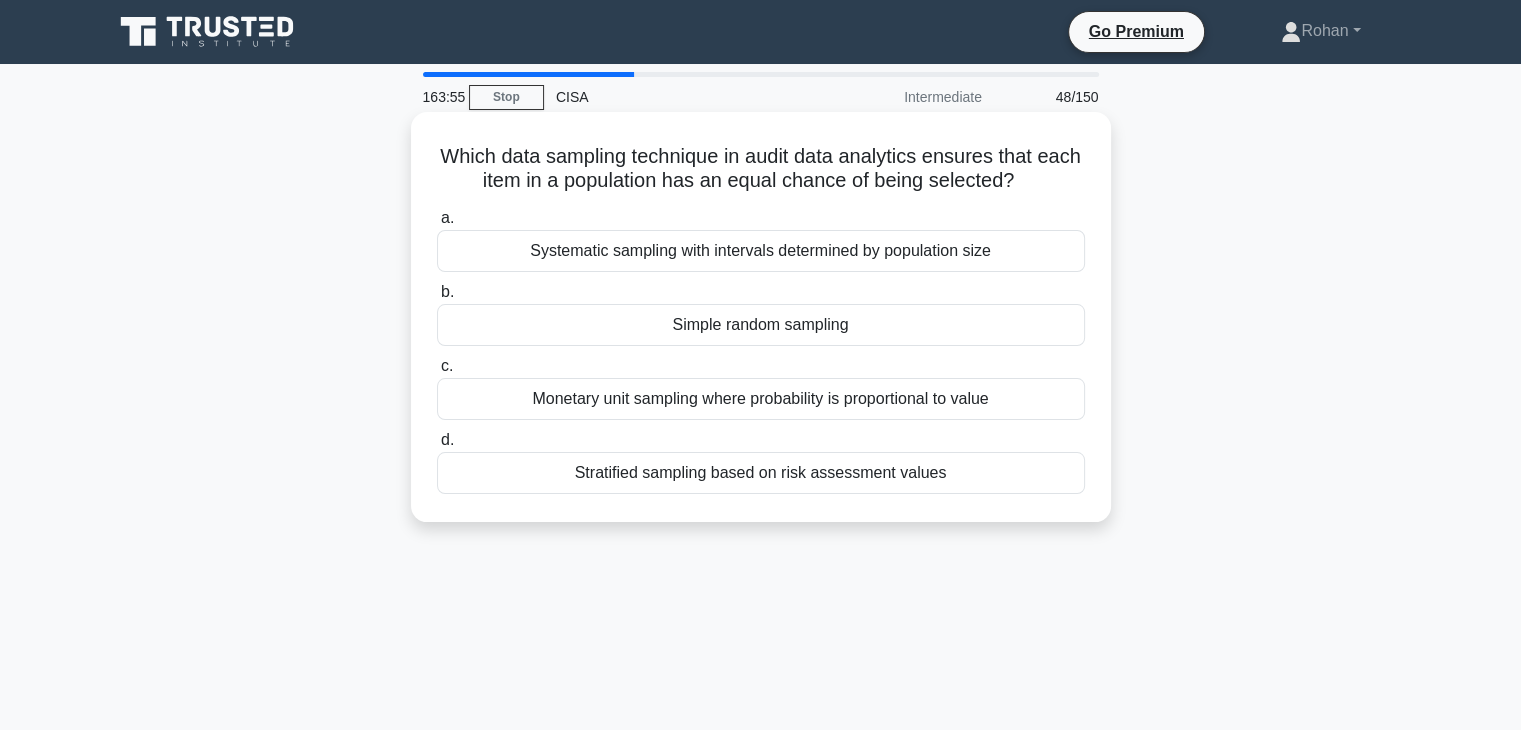 click on "Simple random sampling" at bounding box center [761, 325] 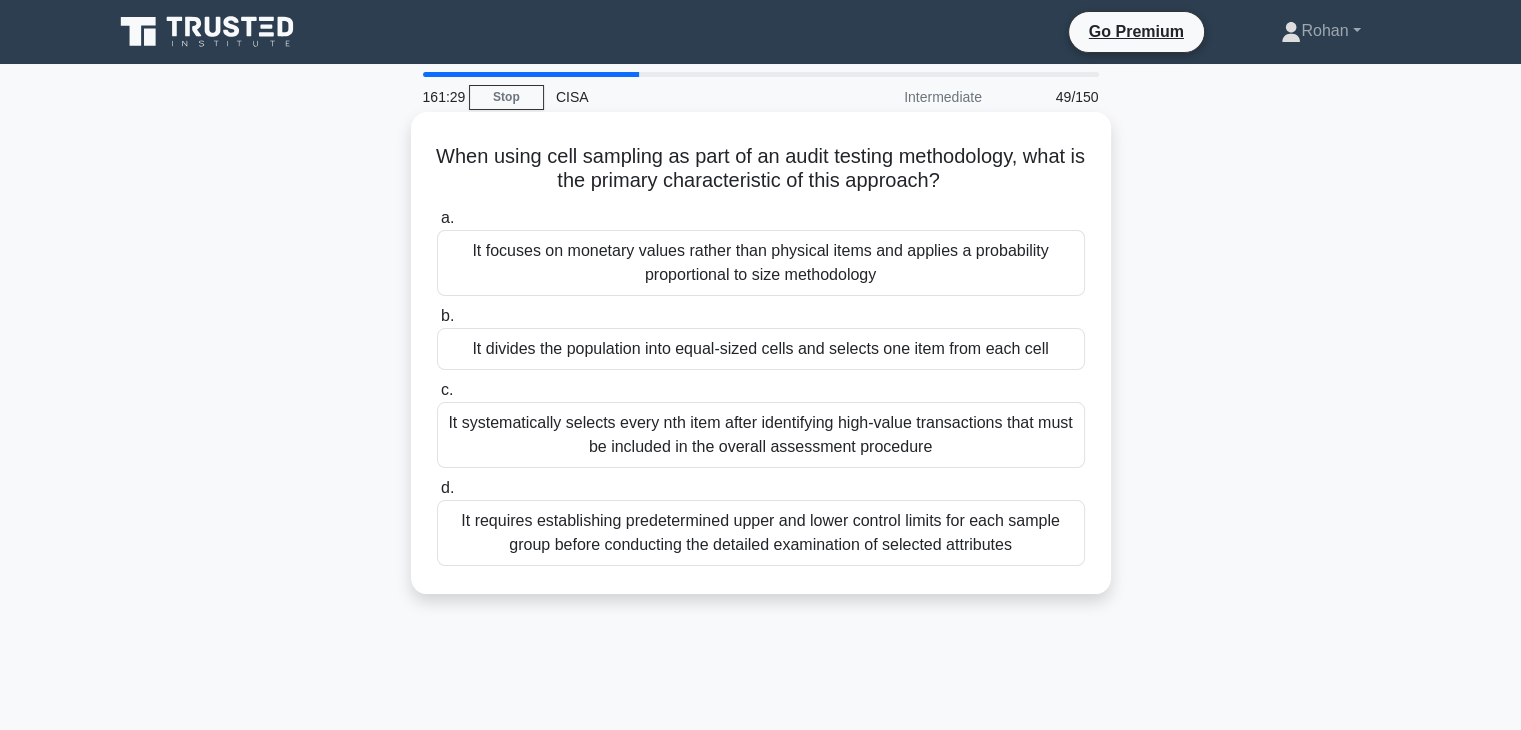 click on "It systematically selects every nth item after identifying high-value transactions that must be included in the overall assessment procedure" at bounding box center [761, 435] 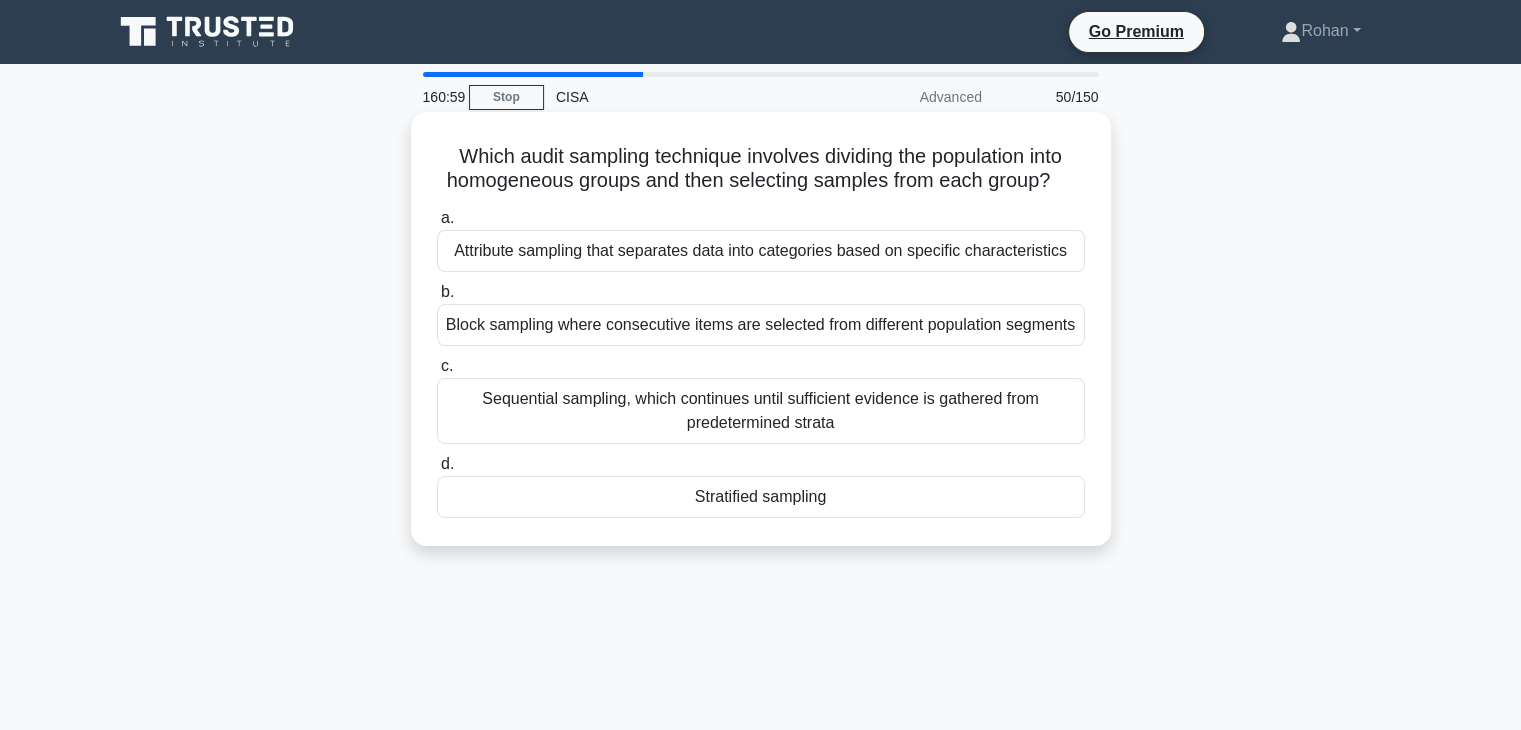 click on "Block sampling where consecutive items are selected from different population segments" at bounding box center (761, 325) 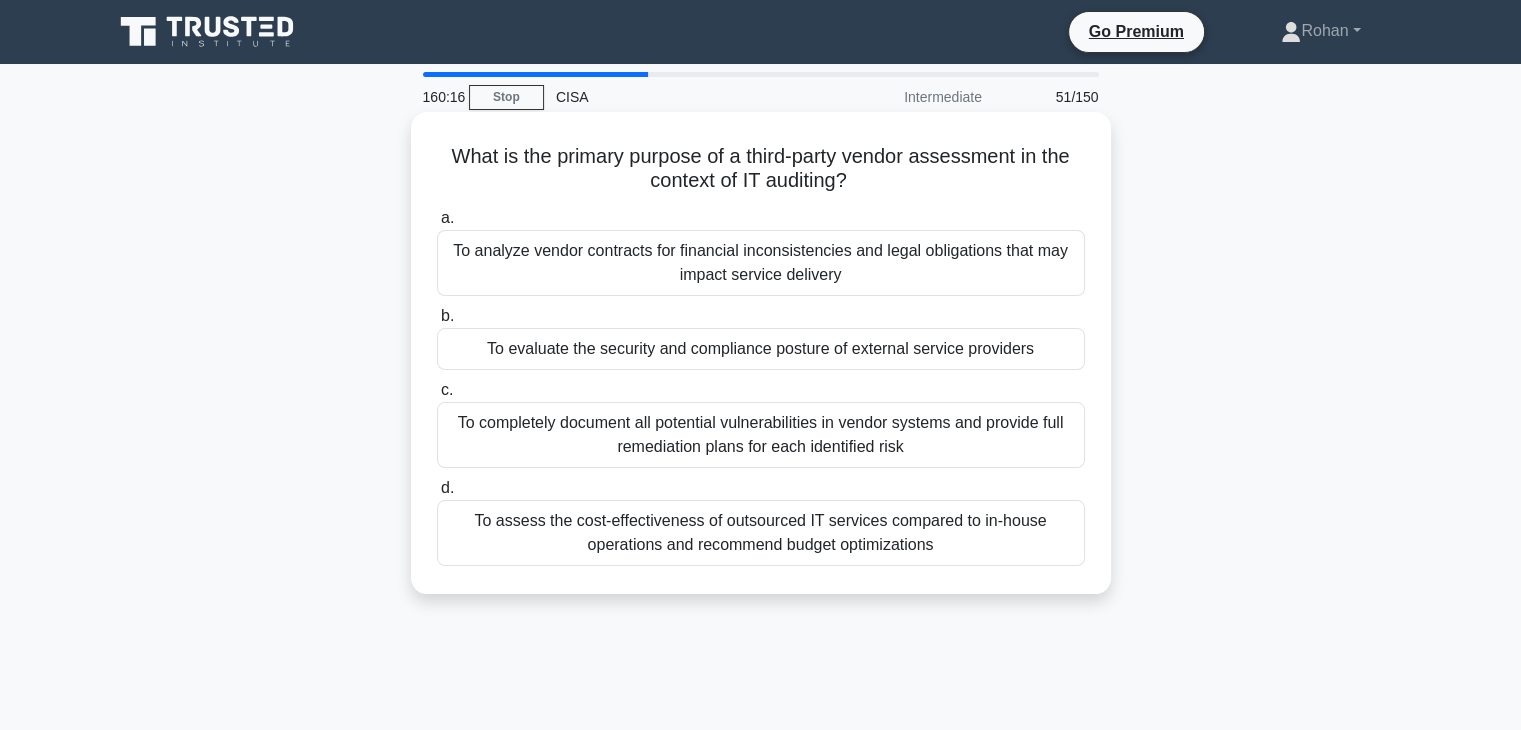click on "To evaluate the security and compliance posture of external service providers" at bounding box center [761, 349] 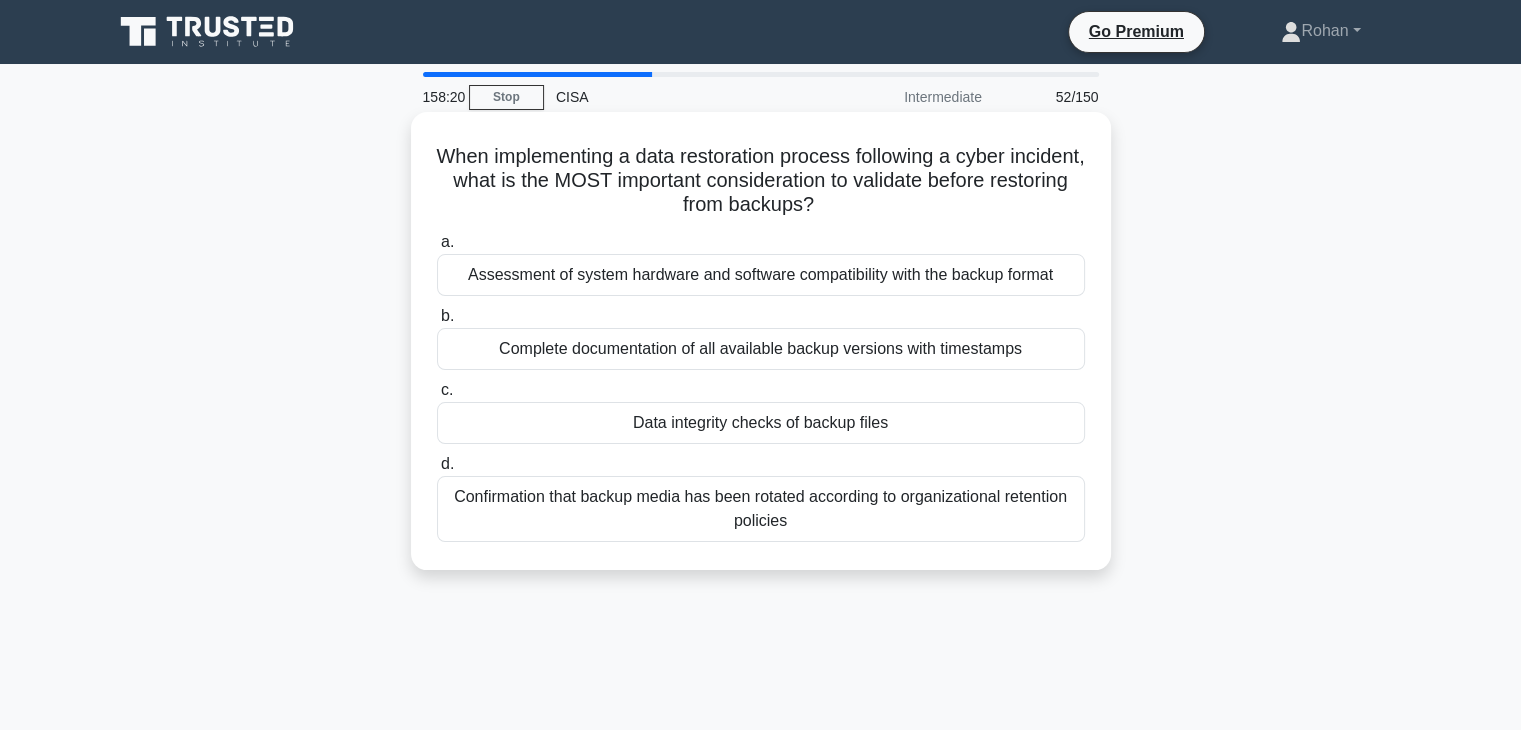 click on "Complete documentation of all available backup versions with timestamps" at bounding box center [761, 349] 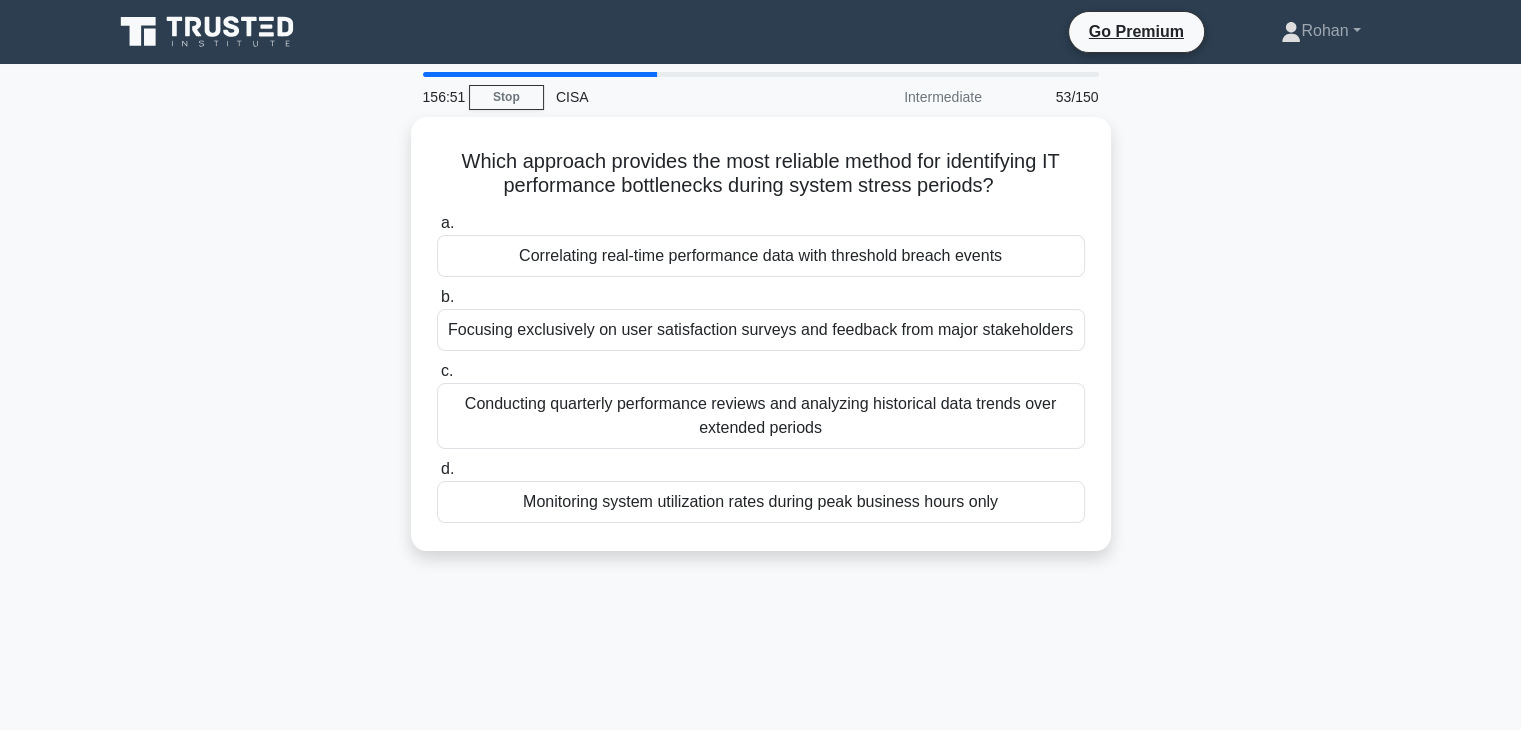 click on "Which approach provides the most reliable method for identifying IT performance bottlenecks during system stress periods?
.spinner_0XTQ{transform-origin:center;animation:spinner_y6GP .75s linear infinite}@keyframes spinner_y6GP{100%{transform:rotate(360deg)}}
a.
Correlating real-time performance data with threshold breach events
b. c. d." at bounding box center [761, 346] 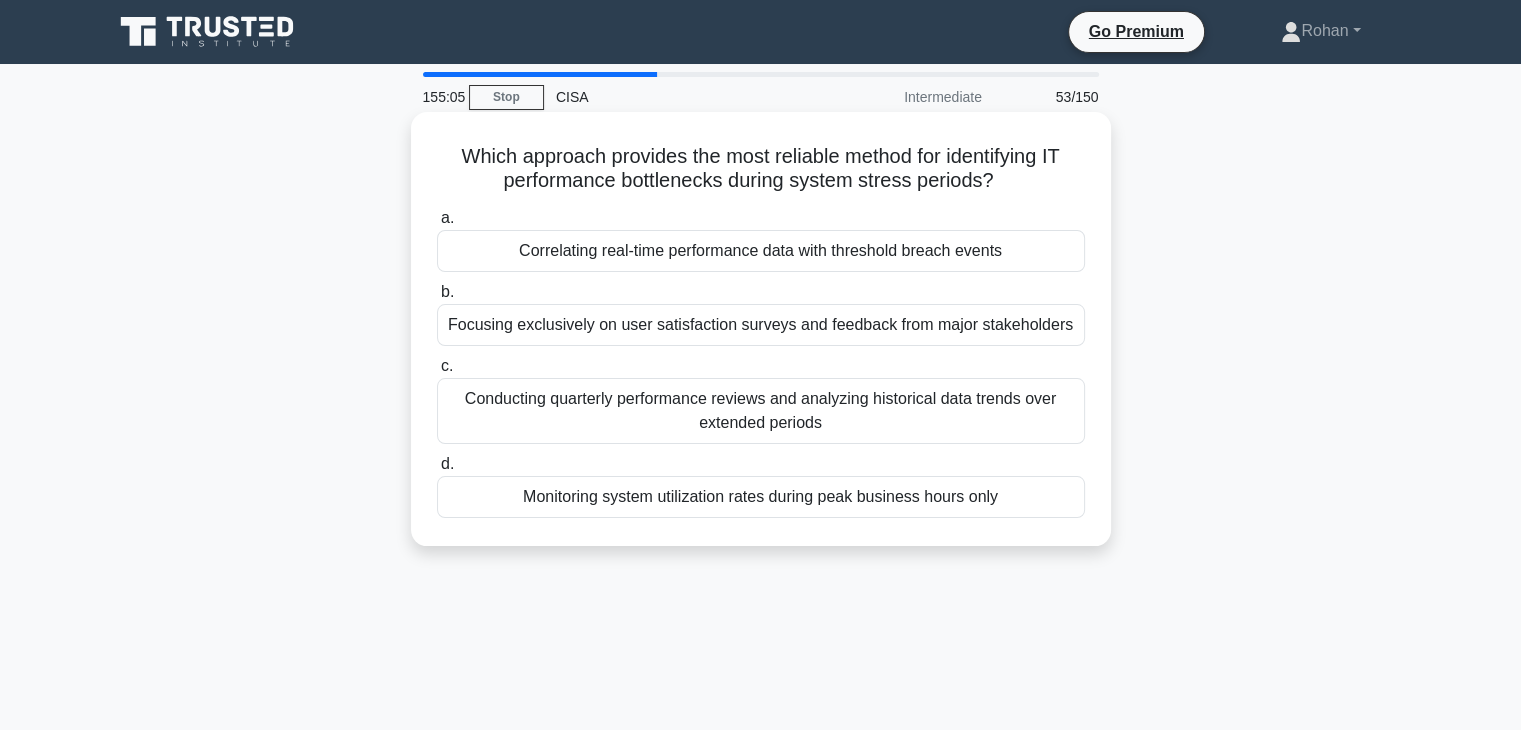 click on "Correlating real-time performance data with threshold breach events" at bounding box center [761, 251] 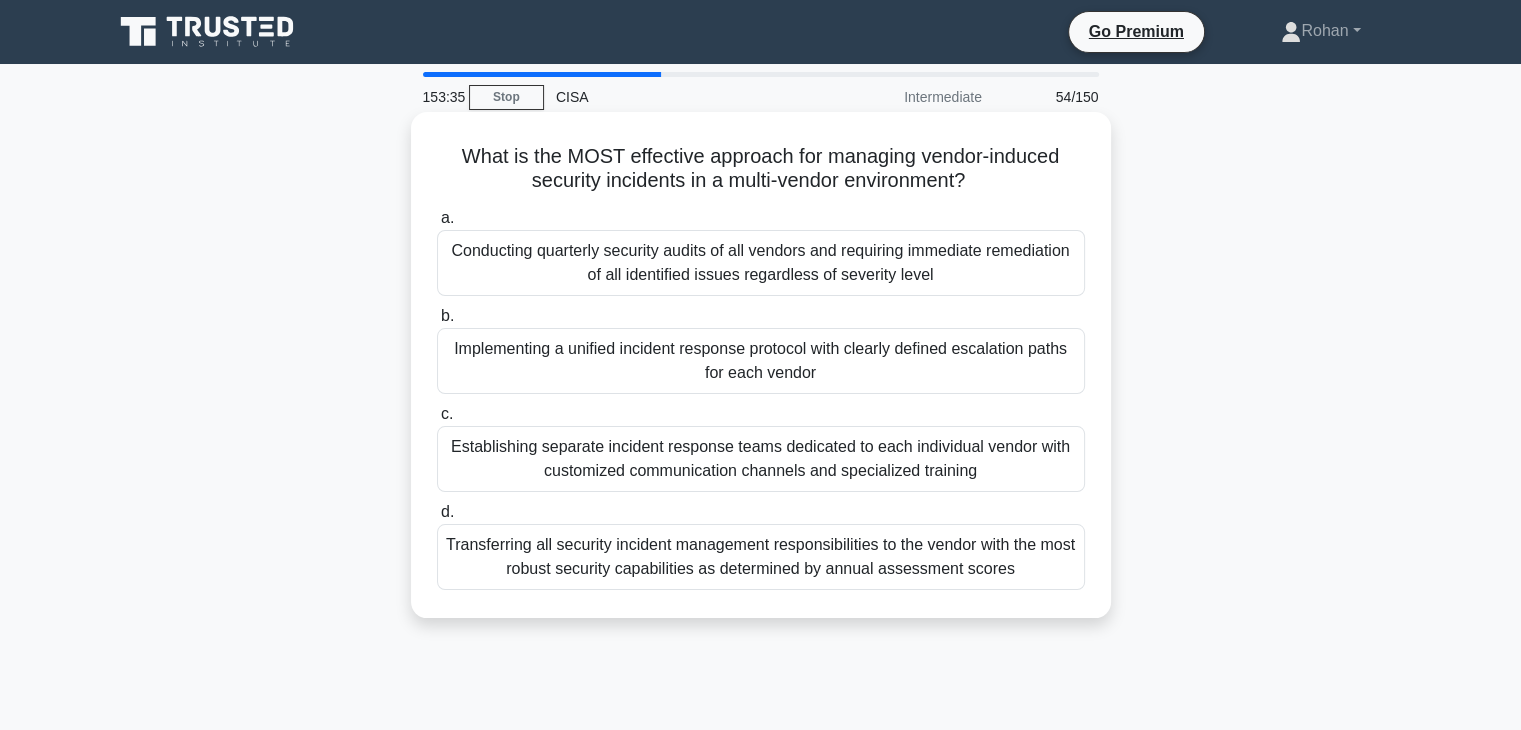 click on "Establishing separate incident response teams dedicated to each individual vendor with customized communication channels and specialized training" at bounding box center (761, 459) 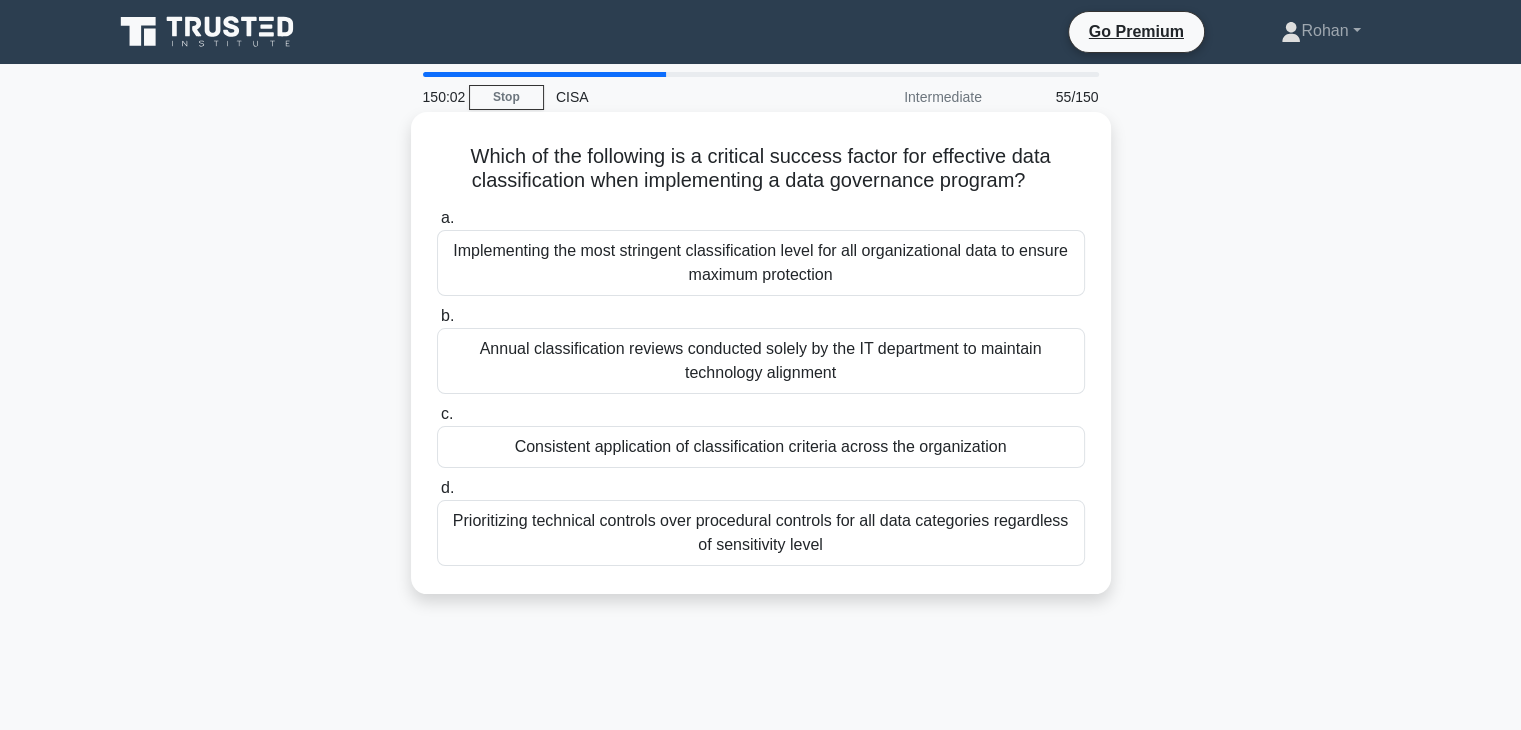 click on "Implementing the most stringent classification level for all organizational data to ensure maximum protection" at bounding box center (761, 263) 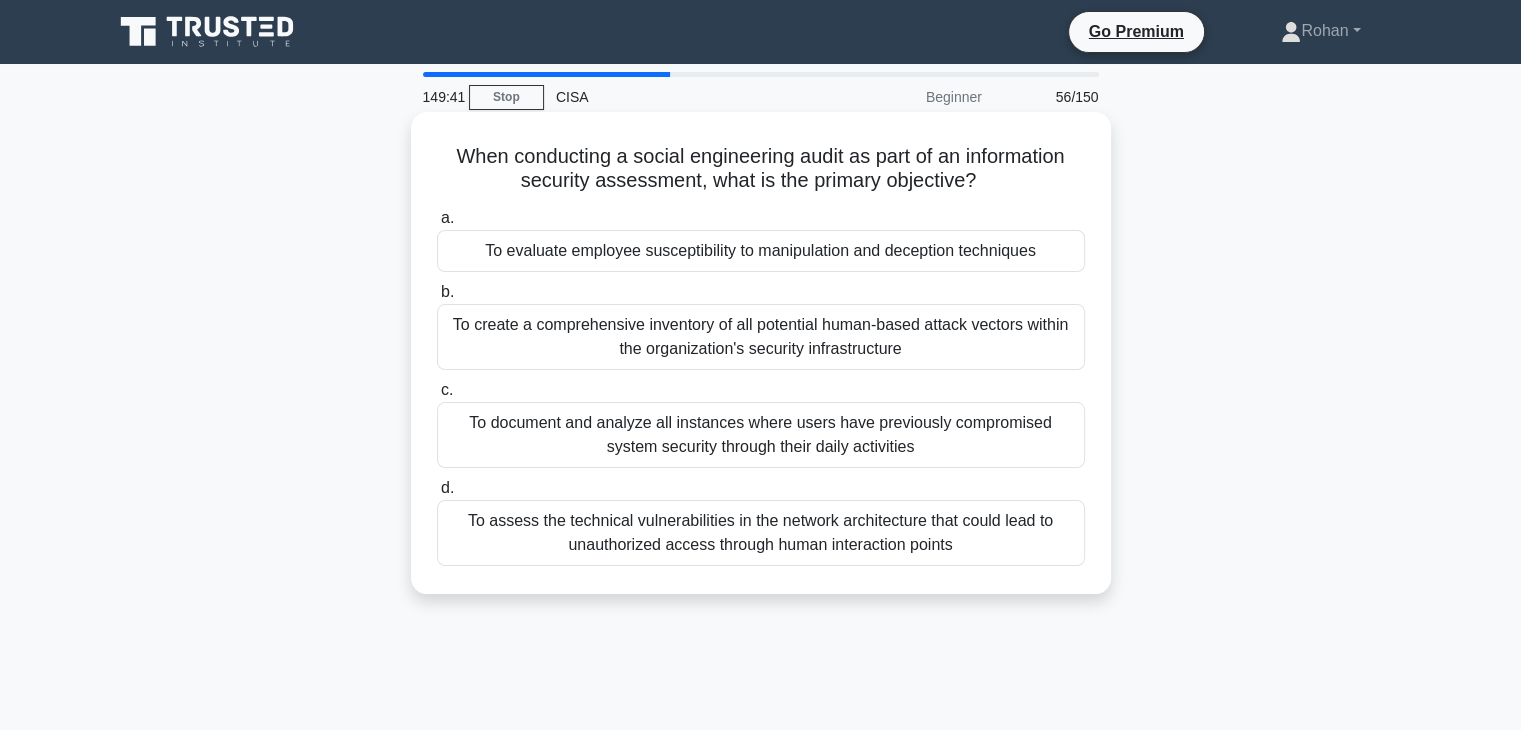 click on "To evaluate employee susceptibility to manipulation and deception techniques" at bounding box center (761, 251) 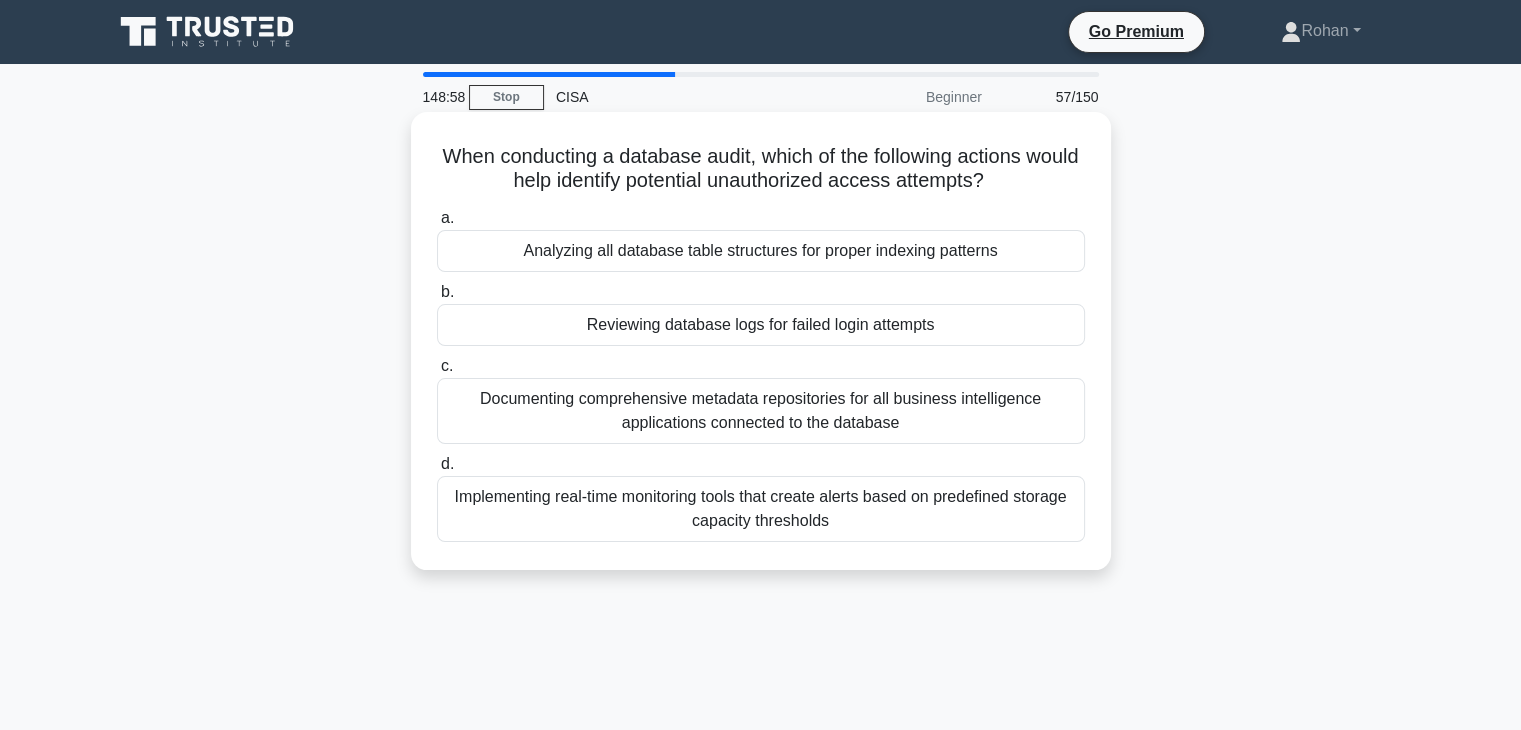 click on "Reviewing database logs for failed login attempts" at bounding box center [761, 325] 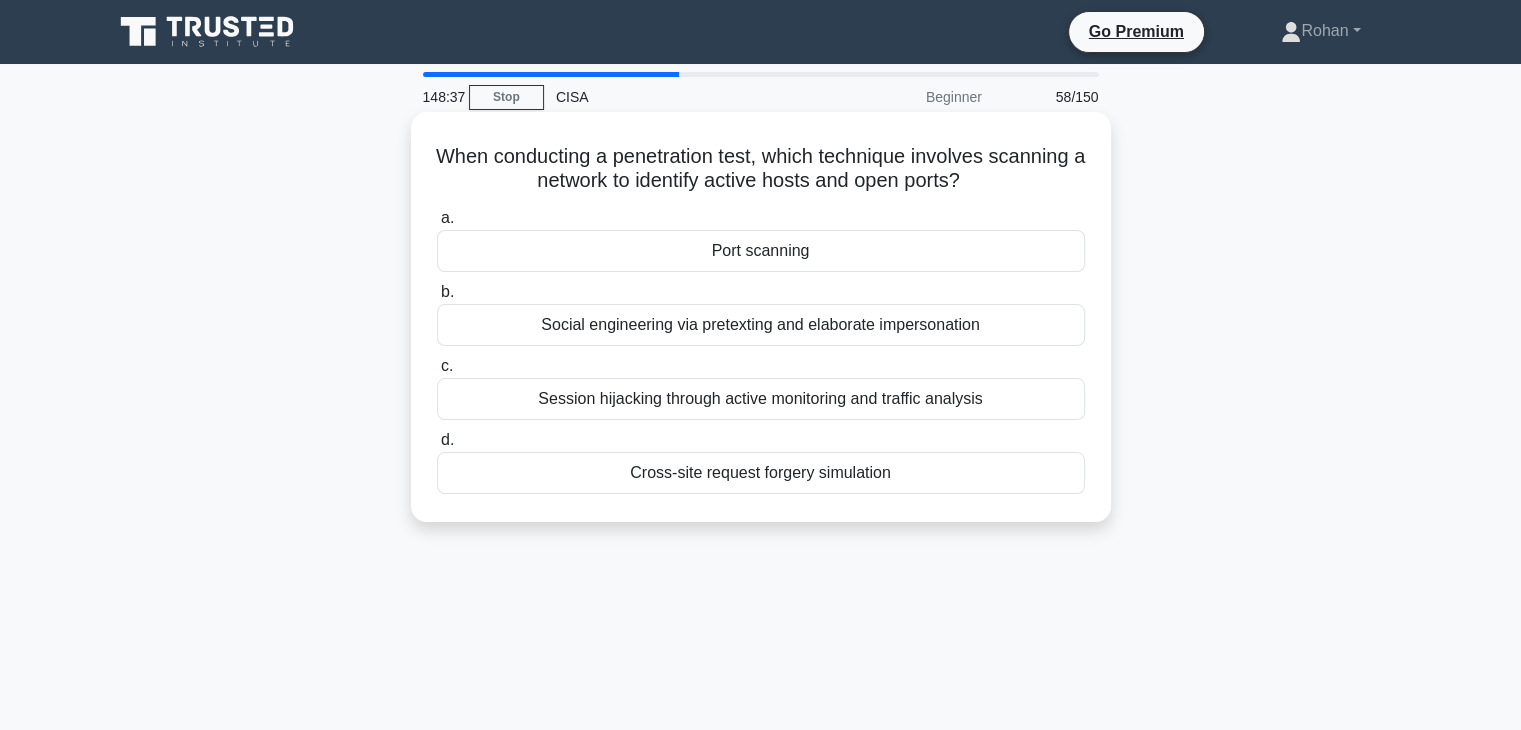 click on "Port scanning" at bounding box center (761, 251) 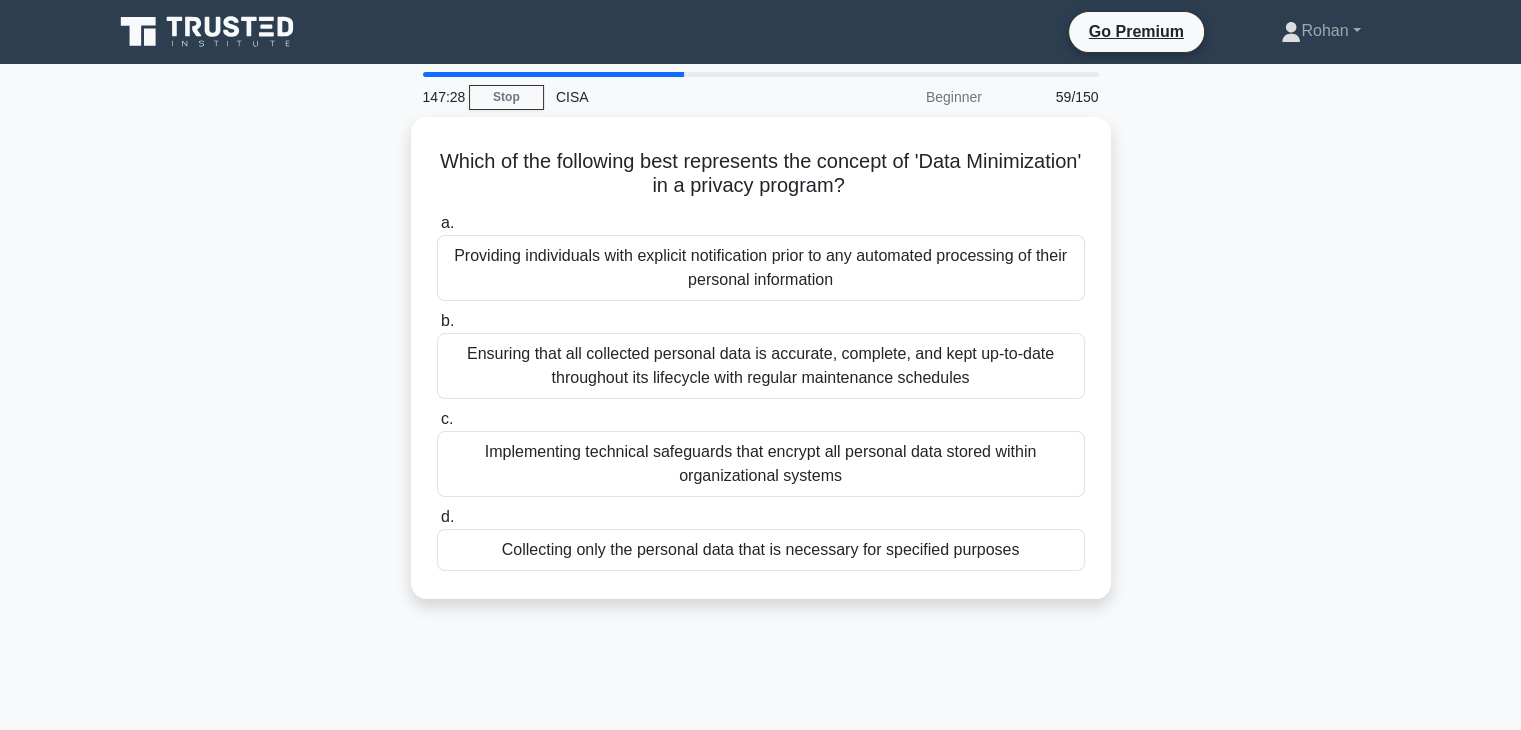 click on "Which of the following best represents the concept of 'Data Minimization' in a privacy program?
.spinner_0XTQ{transform-origin:center;animation:spinner_y6GP .75s linear infinite}@keyframes spinner_y6GP{100%{transform:rotate(360deg)}}
a.
Providing individuals with explicit notification prior to any automated processing of their personal information
b. c. d." at bounding box center (761, 370) 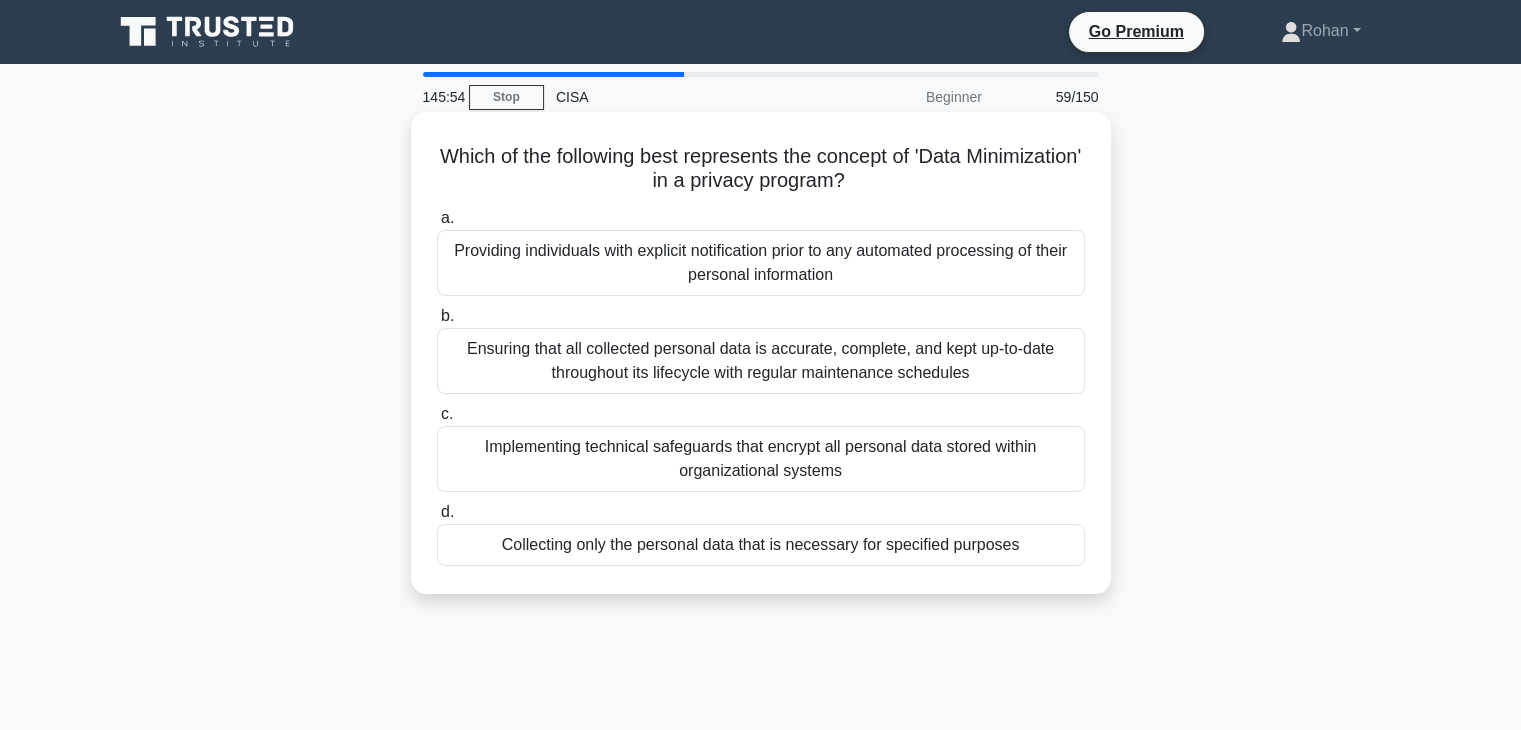 click on "Collecting only the personal data that is necessary for specified purposes" at bounding box center [761, 545] 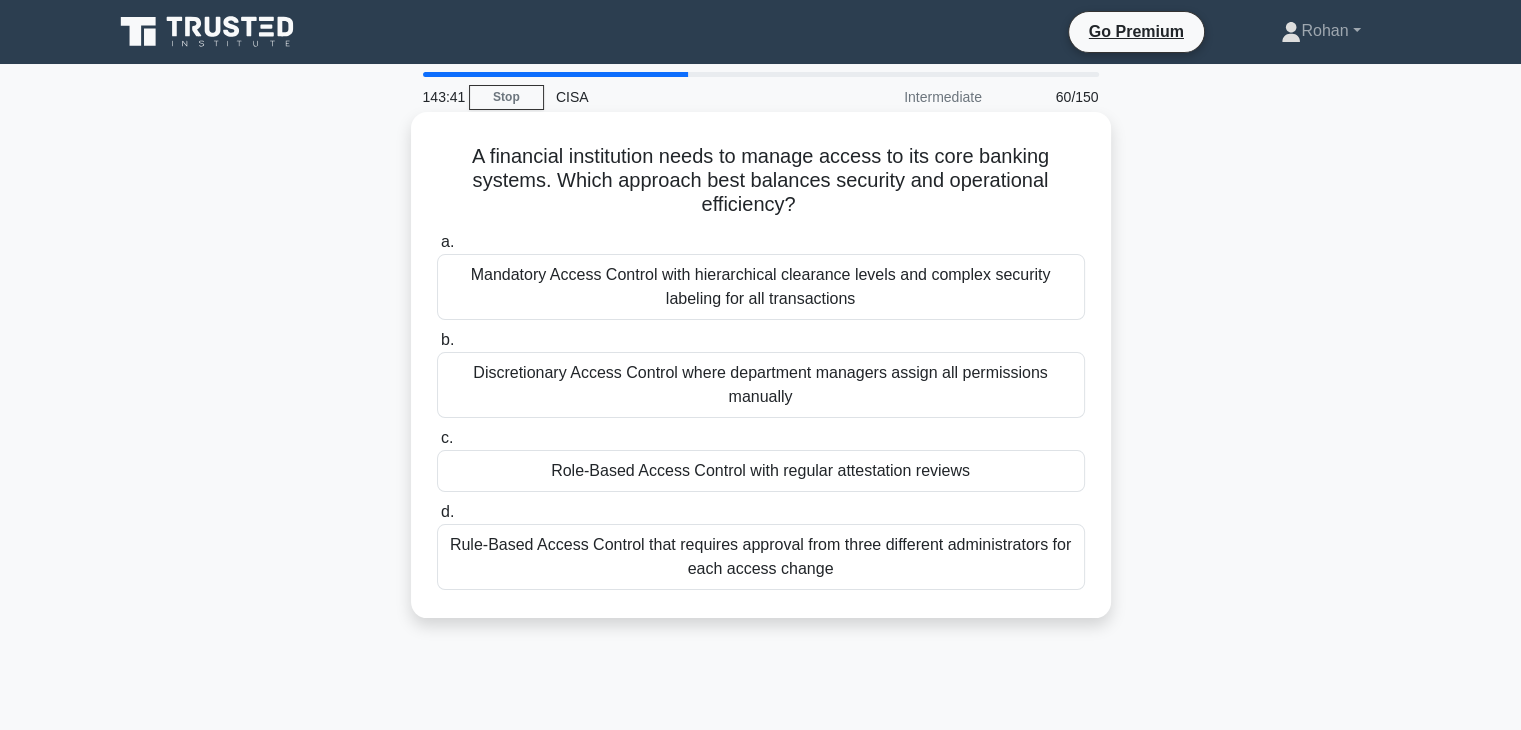 click on "Role-Based Access Control with regular attestation reviews" at bounding box center (761, 471) 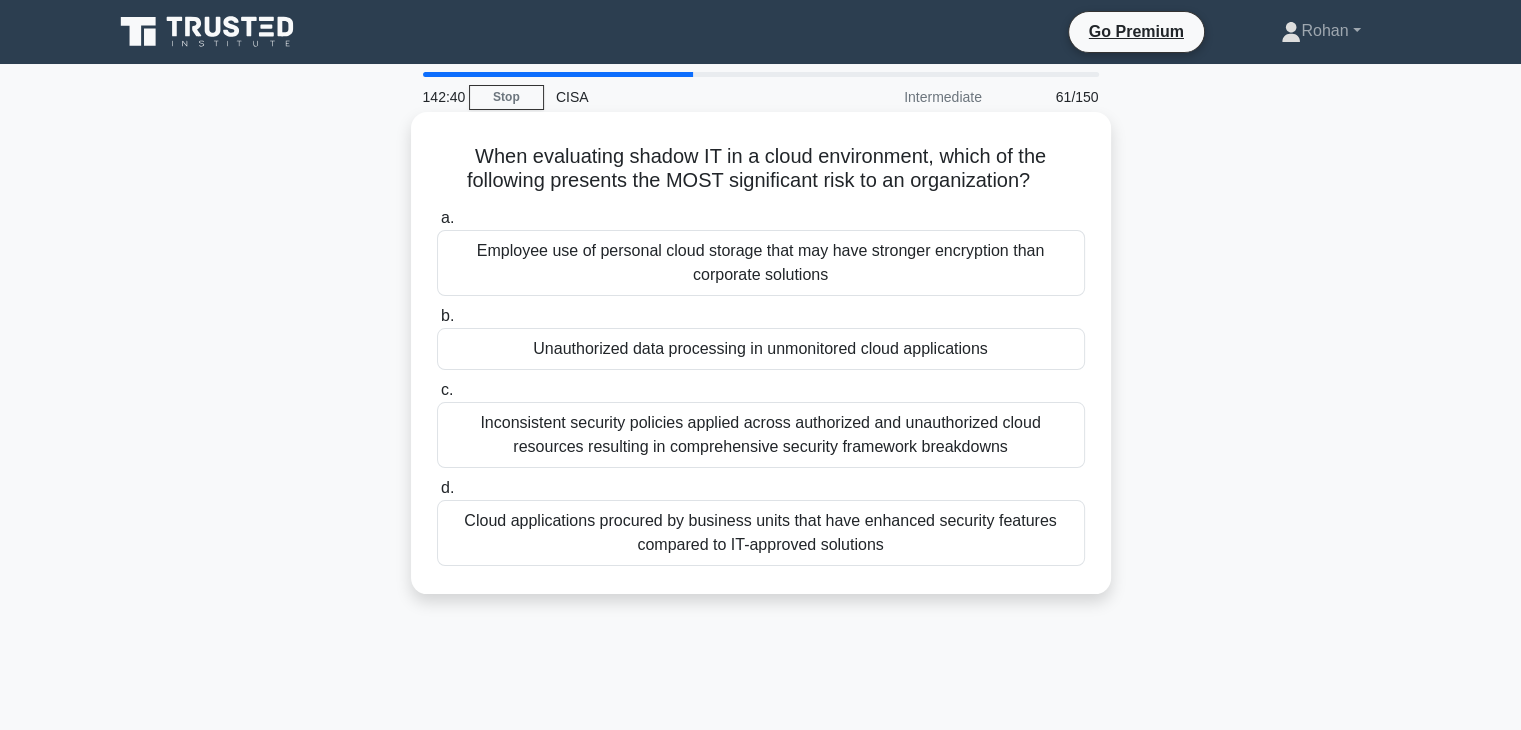 click on "Inconsistent security policies applied across authorized and unauthorized cloud resources resulting in comprehensive security framework breakdowns" at bounding box center [761, 435] 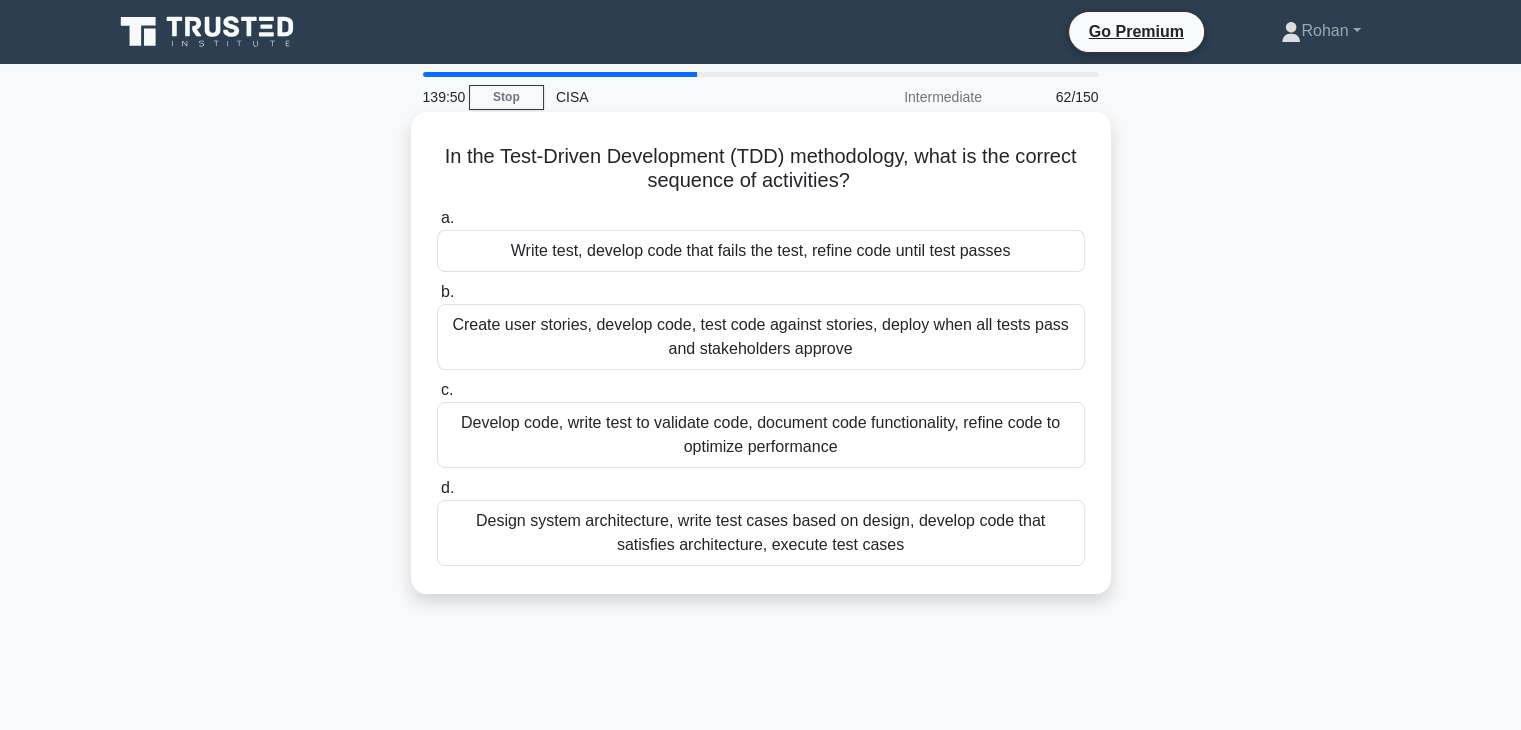 click on "Develop code, write test to validate code, document code functionality, refine code to optimize performance" at bounding box center (761, 435) 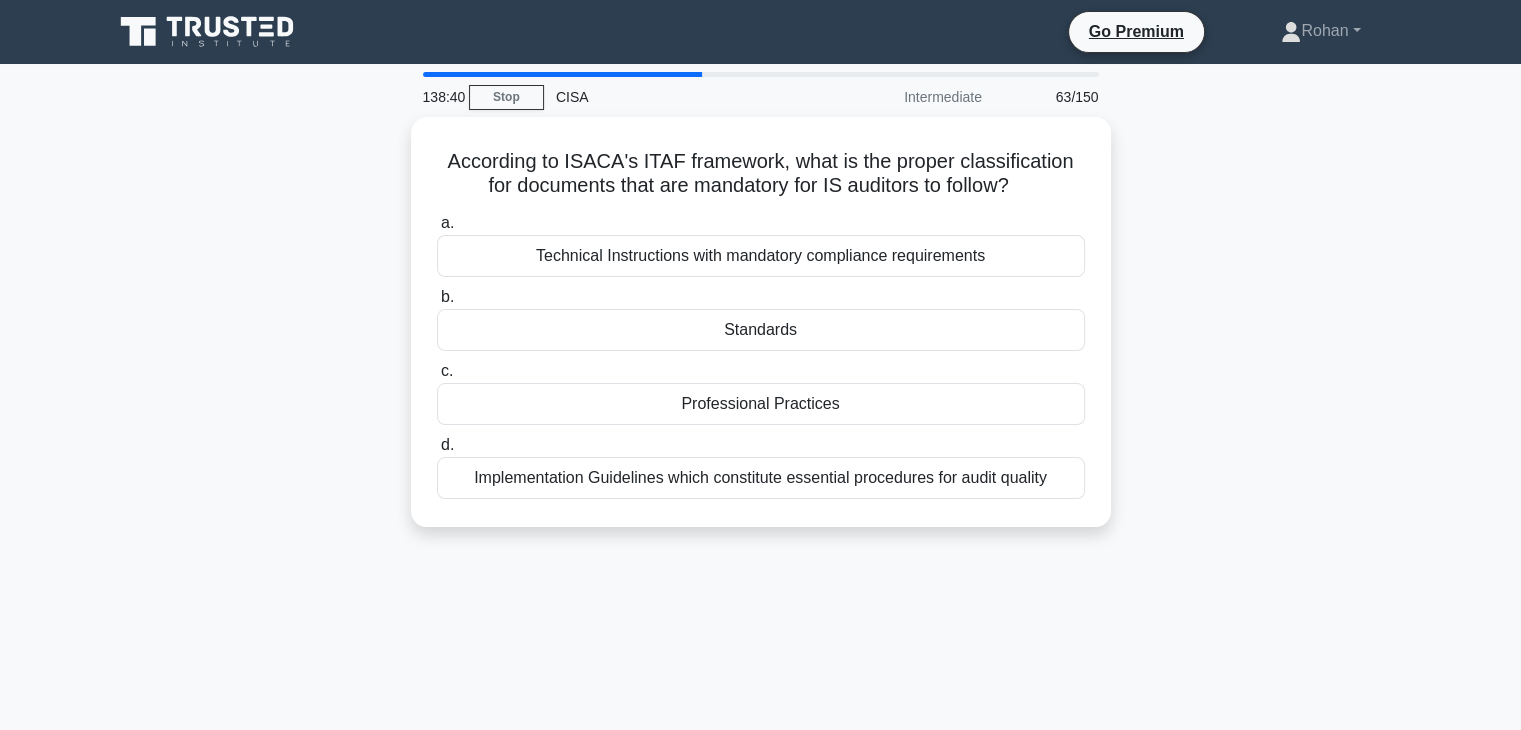 click on "Technical Instructions with mandatory compliance requirements" at bounding box center [761, 256] 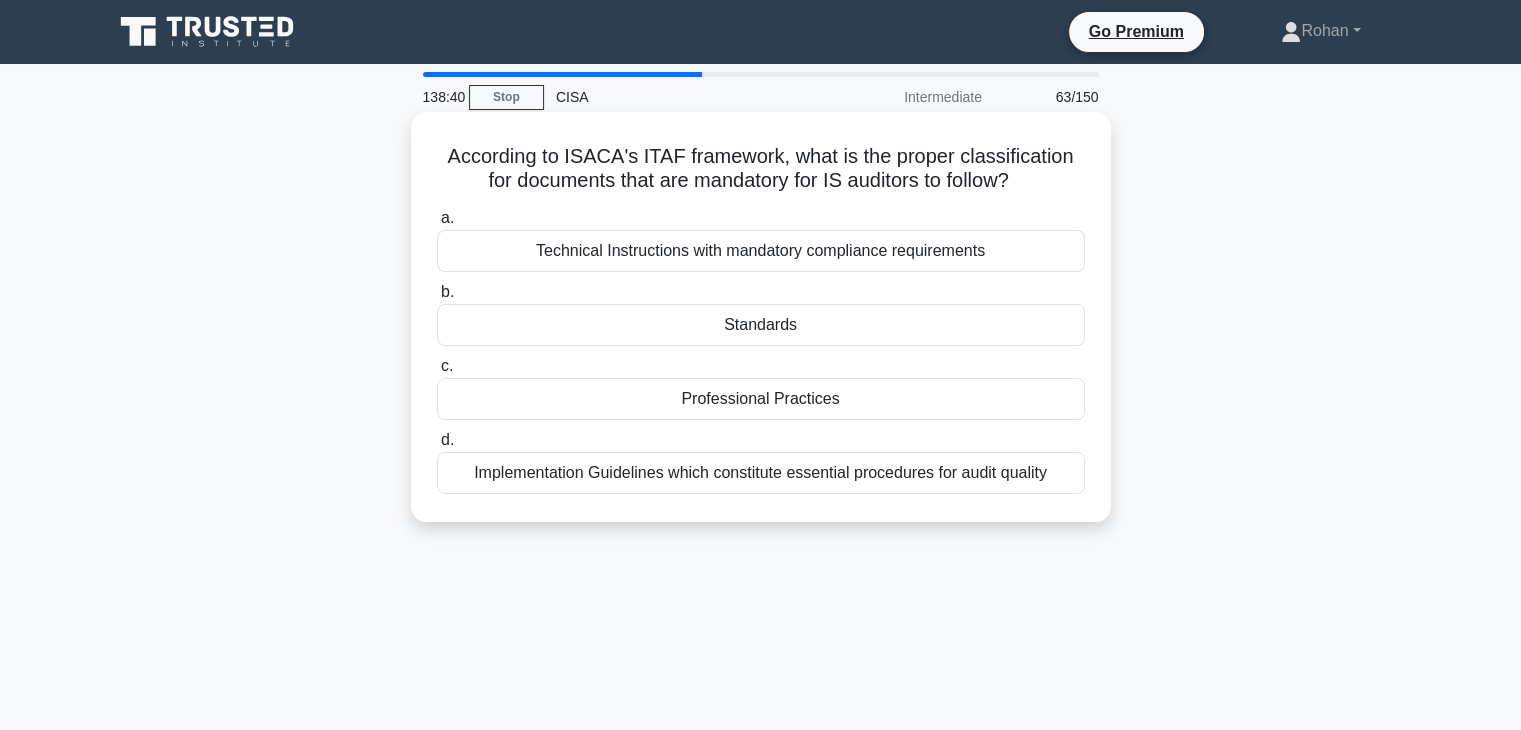 click on "a.
Technical Instructions with mandatory compliance requirements" at bounding box center (437, 218) 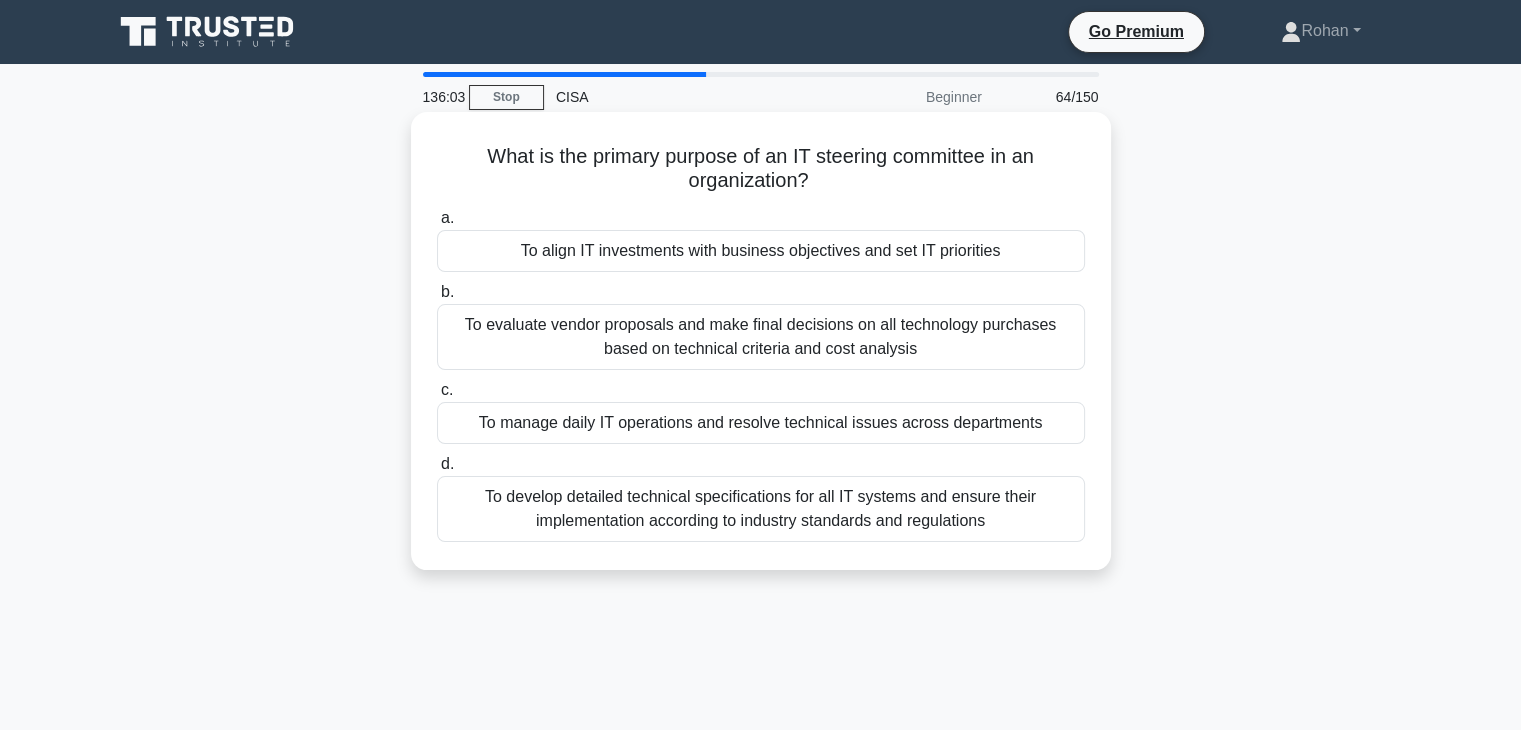 click on "To align IT investments with business objectives and set IT priorities" at bounding box center (761, 251) 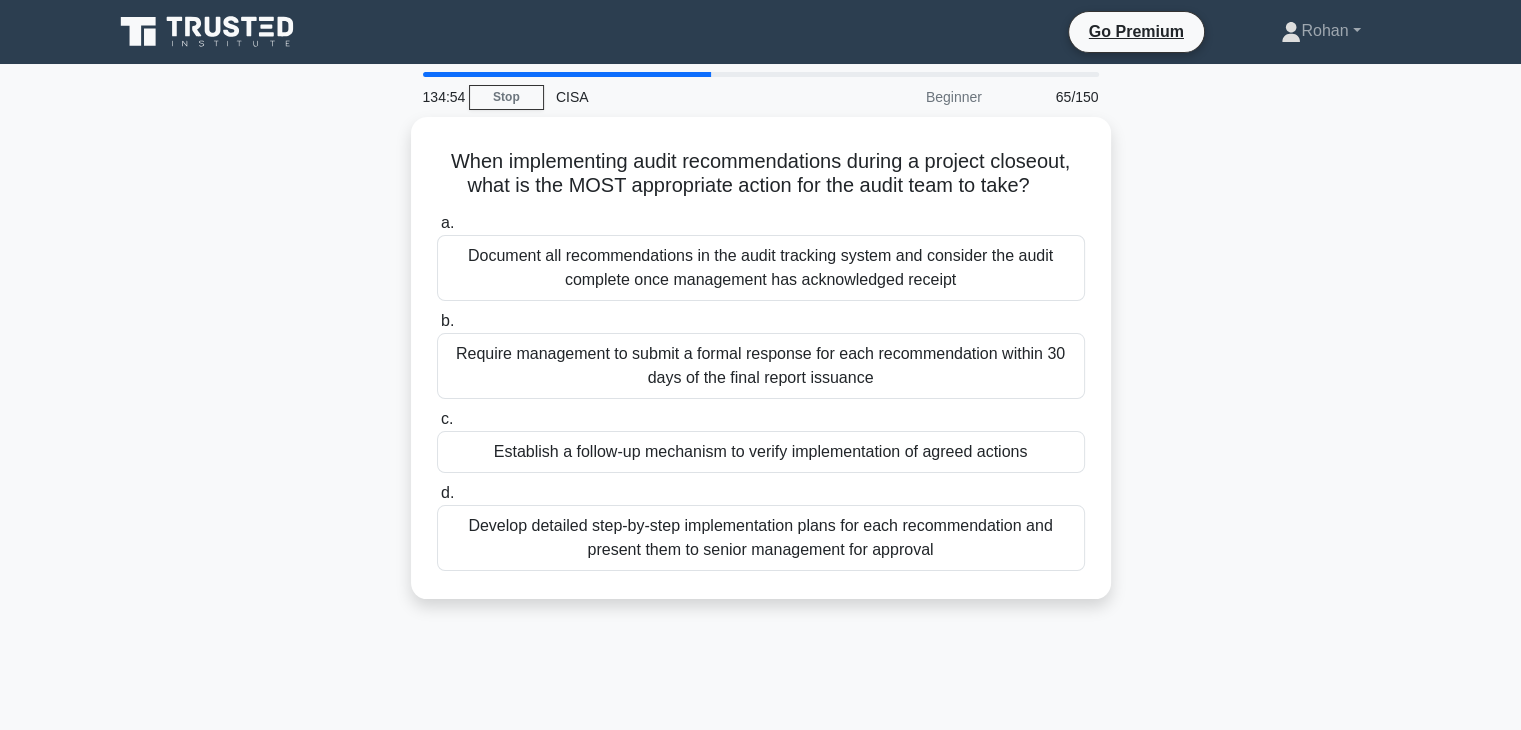 click on "Establish a follow-up mechanism to verify implementation of agreed actions" at bounding box center [761, 452] 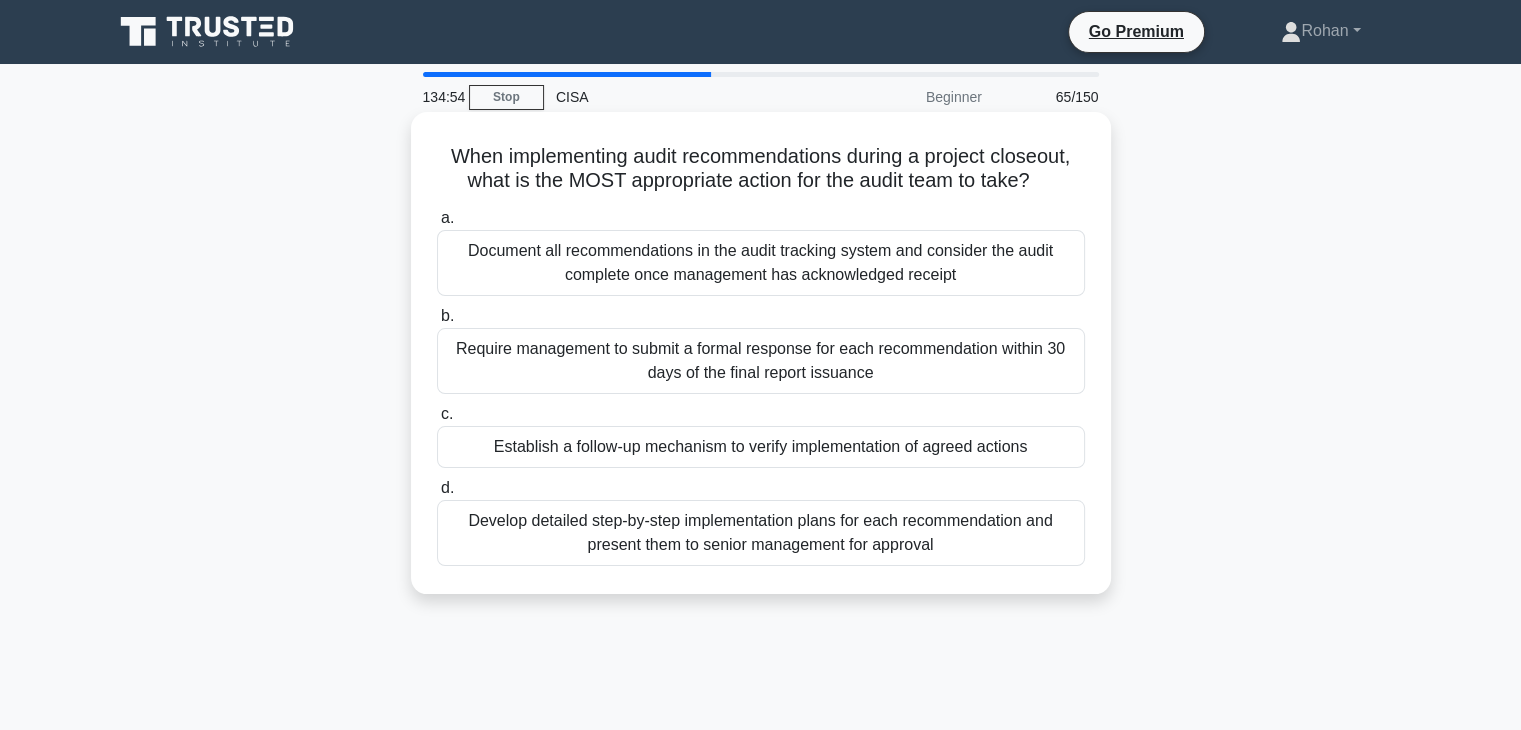 click on "c.
Establish a follow-up mechanism to verify implementation of agreed actions" at bounding box center [437, 414] 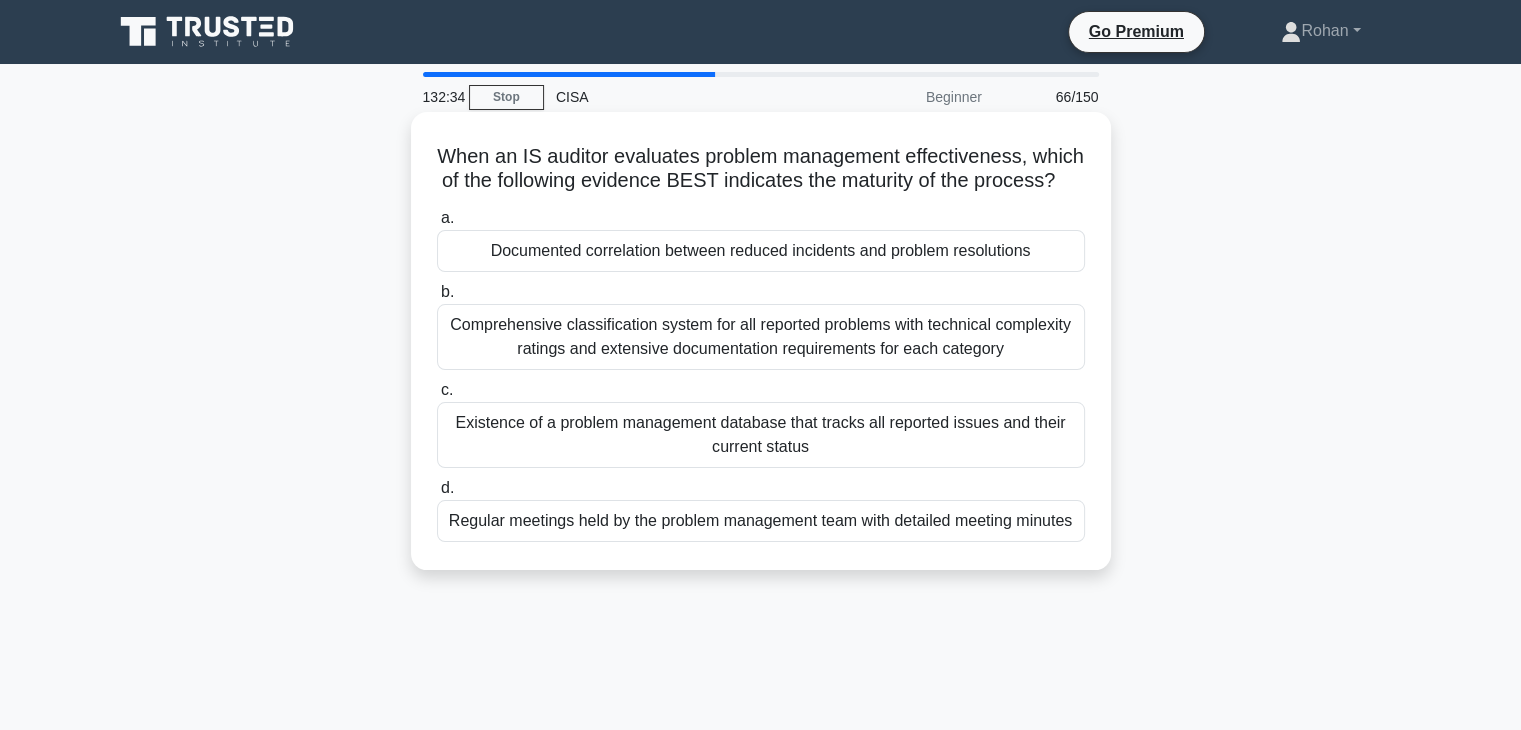 click on "Comprehensive classification system for all reported problems with technical complexity ratings and extensive documentation requirements for each category" at bounding box center (761, 337) 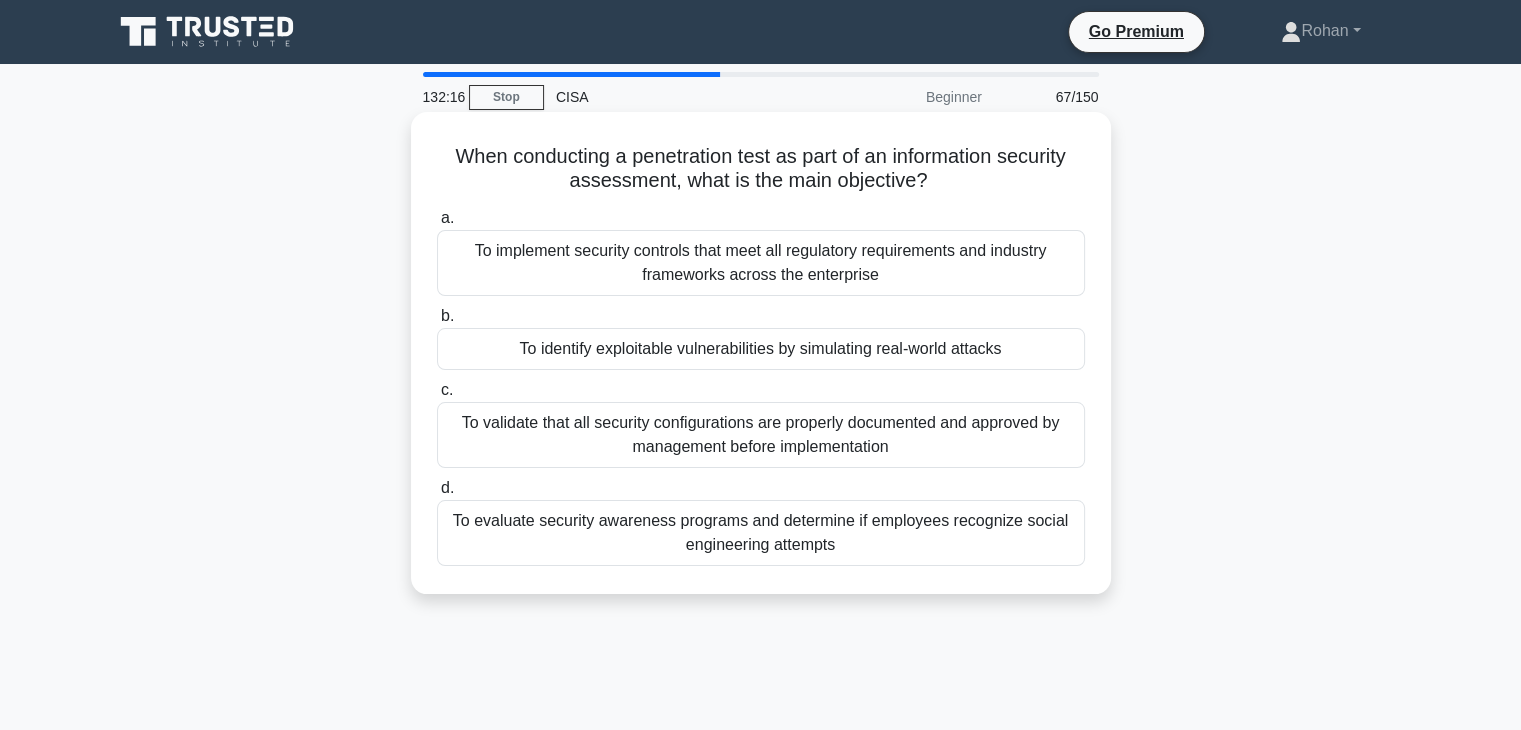 click on "To identify exploitable vulnerabilities by simulating real-world attacks" at bounding box center [761, 349] 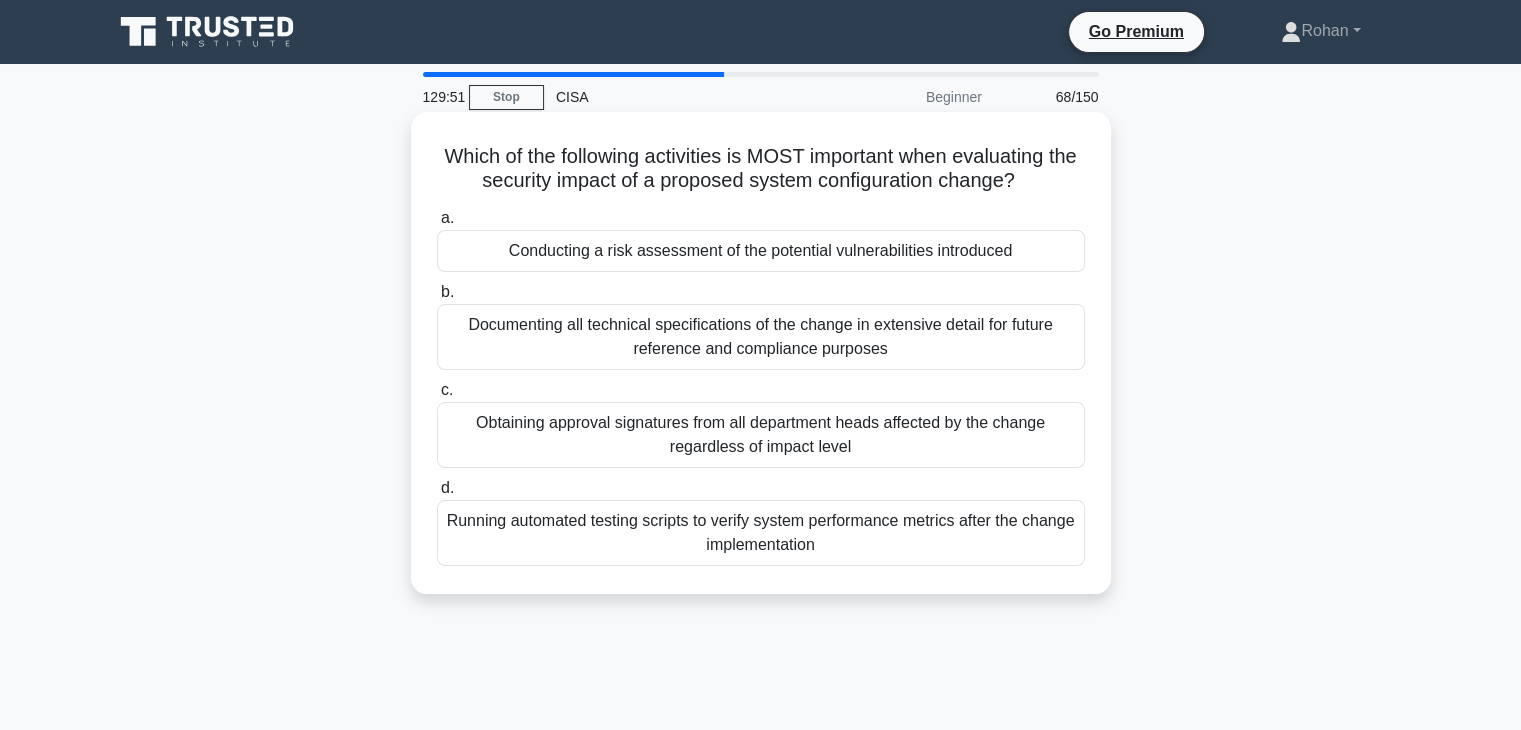 click on "Conducting a risk assessment of the potential vulnerabilities introduced" at bounding box center [761, 251] 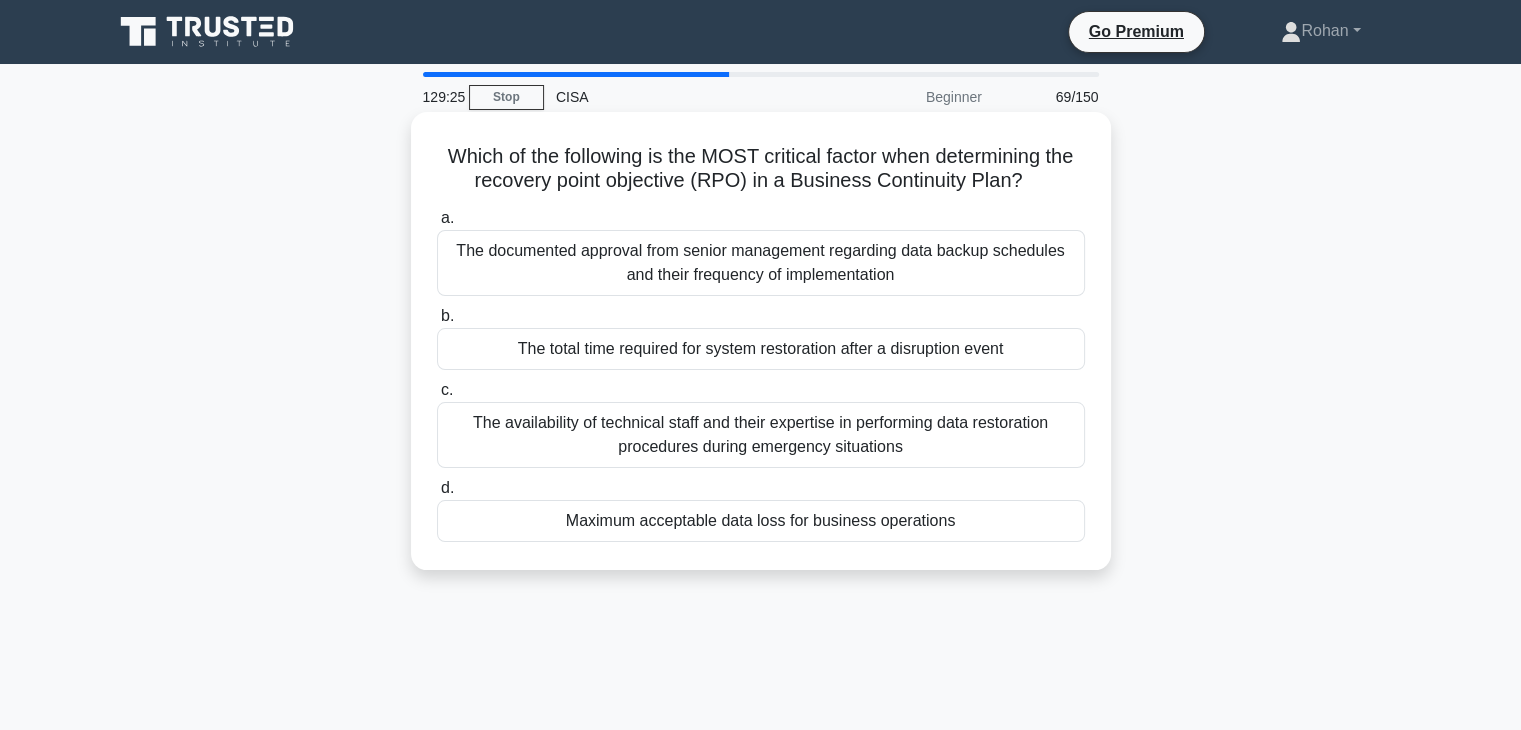 click on "Maximum acceptable data loss for business operations" at bounding box center [761, 521] 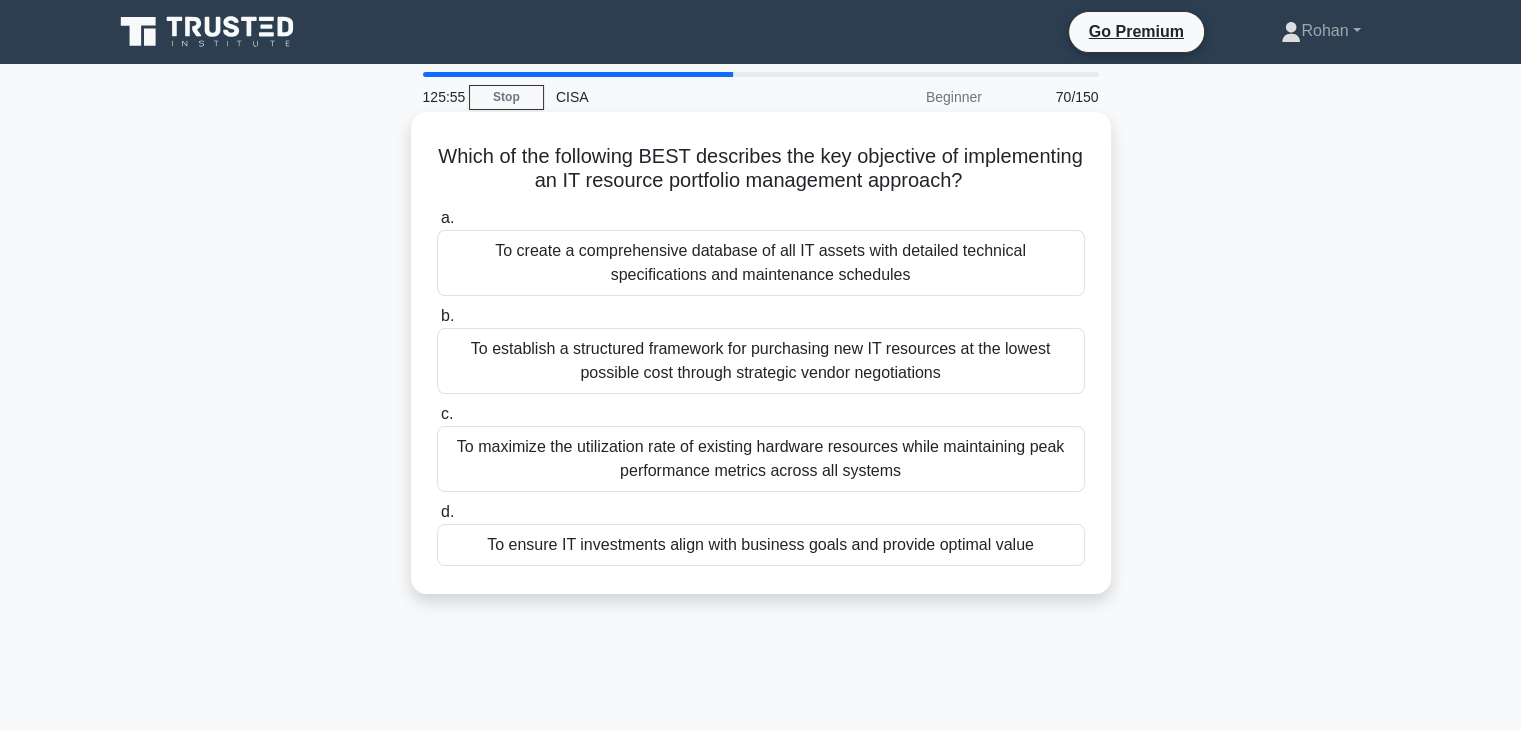 click on "To create a comprehensive database of all IT assets with detailed technical specifications and maintenance schedules" at bounding box center [761, 263] 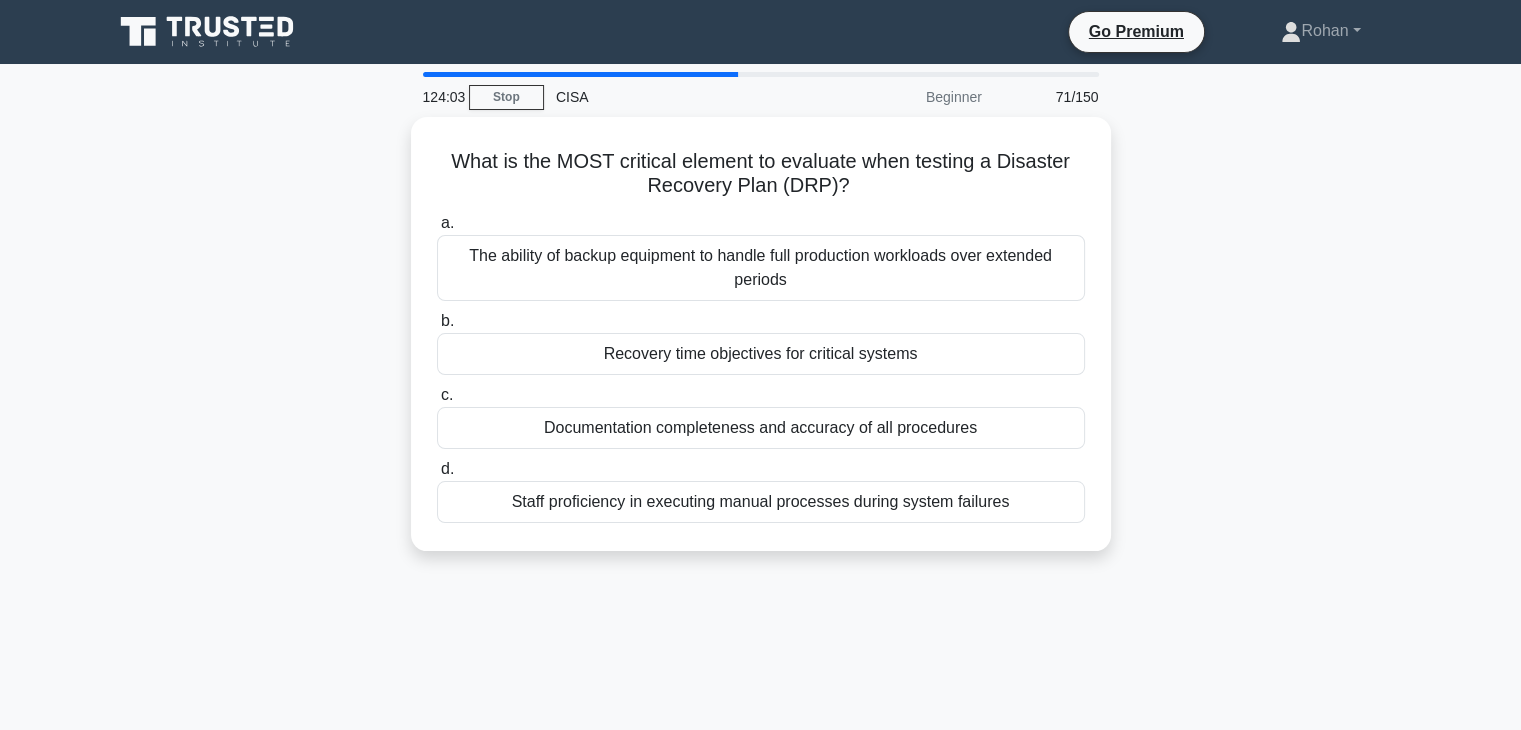 click on "Recovery time objectives for critical systems" at bounding box center (761, 354) 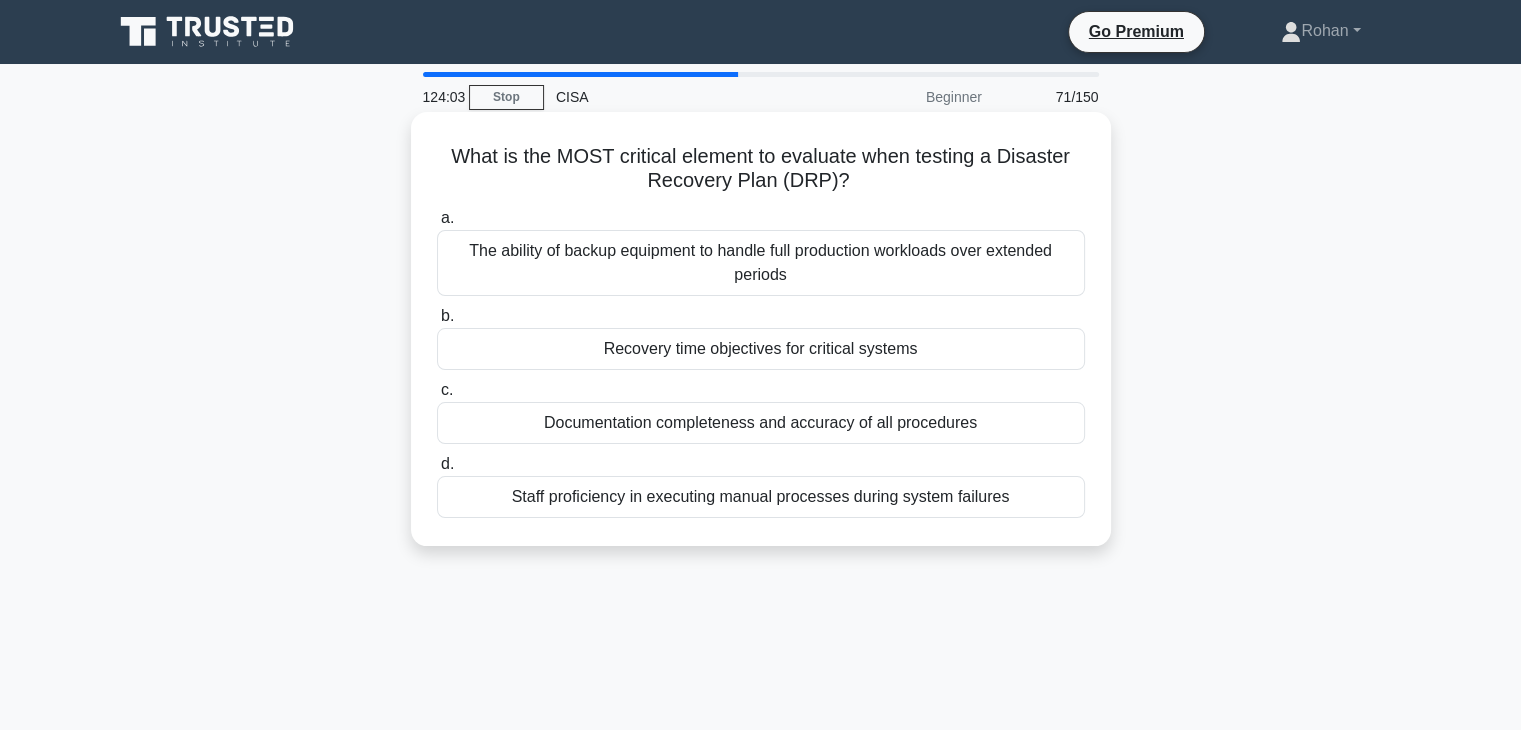 click on "b.
Recovery time objectives for critical systems" at bounding box center (437, 316) 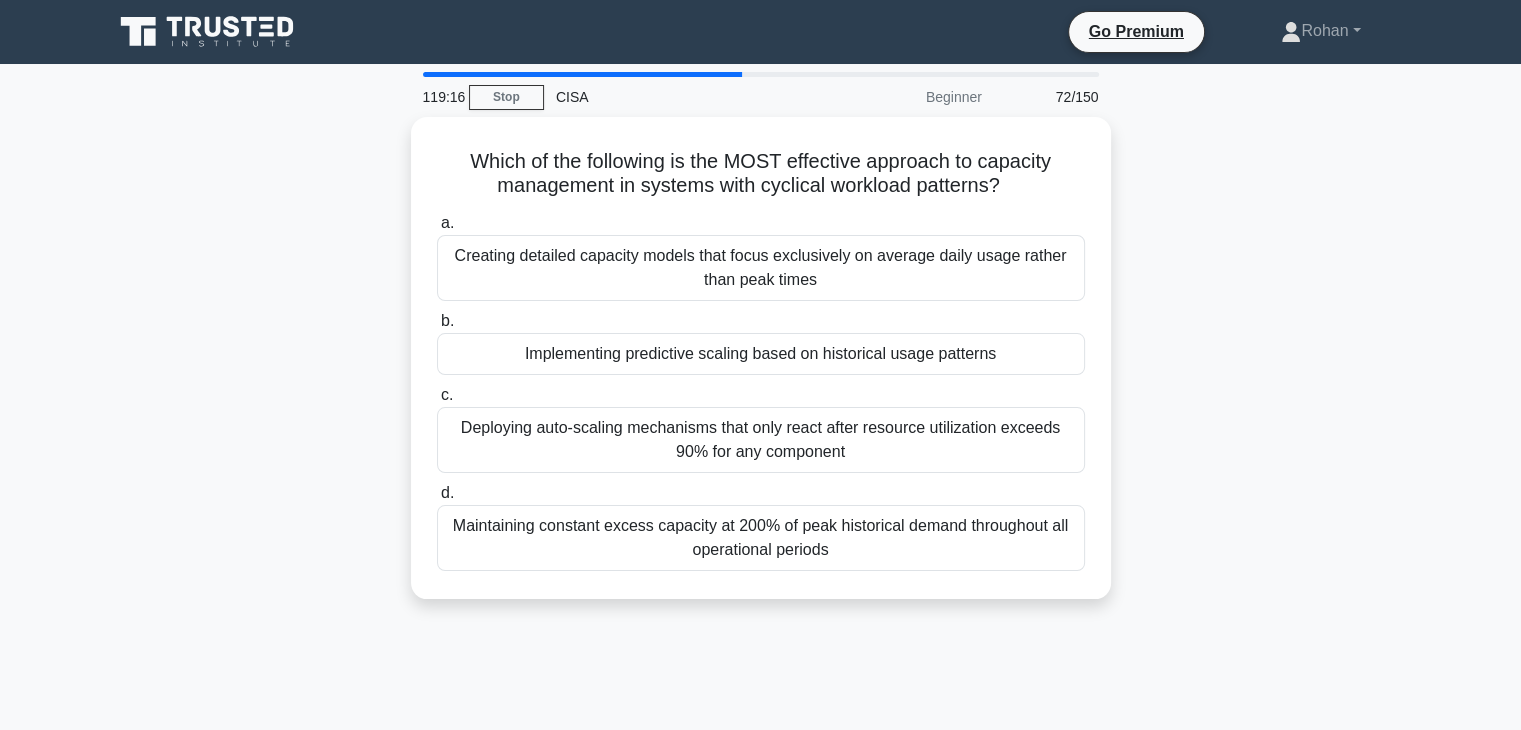 scroll, scrollTop: 0, scrollLeft: 0, axis: both 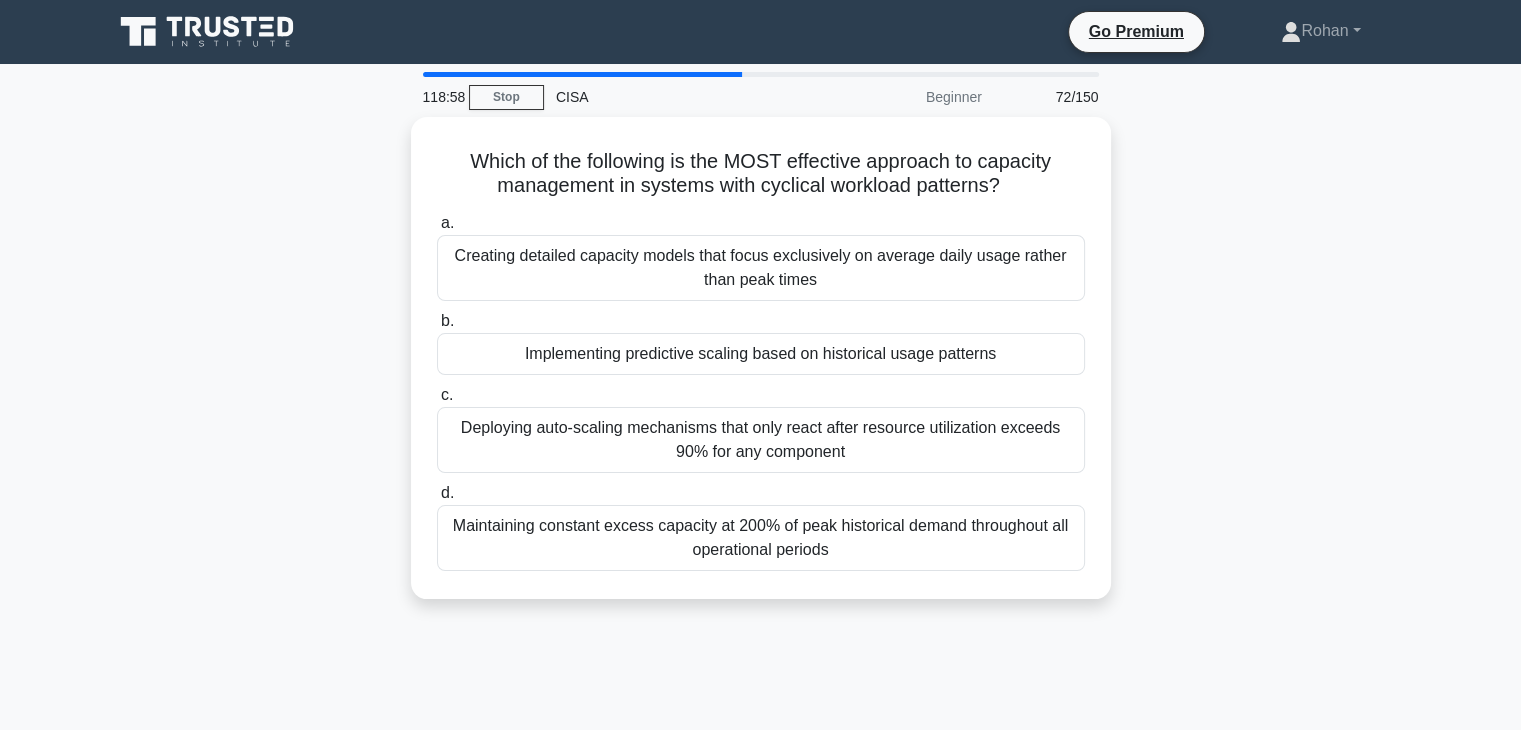 click on "Implementing predictive scaling based on historical usage patterns" at bounding box center (761, 354) 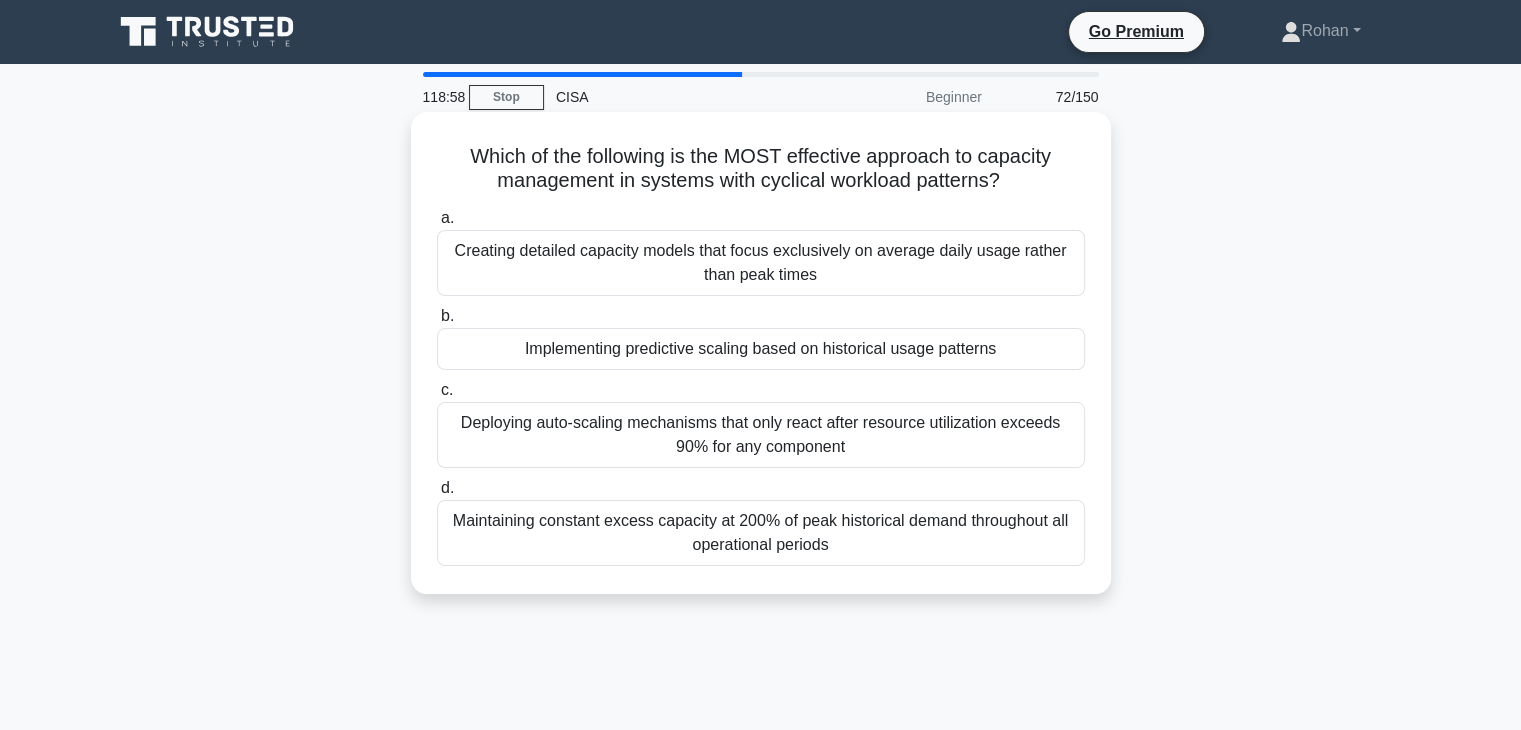 click on "b.
Implementing predictive scaling based on historical usage patterns" at bounding box center (437, 316) 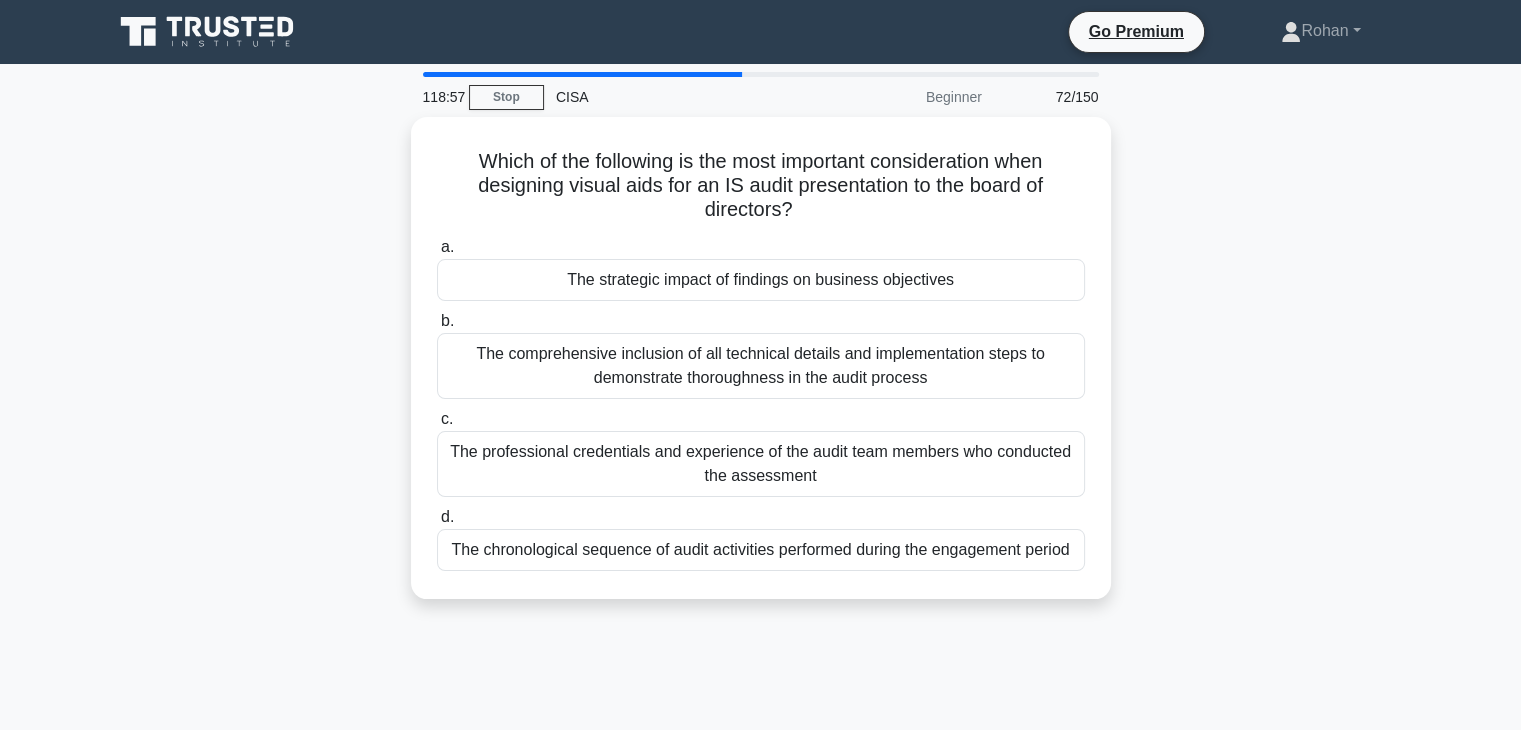 scroll, scrollTop: 0, scrollLeft: 0, axis: both 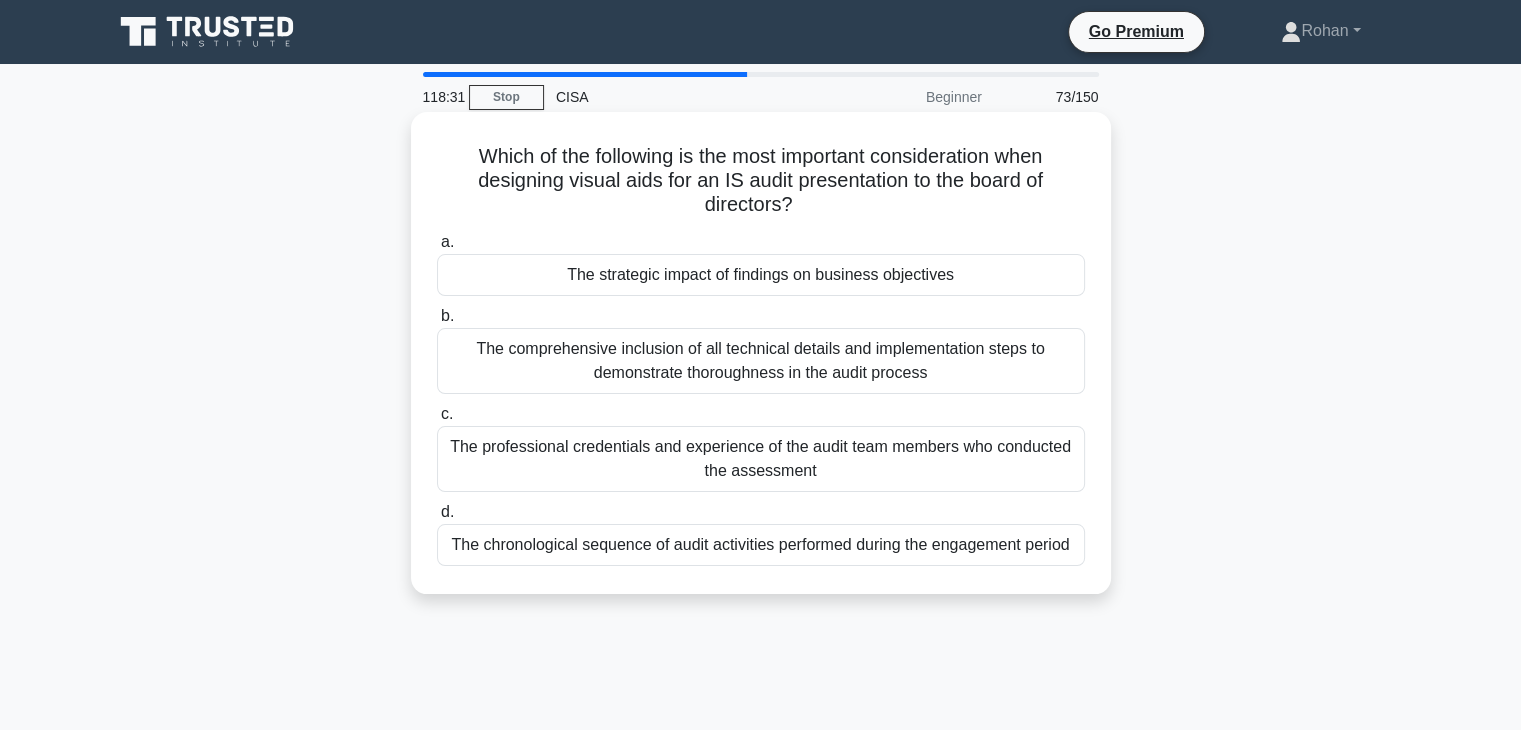 click on "The strategic impact of findings on business objectives" at bounding box center (761, 275) 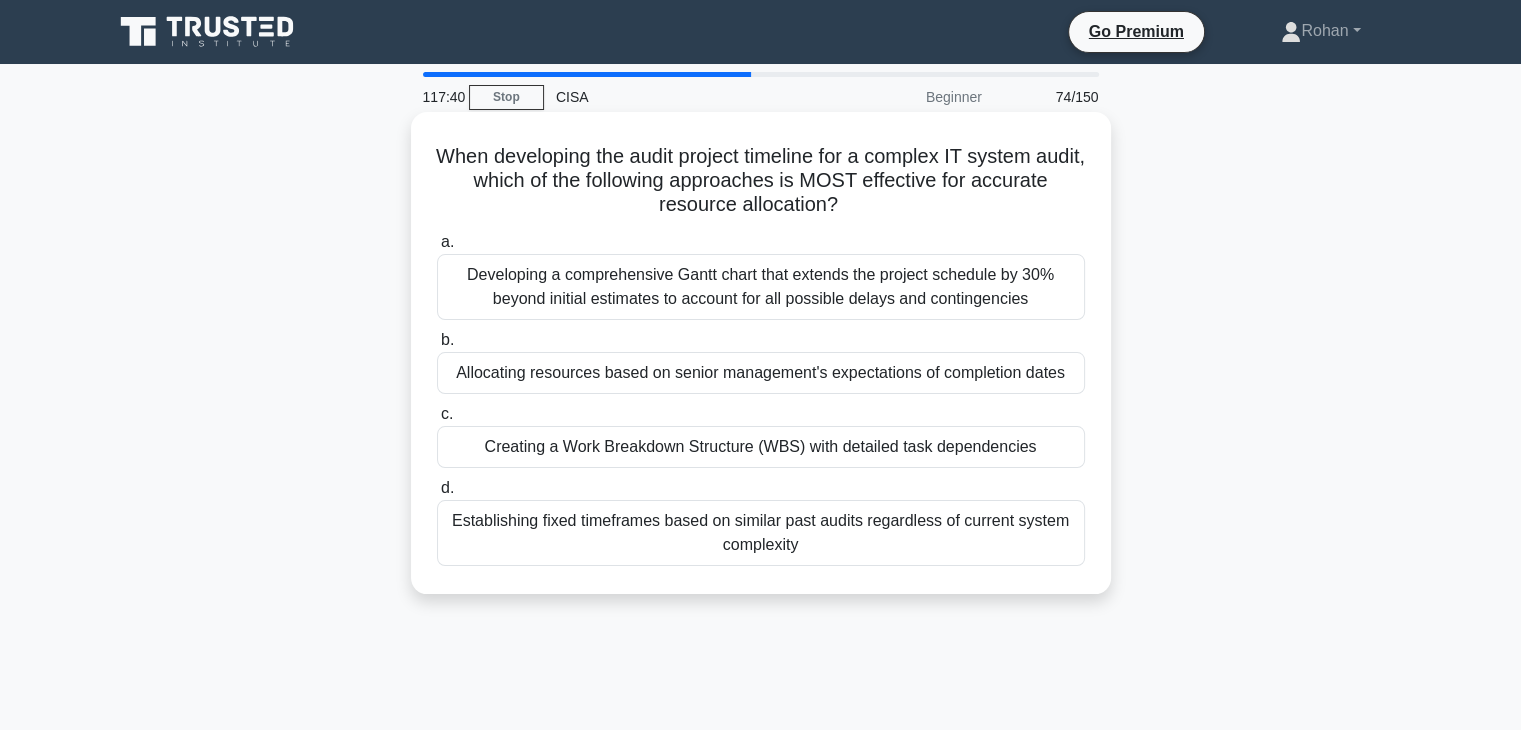 click on "Creating a Work Breakdown Structure (WBS) with detailed task dependencies" at bounding box center (761, 447) 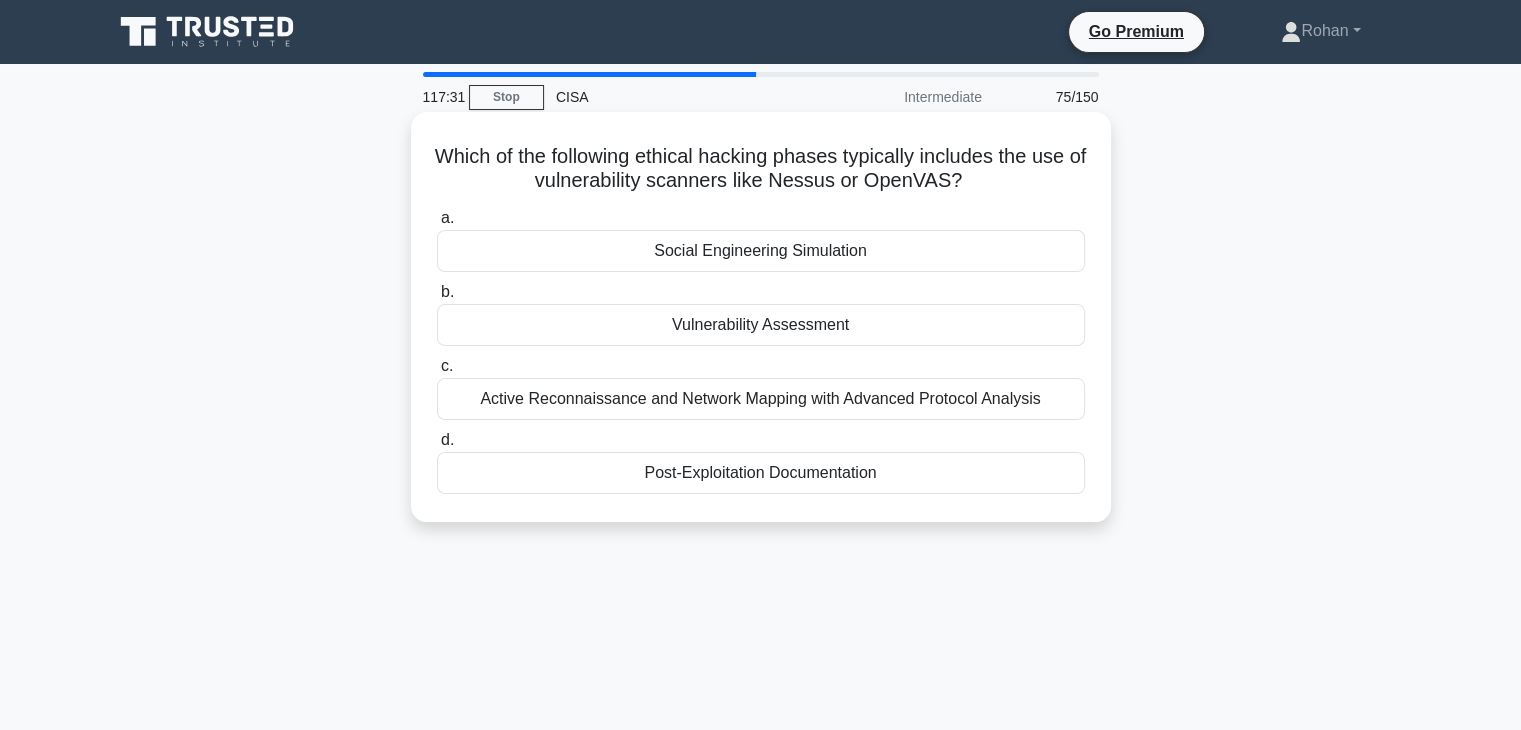 click on "Vulnerability Assessment" at bounding box center [761, 325] 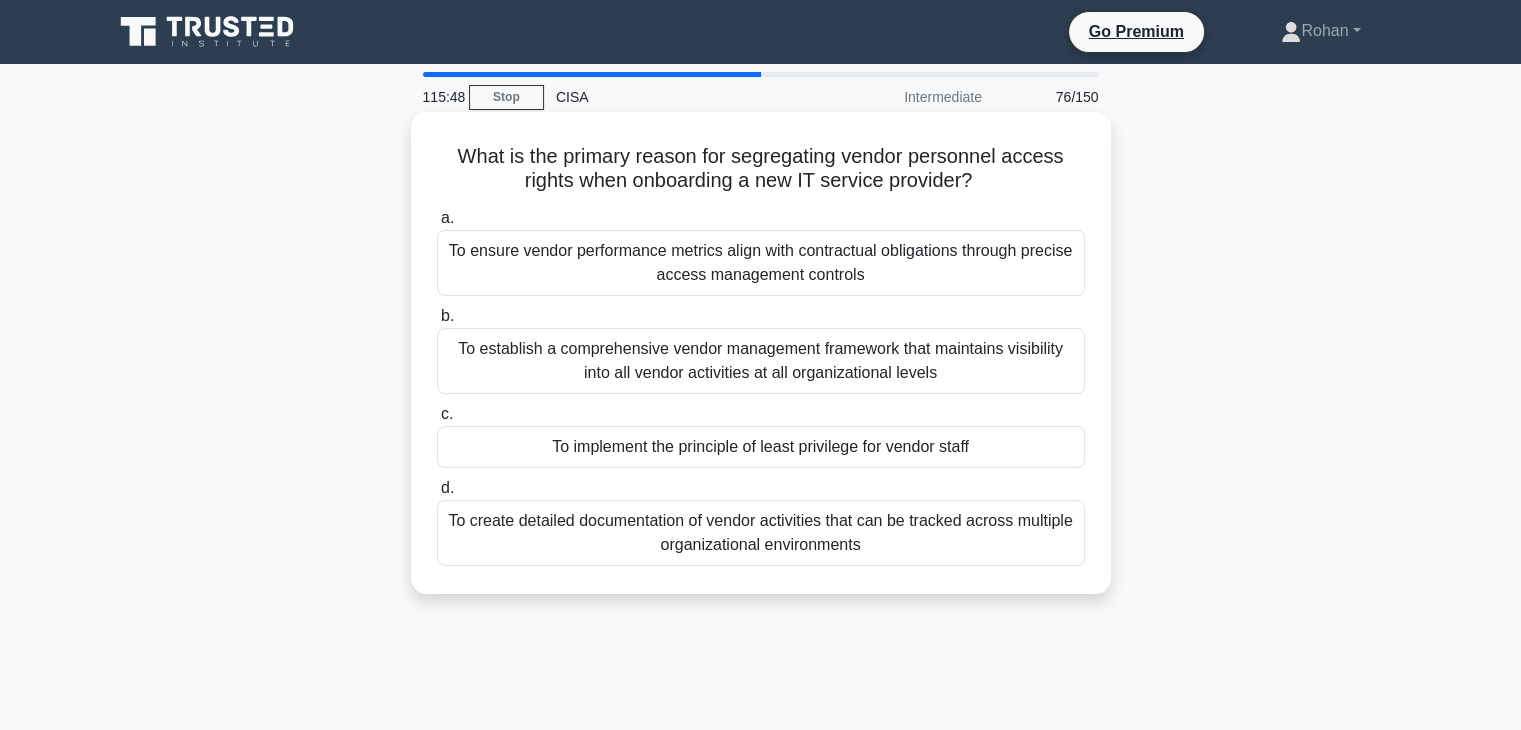 click on "To establish a comprehensive vendor management framework that maintains visibility into all vendor activities at all organizational levels" at bounding box center (761, 361) 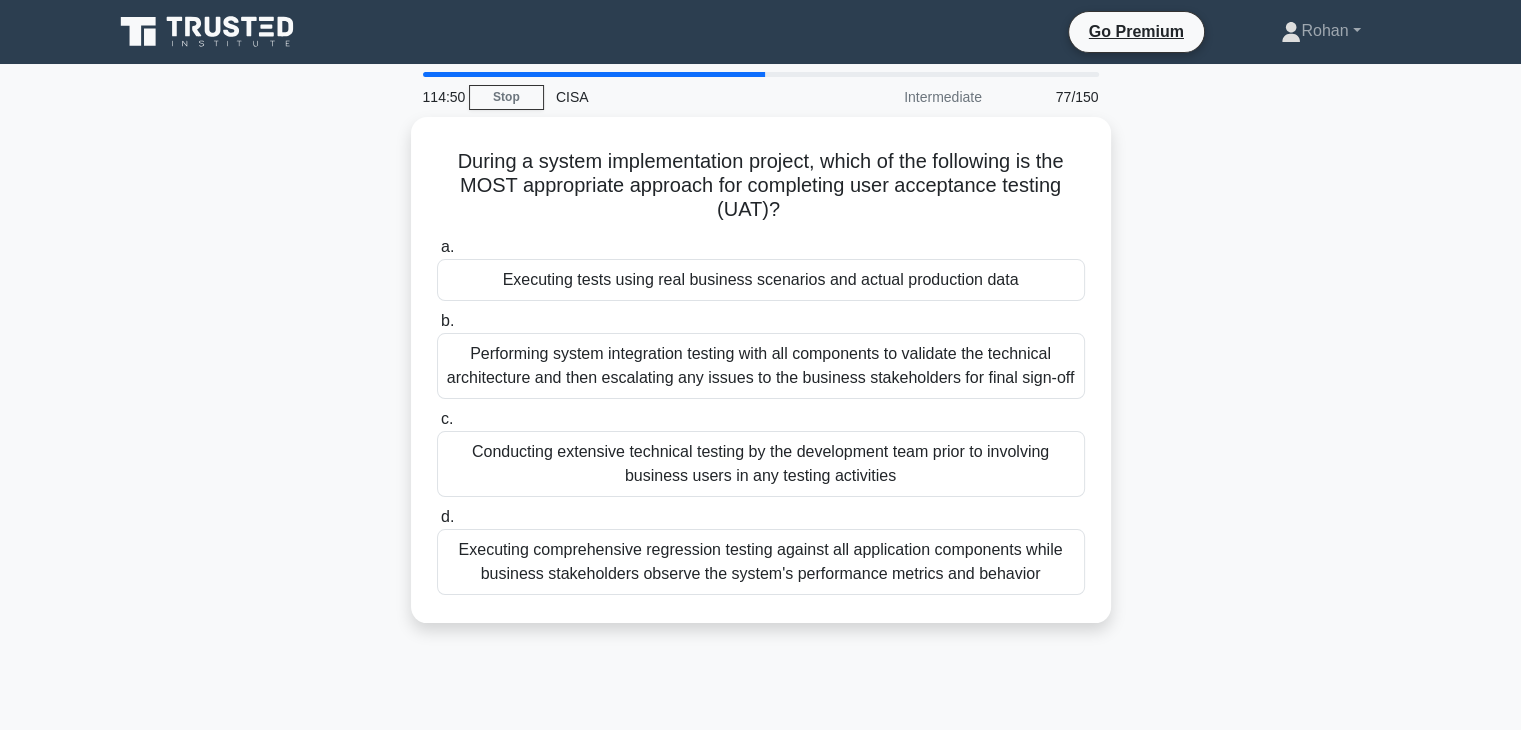 click on "Executing comprehensive regression testing against all application components while business stakeholders observe the system's performance metrics and behavior" at bounding box center [761, 562] 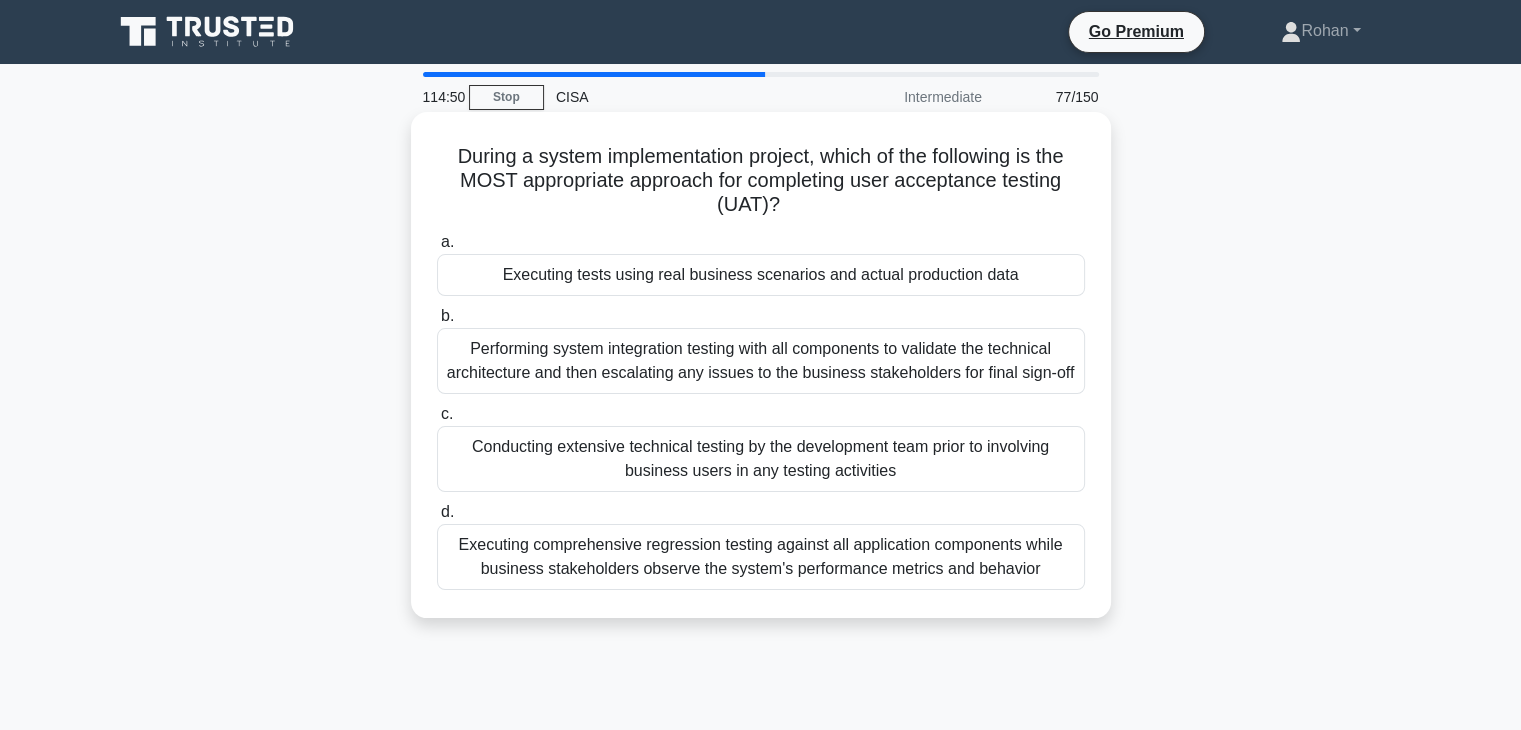 click on "d.
Executing comprehensive regression testing against all application components while business stakeholders observe the system's performance metrics and behavior" at bounding box center [437, 512] 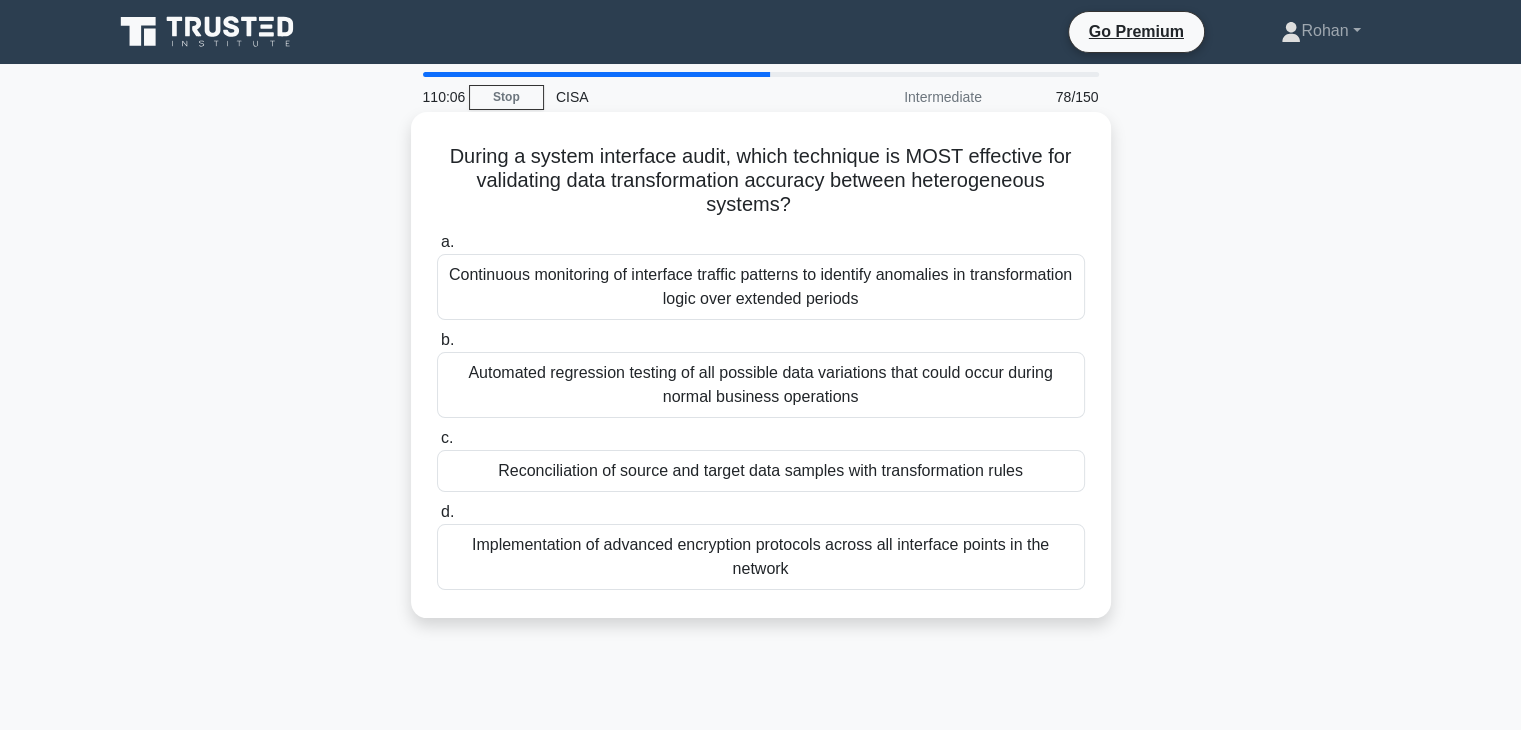 click on "Implementation of advanced encryption protocols across all interface points in the network" at bounding box center (761, 557) 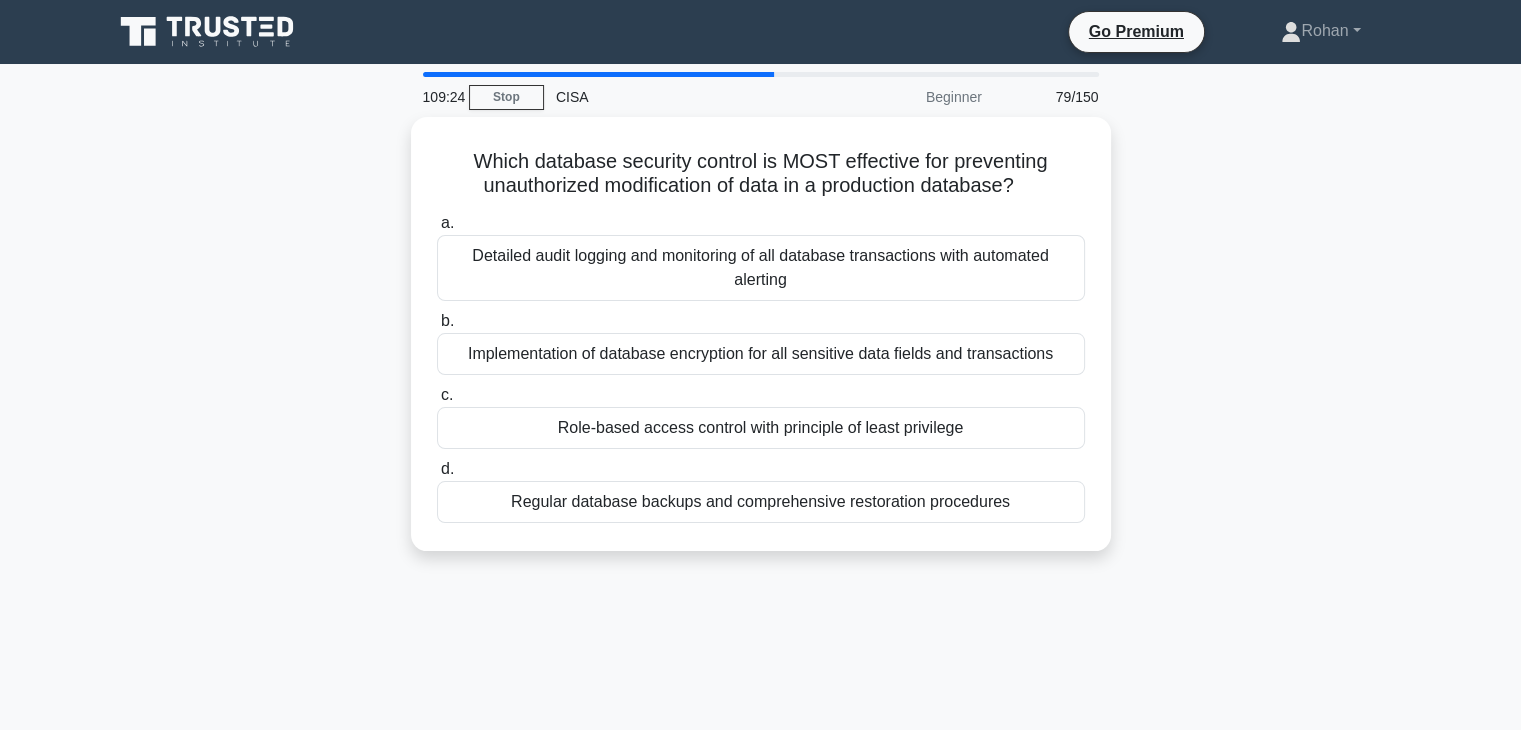 click on "Role-based access control with principle of least privilege" at bounding box center (761, 428) 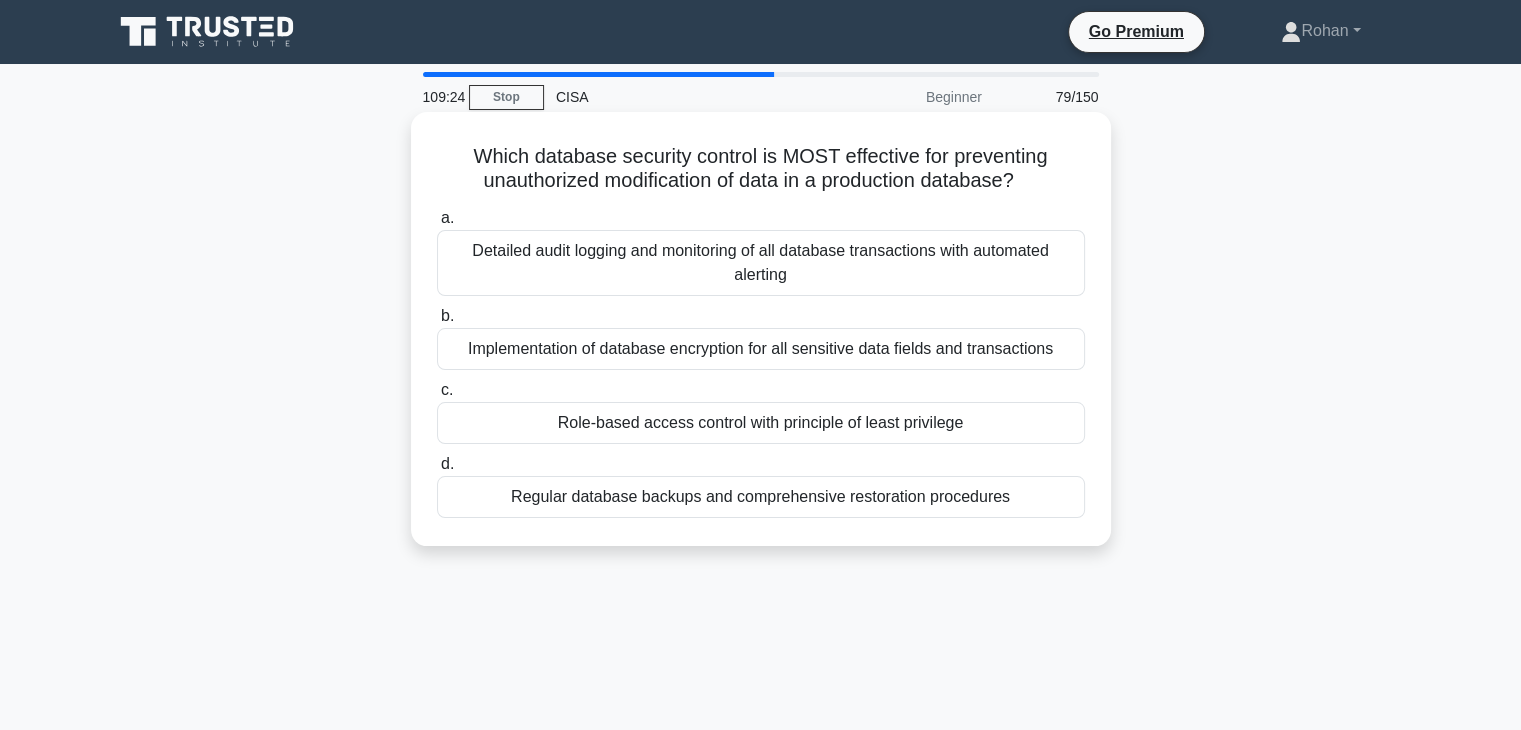 click on "c.
Role-based access control with principle of least privilege" at bounding box center (437, 390) 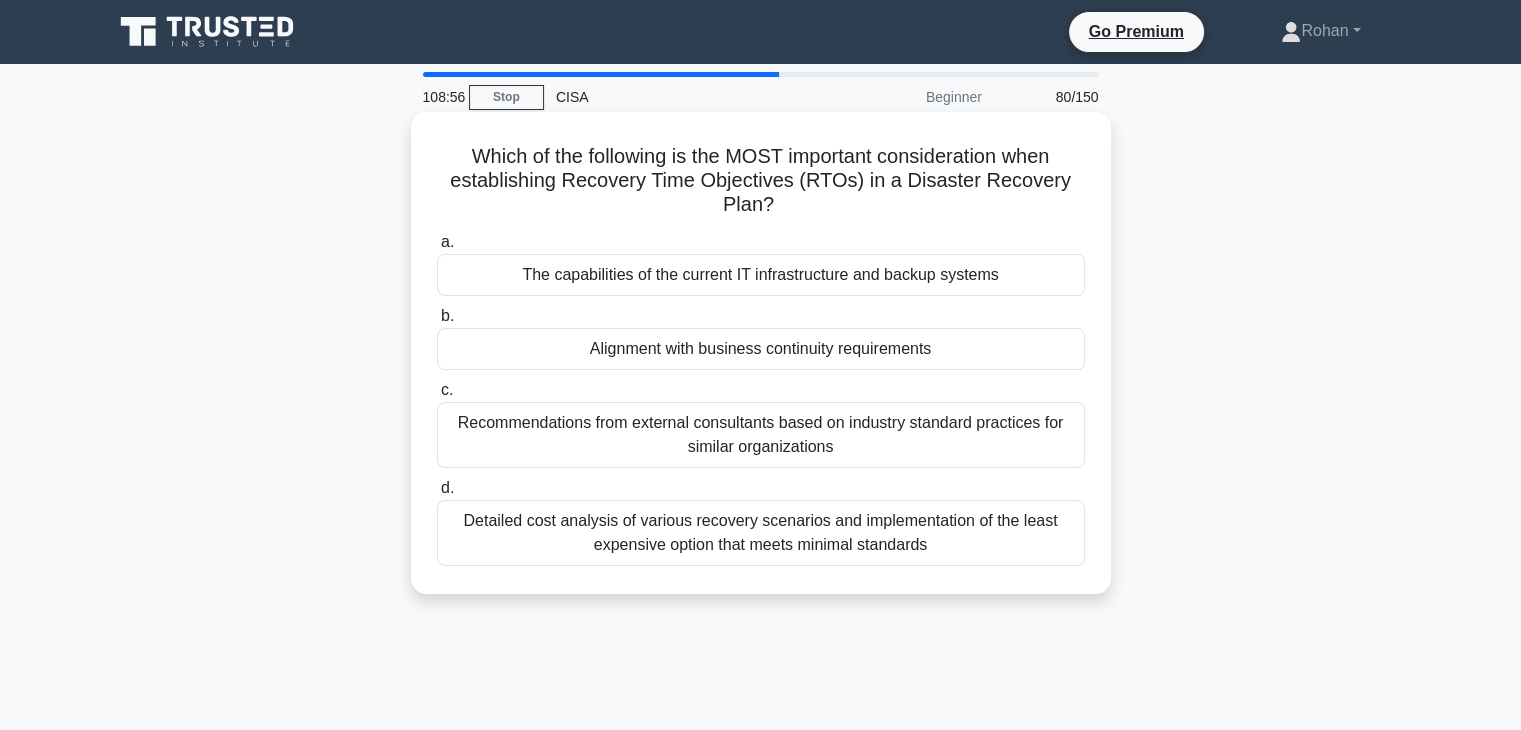 click on "Alignment with business continuity requirements" at bounding box center [761, 349] 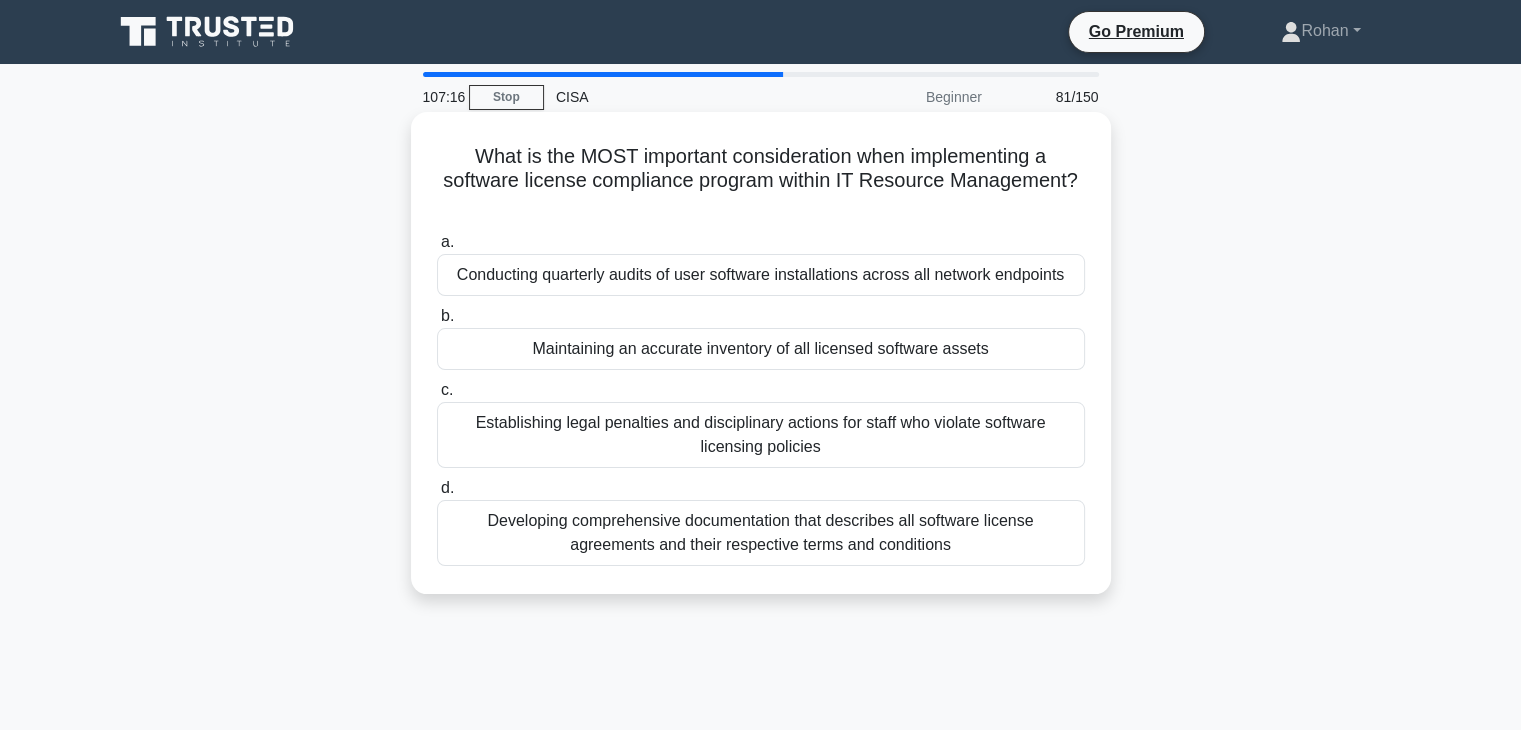 click on "Developing comprehensive documentation that describes all software license agreements and their respective terms and conditions" at bounding box center [761, 533] 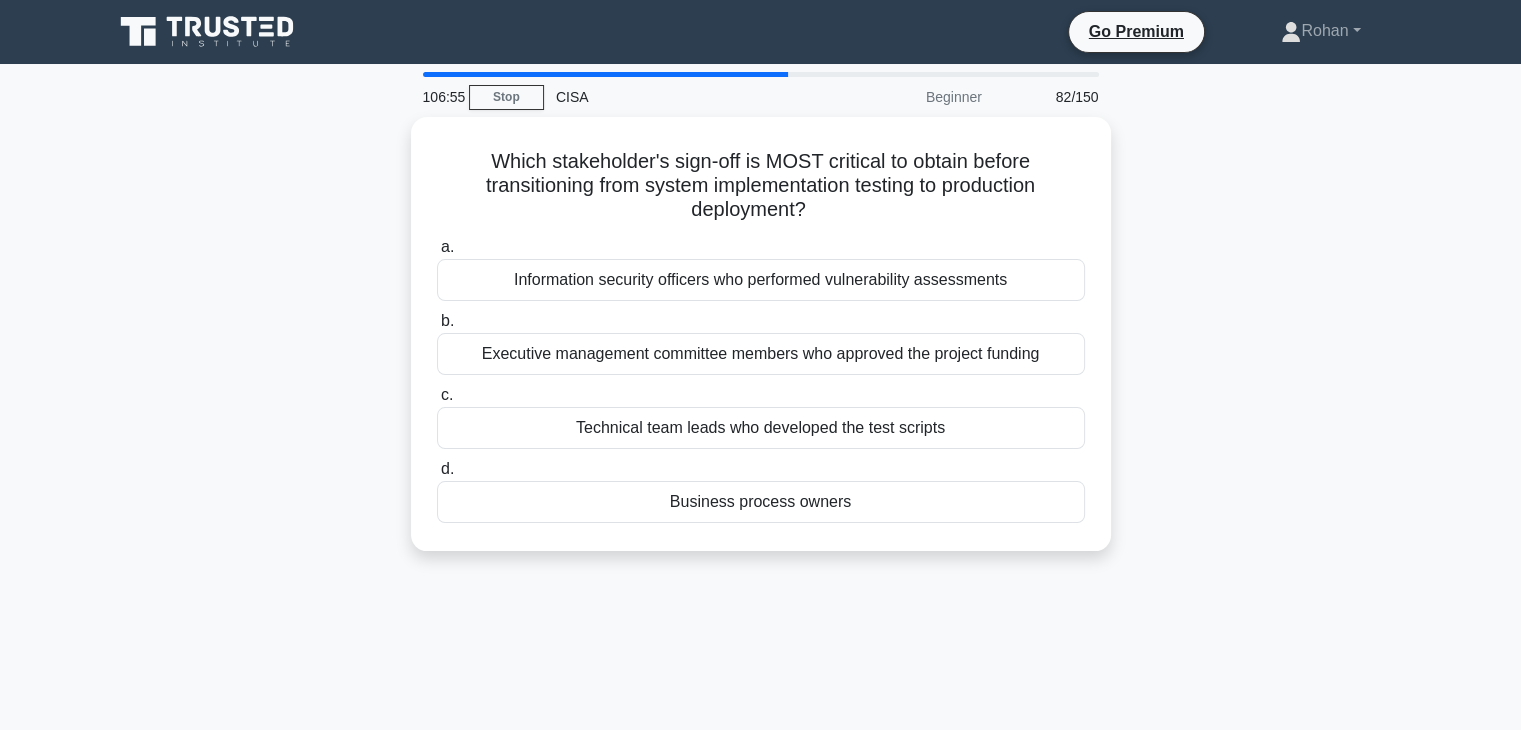 click on "Business process owners" at bounding box center (761, 502) 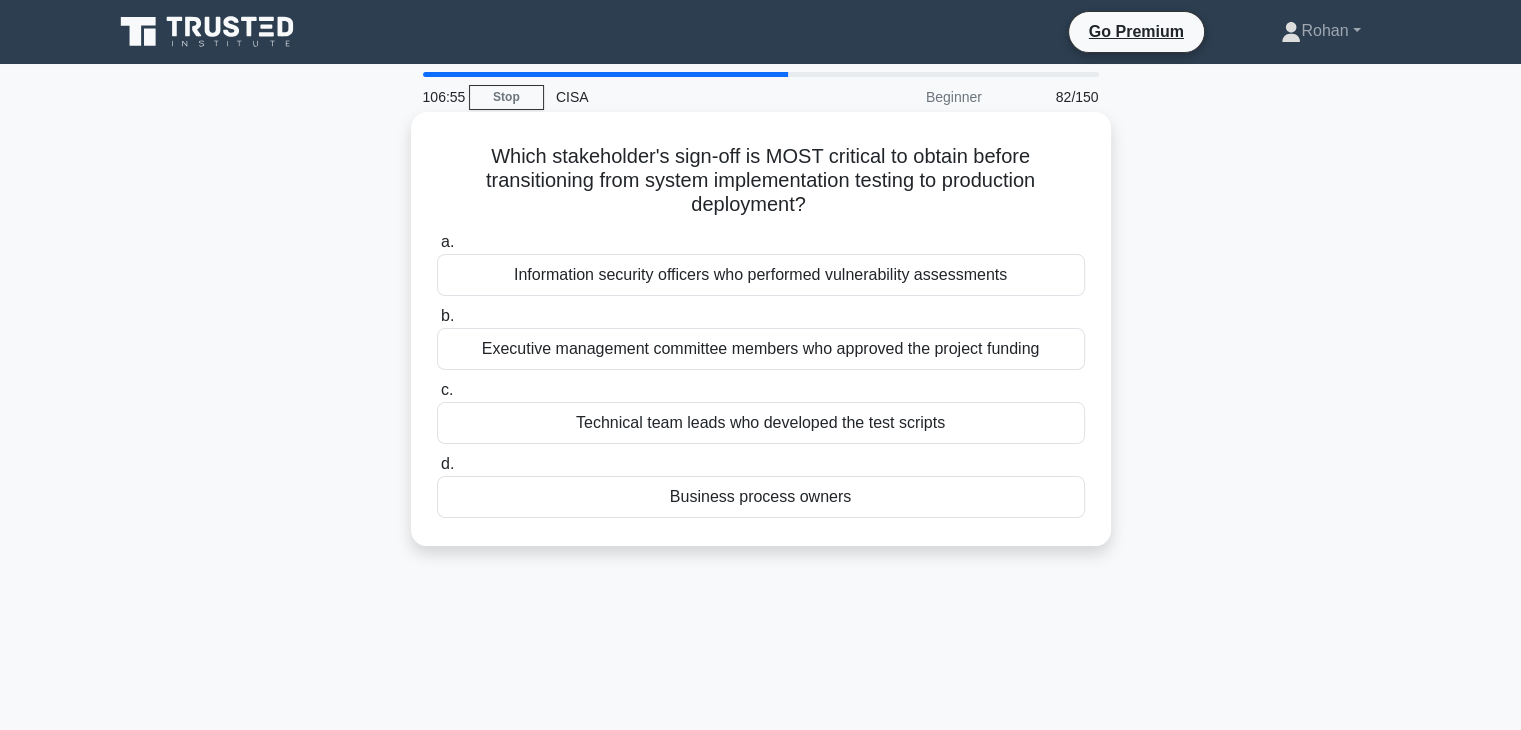 click on "d.
Business process owners" at bounding box center (437, 464) 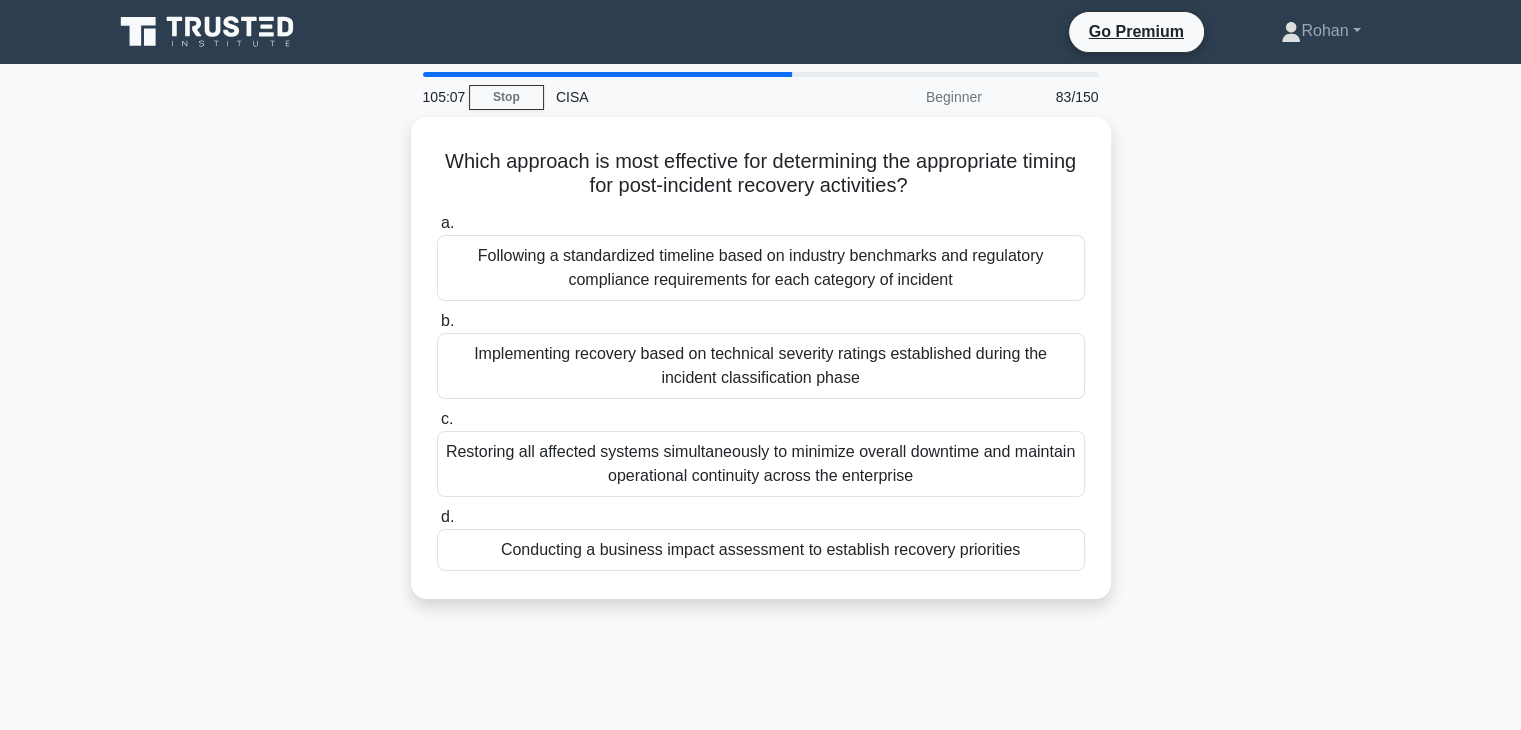 click on "Conducting a business impact assessment to establish recovery priorities" at bounding box center [761, 550] 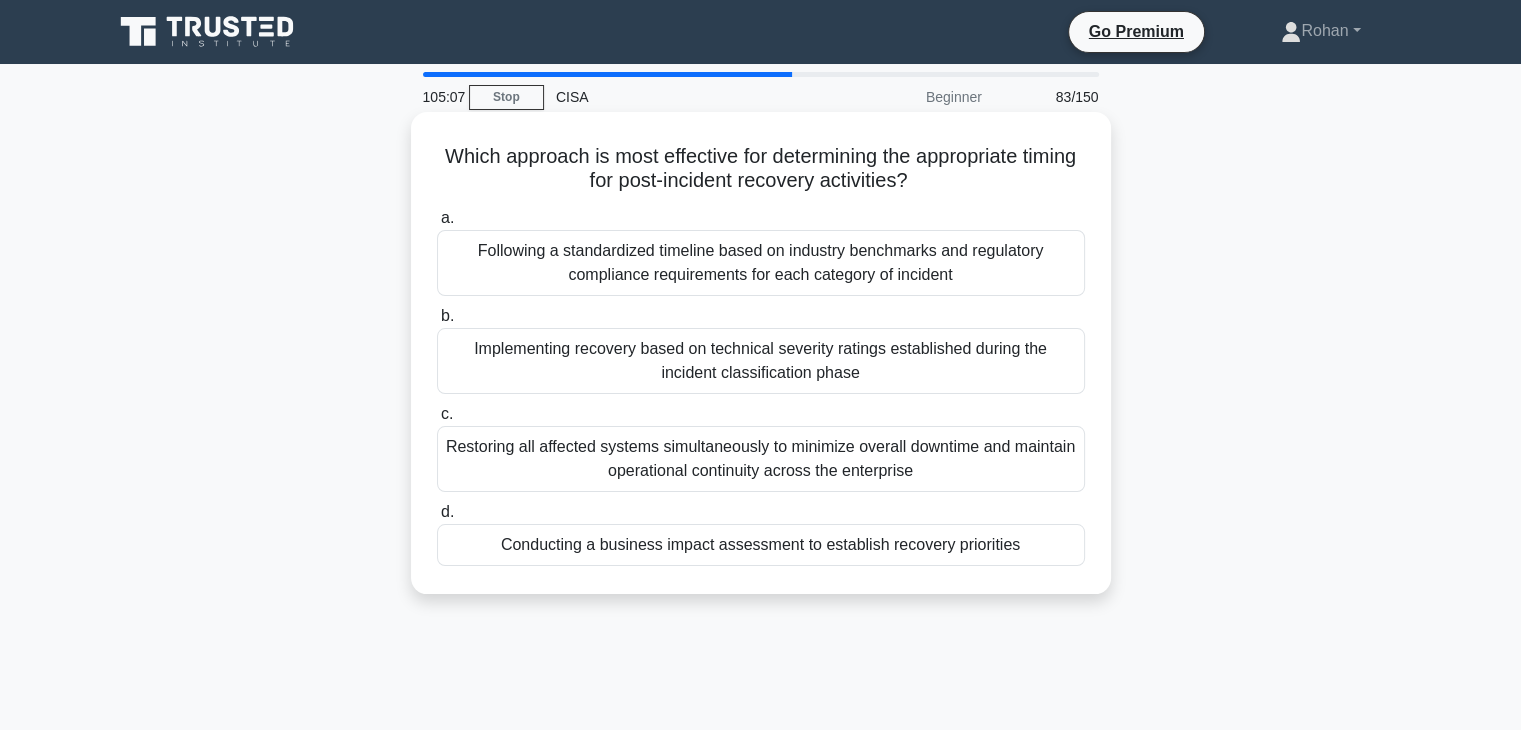 click on "d.
Conducting a business impact assessment to establish recovery priorities" at bounding box center (437, 512) 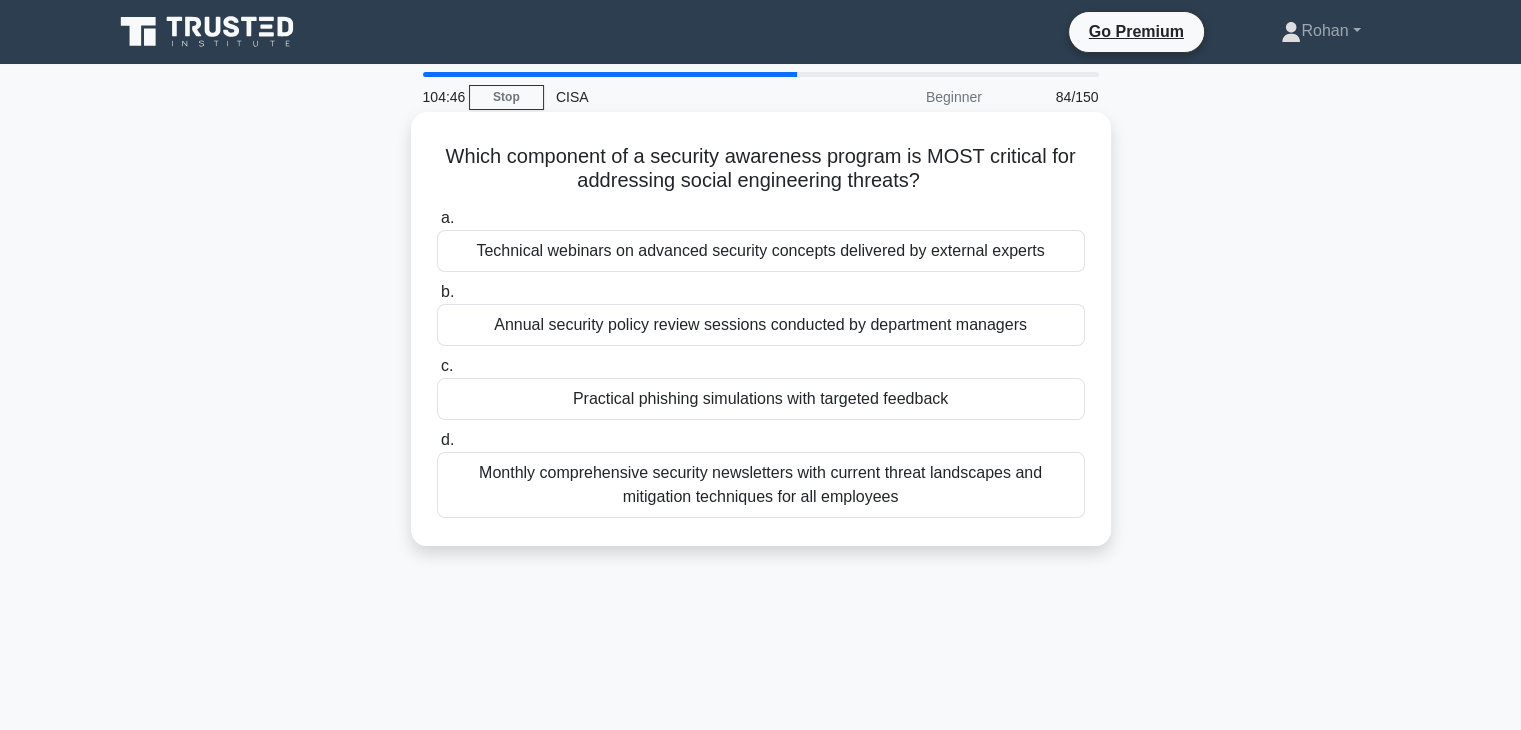 click on "Practical phishing simulations with targeted feedback" at bounding box center (761, 399) 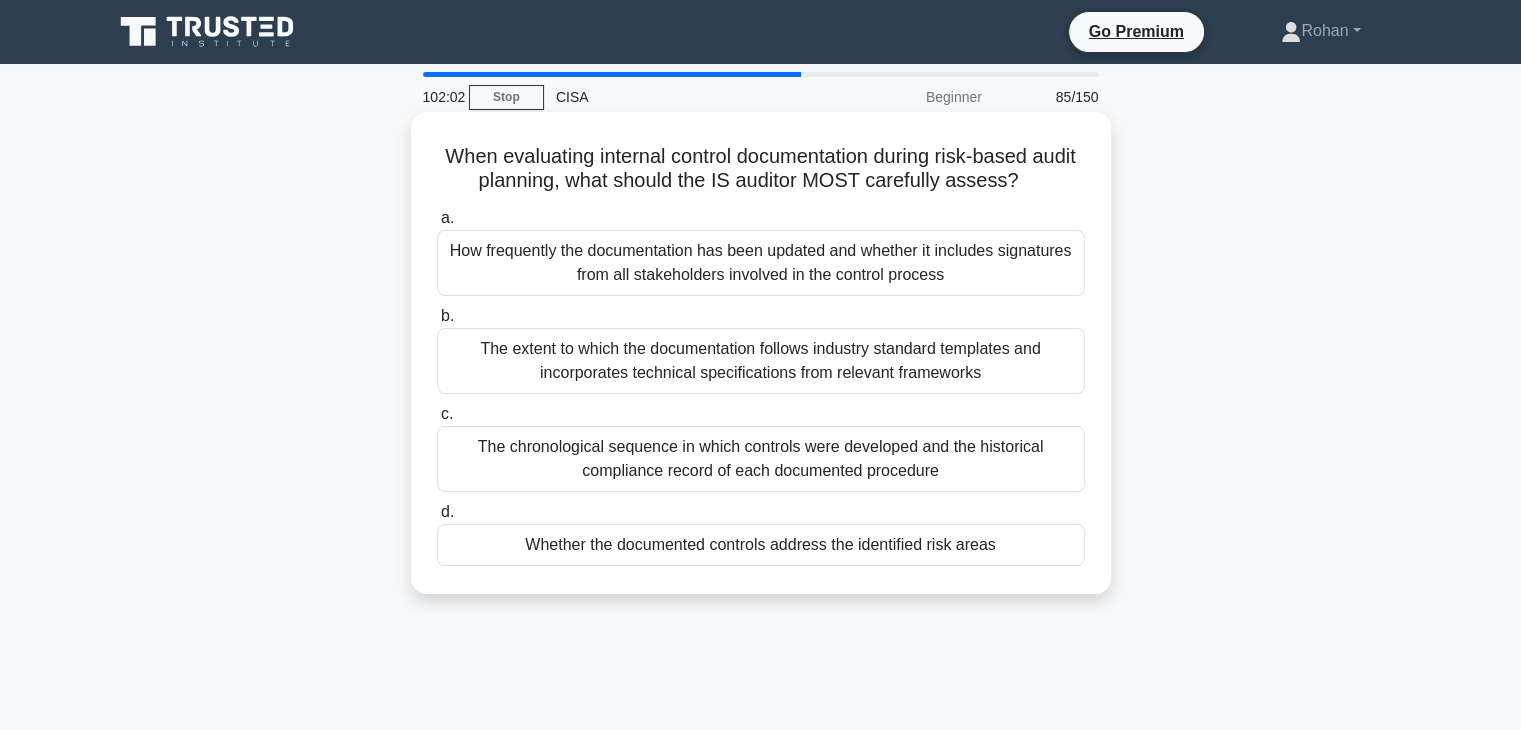 click on "Whether the documented controls address the identified risk areas" at bounding box center [761, 545] 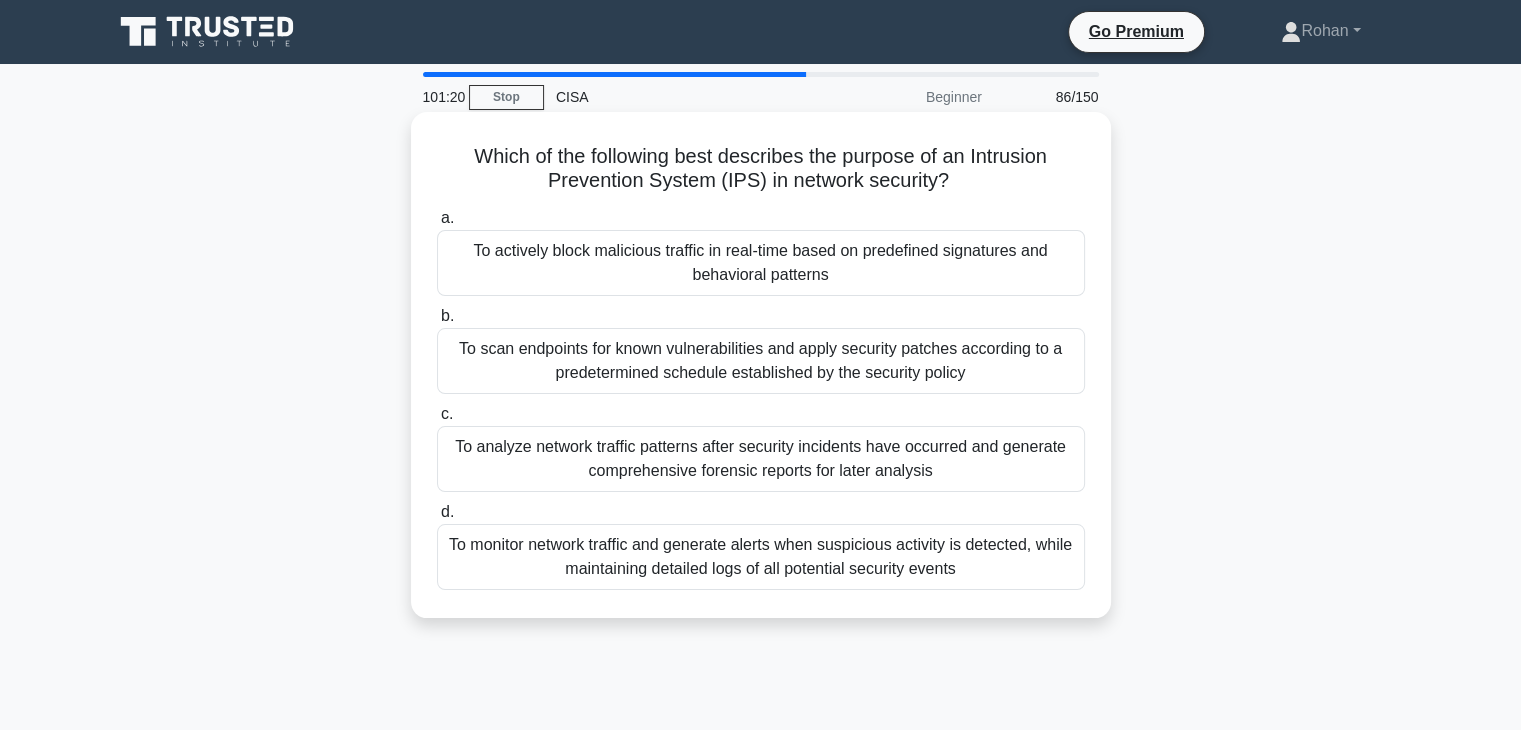 click on "To actively block malicious traffic in real-time based on predefined signatures and behavioral patterns" at bounding box center [761, 263] 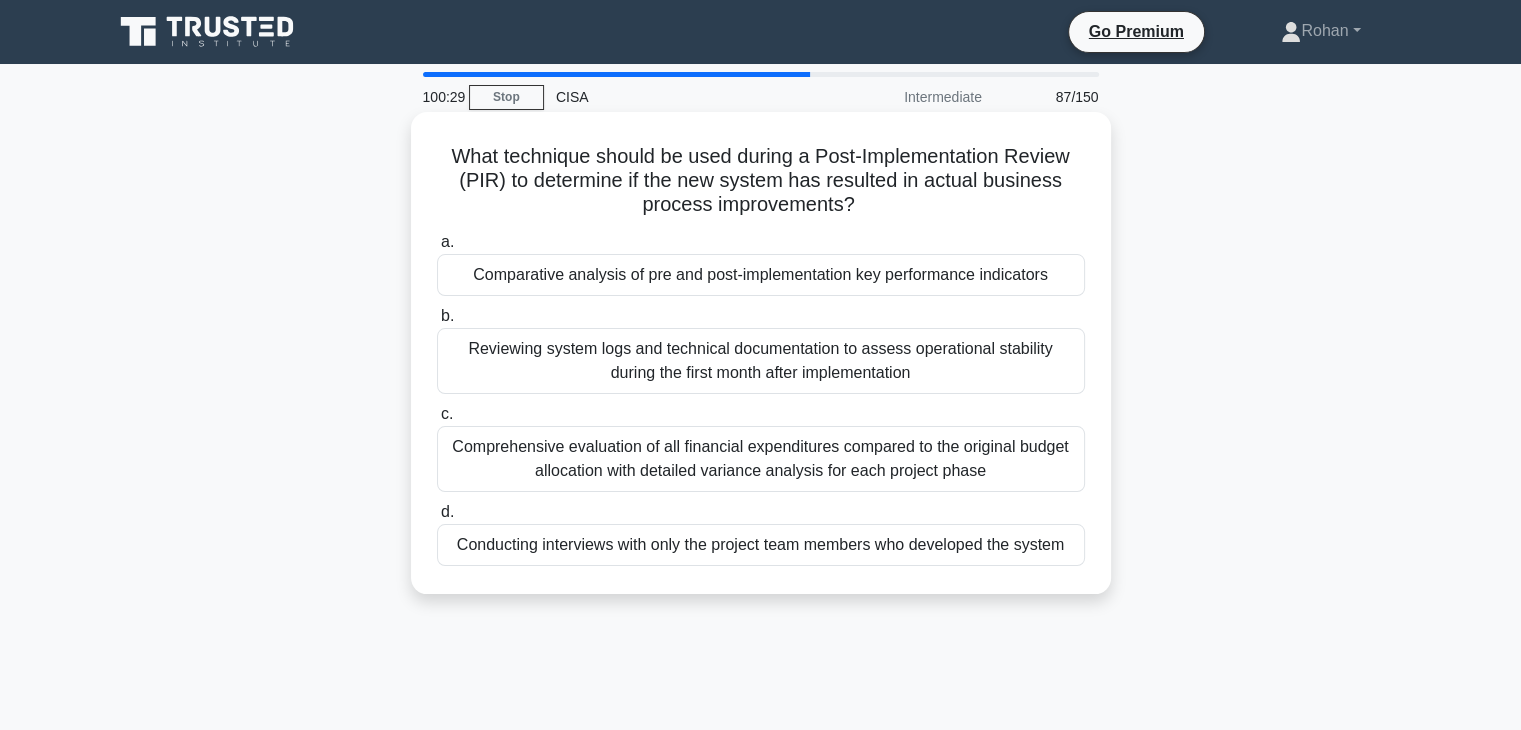 click on "Comparative analysis of pre and post-implementation key performance indicators" at bounding box center [761, 275] 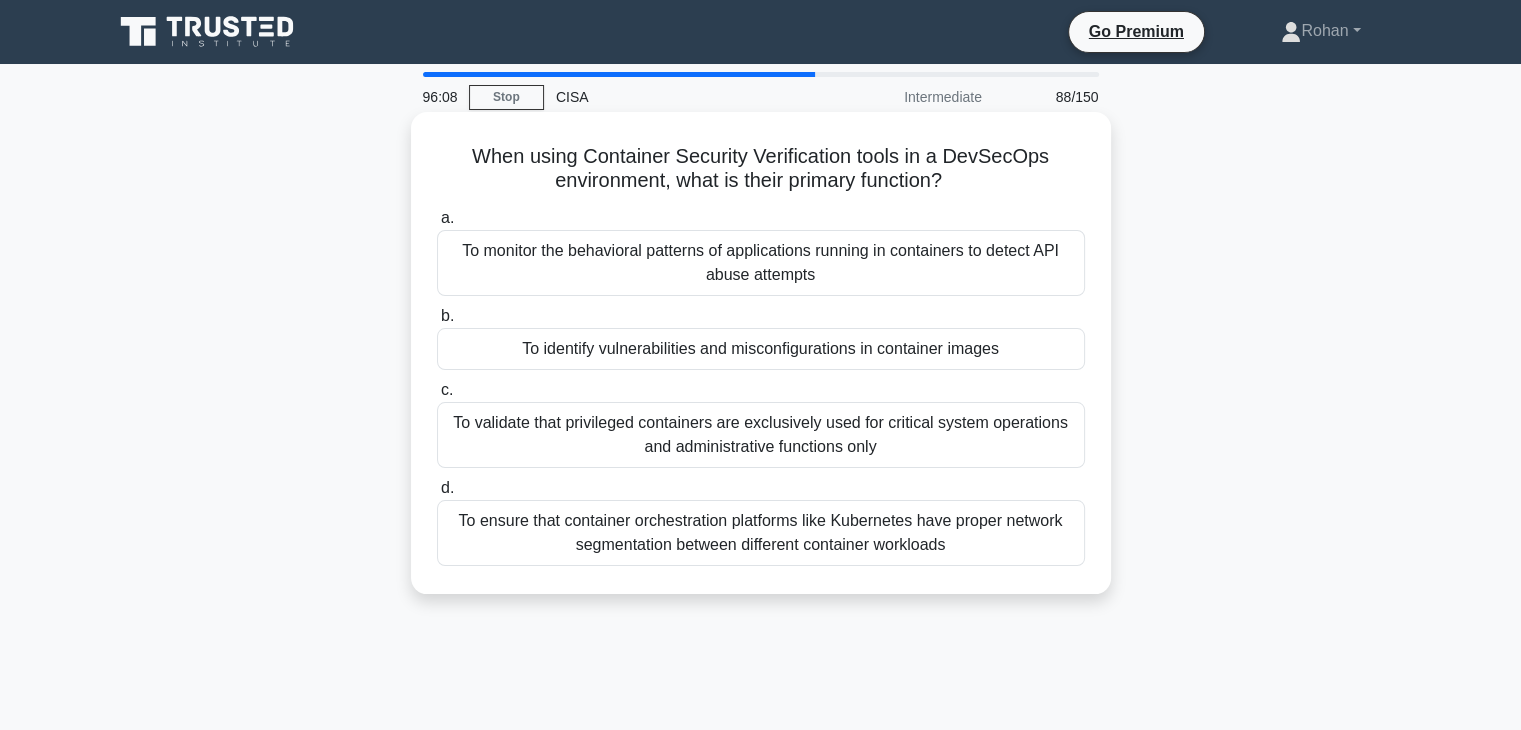 click on "To monitor the behavioral patterns of applications running in containers to detect API abuse attempts" at bounding box center [761, 263] 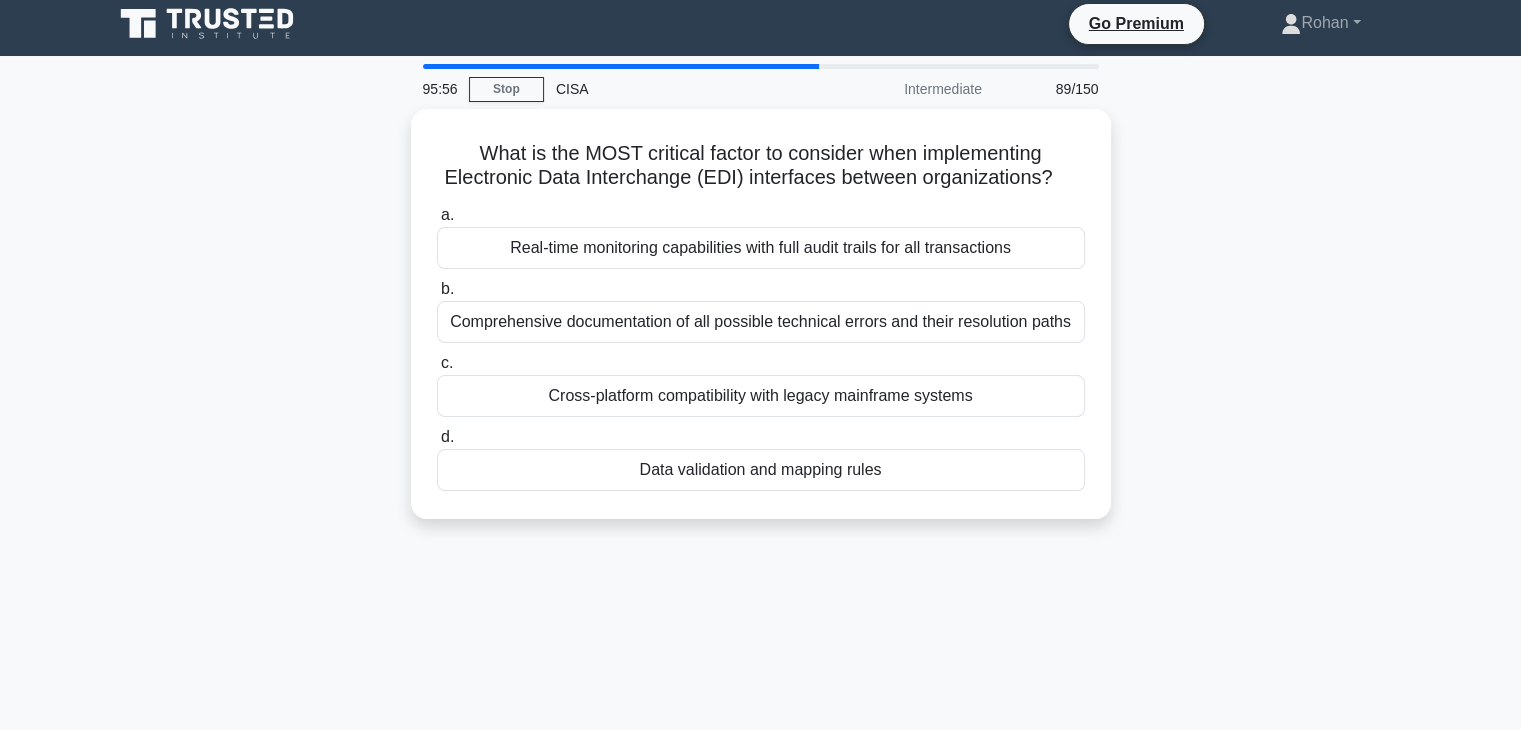 scroll, scrollTop: 0, scrollLeft: 0, axis: both 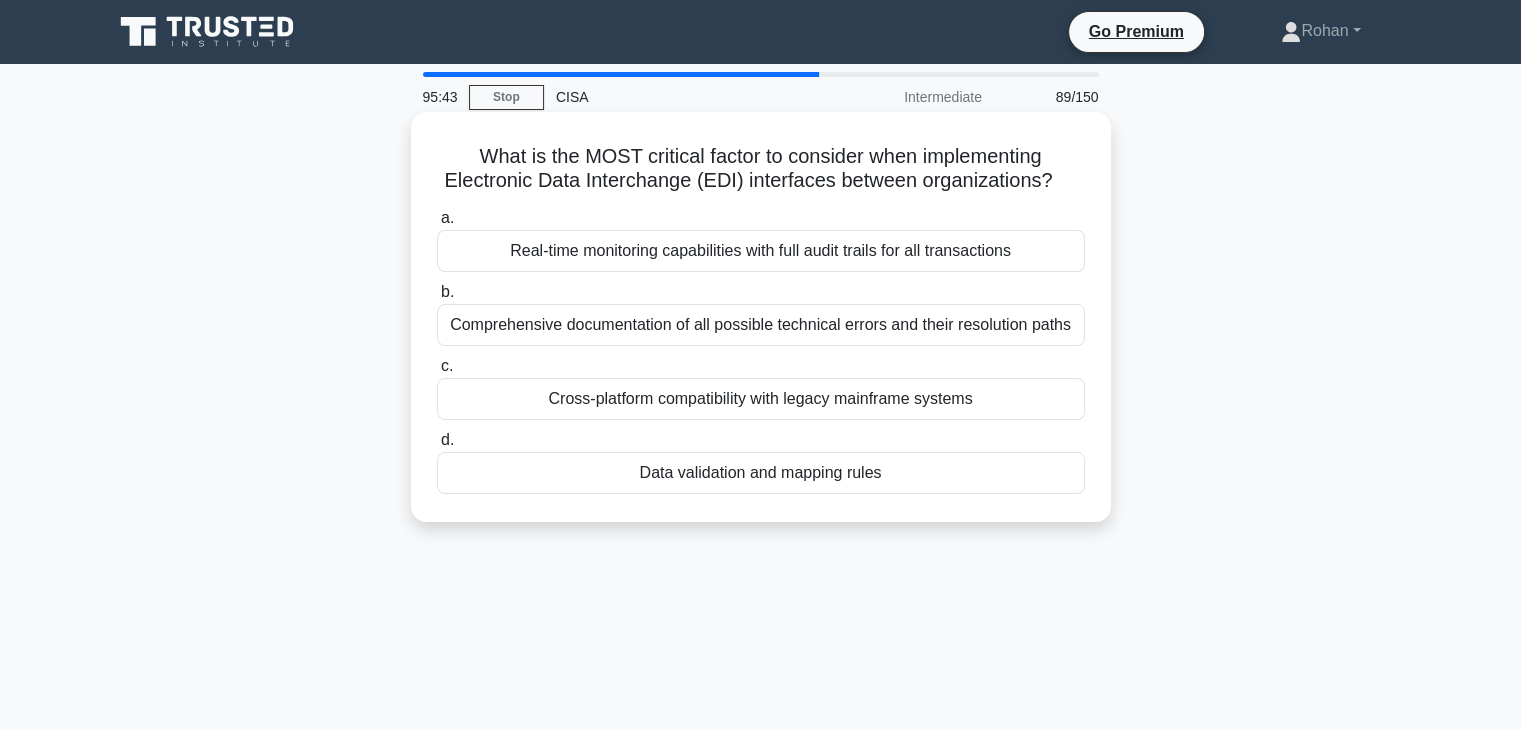 click on "Cross-platform compatibility with legacy mainframe systems" at bounding box center (761, 399) 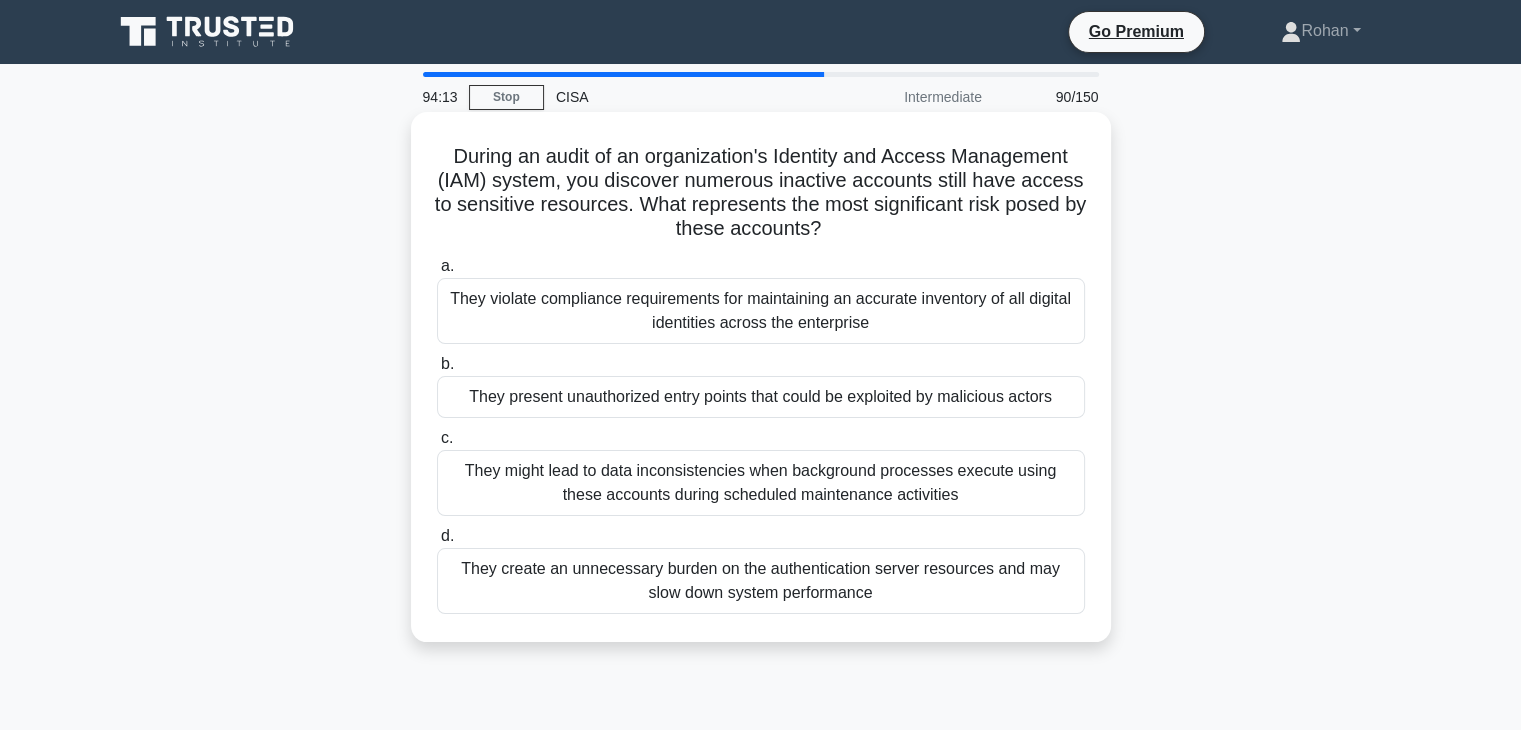 click on "They present unauthorized entry points that could be exploited by malicious actors" at bounding box center [761, 397] 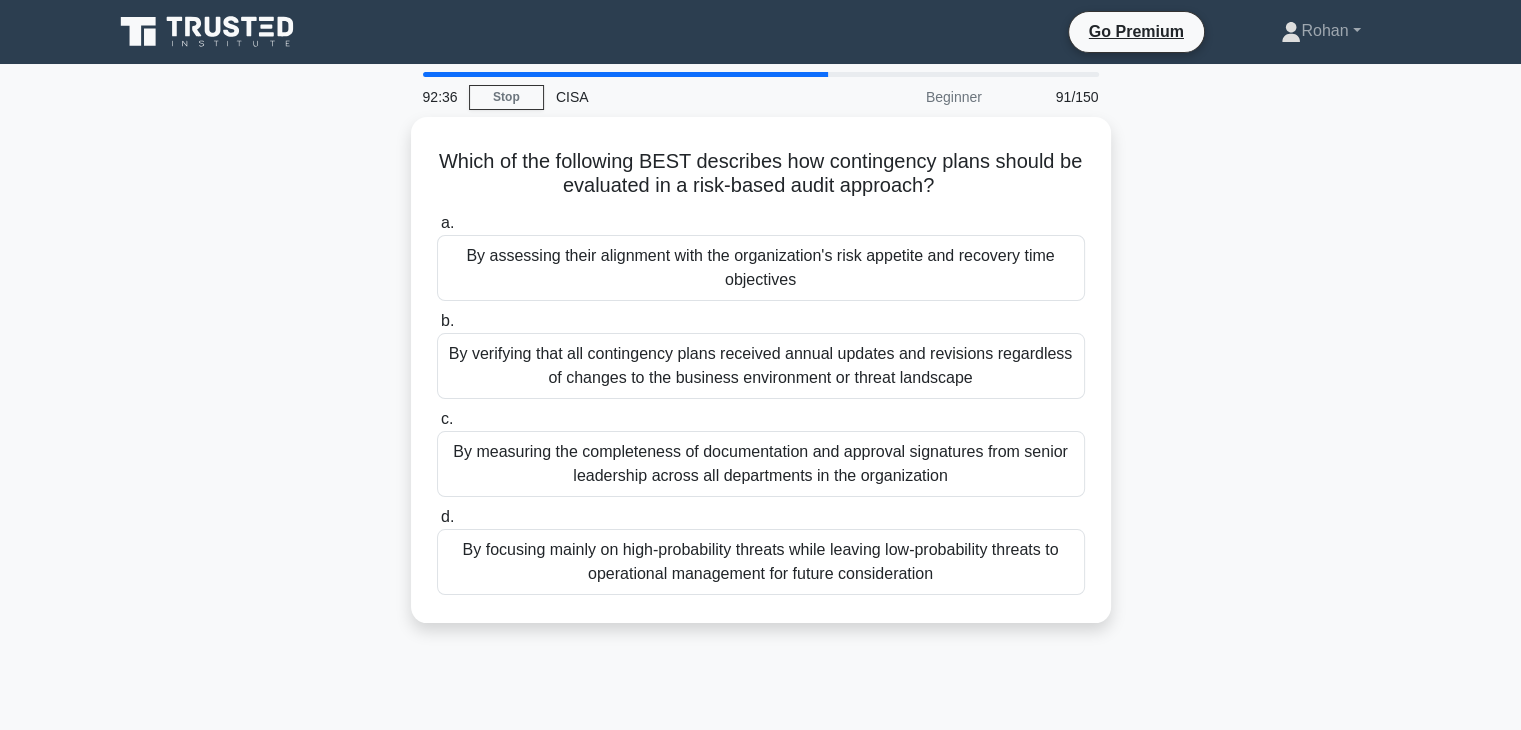 click on "By assessing their alignment with the organization's risk appetite and recovery time objectives" at bounding box center (761, 268) 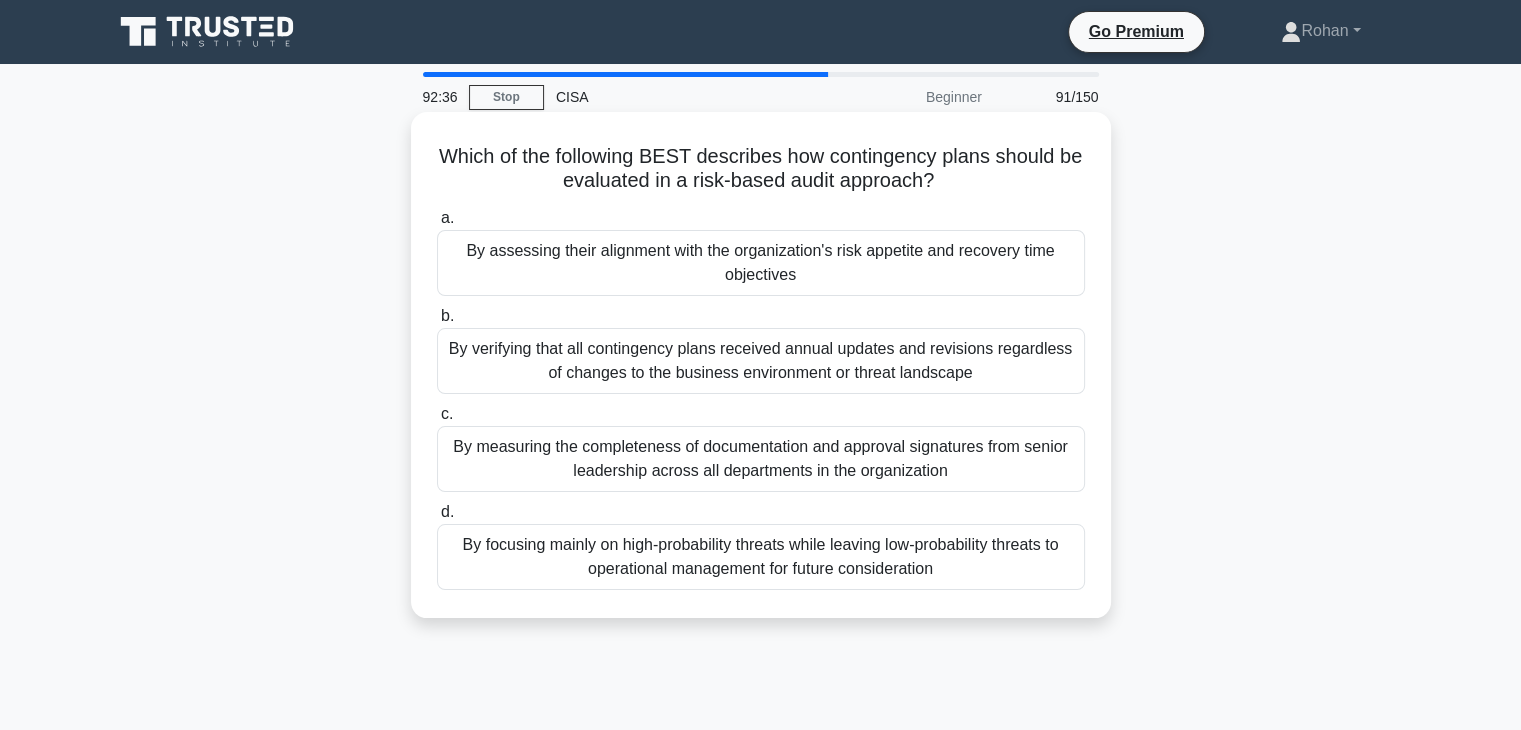 click on "a.
By assessing their alignment with the organization's risk appetite and recovery time objectives" at bounding box center (437, 218) 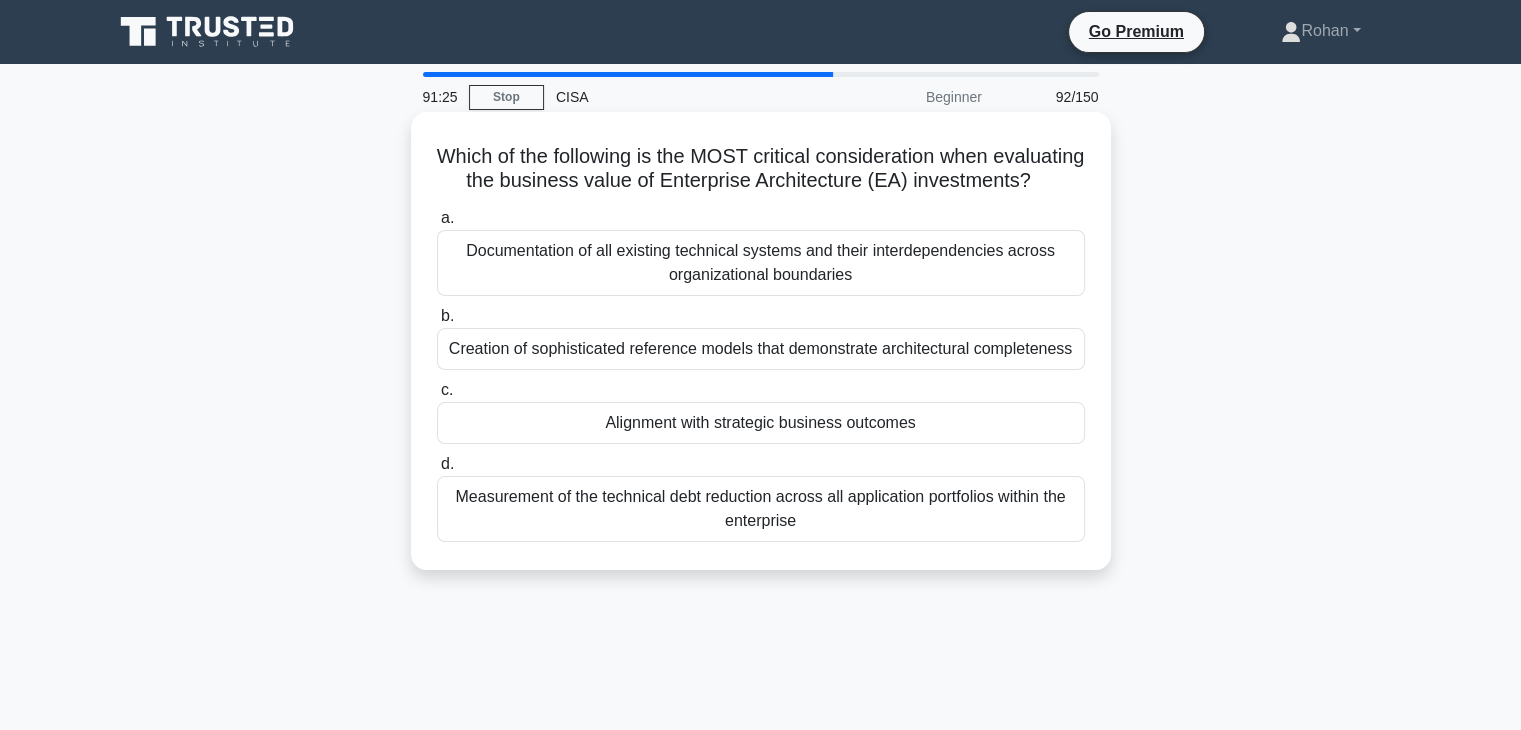 click on "Alignment with strategic business outcomes" at bounding box center (761, 423) 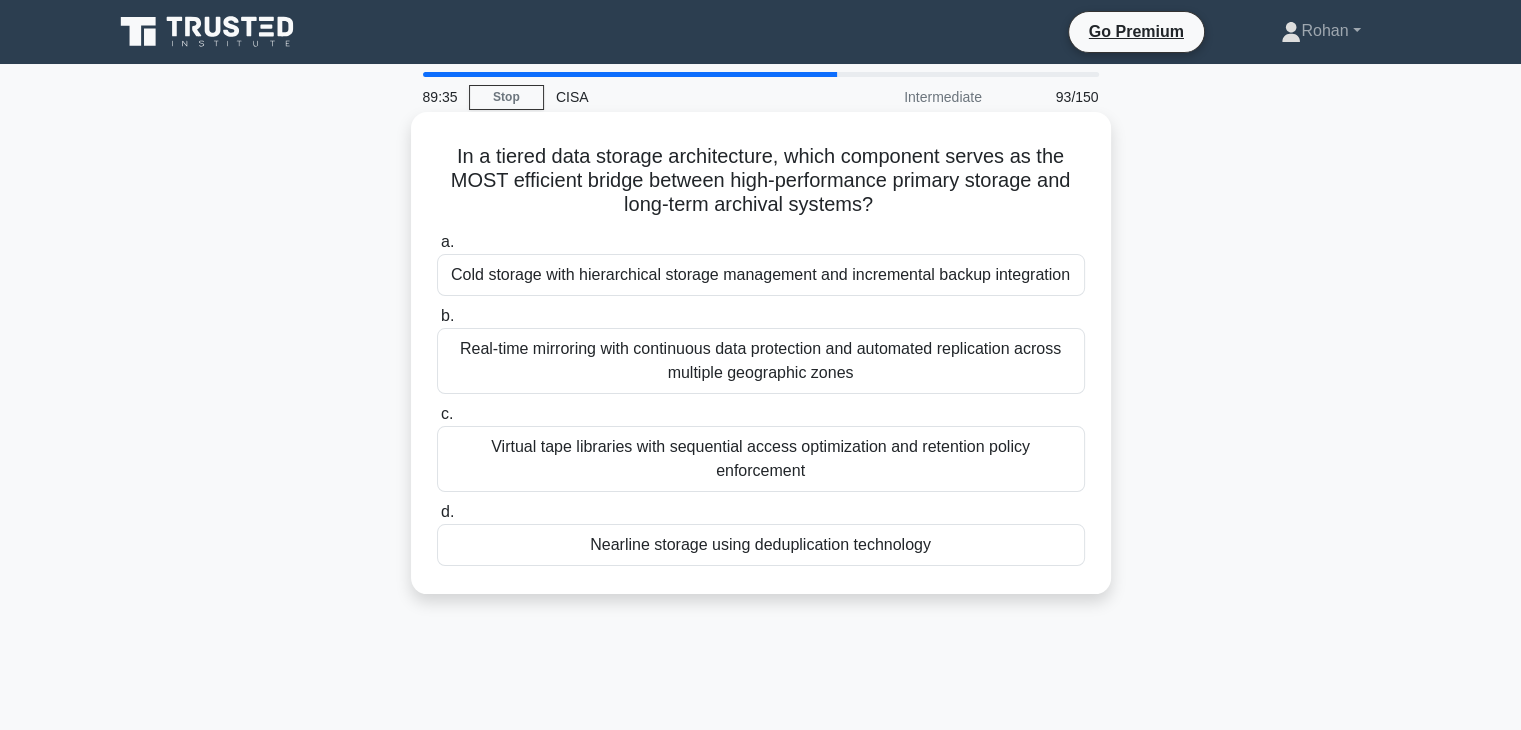 click on "Virtual tape libraries with sequential access optimization and retention policy enforcement" at bounding box center (761, 459) 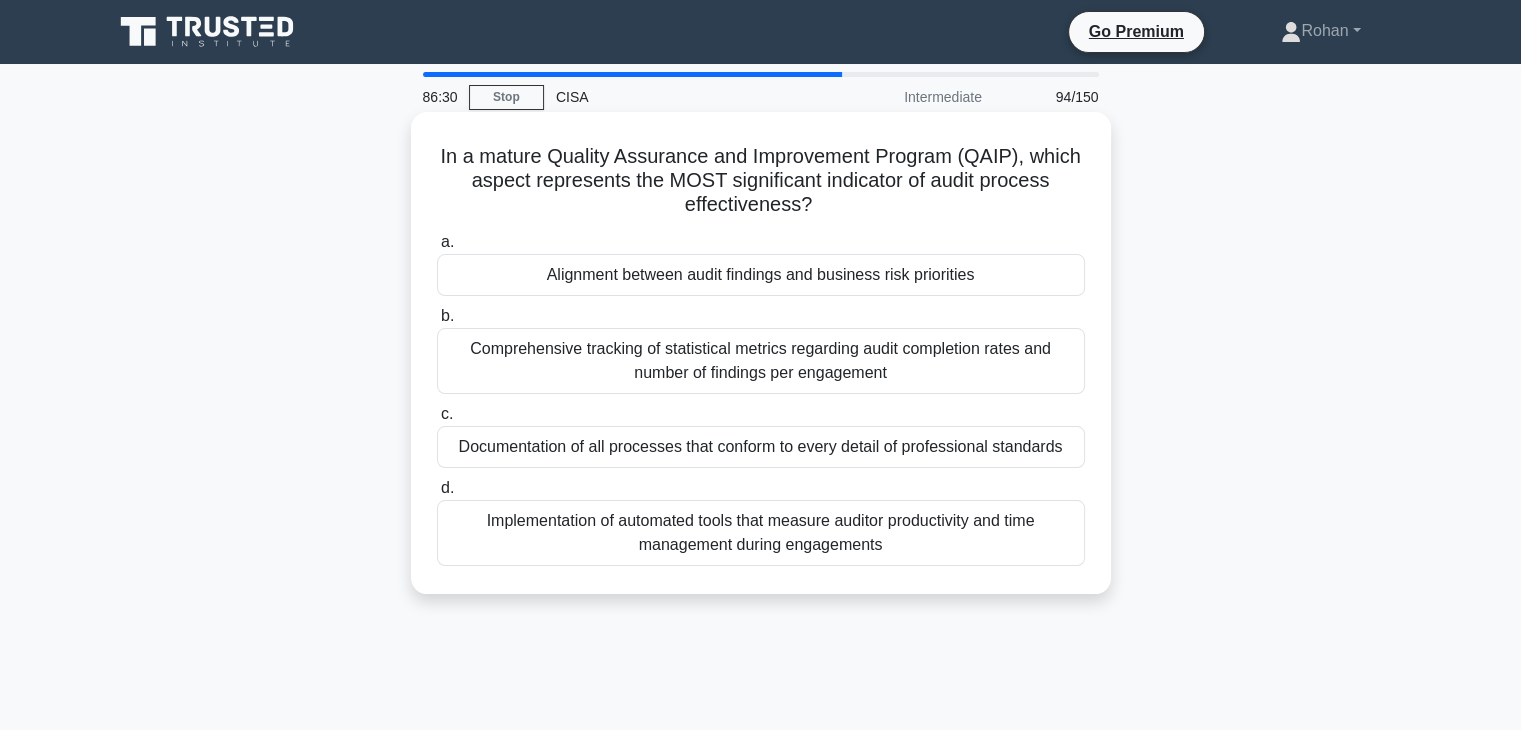 click on "Alignment between audit findings and business risk priorities" at bounding box center (761, 275) 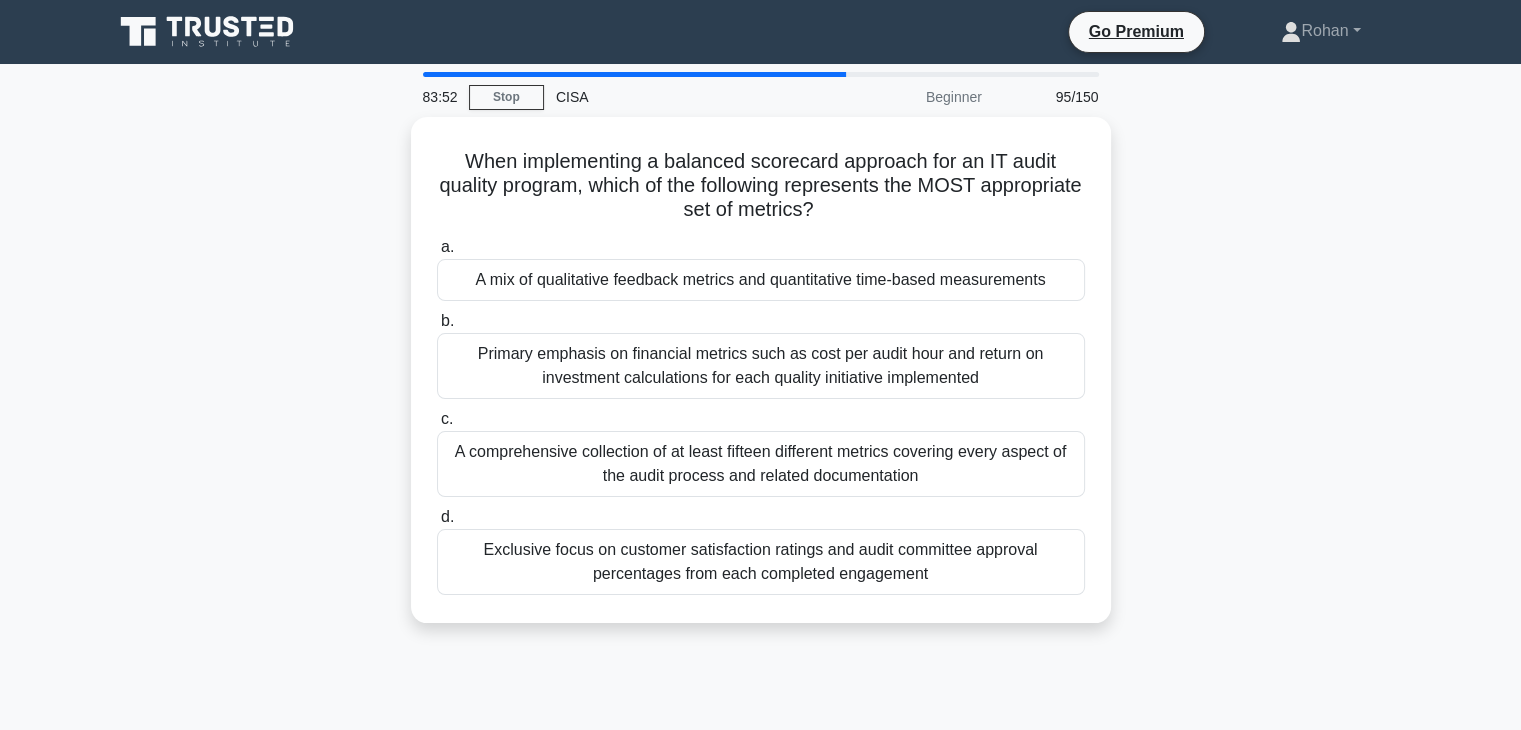 click on "A mix of qualitative feedback metrics and quantitative time-based measurements" at bounding box center (761, 280) 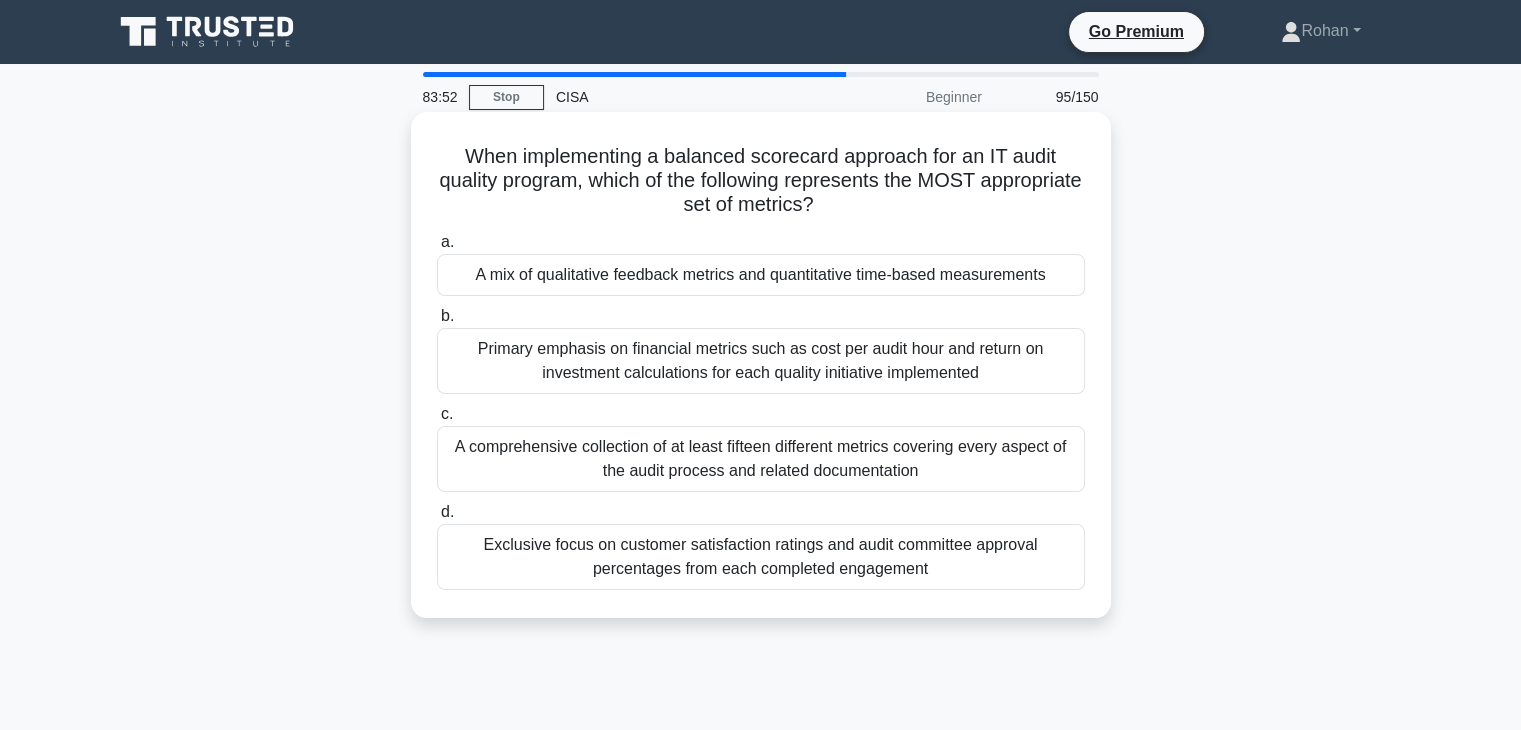 click on "a.
A mix of qualitative feedback metrics and quantitative time-based measurements" at bounding box center (437, 242) 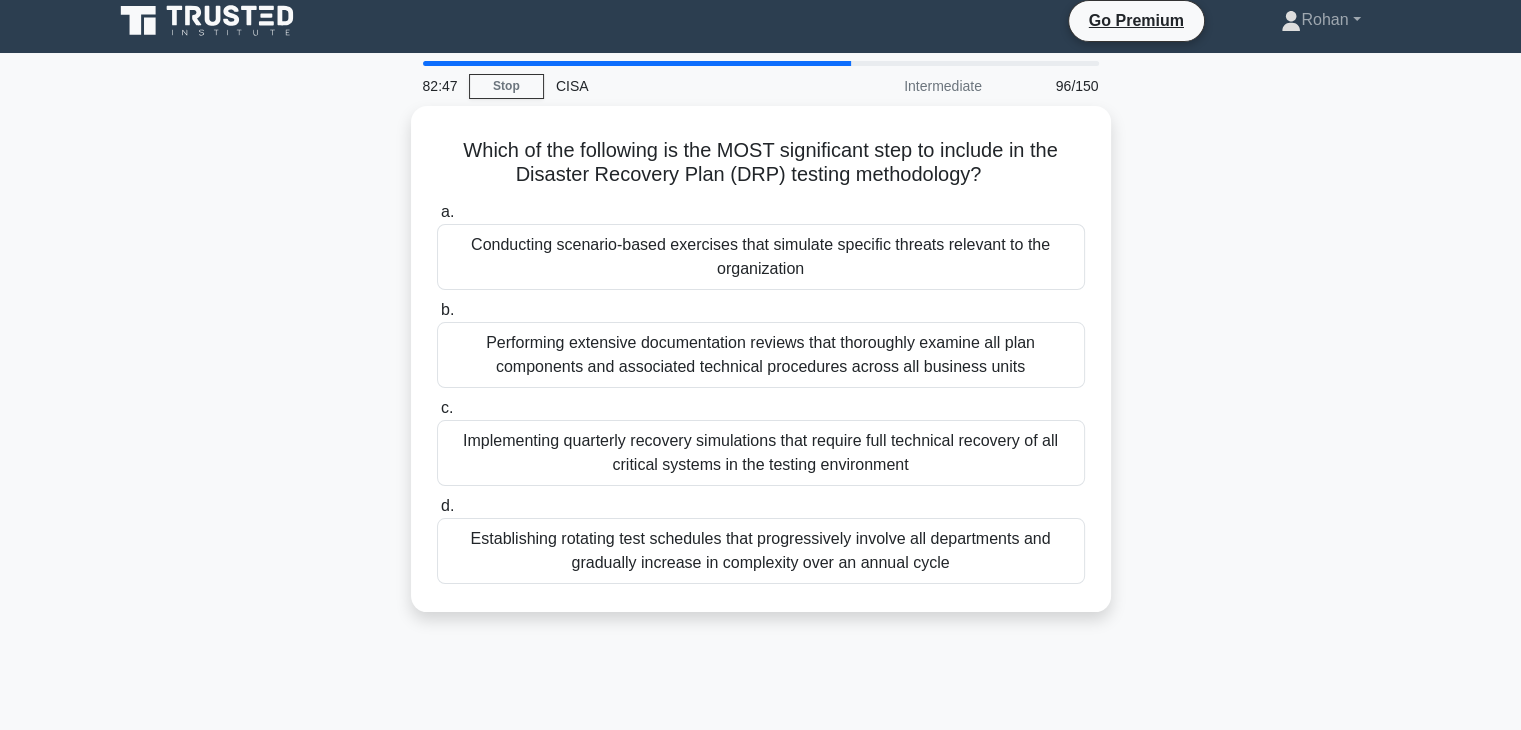 scroll, scrollTop: 14, scrollLeft: 0, axis: vertical 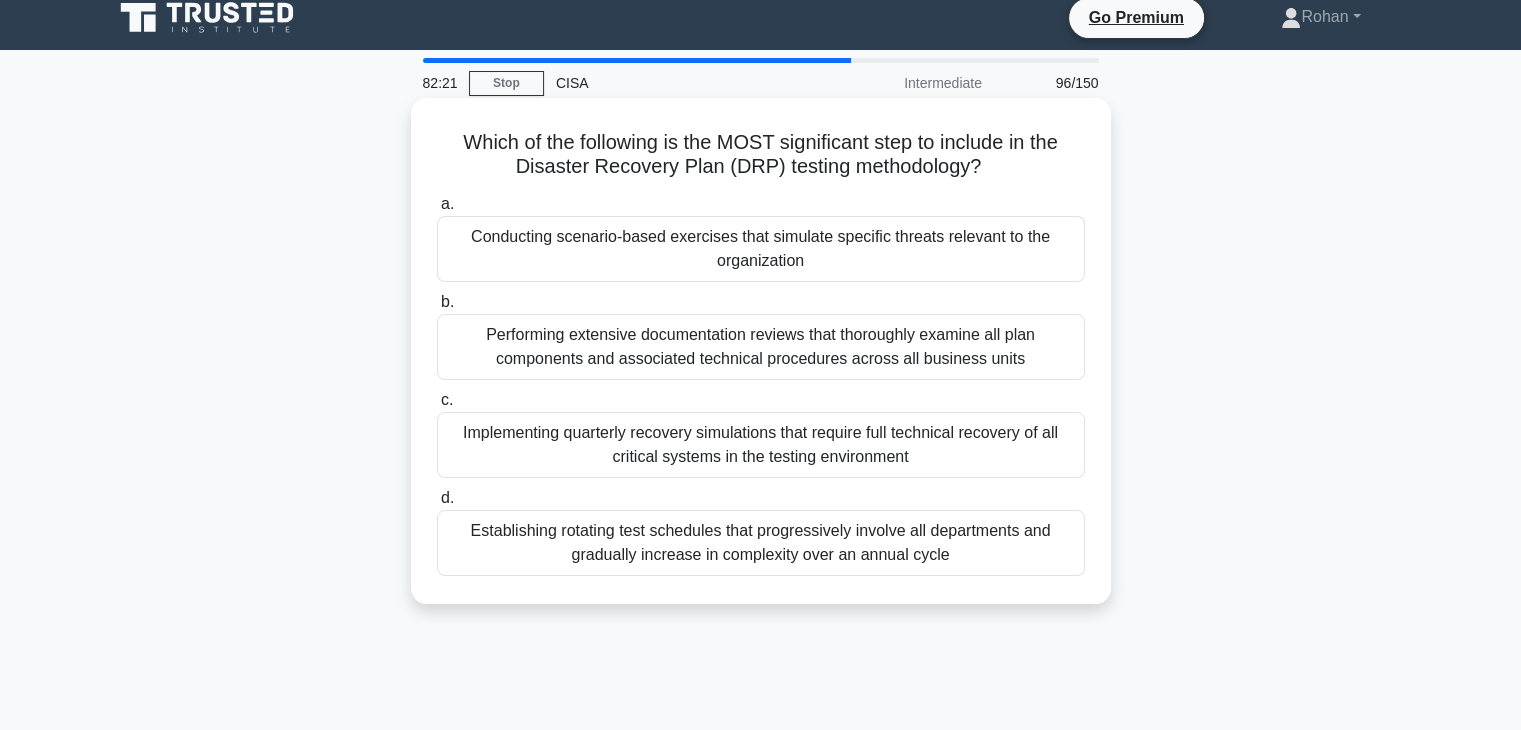 click on "Establishing rotating test schedules that progressively involve all departments and gradually increase in complexity over an annual cycle" at bounding box center [761, 543] 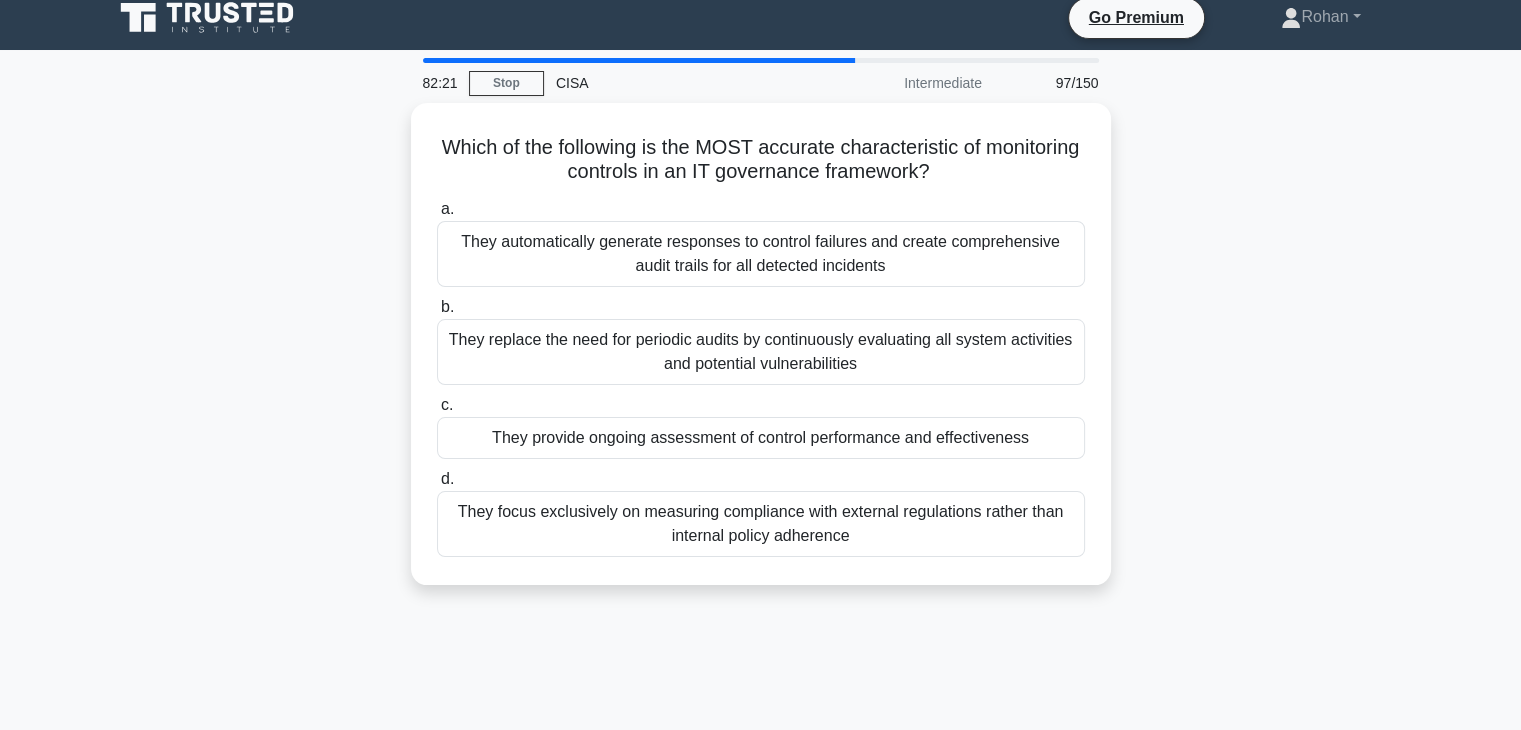 scroll, scrollTop: 0, scrollLeft: 0, axis: both 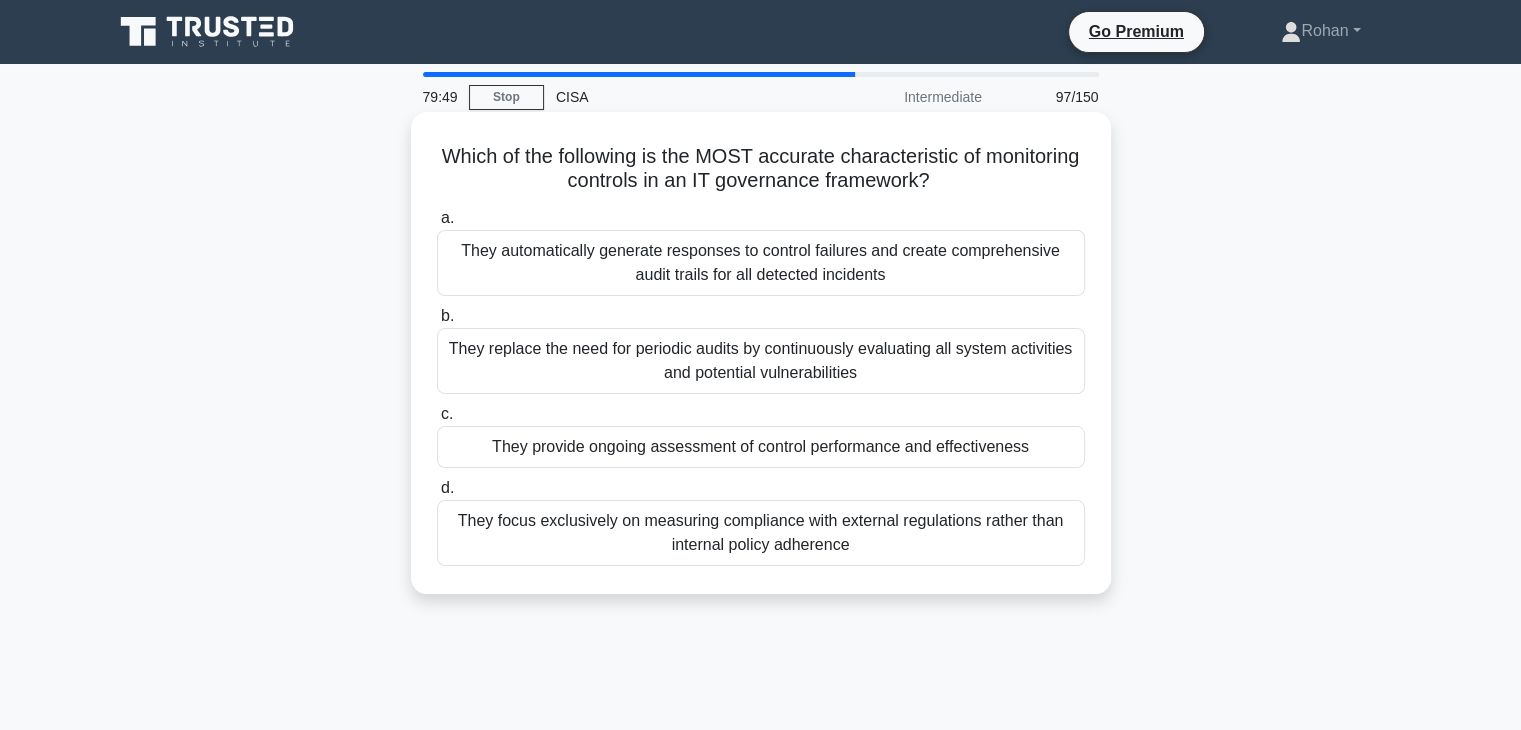 click on "They automatically generate responses to control failures and create comprehensive audit trails for all detected incidents" at bounding box center [761, 263] 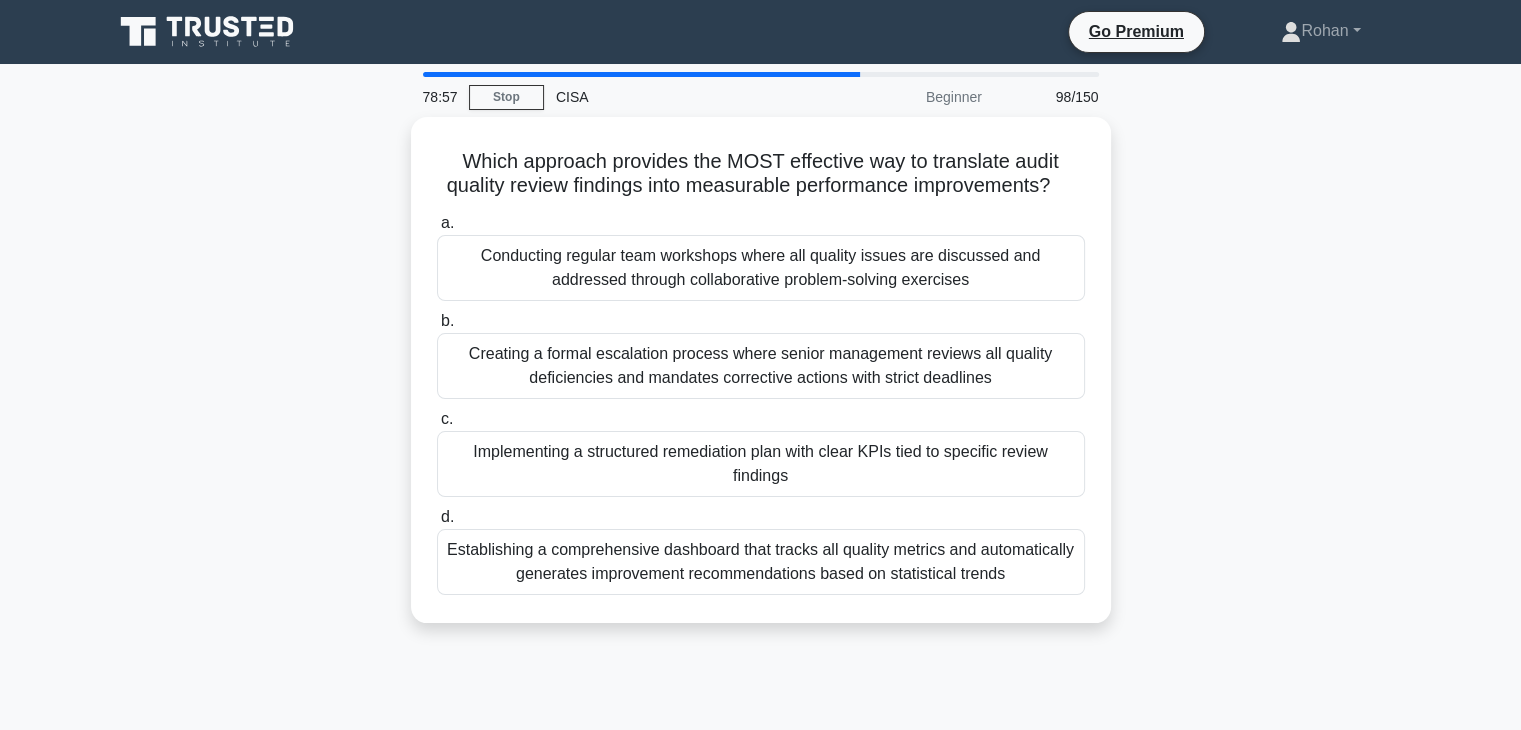 click on "Establishing a comprehensive dashboard that tracks all quality metrics and automatically generates improvement recommendations based on statistical trends" at bounding box center (761, 562) 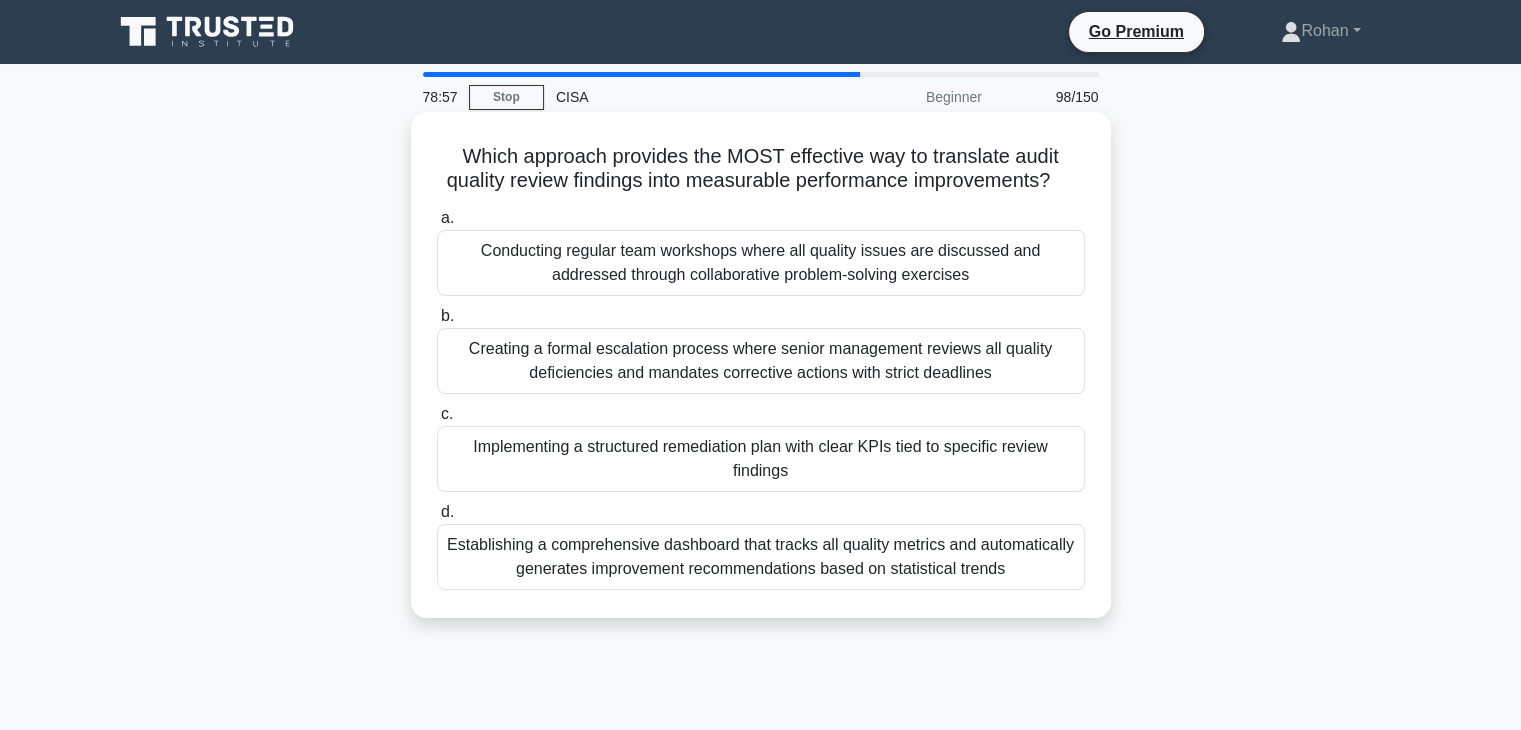 click on "d.
Establishing a comprehensive dashboard that tracks all quality metrics and automatically generates improvement recommendations based on statistical trends" at bounding box center (437, 512) 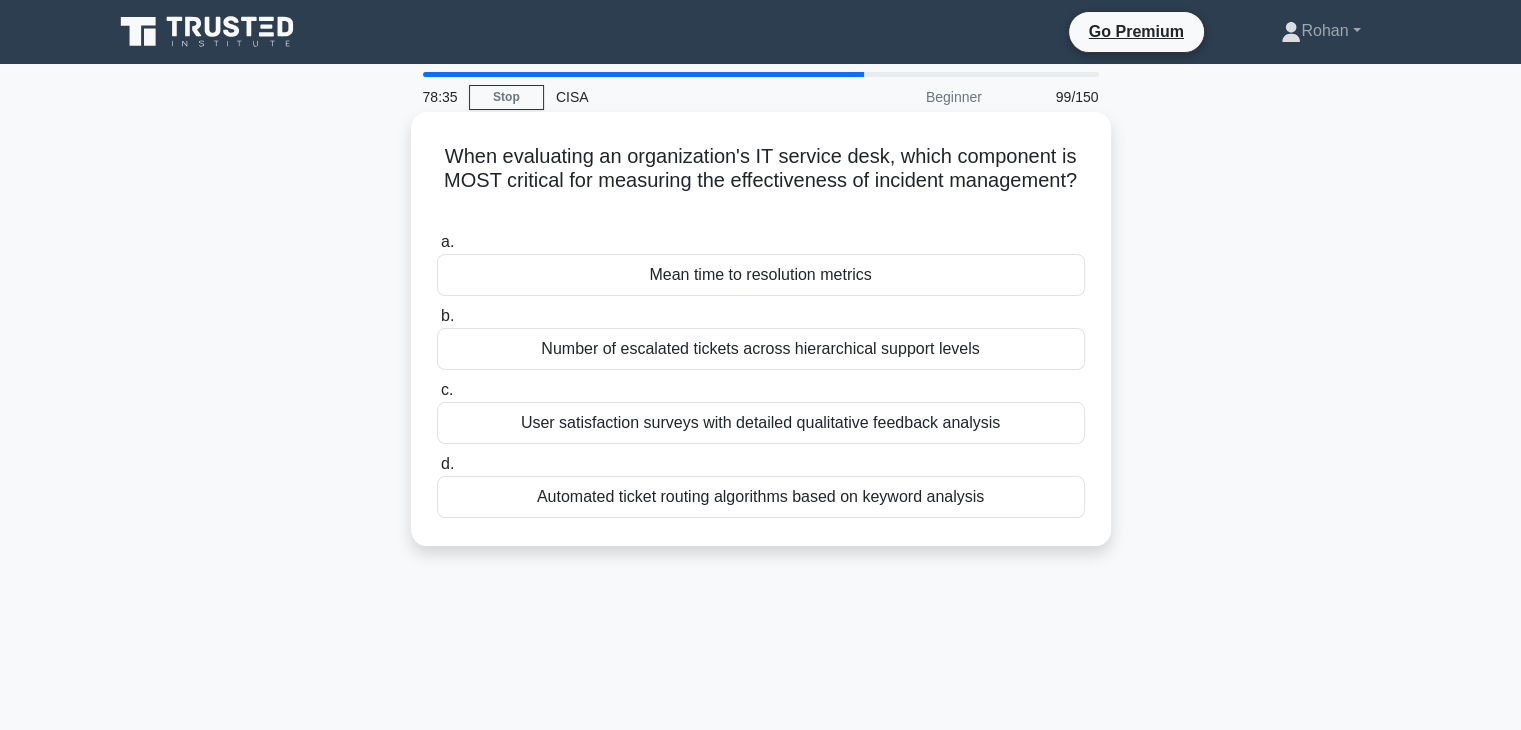 click on "Mean time to resolution metrics" at bounding box center [761, 275] 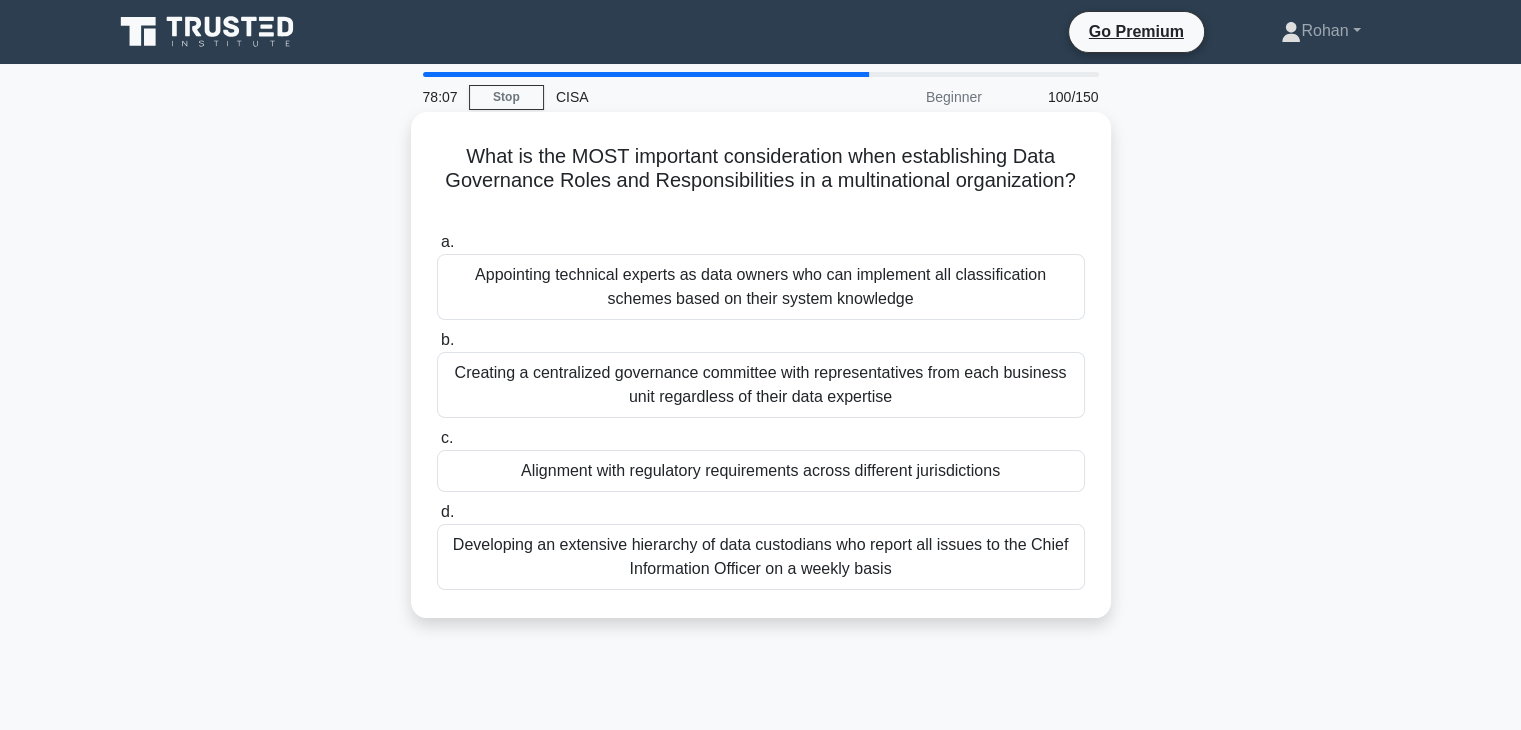 click on "Alignment with regulatory requirements across different jurisdictions" at bounding box center [761, 471] 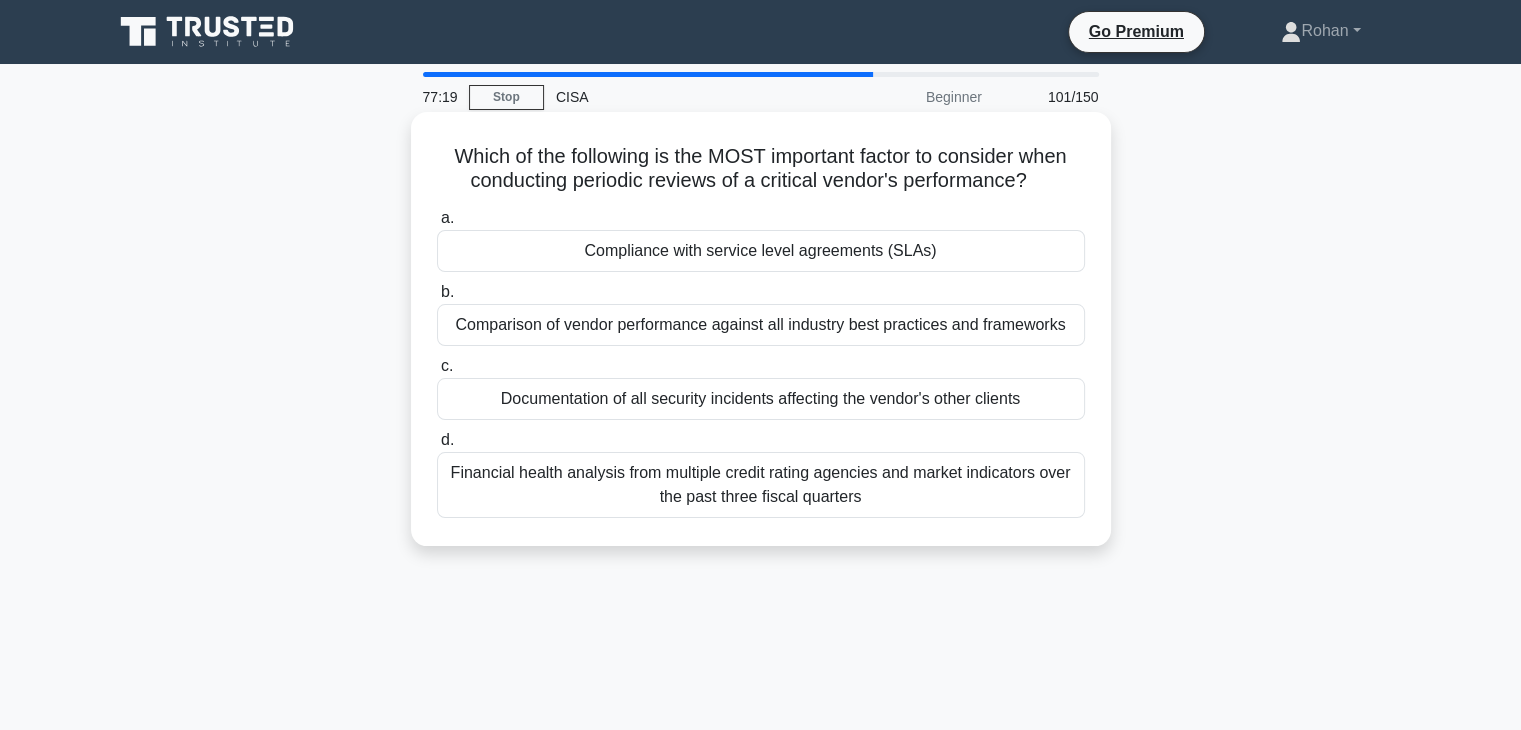 click on "Compliance with service level agreements (SLAs)" at bounding box center (761, 251) 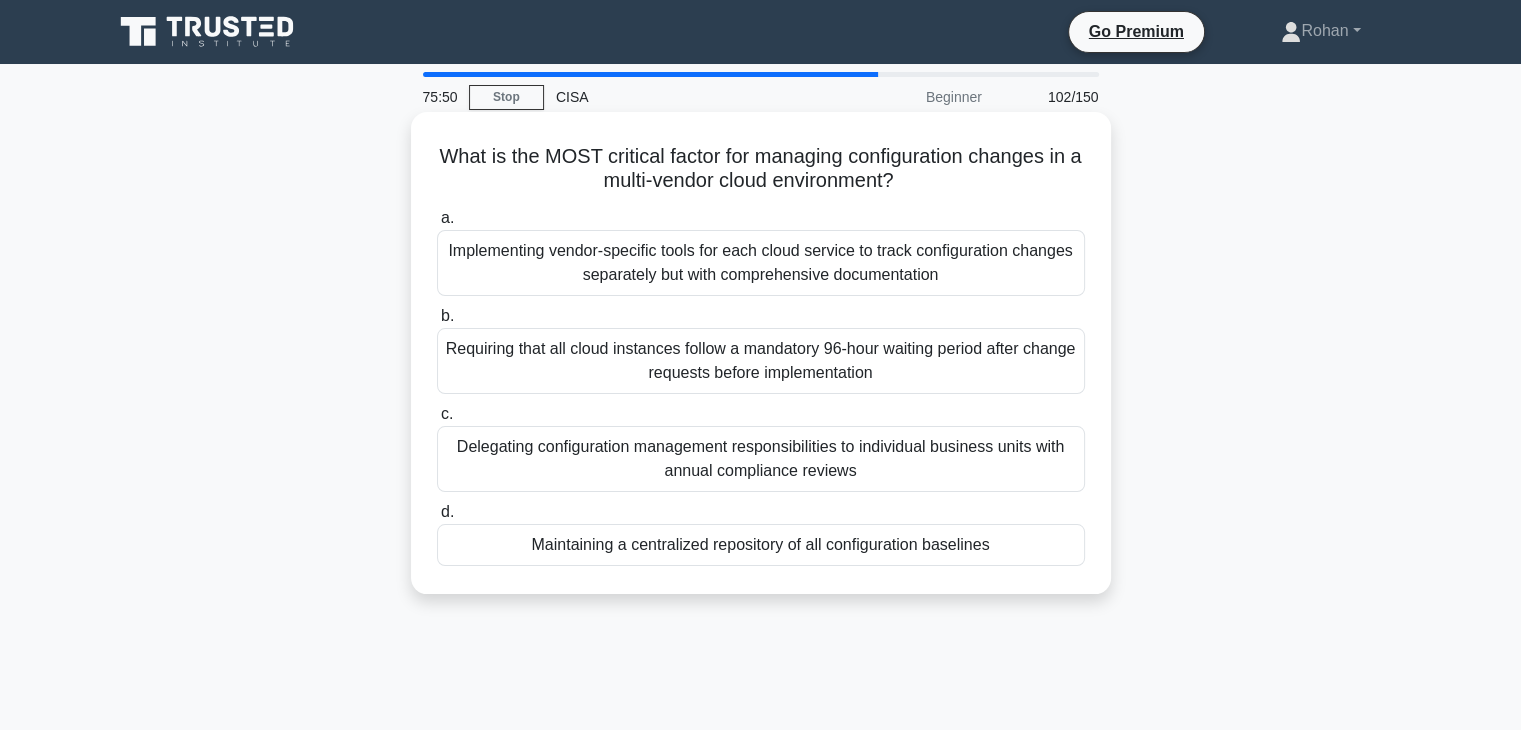 click on "Maintaining a centralized repository of all configuration baselines" at bounding box center [761, 545] 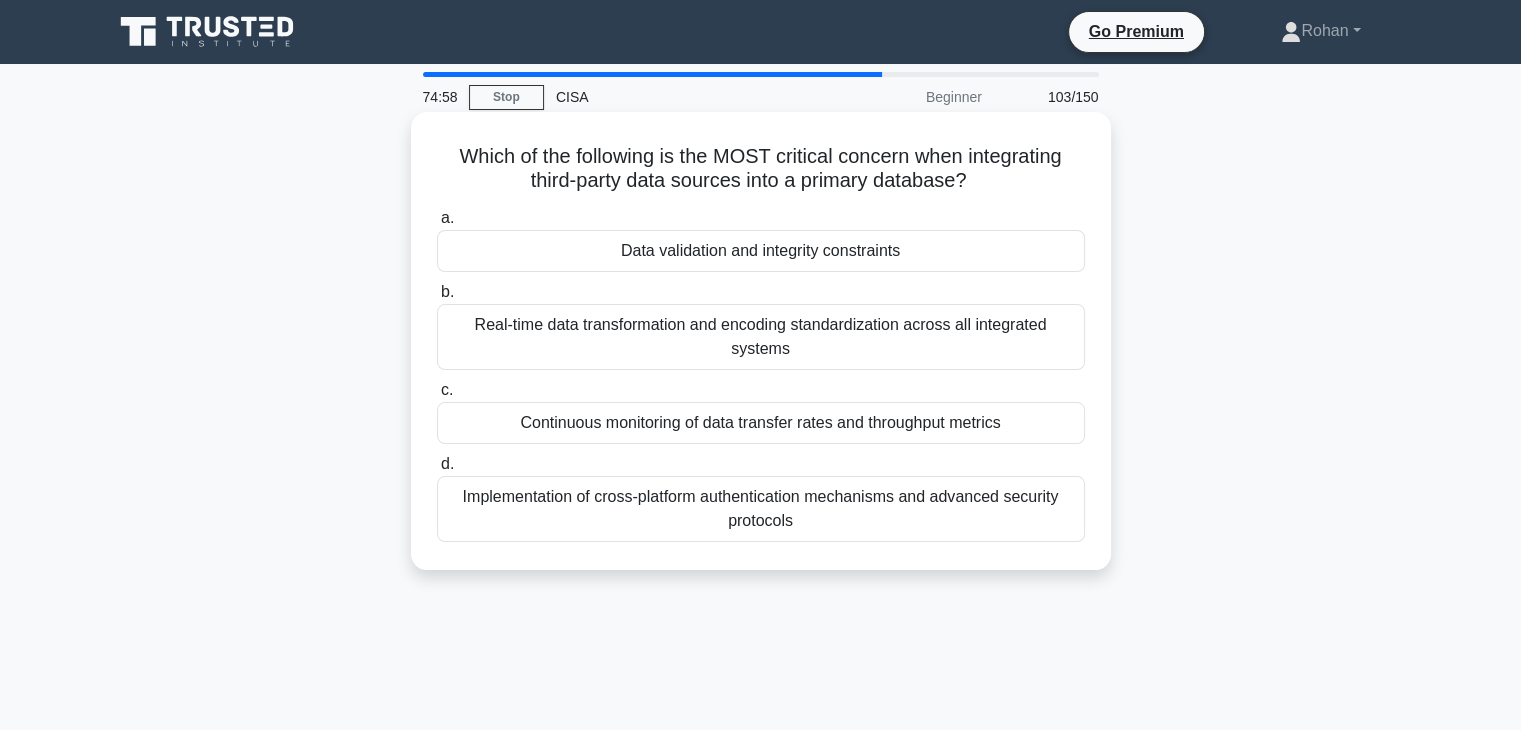 click on "Implementation of cross-platform authentication mechanisms and advanced security protocols" at bounding box center [761, 509] 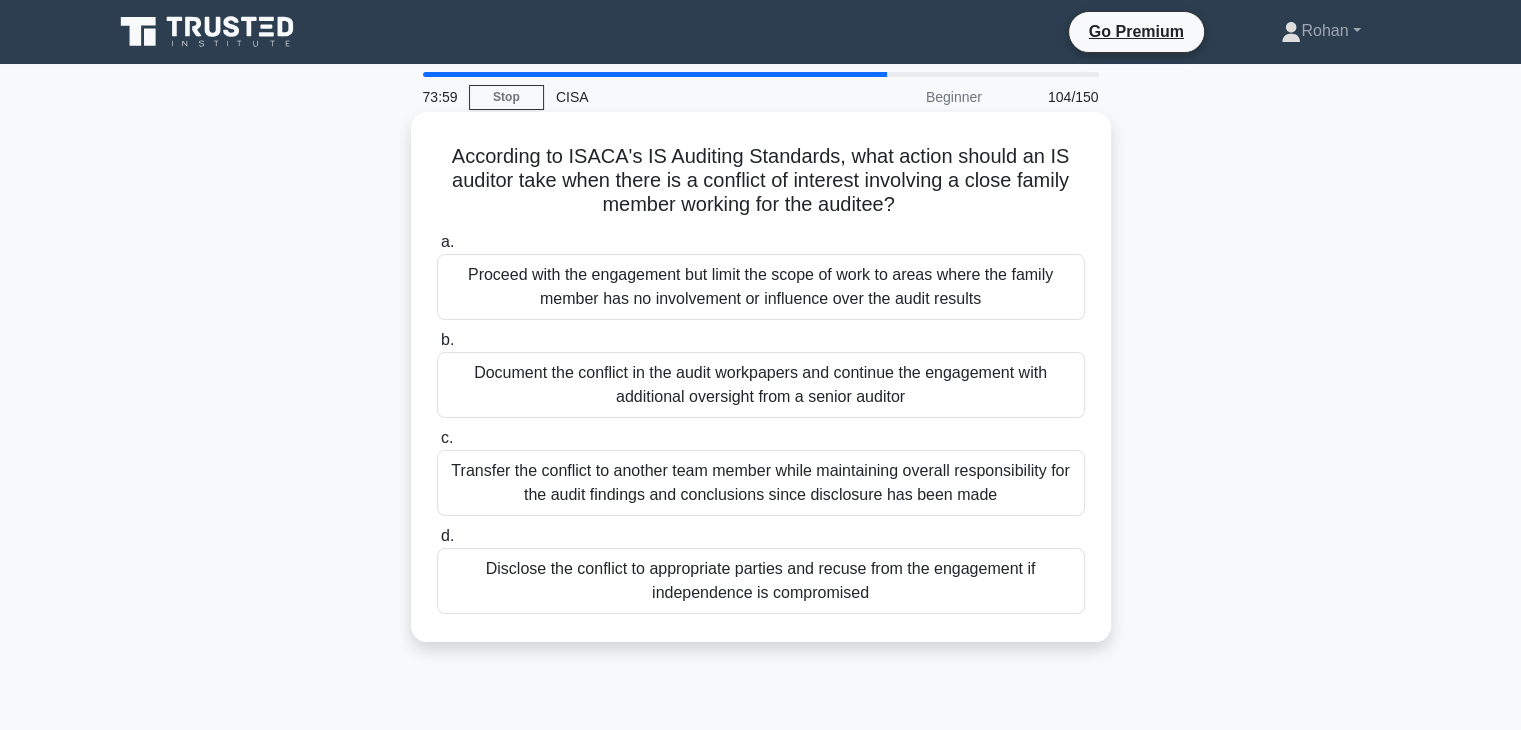 click on "Disclose the conflict to appropriate parties and recuse from the engagement if independence is compromised" at bounding box center [761, 581] 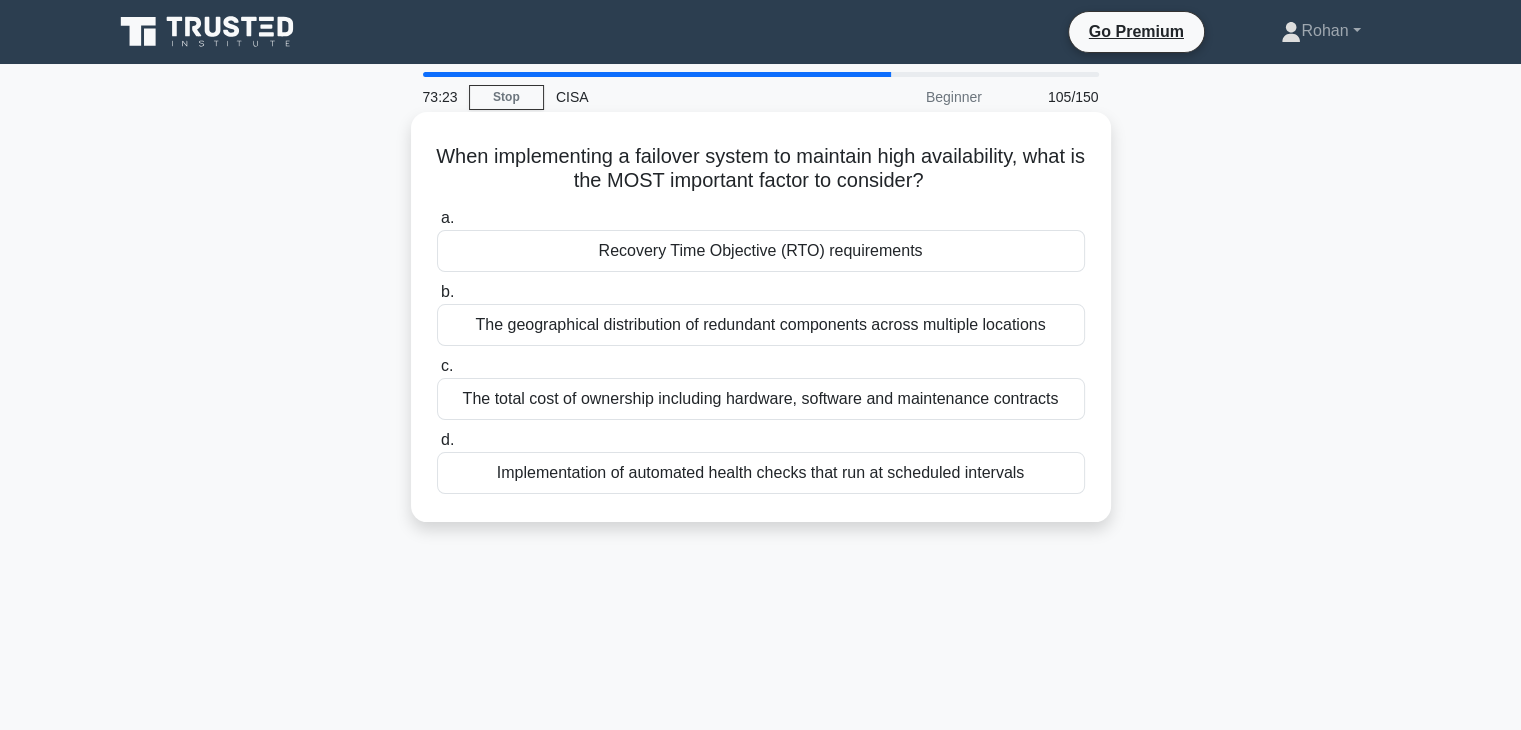 click on "Recovery Time Objective (RTO) requirements" at bounding box center (761, 251) 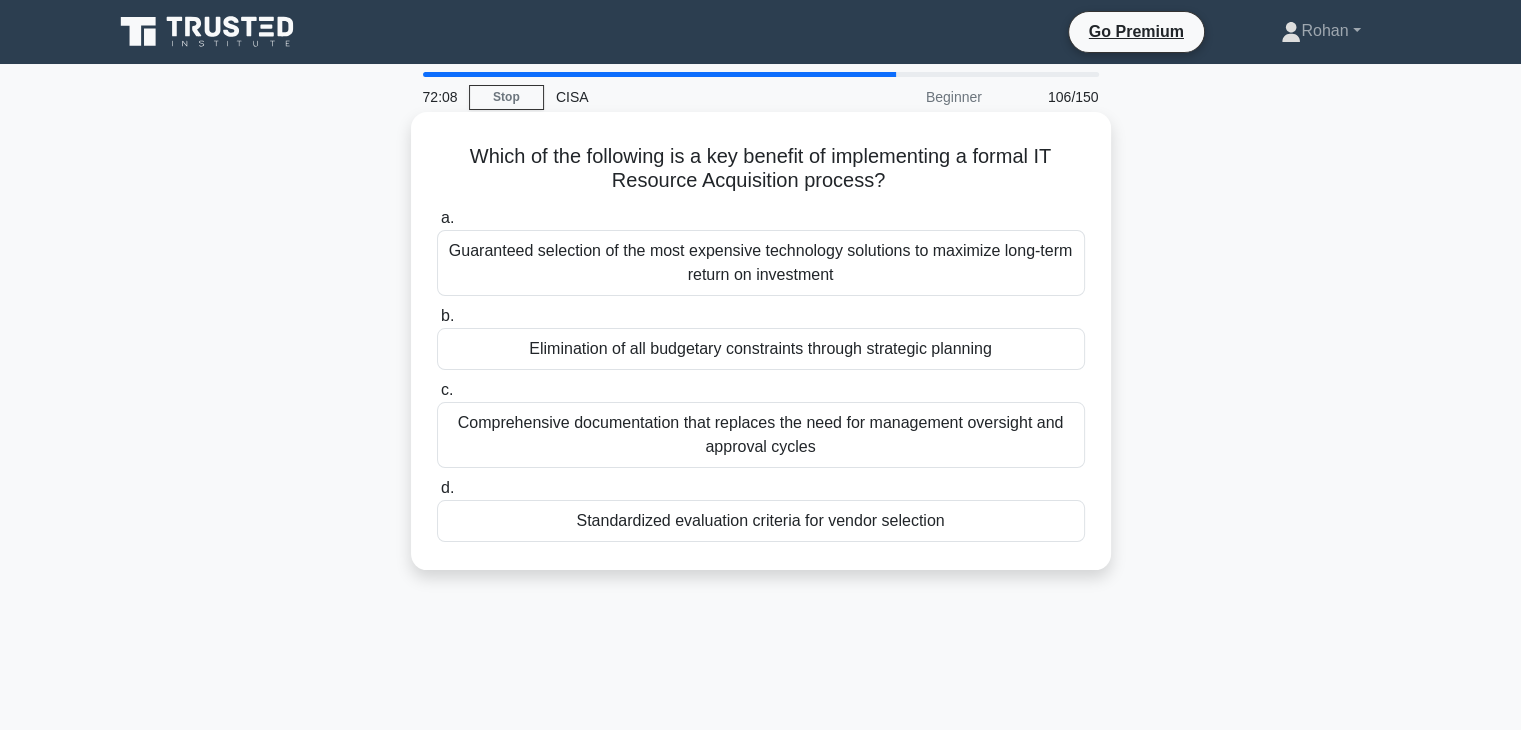 click on "Standardized evaluation criteria for vendor selection" at bounding box center [761, 521] 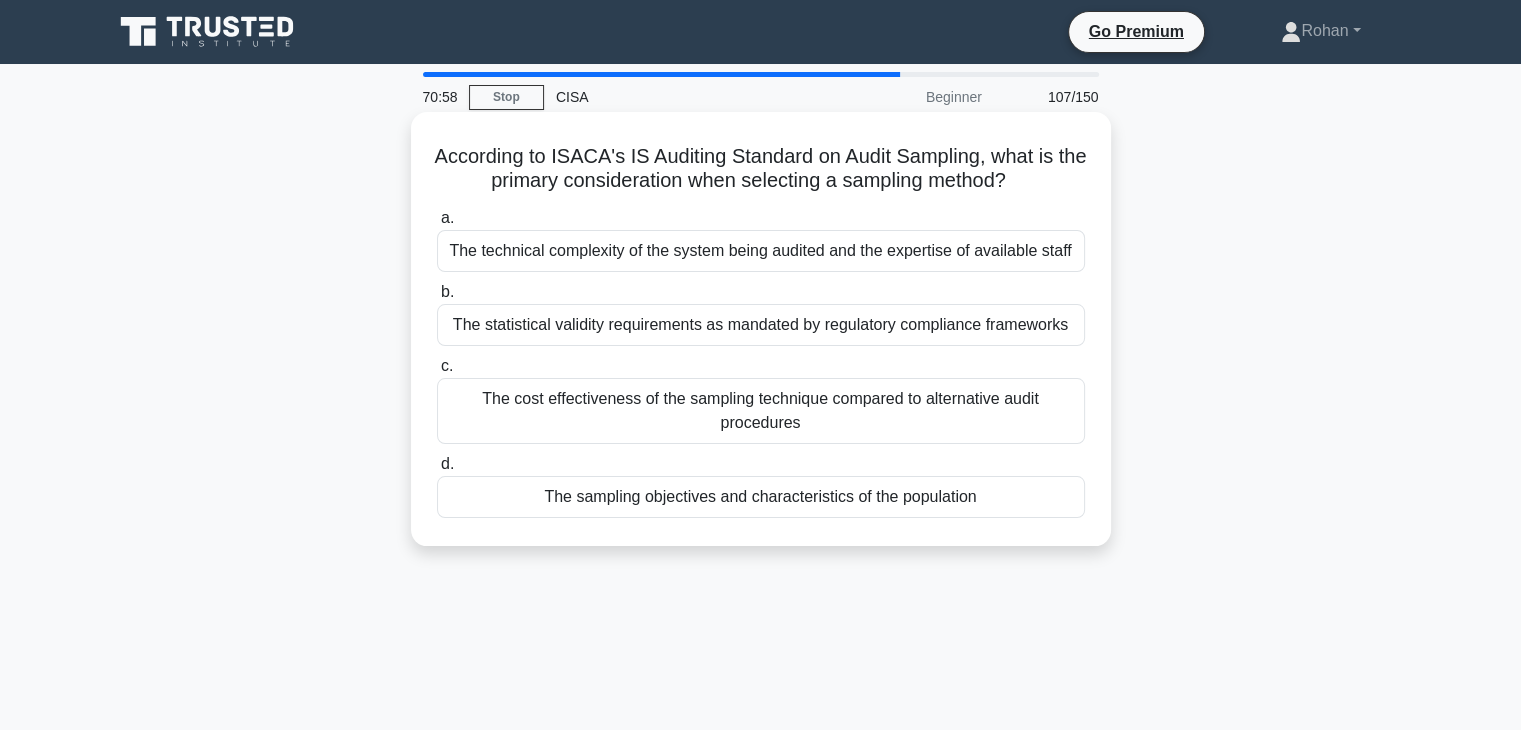 click on "The sampling objectives and characteristics of the population" at bounding box center [761, 497] 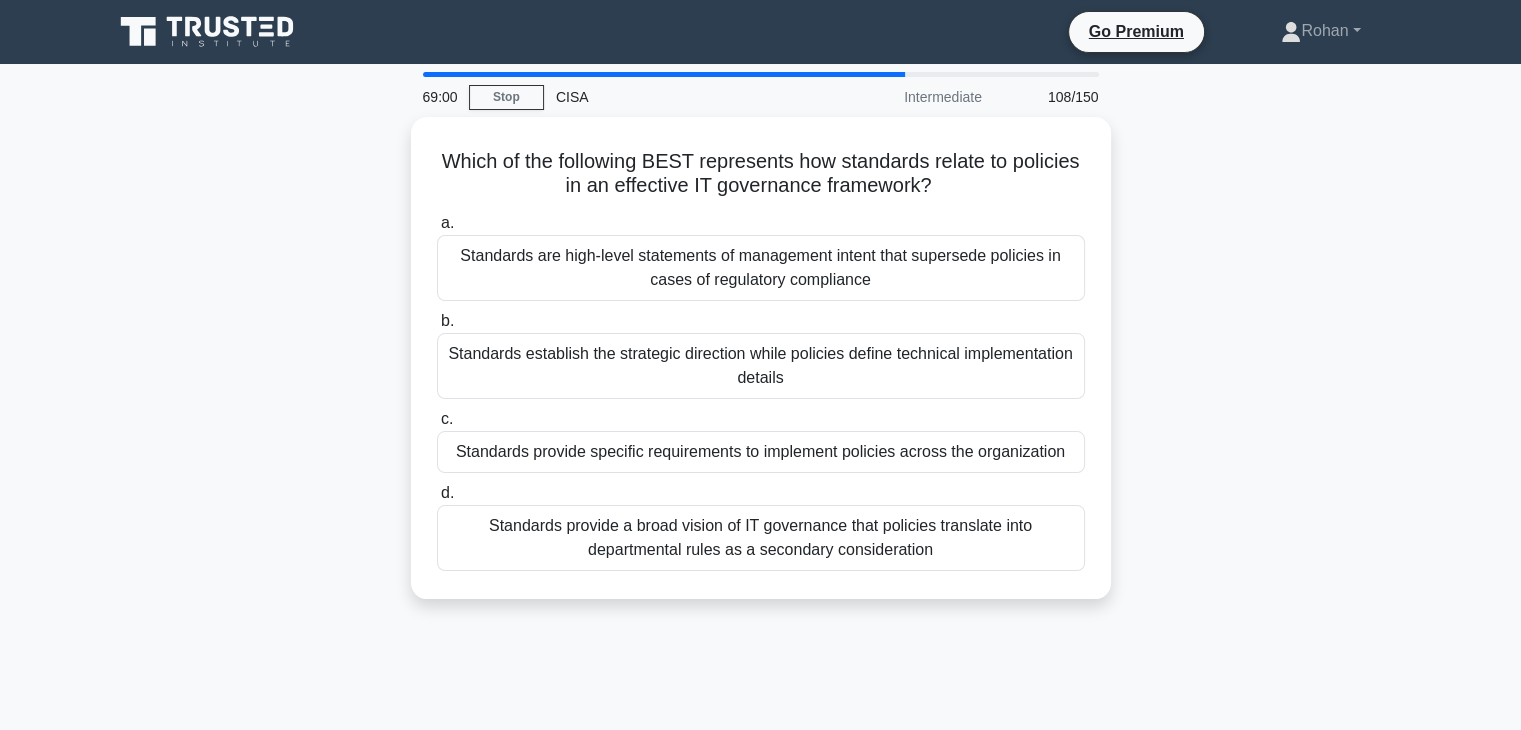 click on "Which of the following BEST represents how standards relate to policies in an effective IT governance framework?
.spinner_0XTQ{transform-origin:center;animation:spinner_y6GP .75s linear infinite}@keyframes spinner_y6GP{100%{transform:rotate(360deg)}}
a.
Standards are high-level statements of management intent that supersede policies in cases of regulatory compliance" at bounding box center [761, 370] 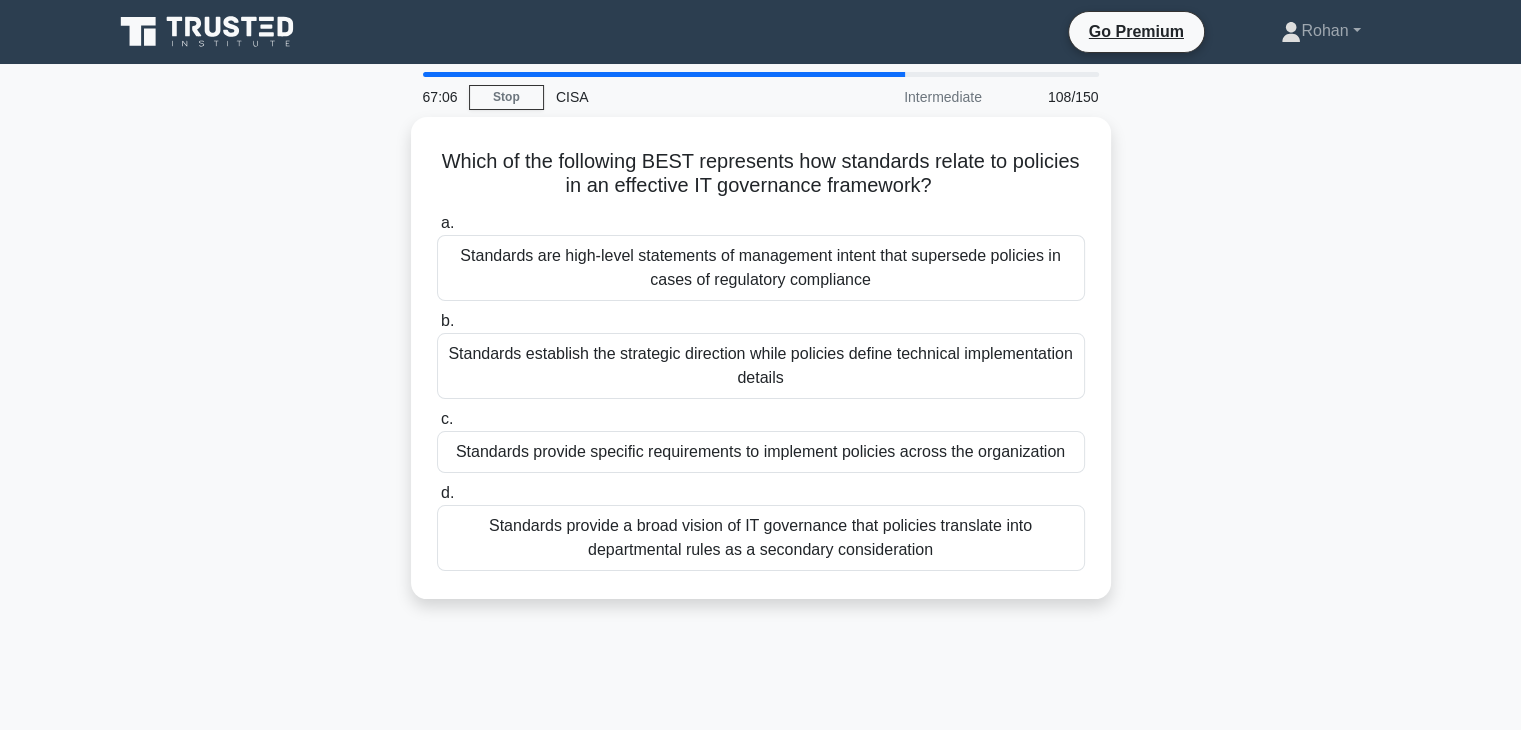 click on "Standards provide specific requirements to implement policies across the organization" at bounding box center [761, 452] 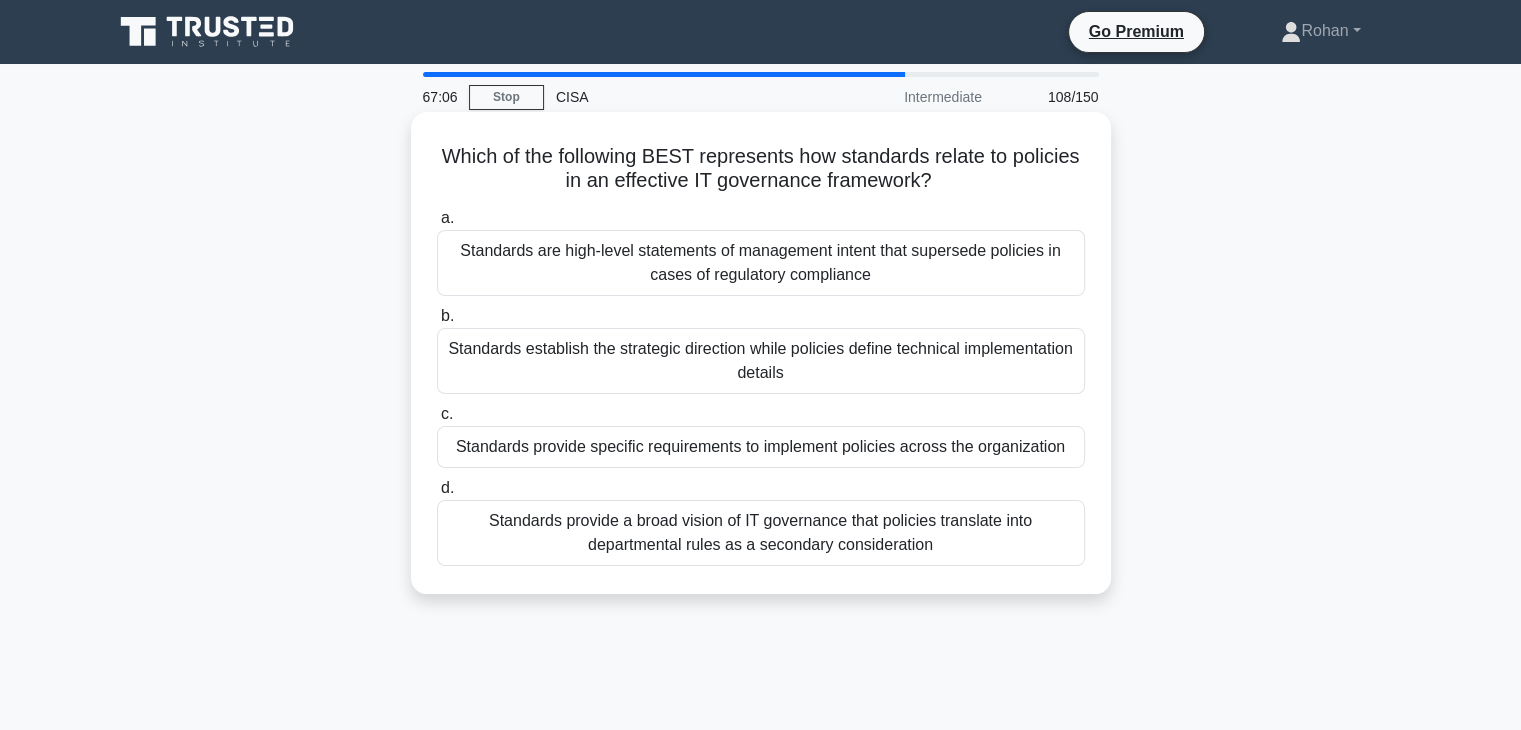 click on "c.
Standards provide specific requirements to implement policies across the organization" at bounding box center (437, 414) 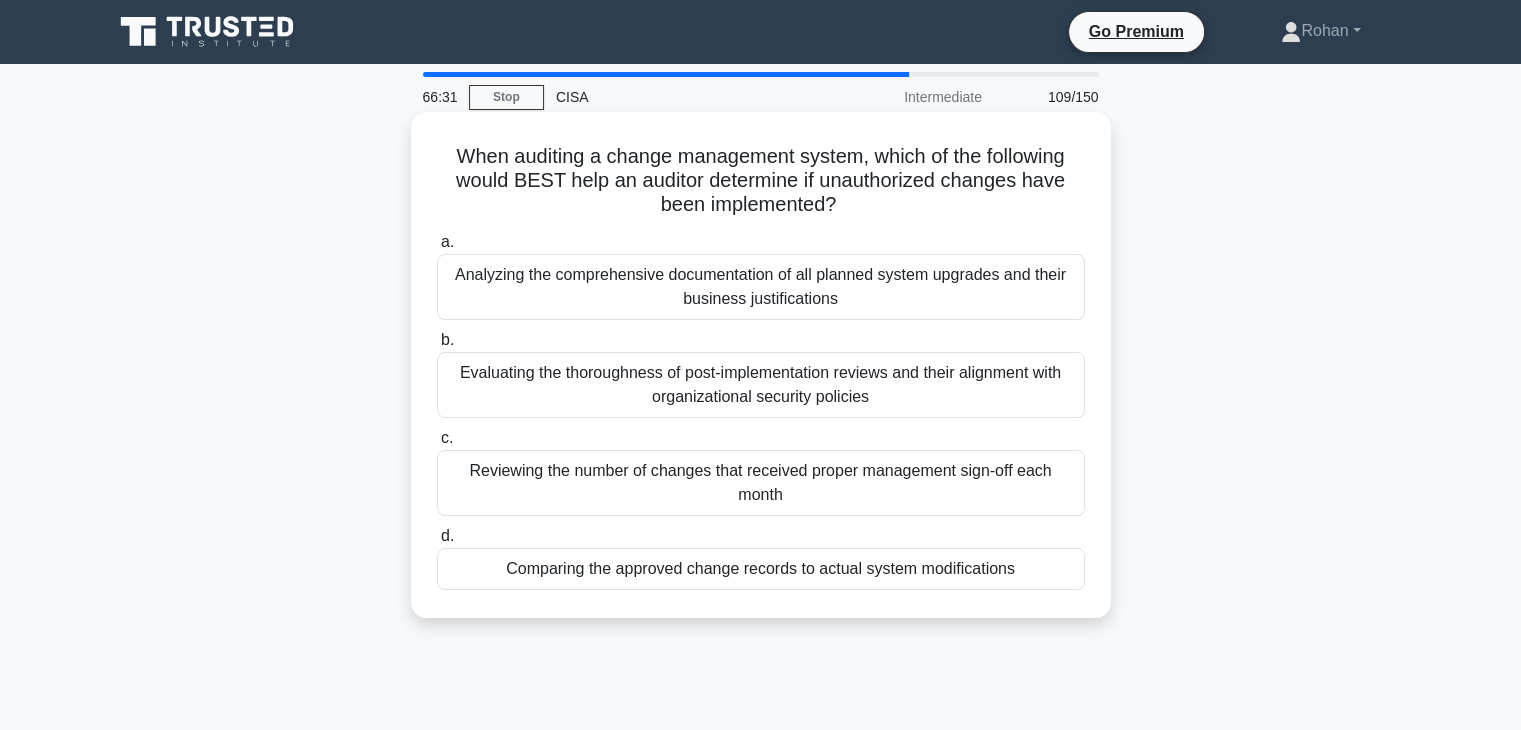 click on "When auditing a change management system, which of the following would BEST help an auditor determine if unauthorized changes have been implemented?
.spinner_0XTQ{transform-origin:center;animation:spinner_y6GP .75s linear infinite}@keyframes spinner_y6GP{100%{transform:rotate(360deg)}}
a.
Analyzing the comprehensive documentation of all planned system upgrades and their business justifications
b. c. d." at bounding box center [761, 365] 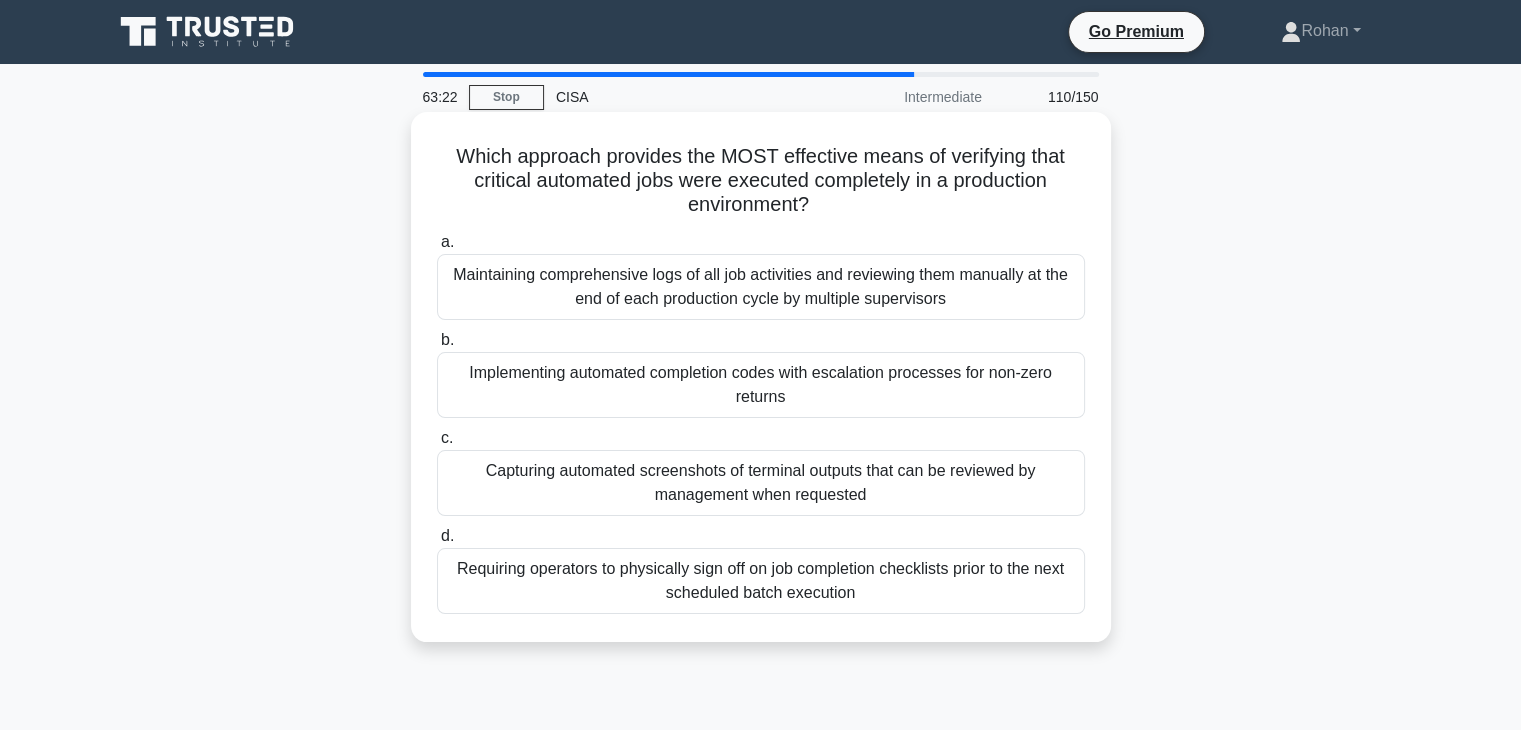 click on "Implementing automated completion codes with escalation processes for non-zero returns" at bounding box center (761, 385) 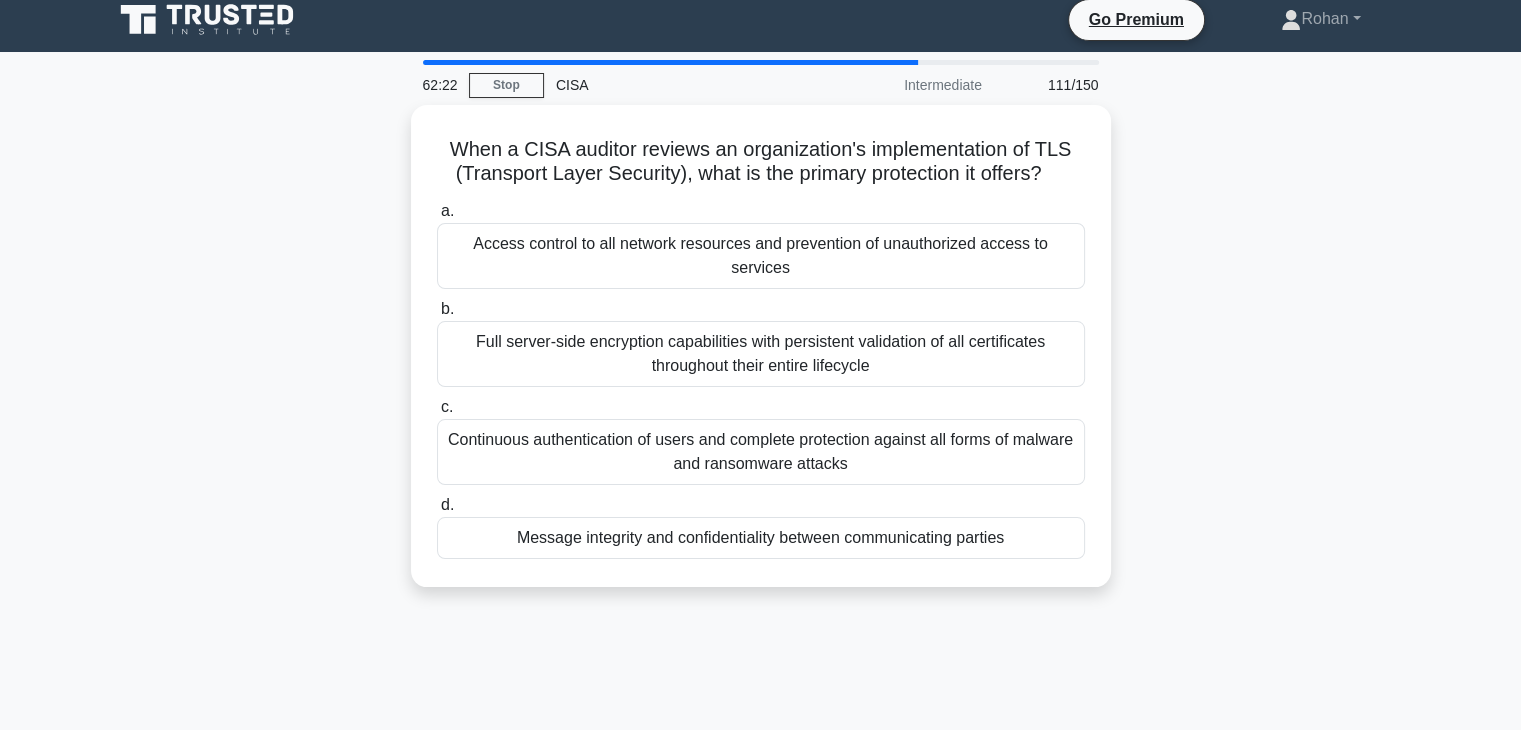 scroll, scrollTop: 0, scrollLeft: 0, axis: both 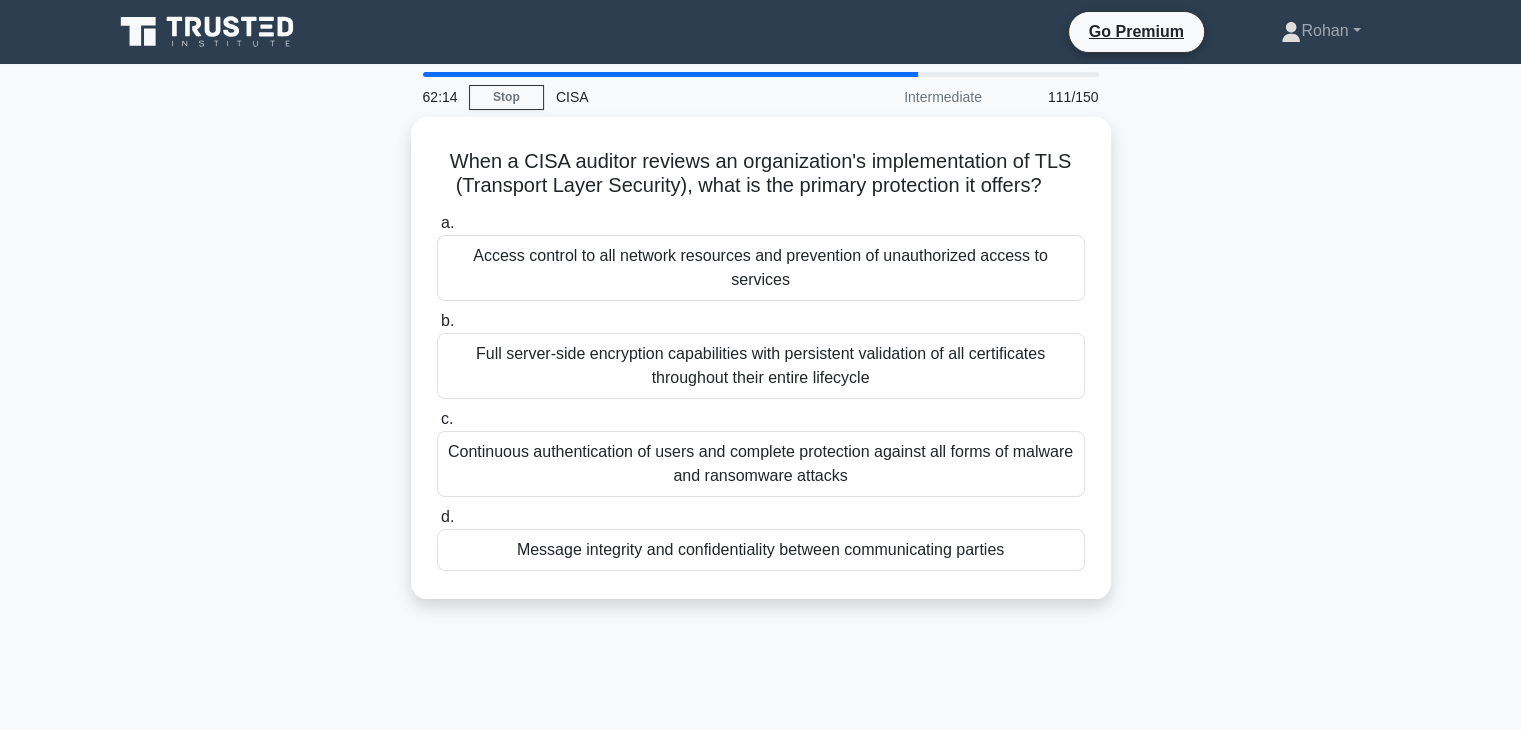 click on "Message integrity and confidentiality between communicating parties" at bounding box center [761, 550] 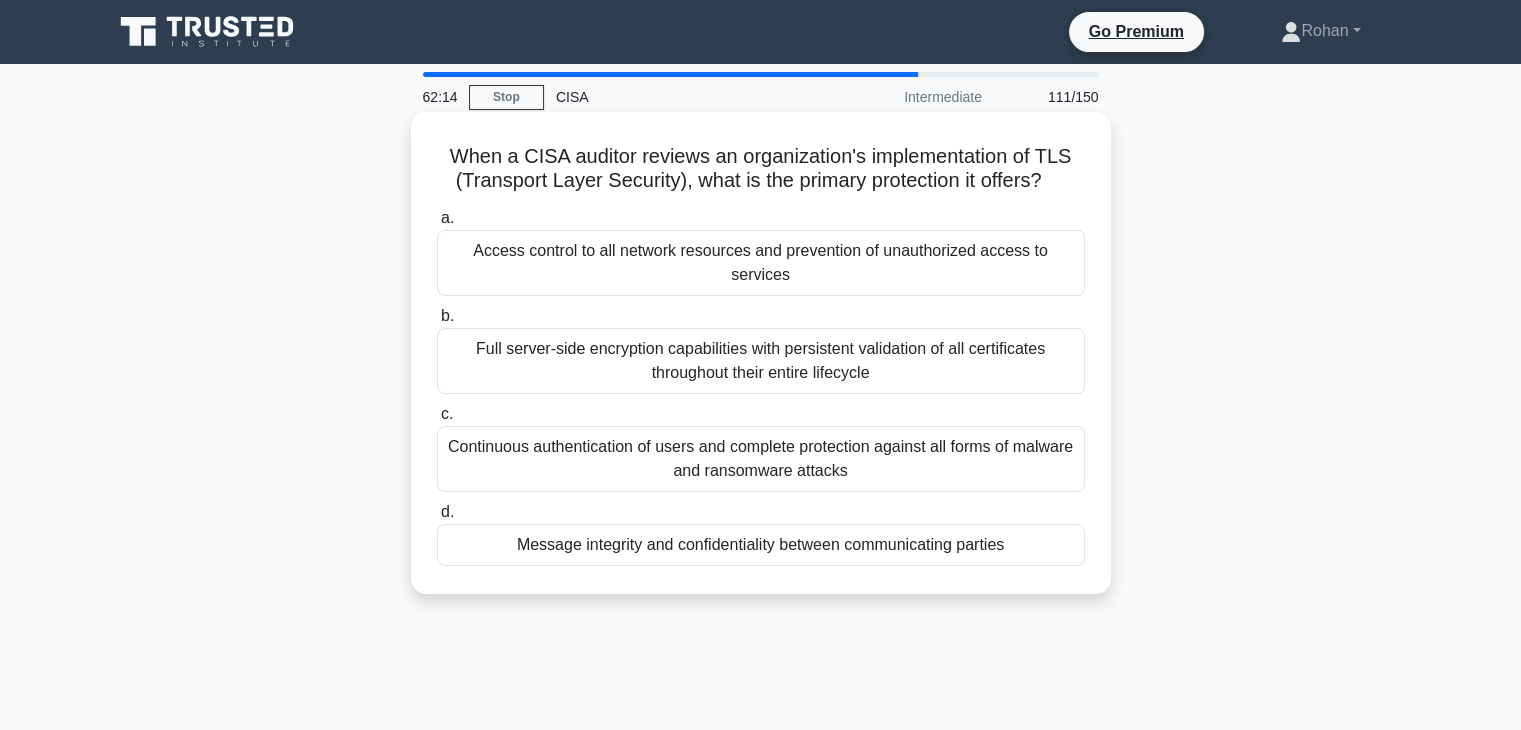 click on "d.
Message integrity and confidentiality between communicating parties" at bounding box center (437, 512) 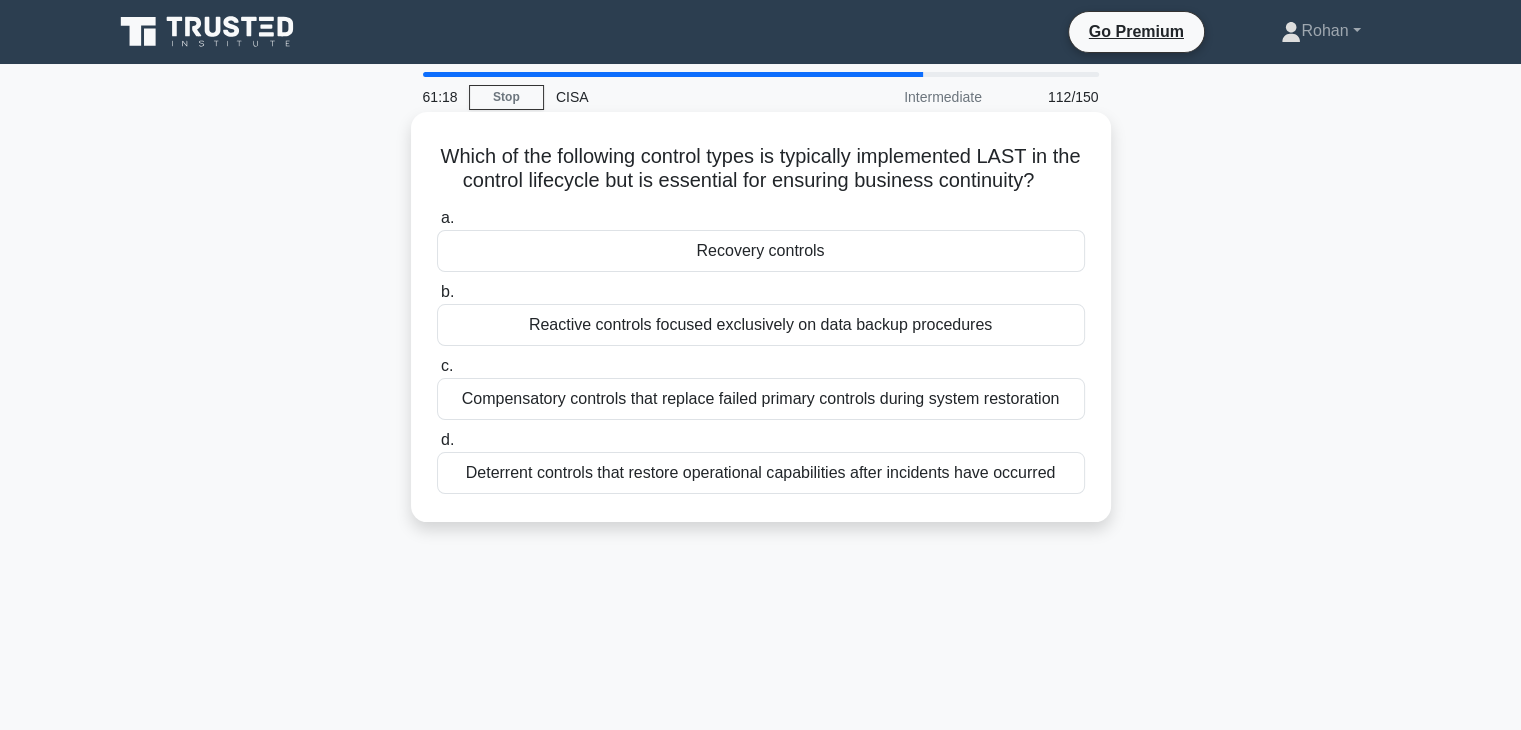 click on "Recovery controls" at bounding box center (761, 251) 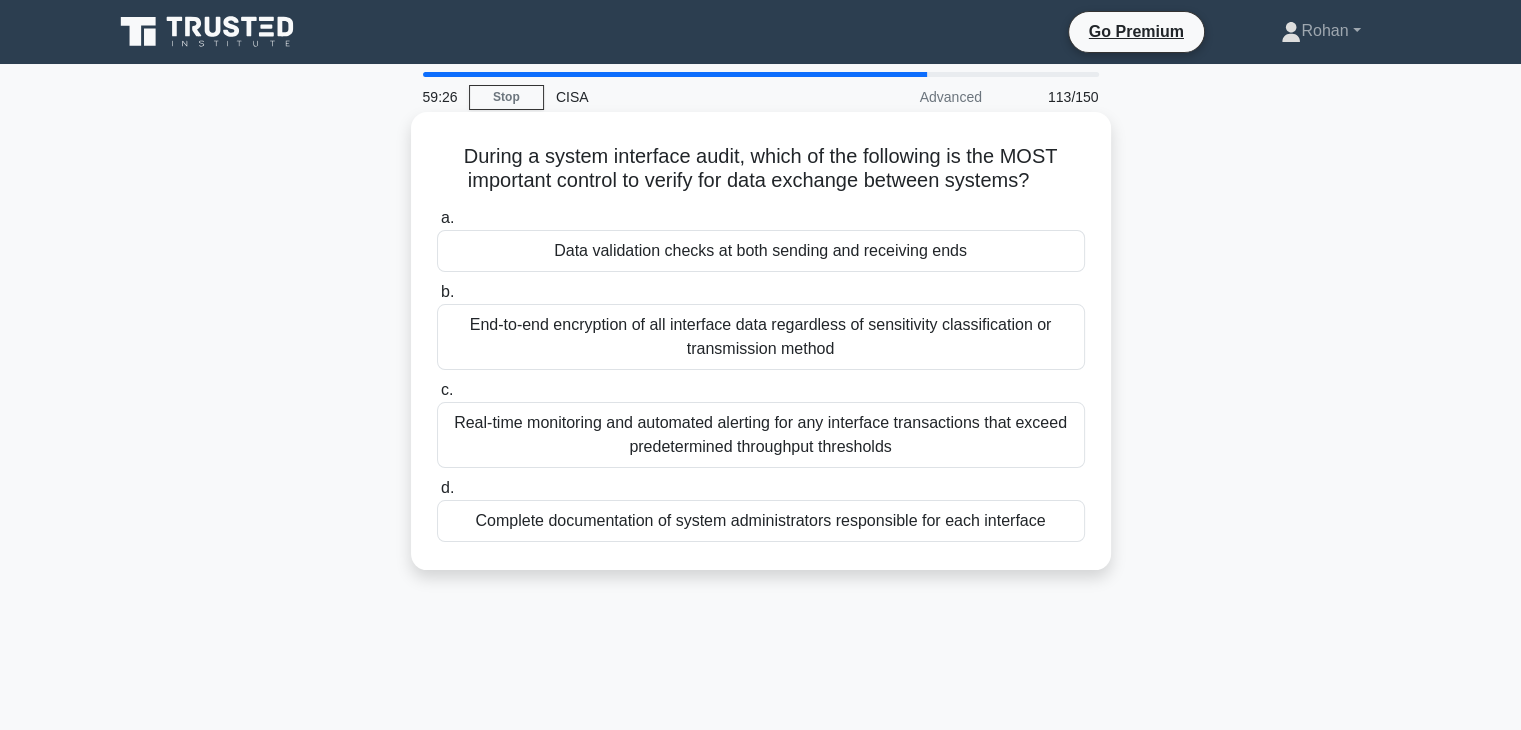 click on "Data validation checks at both sending and receiving ends" at bounding box center (761, 251) 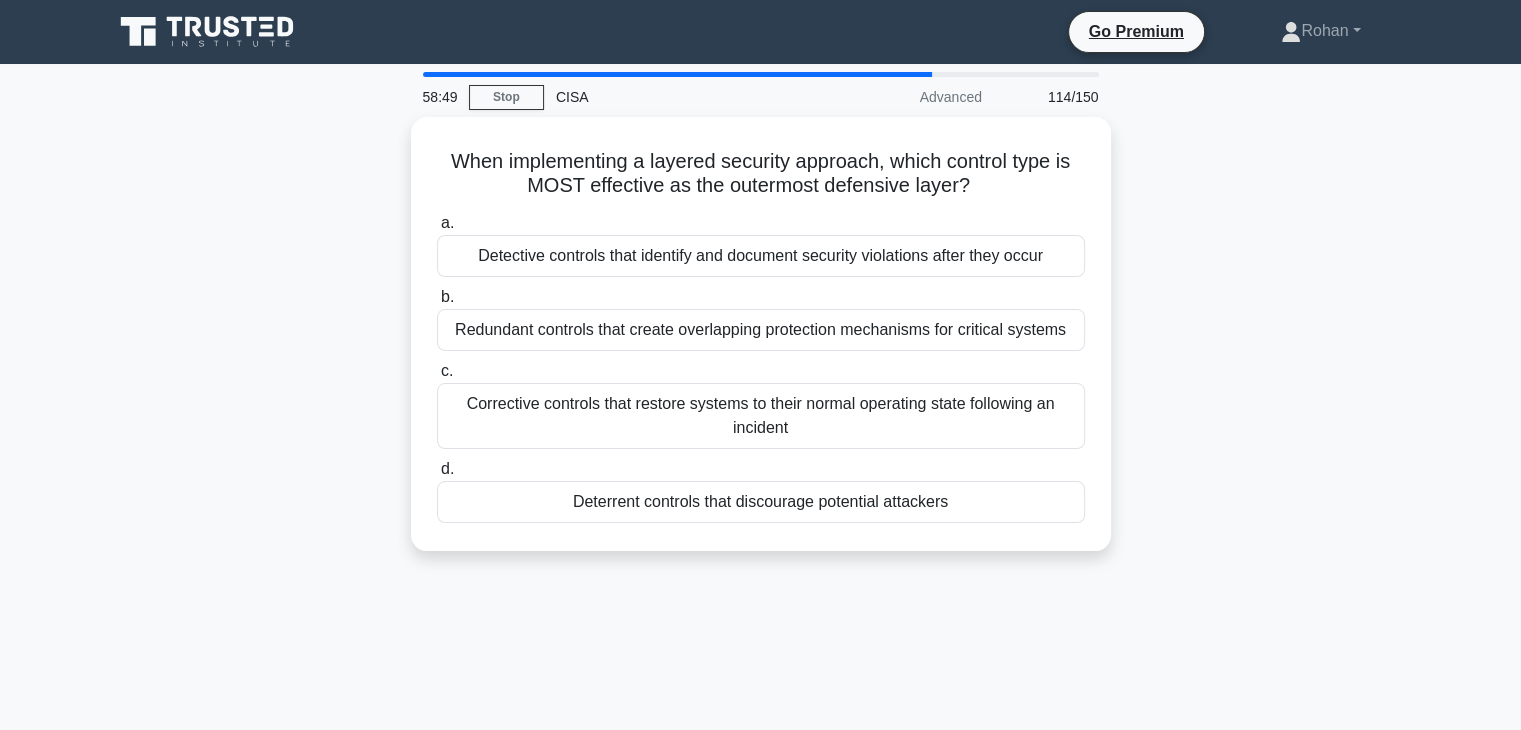 click on "Redundant controls that create overlapping protection mechanisms for critical systems" at bounding box center [761, 330] 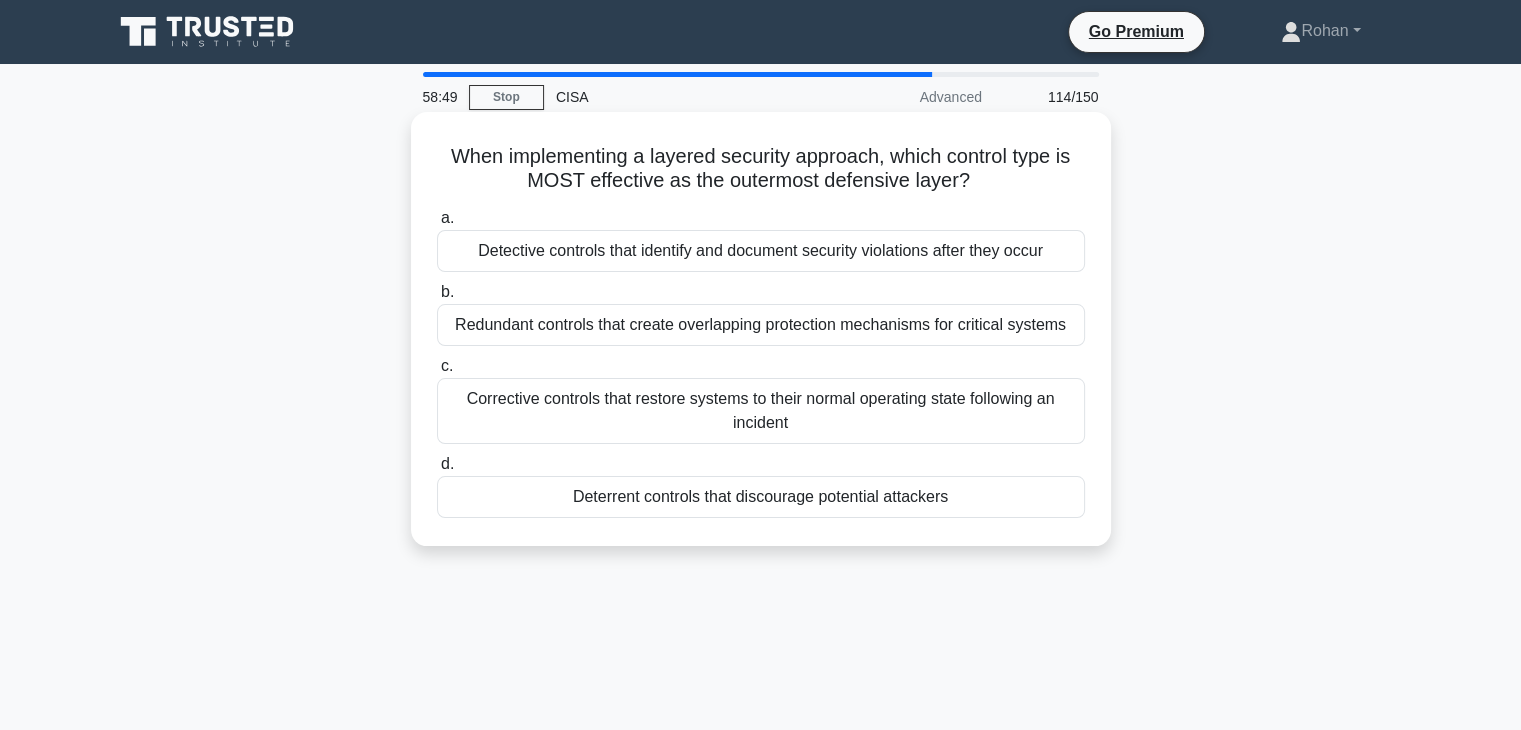 click on "b.
Redundant controls that create overlapping protection mechanisms for critical systems" at bounding box center [437, 292] 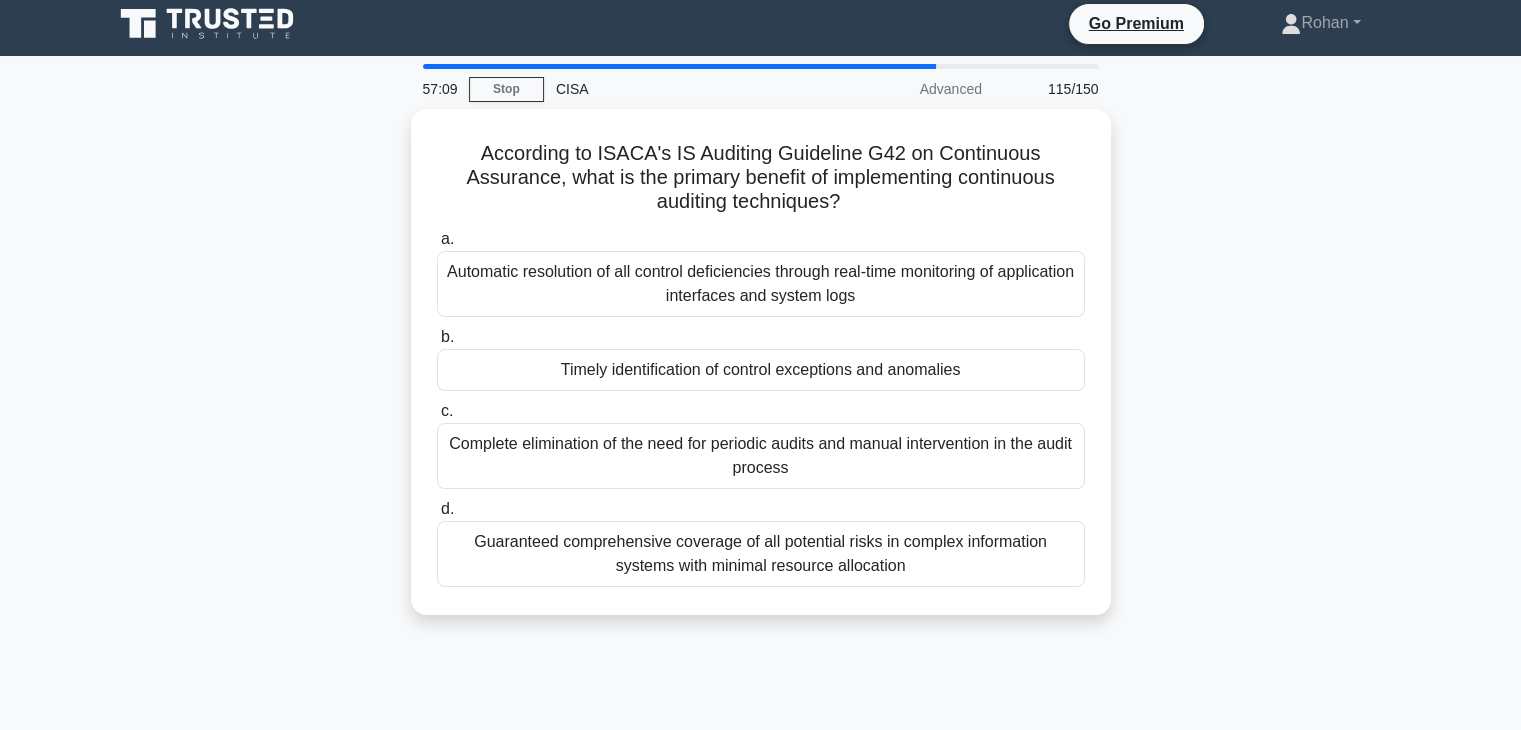 scroll, scrollTop: 10, scrollLeft: 0, axis: vertical 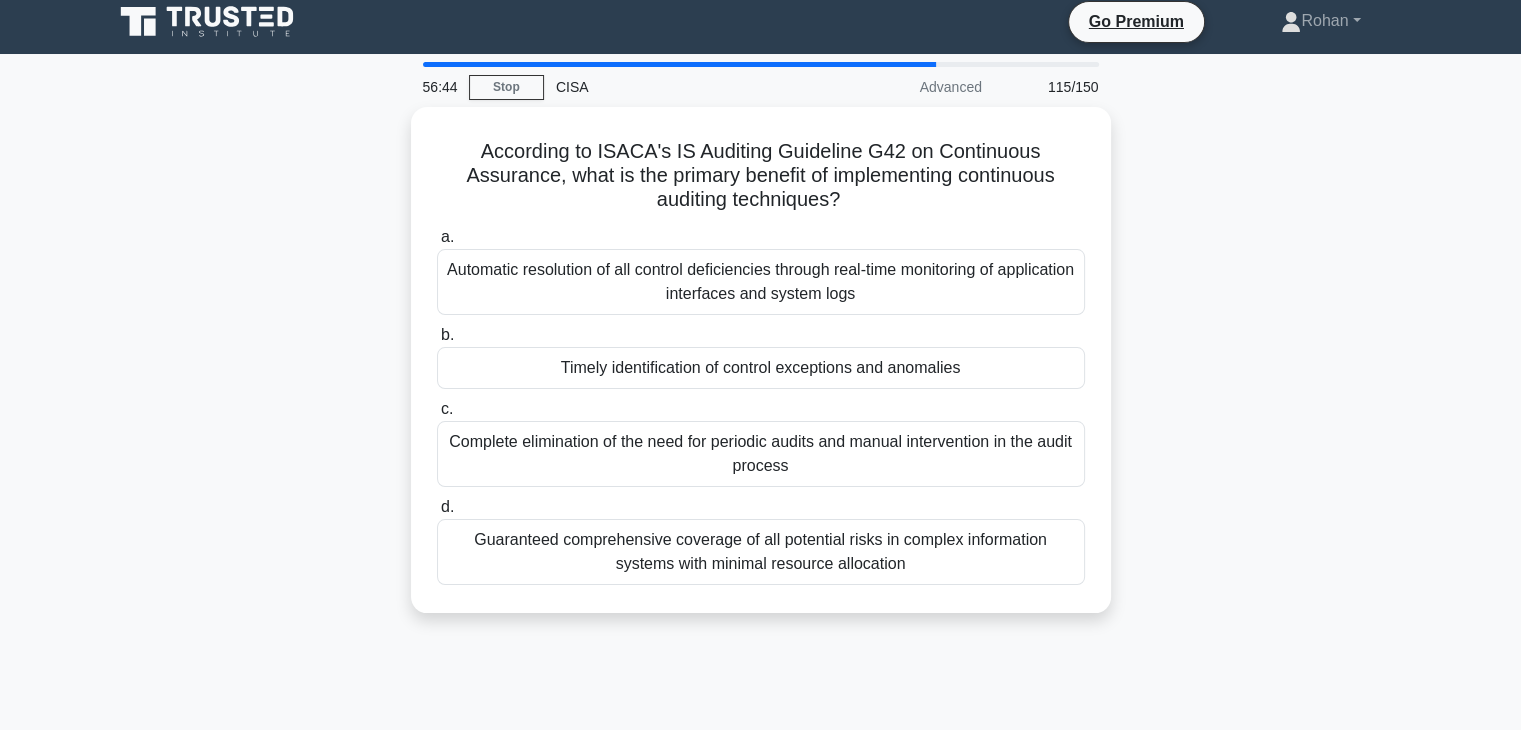 click on "Timely identification of control exceptions and anomalies" at bounding box center (761, 368) 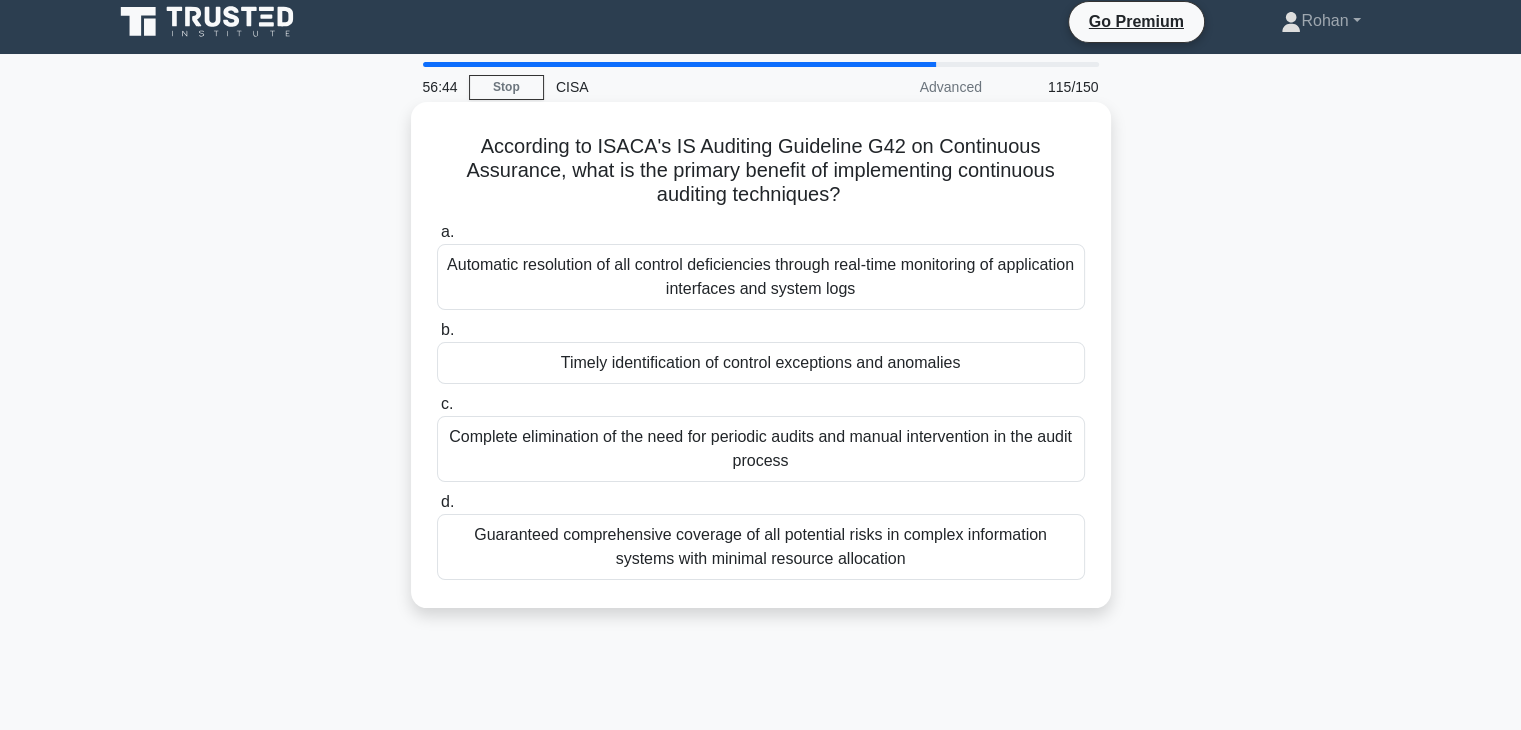 click on "b.
Timely identification of control exceptions and anomalies" at bounding box center (437, 330) 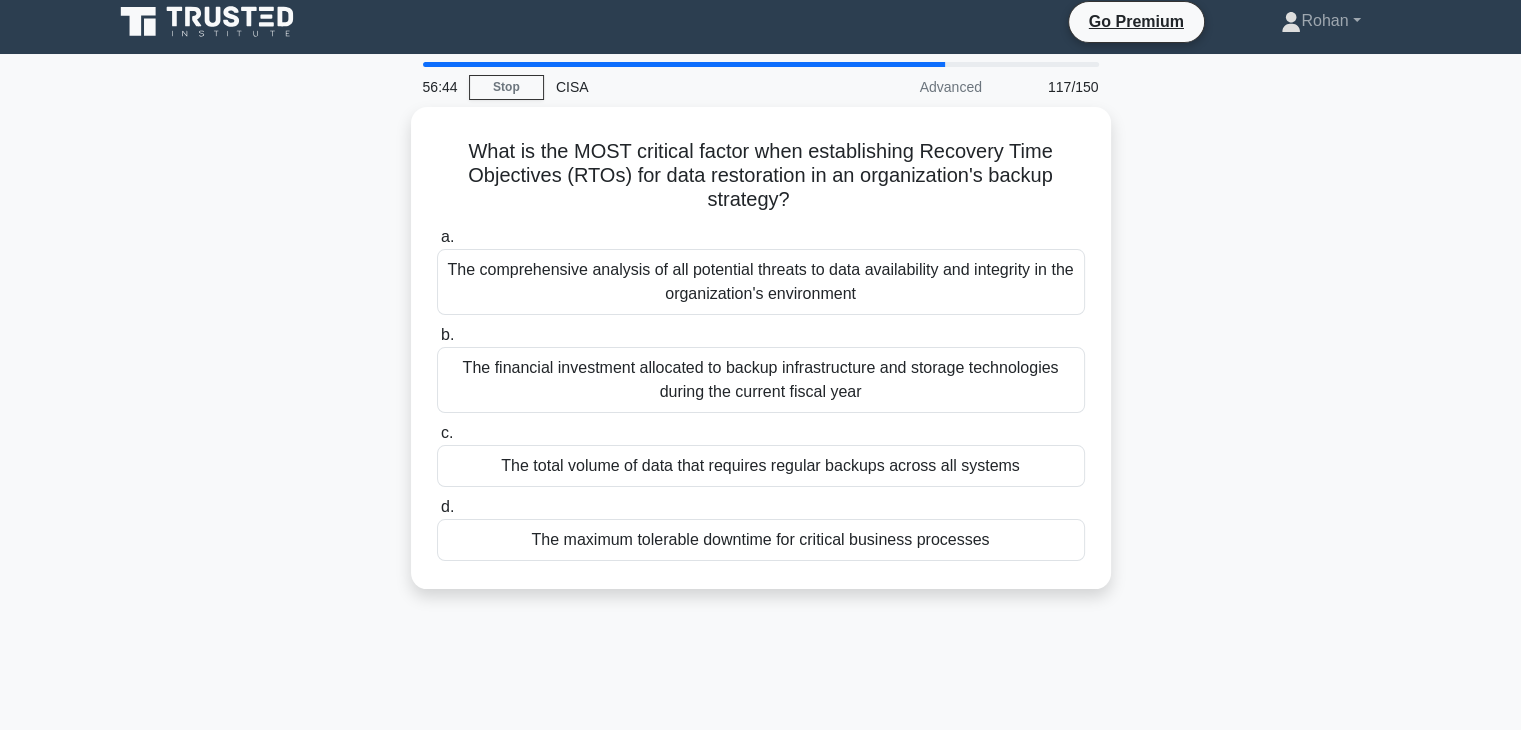 scroll, scrollTop: 0, scrollLeft: 0, axis: both 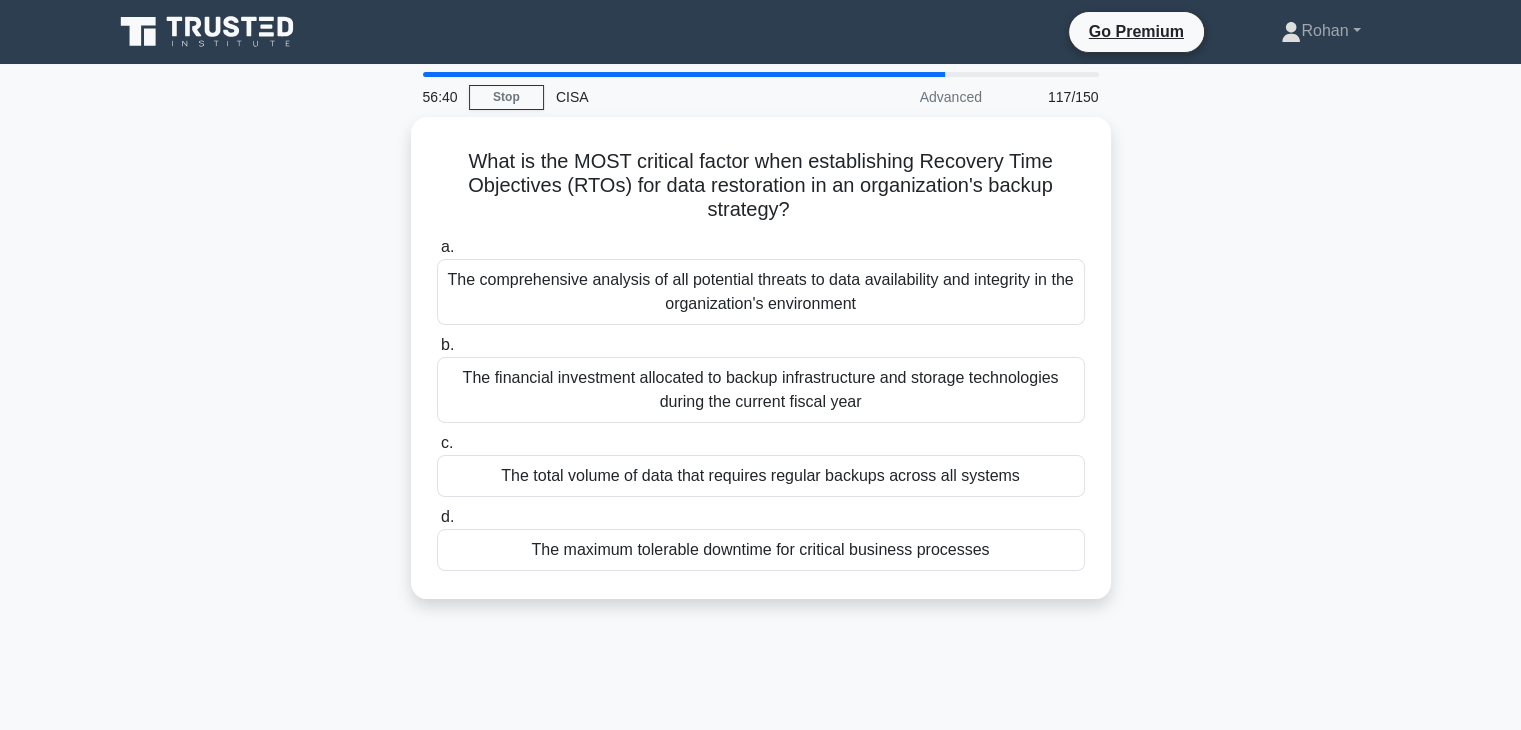 click on "What is the MOST critical factor when establishing Recovery Time Objectives (RTOs) for data restoration in an organization's backup strategy?
.spinner_0XTQ{transform-origin:center;animation:spinner_y6GP .75s linear infinite}@keyframes spinner_y6GP{100%{transform:rotate(360deg)}}
a.
b." at bounding box center (761, 370) 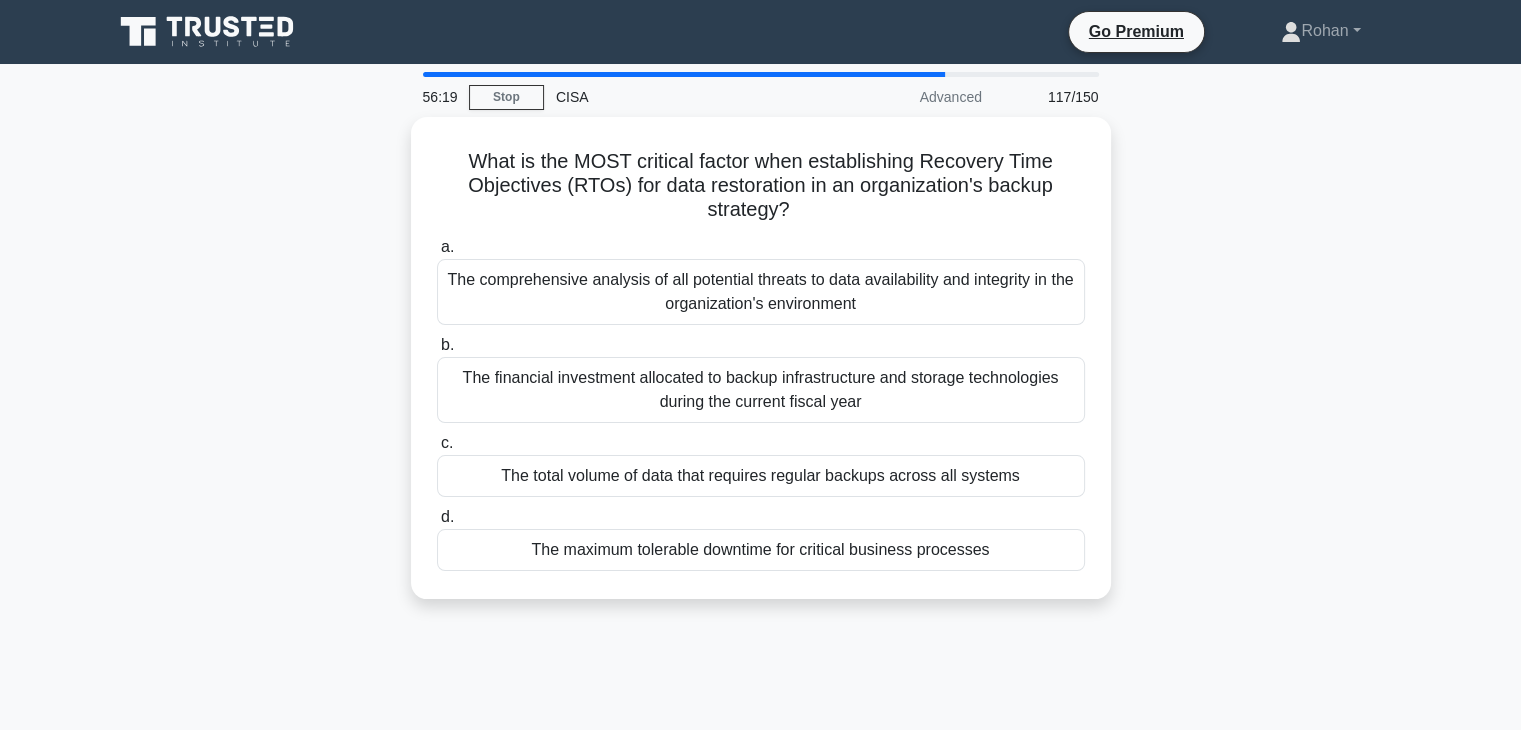 click on "The maximum tolerable downtime for critical business processes" at bounding box center [761, 550] 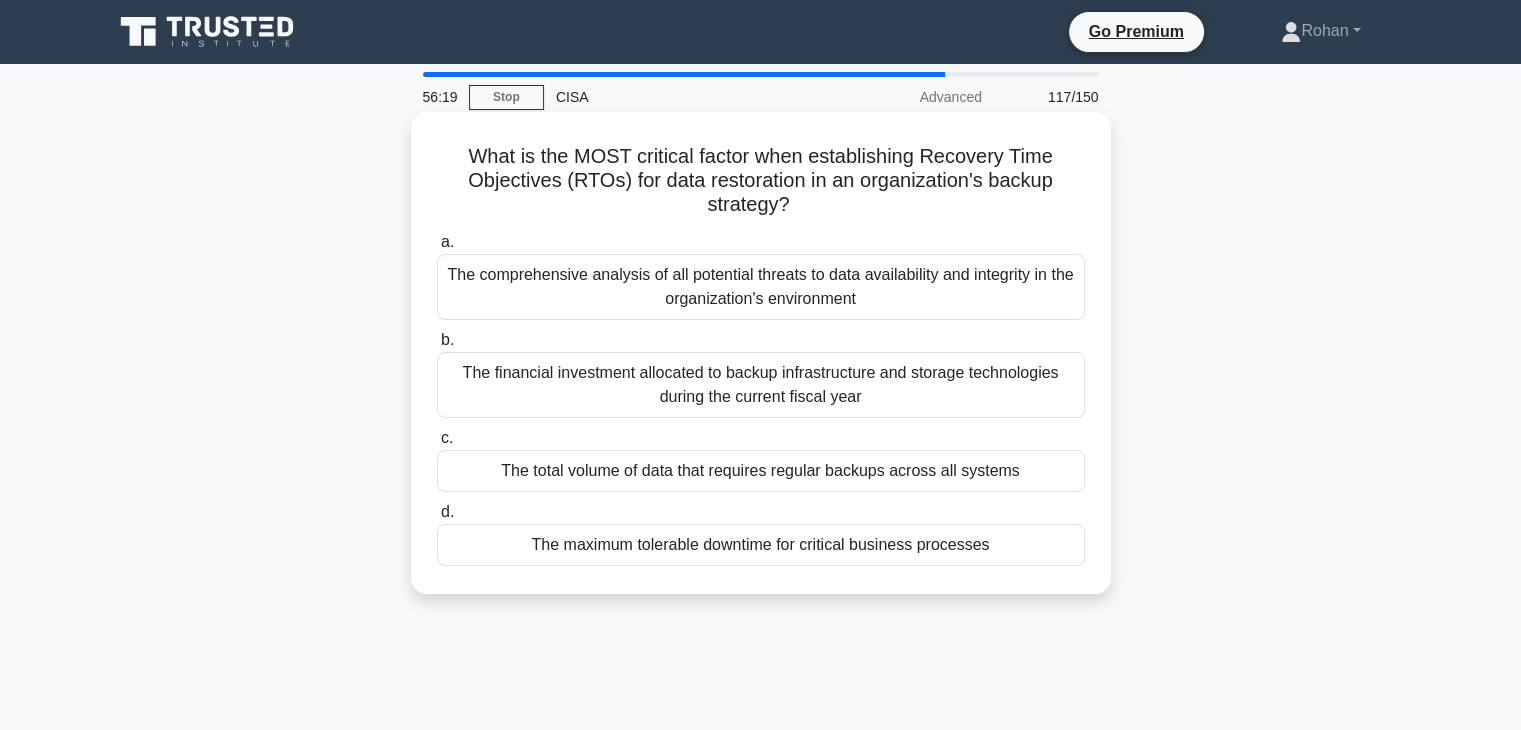 click on "d.
The maximum tolerable downtime for critical business processes" at bounding box center [437, 512] 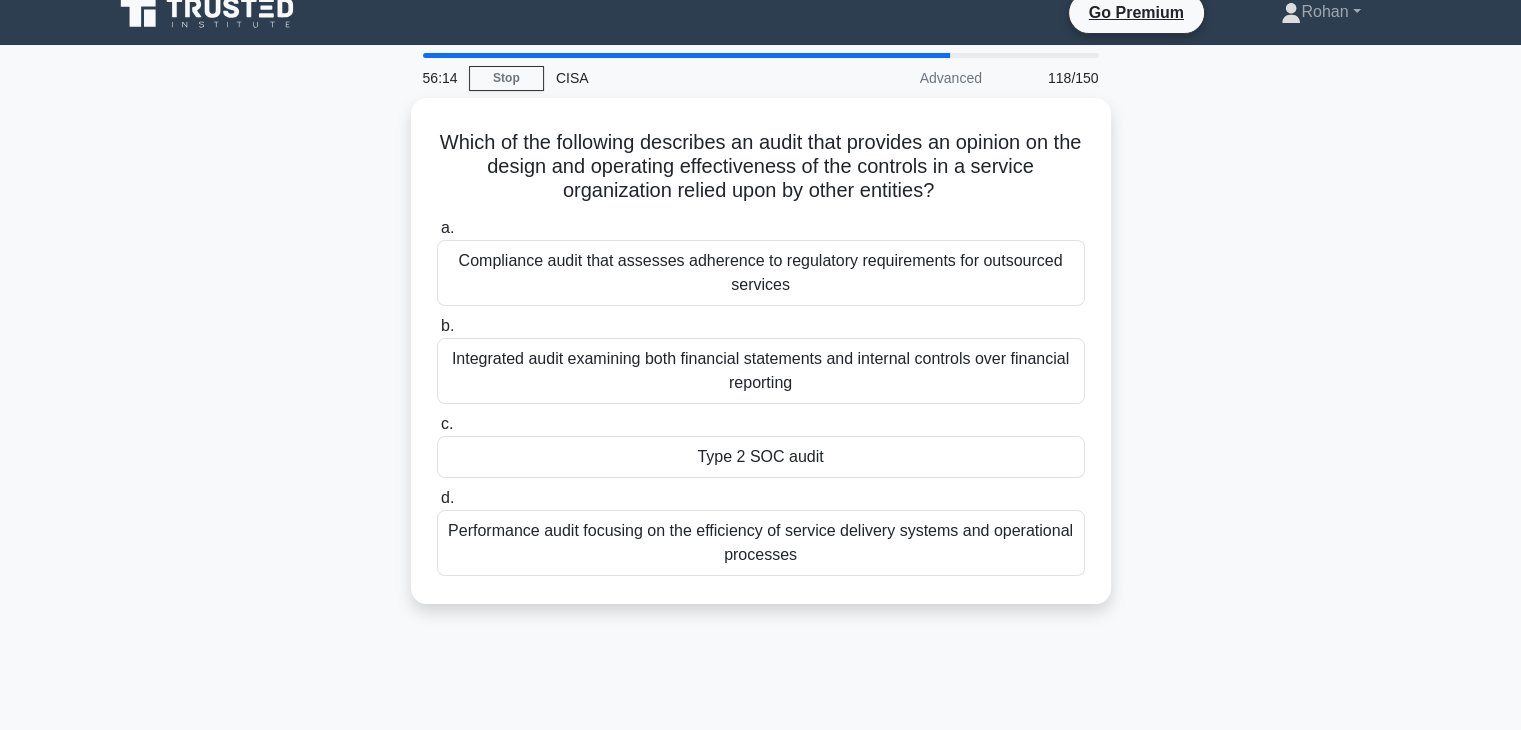 scroll, scrollTop: 0, scrollLeft: 0, axis: both 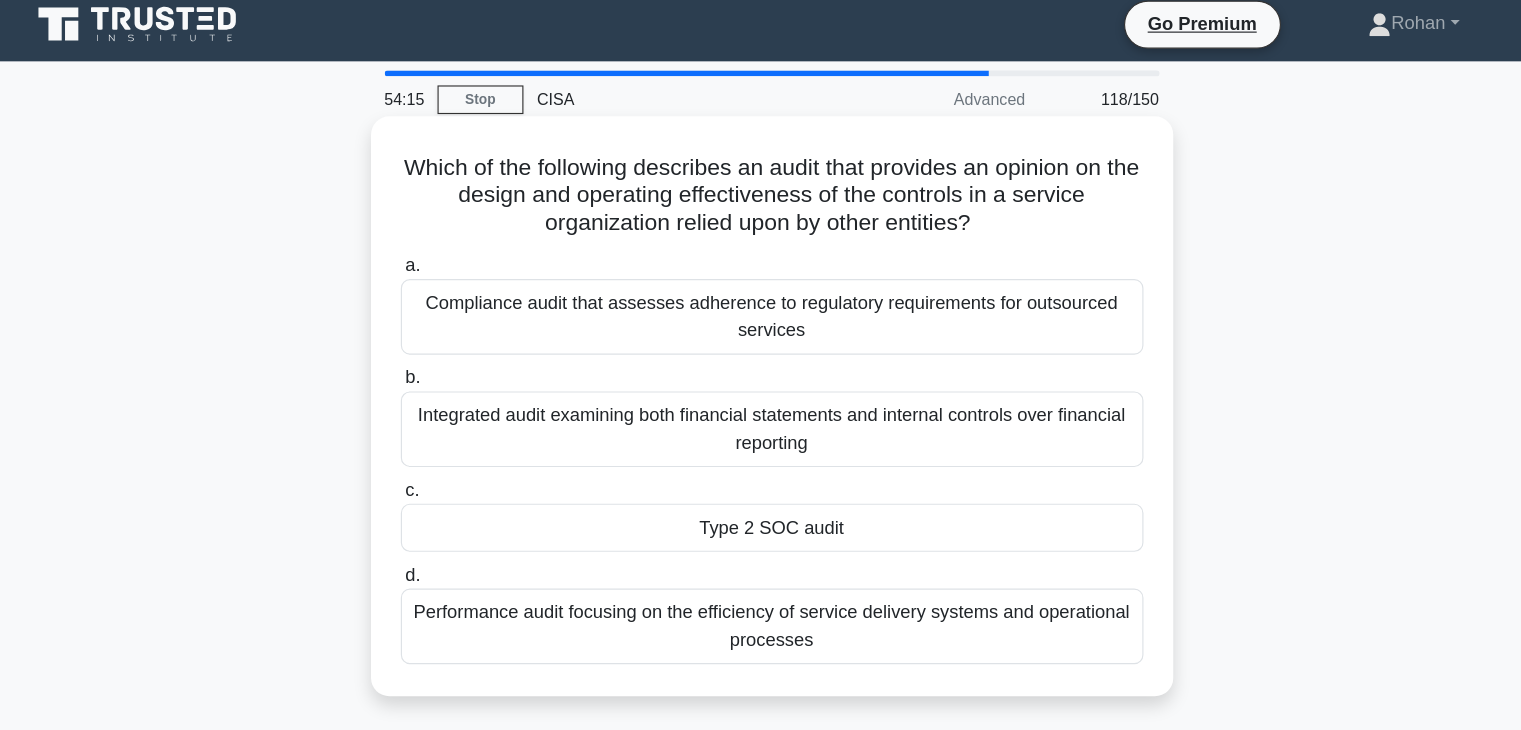 click on "Performance audit focusing on the efficiency of service delivery systems and operational processes" at bounding box center [761, 557] 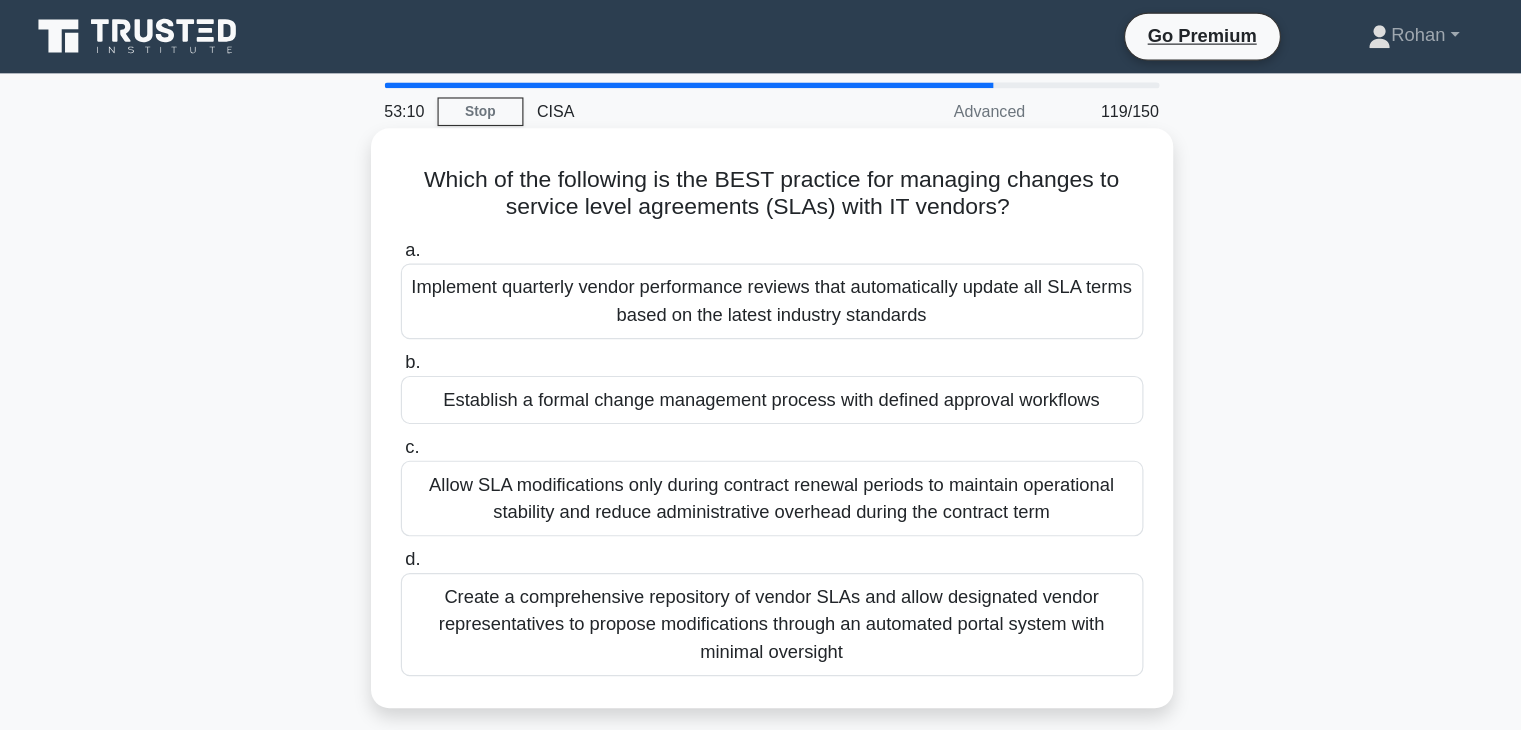 click on "Establish a formal change management process with defined approval workflows" at bounding box center (761, 349) 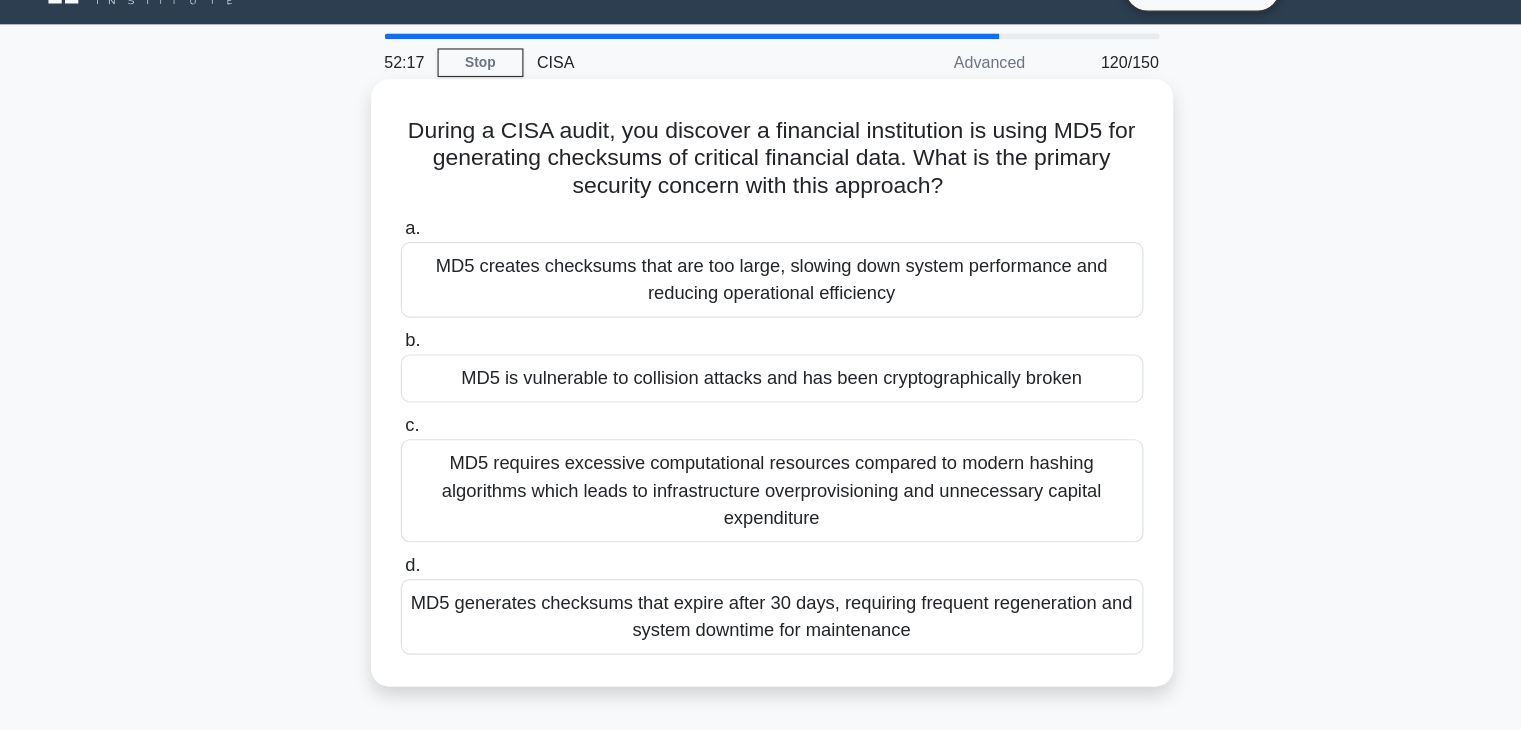 click on "MD5 requires excessive computational resources compared to modern hashing algorithms which leads to infrastructure overprovisioning and unnecessary capital expenditure" at bounding box center (761, 471) 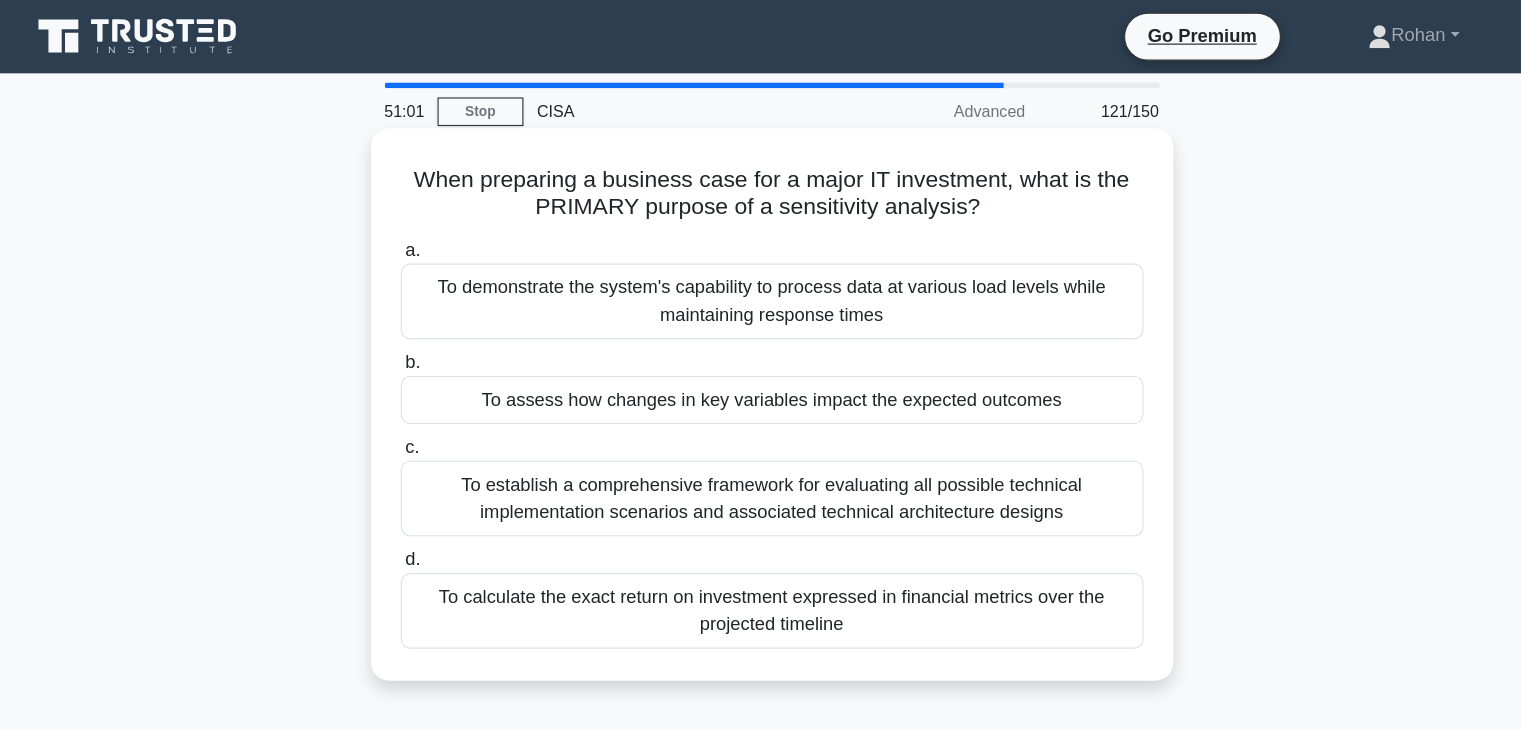 click on "To demonstrate the system's capability to process data at various load levels while maintaining response times" at bounding box center (761, 263) 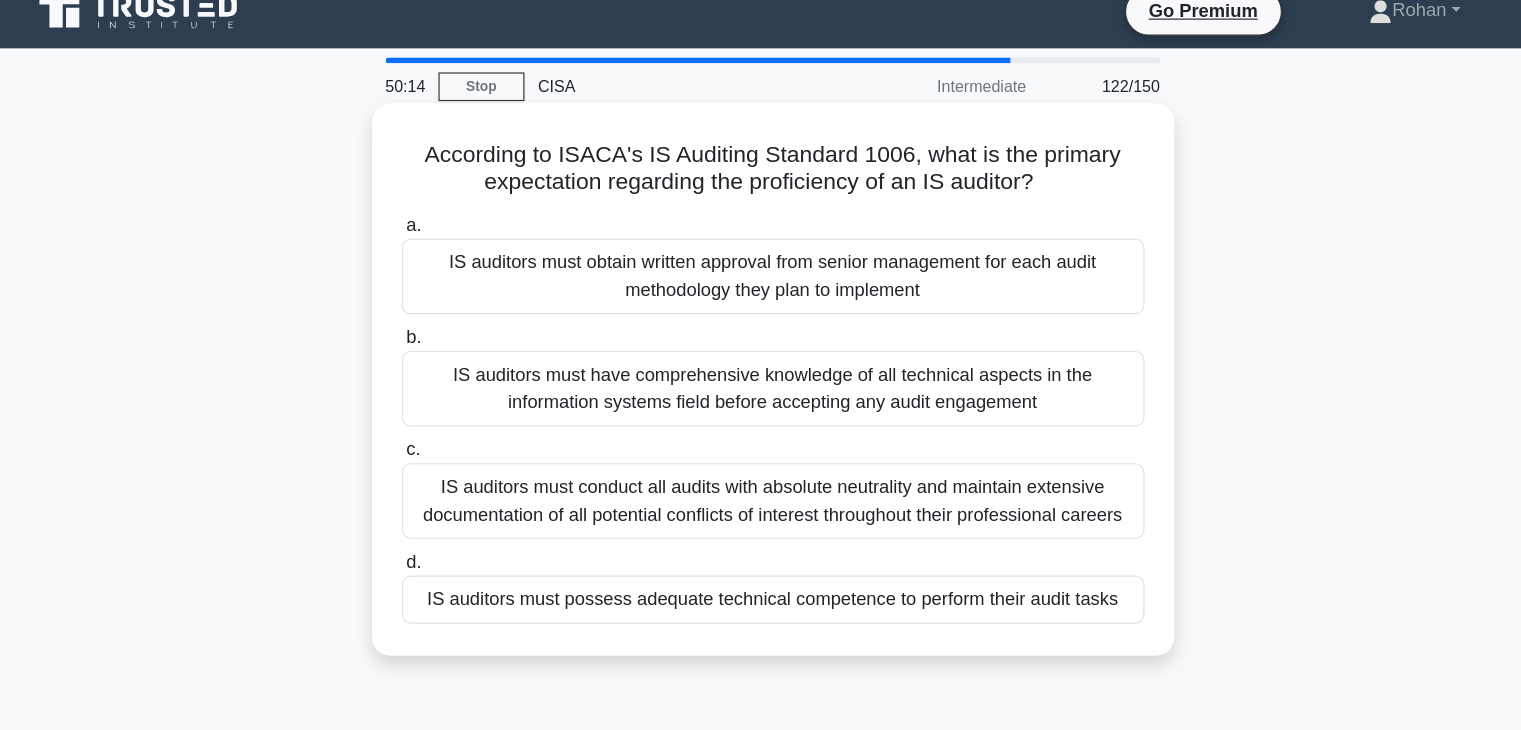 click on "IS auditors must conduct all audits with absolute neutrality and maintain extensive documentation of all potential conflicts of interest throughout their professional careers" at bounding box center [761, 459] 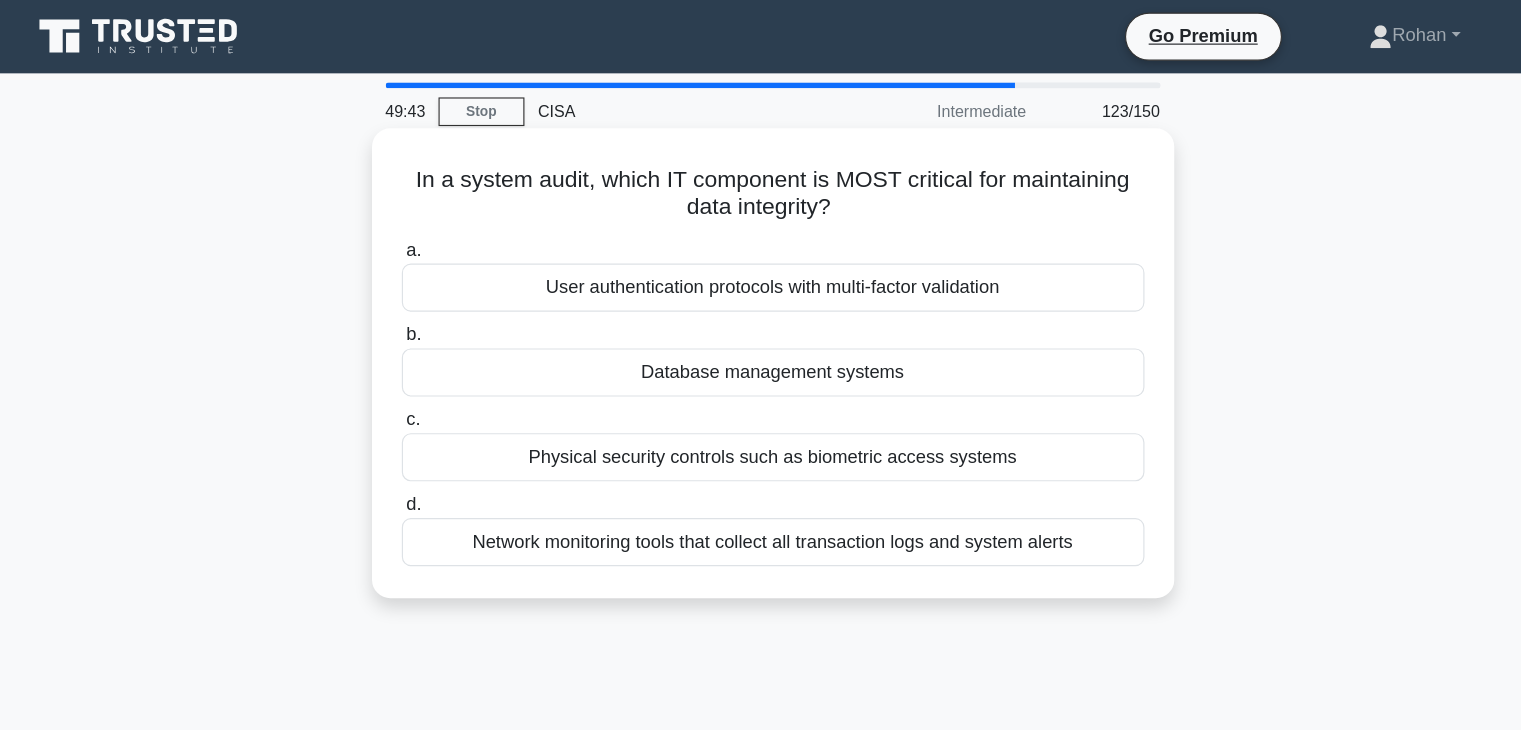 click on "Network monitoring tools that collect all transaction logs and system alerts" at bounding box center [761, 473] 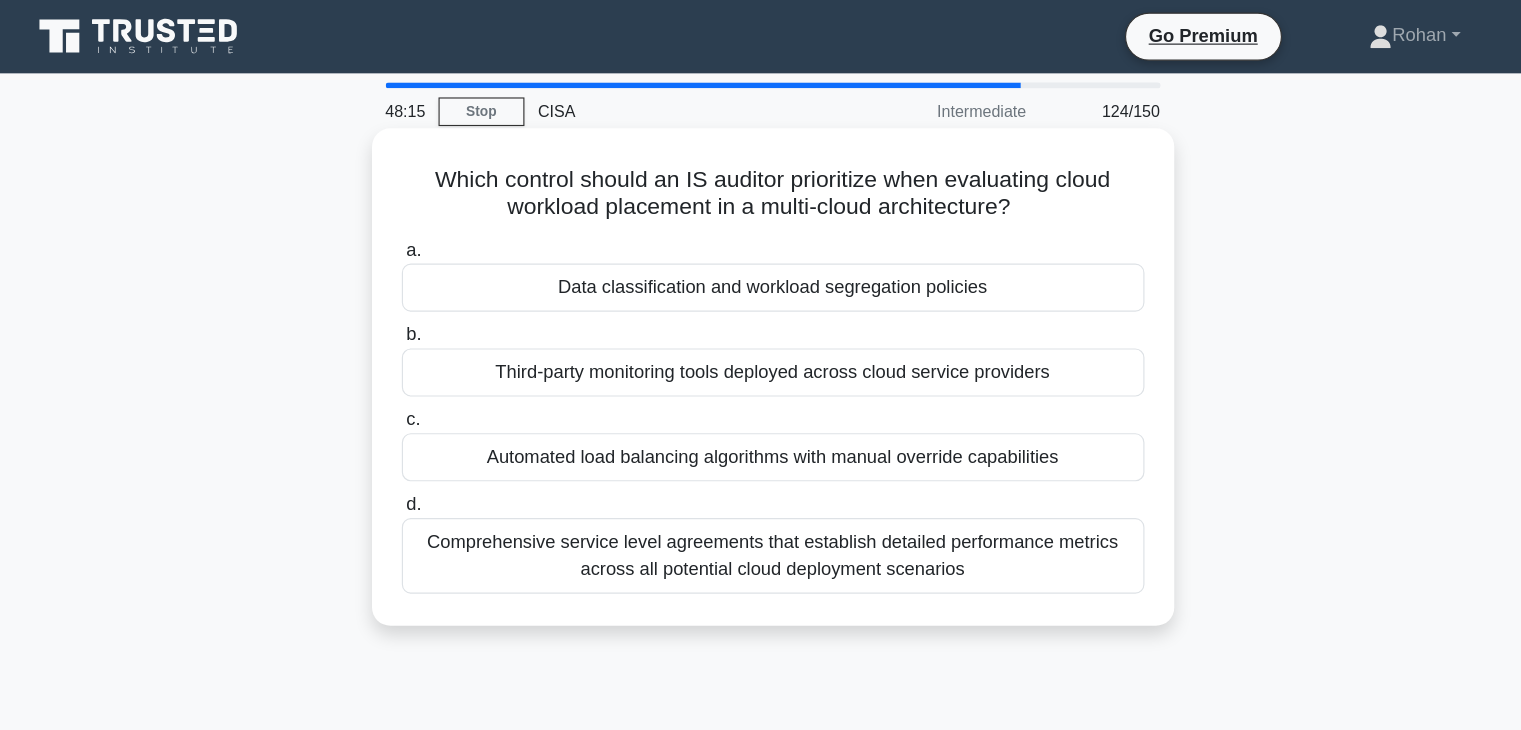 click on "Data classification and workload segregation policies" at bounding box center [761, 251] 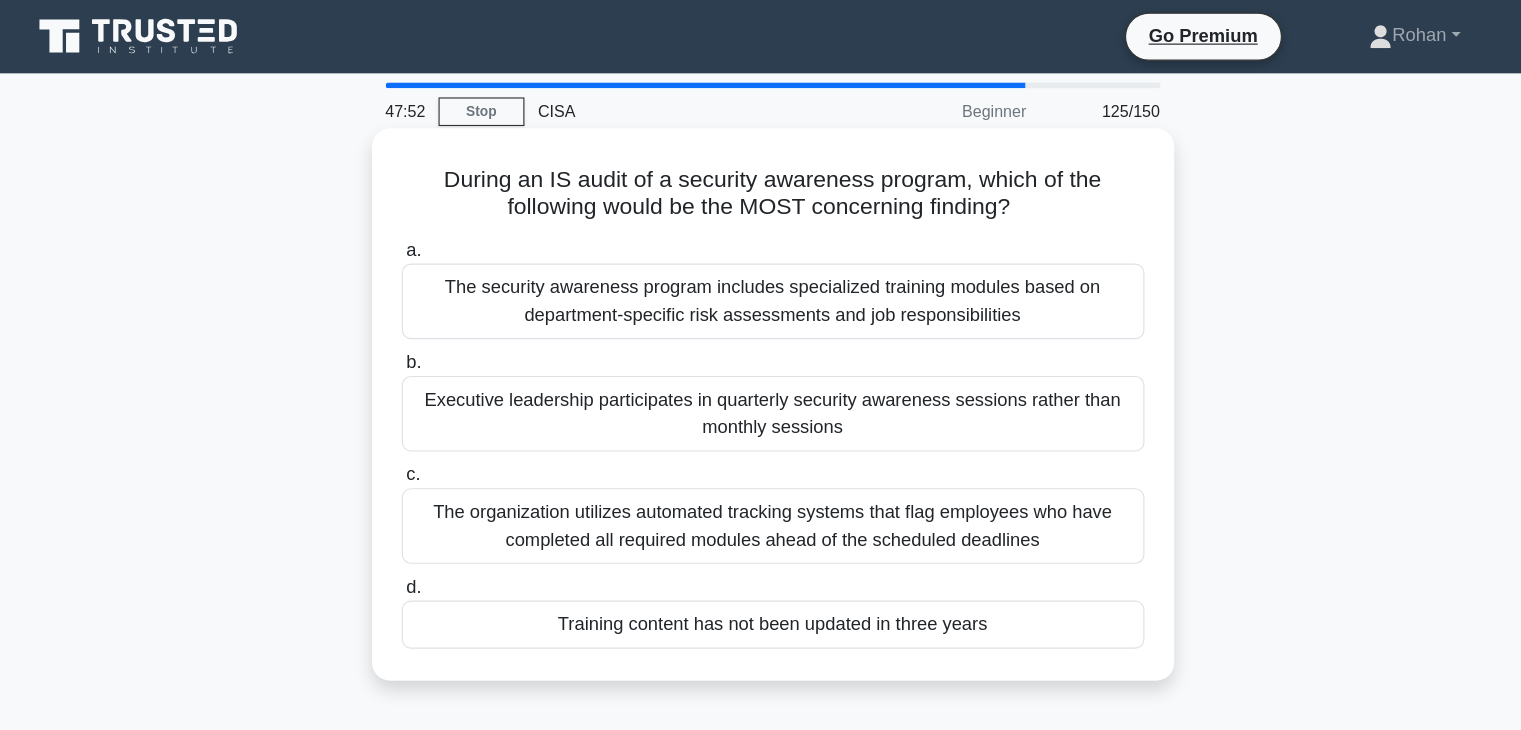 click on "Training content has not been updated in three years" at bounding box center [761, 545] 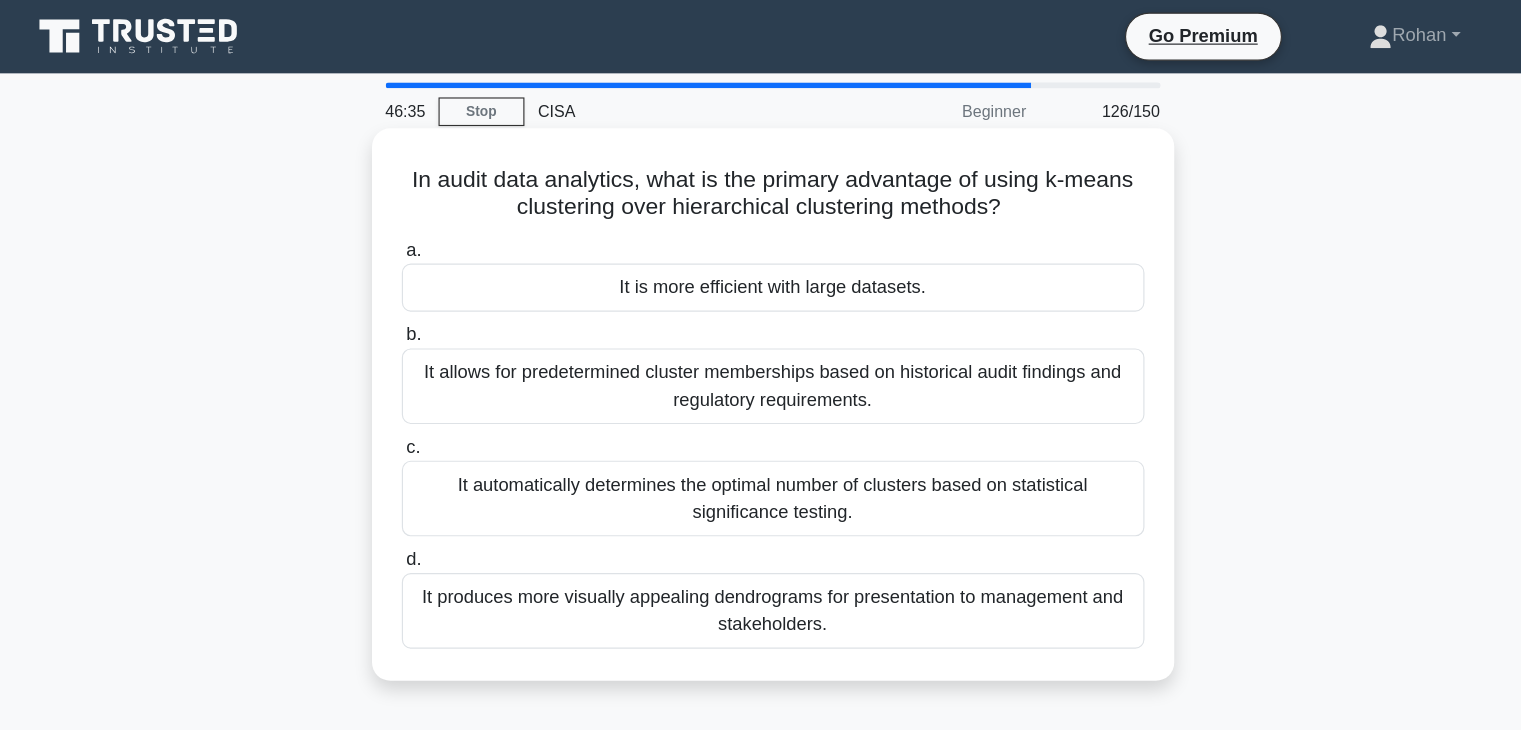 click on "It allows for predetermined cluster memberships based on historical audit findings and regulatory requirements." at bounding box center (761, 337) 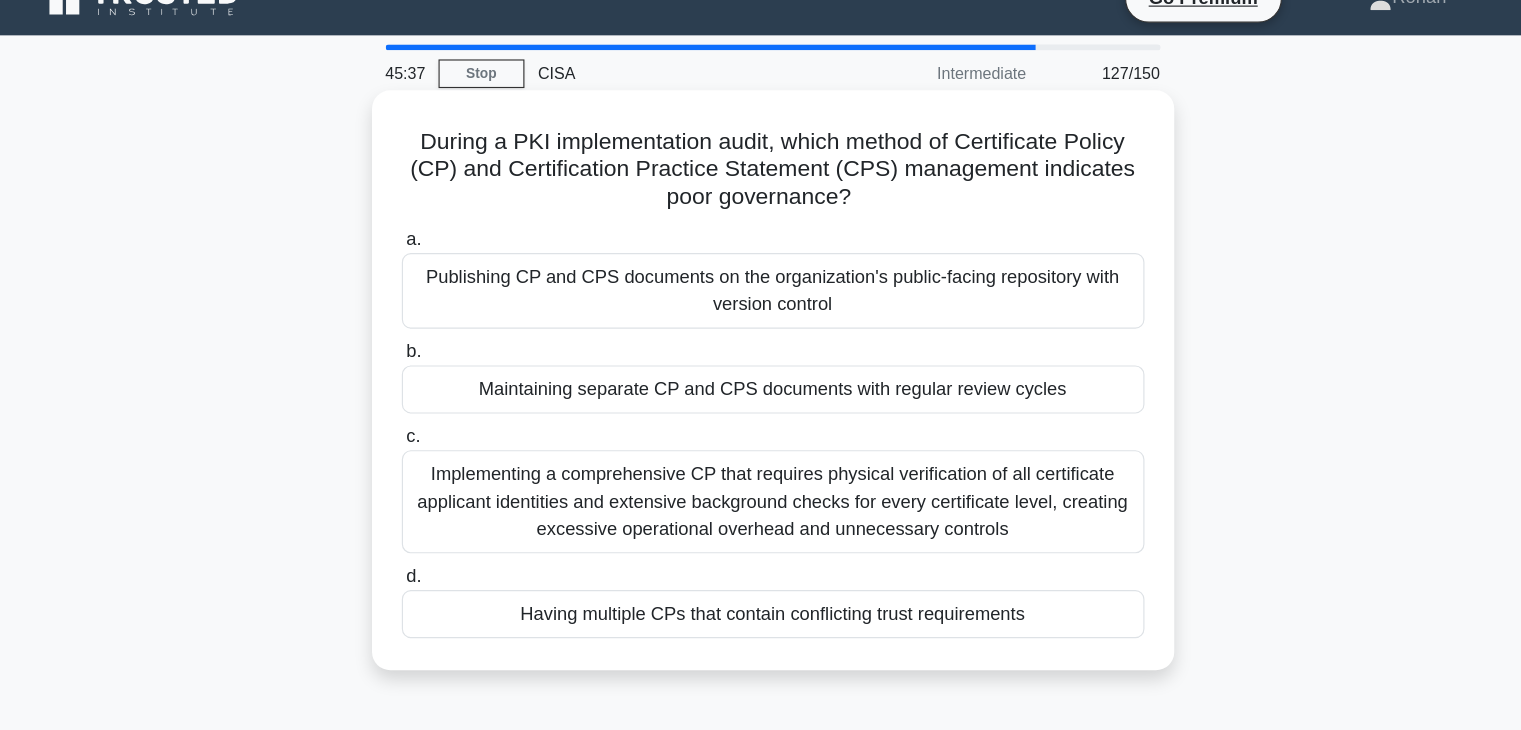 click on "Having multiple CPs that contain conflicting trust requirements" at bounding box center (761, 569) 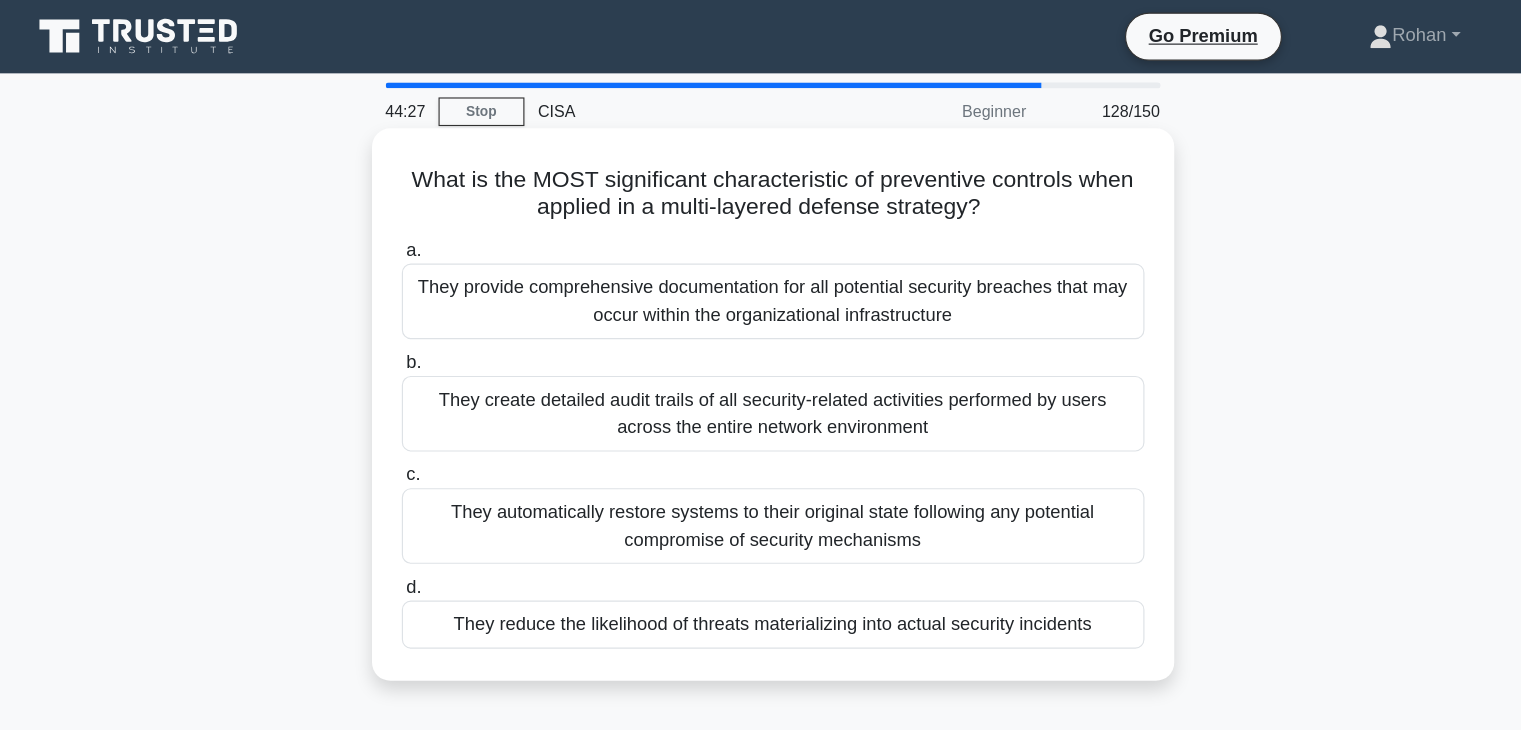 click on "They reduce the likelihood of threats materializing into actual security incidents" at bounding box center [761, 545] 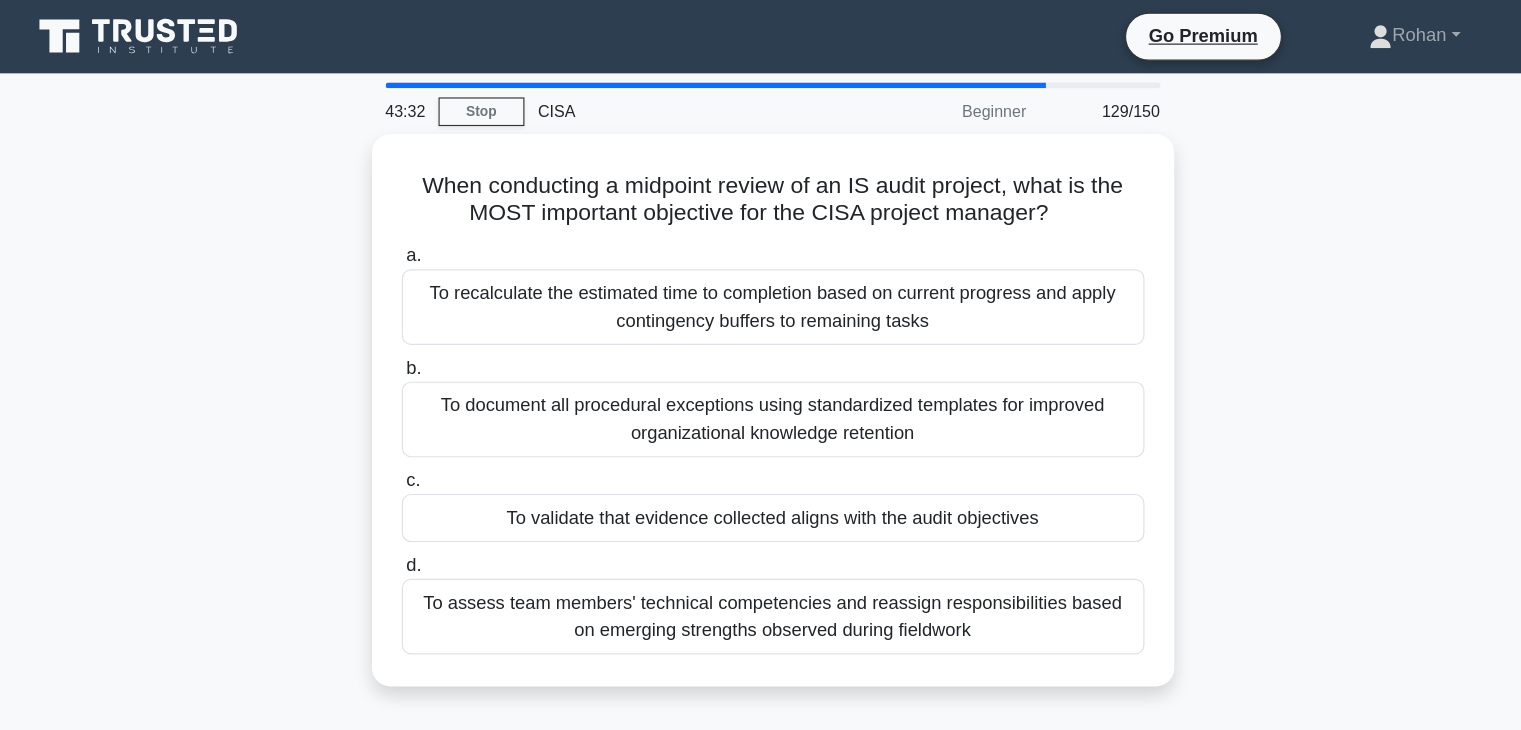 click on "To validate that evidence collected aligns with the audit objectives" at bounding box center (761, 452) 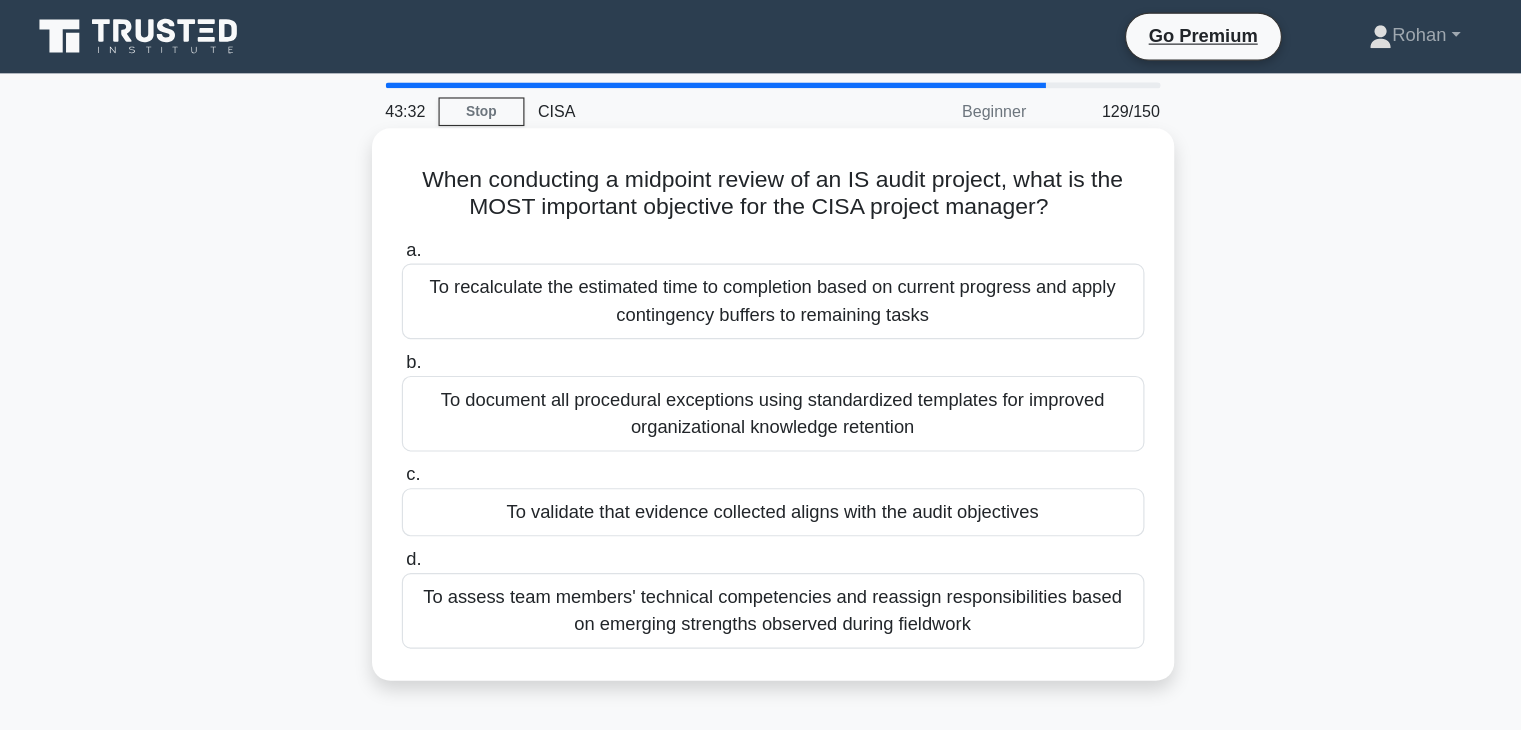click on "c.
To validate that evidence collected aligns with the audit objectives" at bounding box center (437, 414) 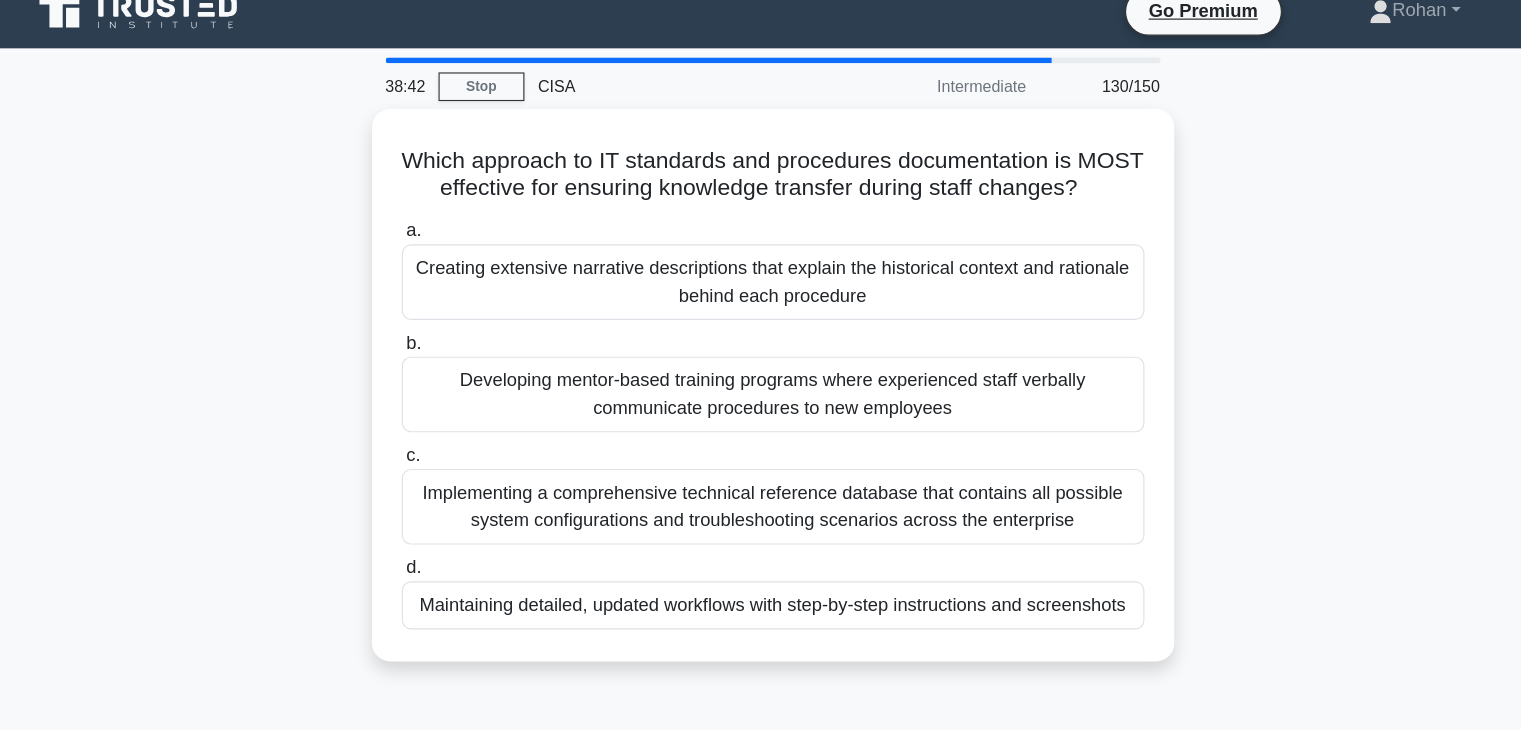 click on "Which approach to IT standards and procedures documentation is MOST effective for ensuring knowledge transfer during staff changes?
.spinner_0XTQ{transform-origin:center;animation:spinner_y6GP .75s linear infinite}@keyframes spinner_y6GP{100%{transform:rotate(360deg)}}
a.
Creating extensive narrative descriptions that explain the historical context and rationale behind each procedure
b. c. d." at bounding box center (761, 370) 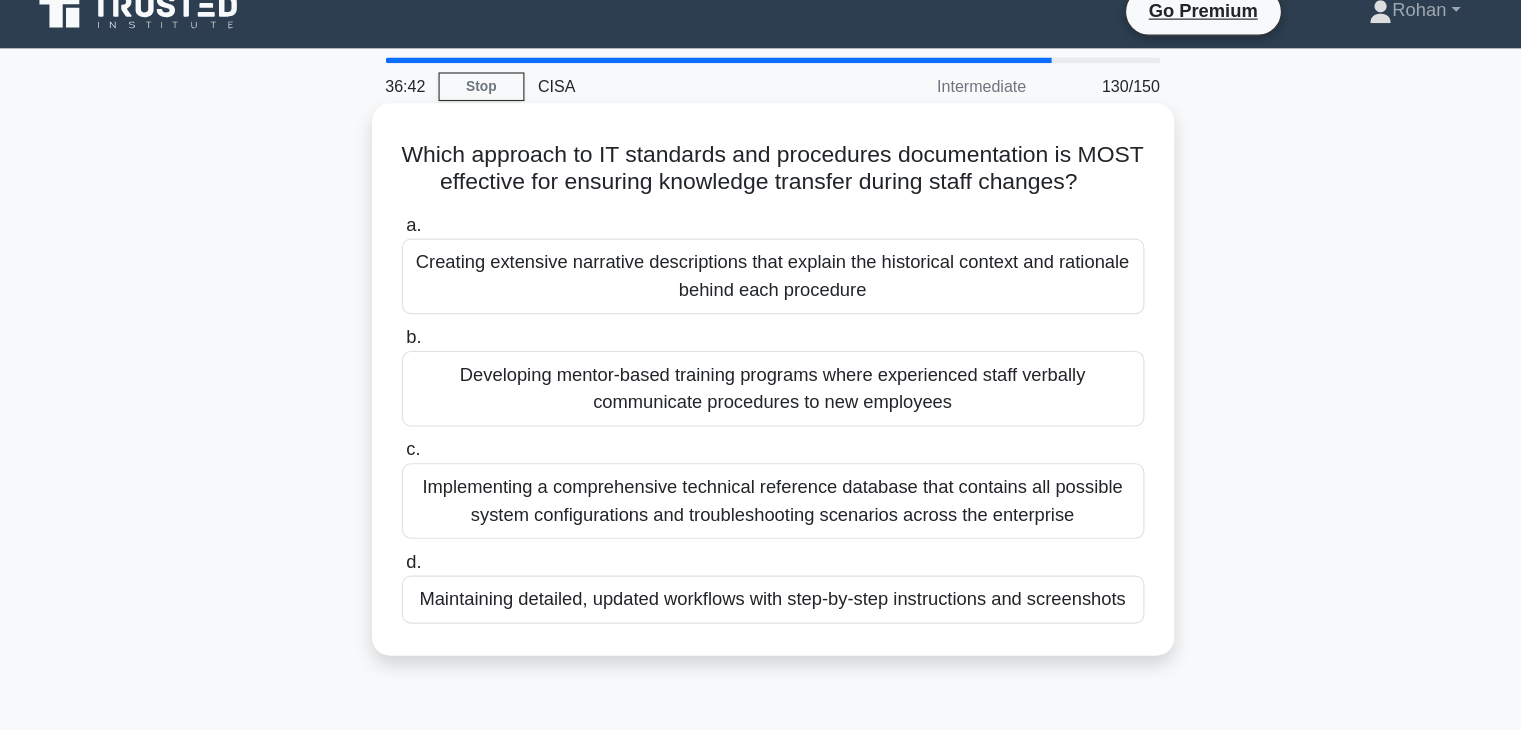 click on "Creating extensive narrative descriptions that explain the historical context and rationale behind each procedure" at bounding box center (761, 263) 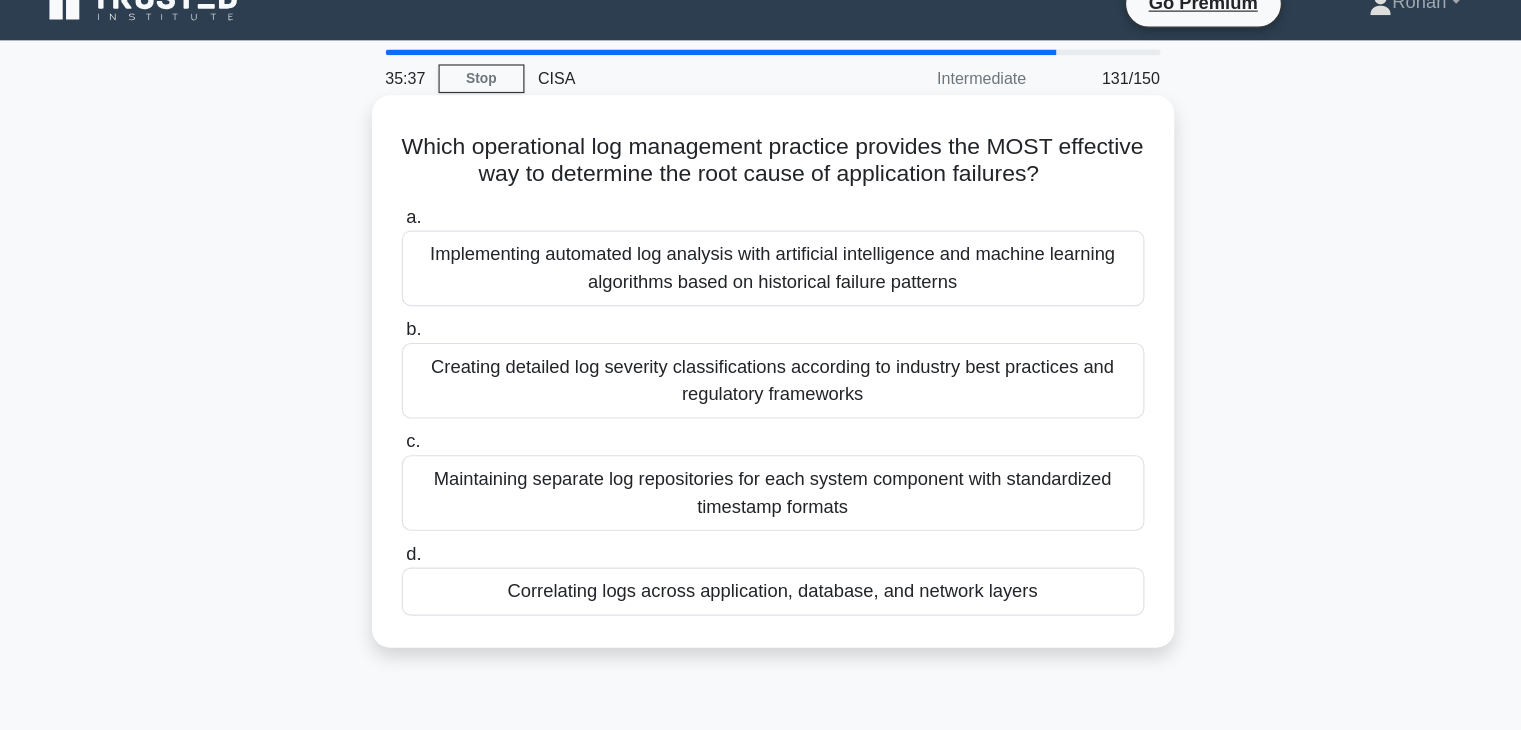 click on "Correlating logs across application, database, and network layers" at bounding box center (761, 545) 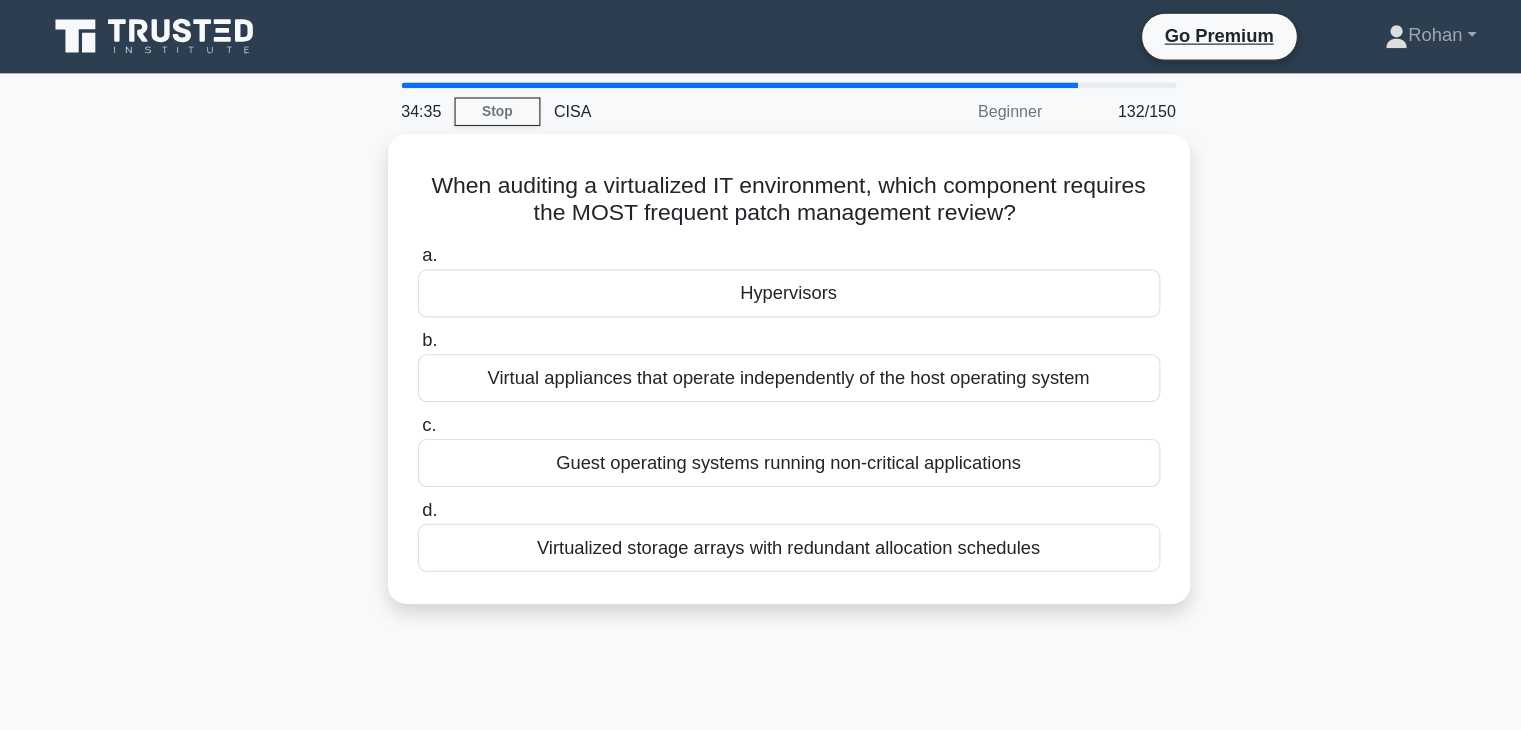 click on "Virtualized storage arrays with redundant allocation schedules" at bounding box center (761, 478) 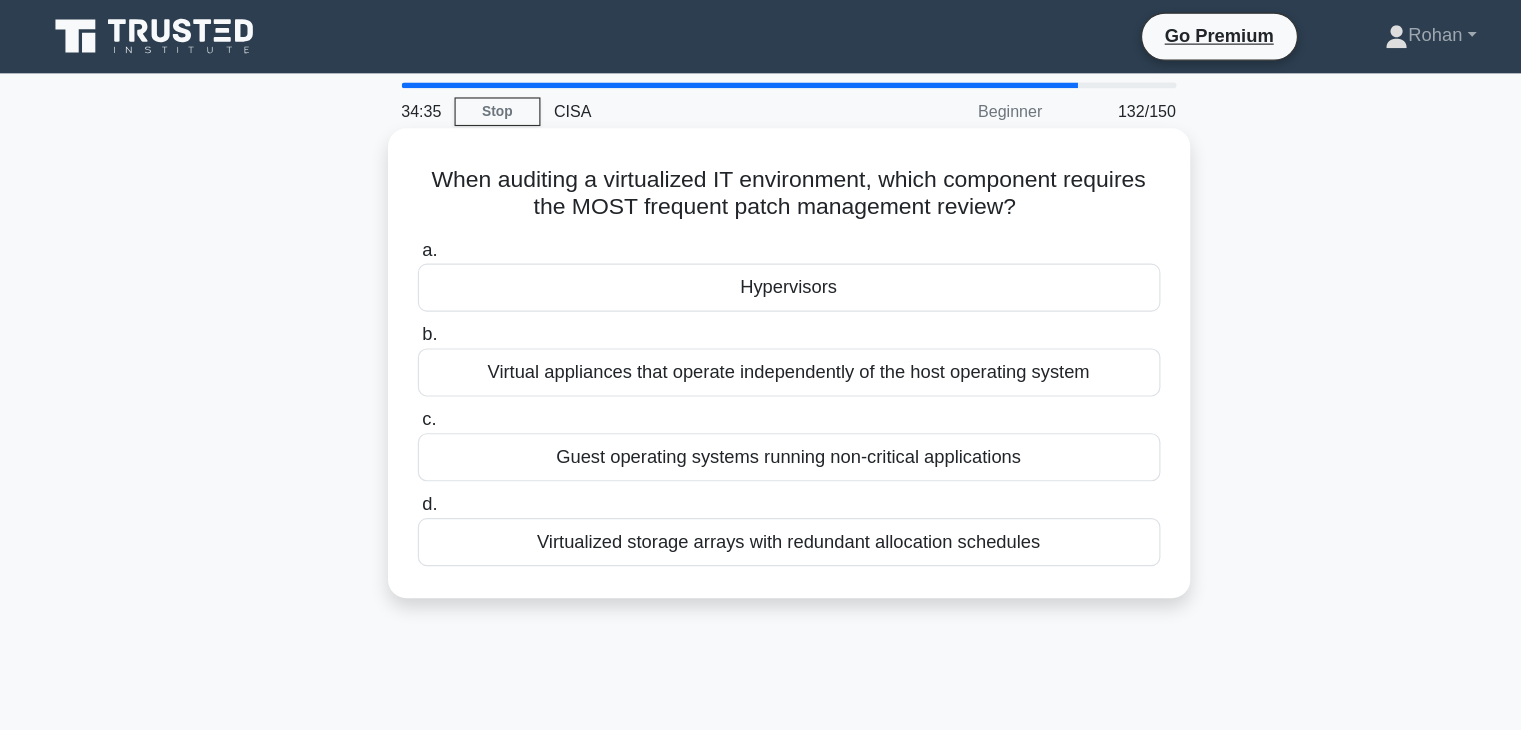 click on "d.
Virtualized storage arrays with redundant allocation schedules" at bounding box center (437, 440) 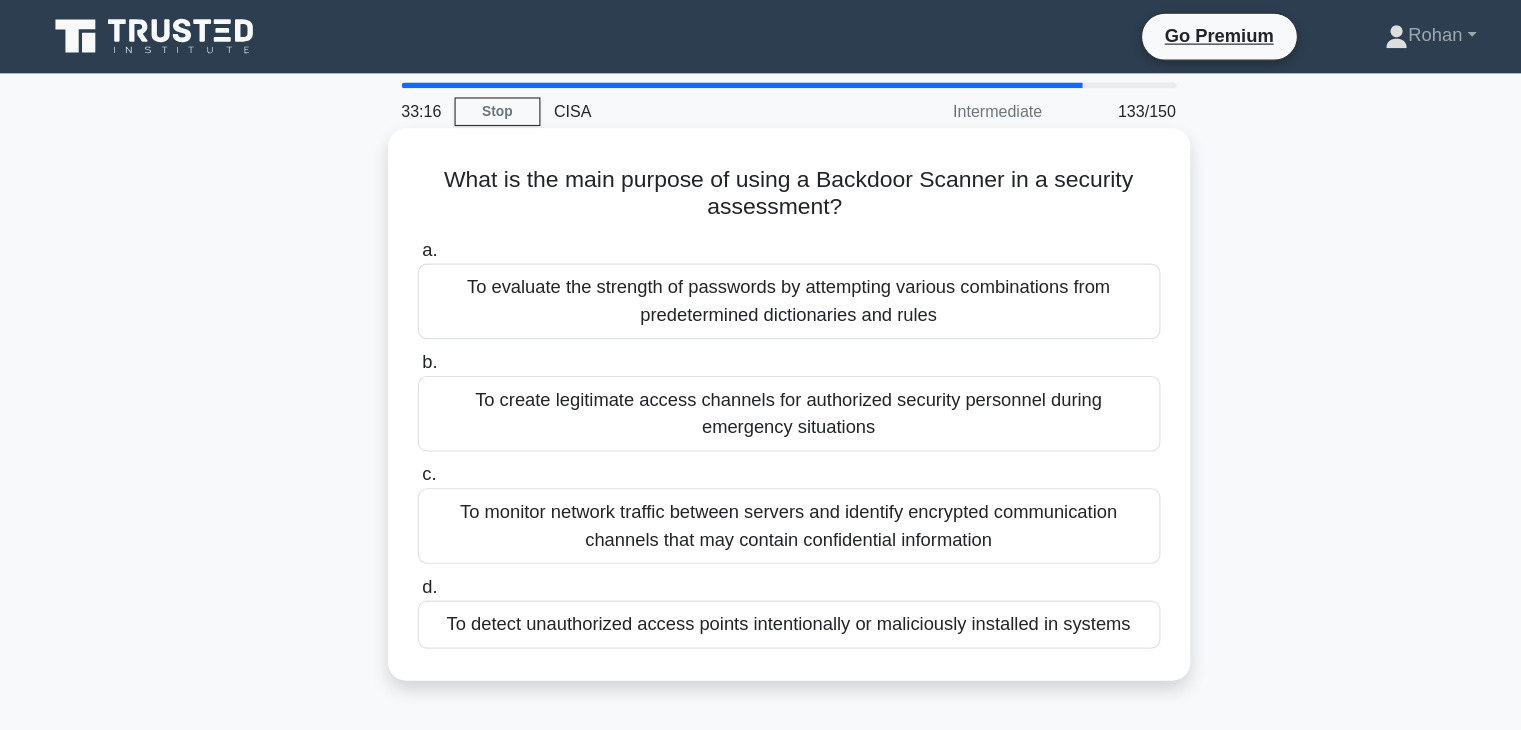 click on "To monitor network traffic between servers and identify encrypted communication channels that may contain confidential information" at bounding box center (761, 459) 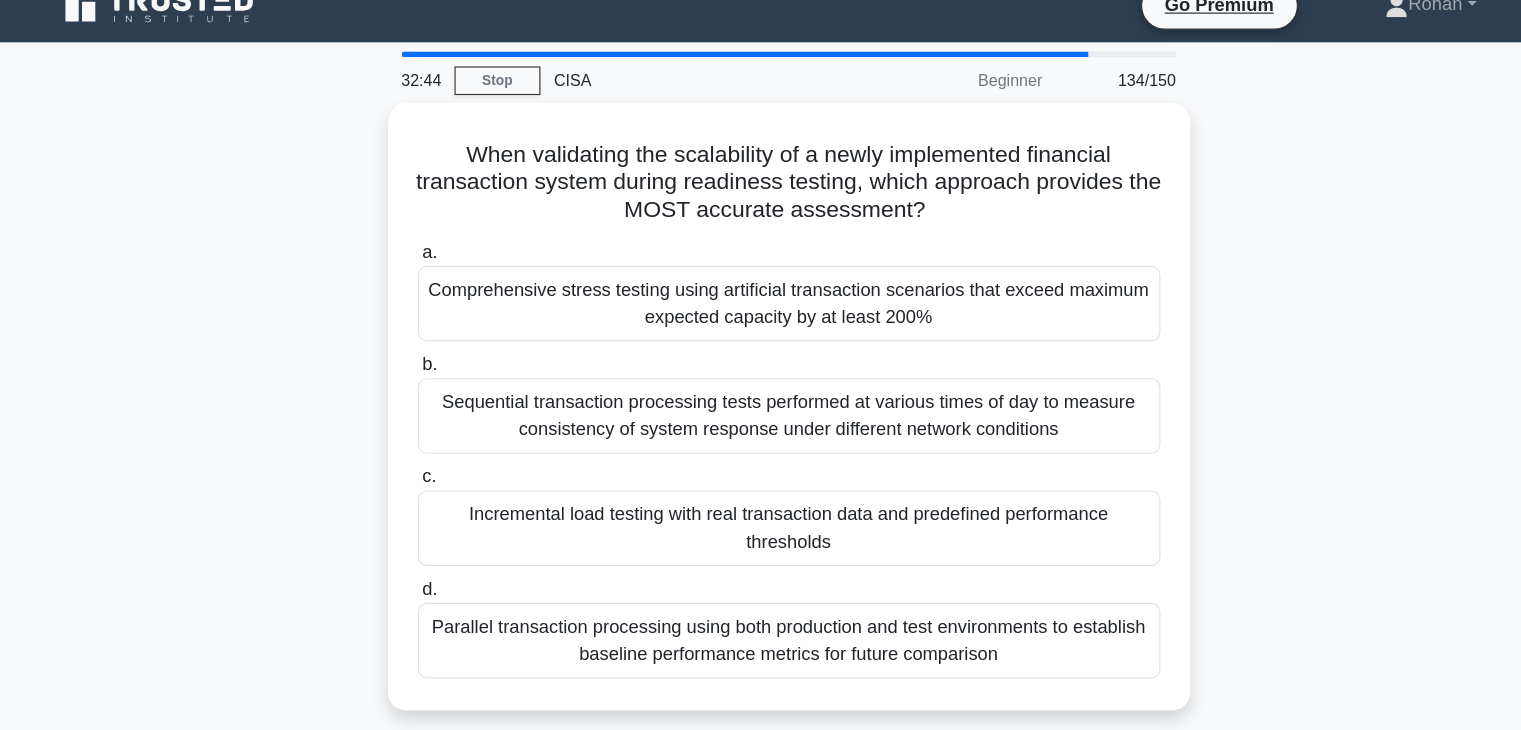 click on "Parallel transaction processing using both production and test environments to establish baseline performance metrics for future comparison" at bounding box center (761, 586) 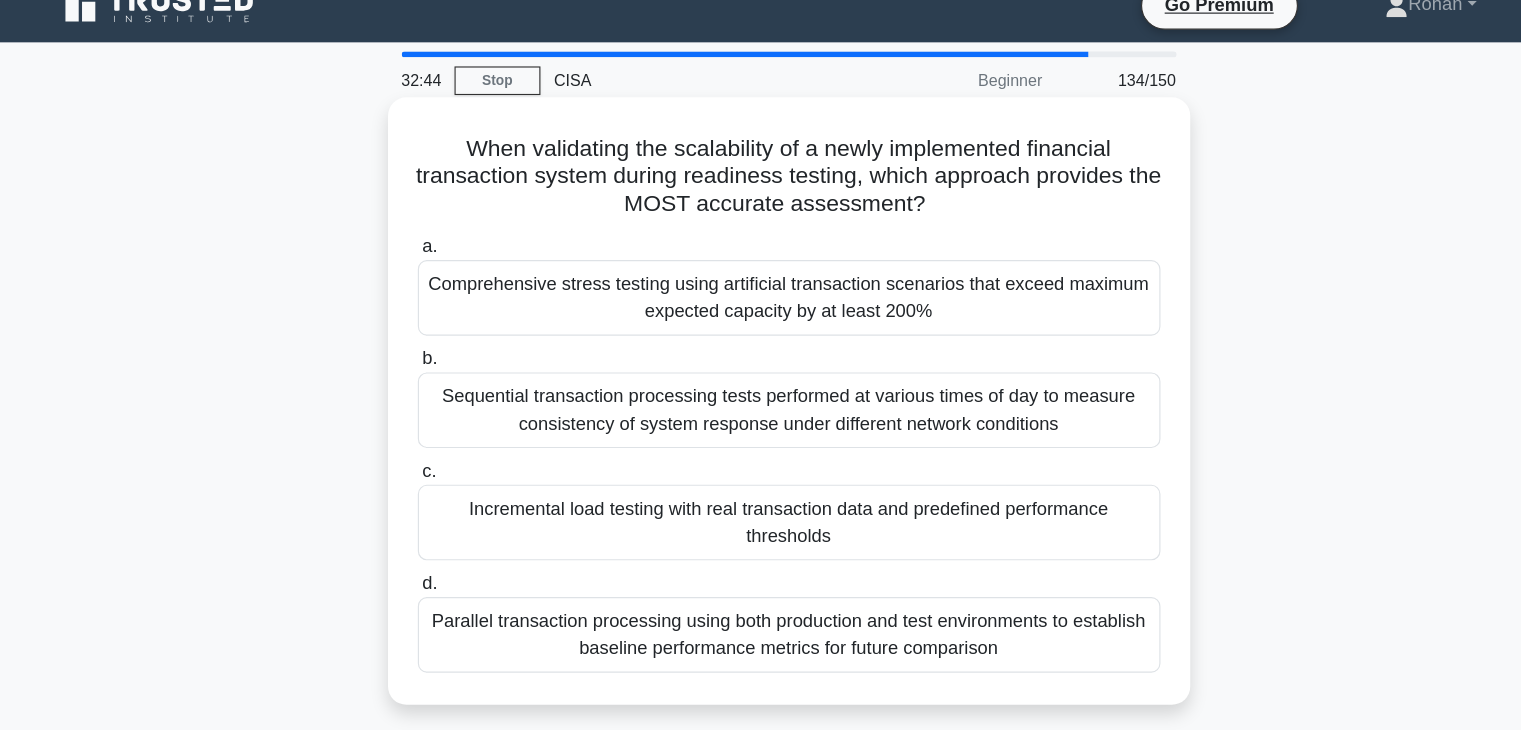 click on "d.
Parallel transaction processing using both production and test environments to establish baseline performance metrics for future comparison" at bounding box center [437, 536] 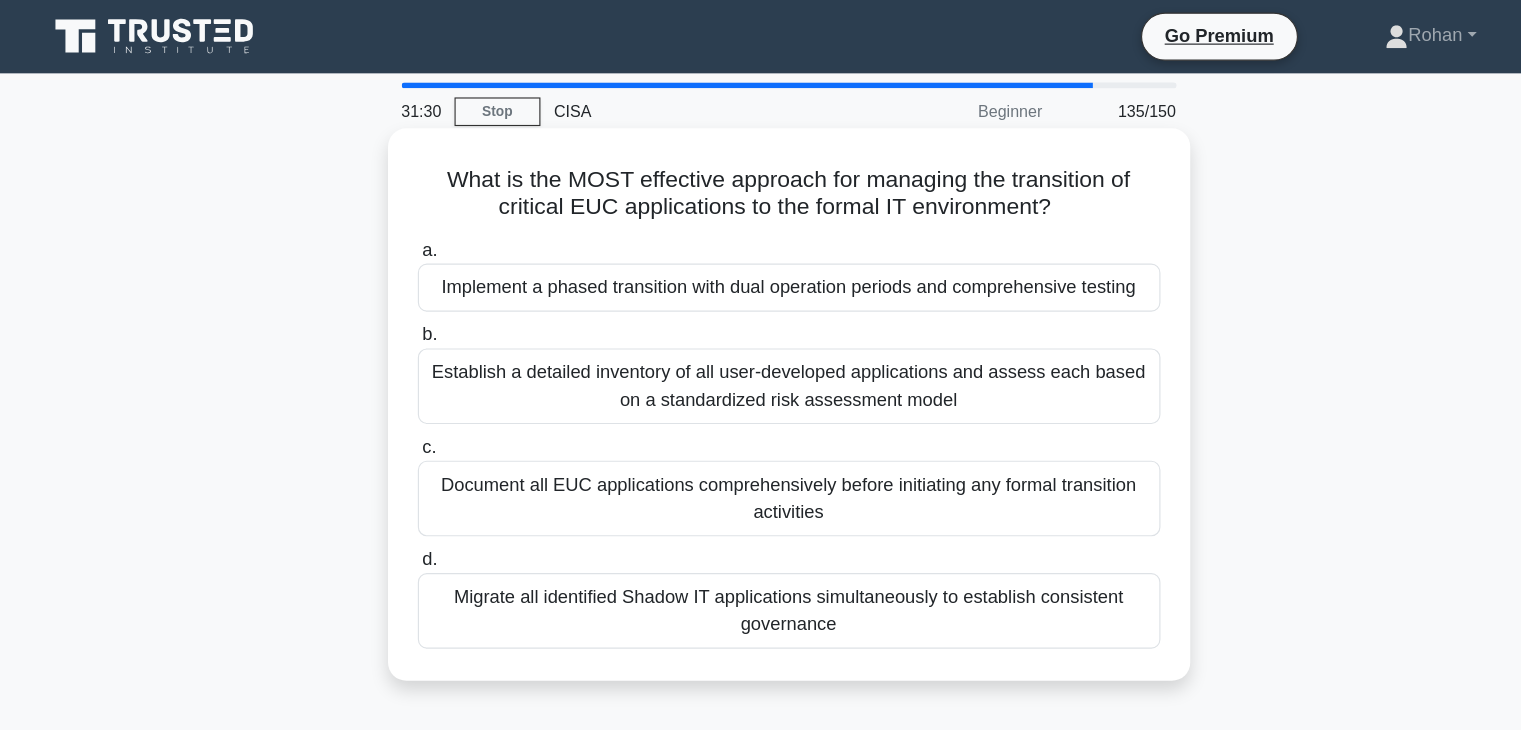 click on "Document all EUC applications comprehensively before initiating any formal transition activities" at bounding box center (761, 435) 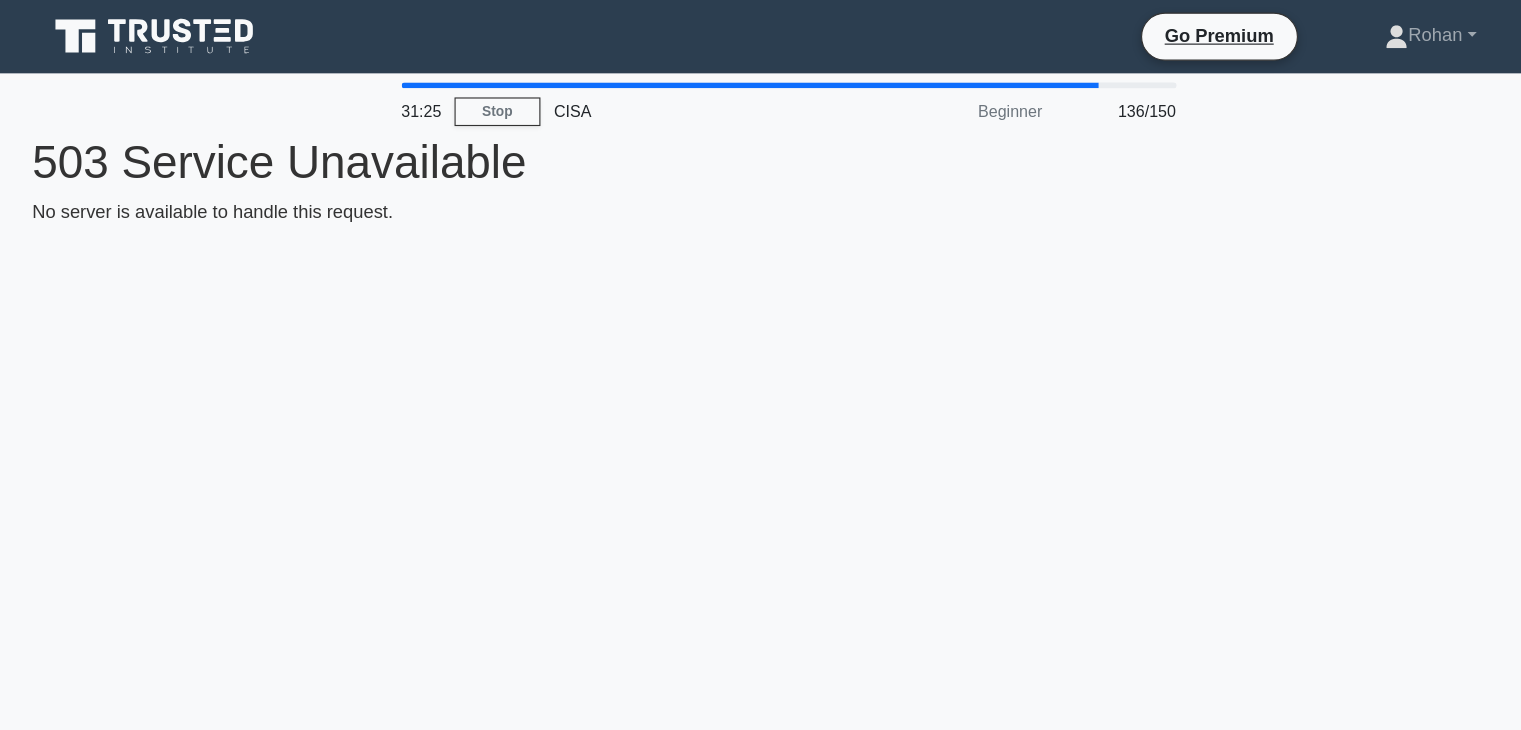 click on "31:25
Stop
CISA
Beginner
136/150
503 Service Unavailable No server is available to handle this request." at bounding box center [761, 572] 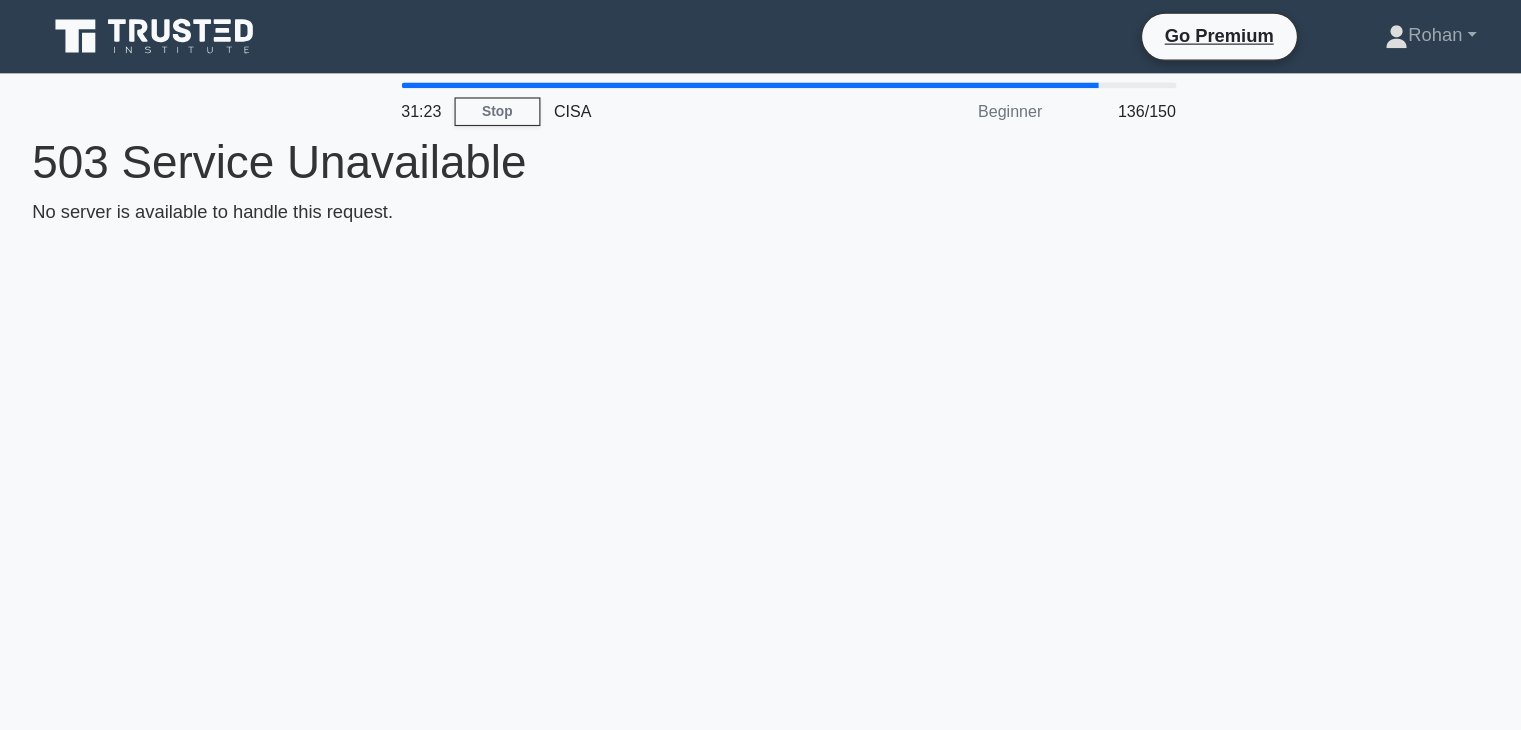 click on "31:23
Stop
CISA
Beginner
136/150
503 Service Unavailable No server is available to handle this request." at bounding box center [761, 572] 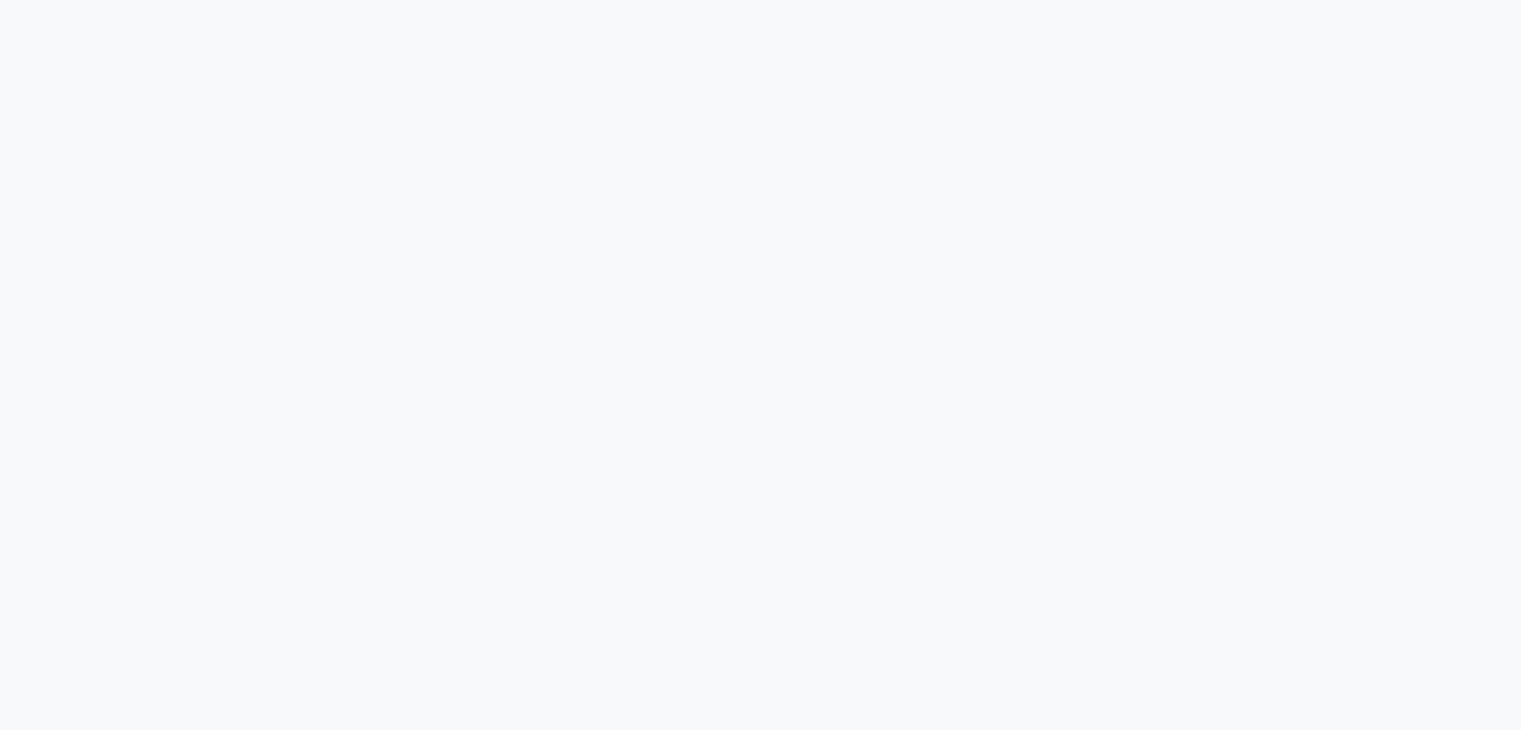 scroll, scrollTop: 0, scrollLeft: 0, axis: both 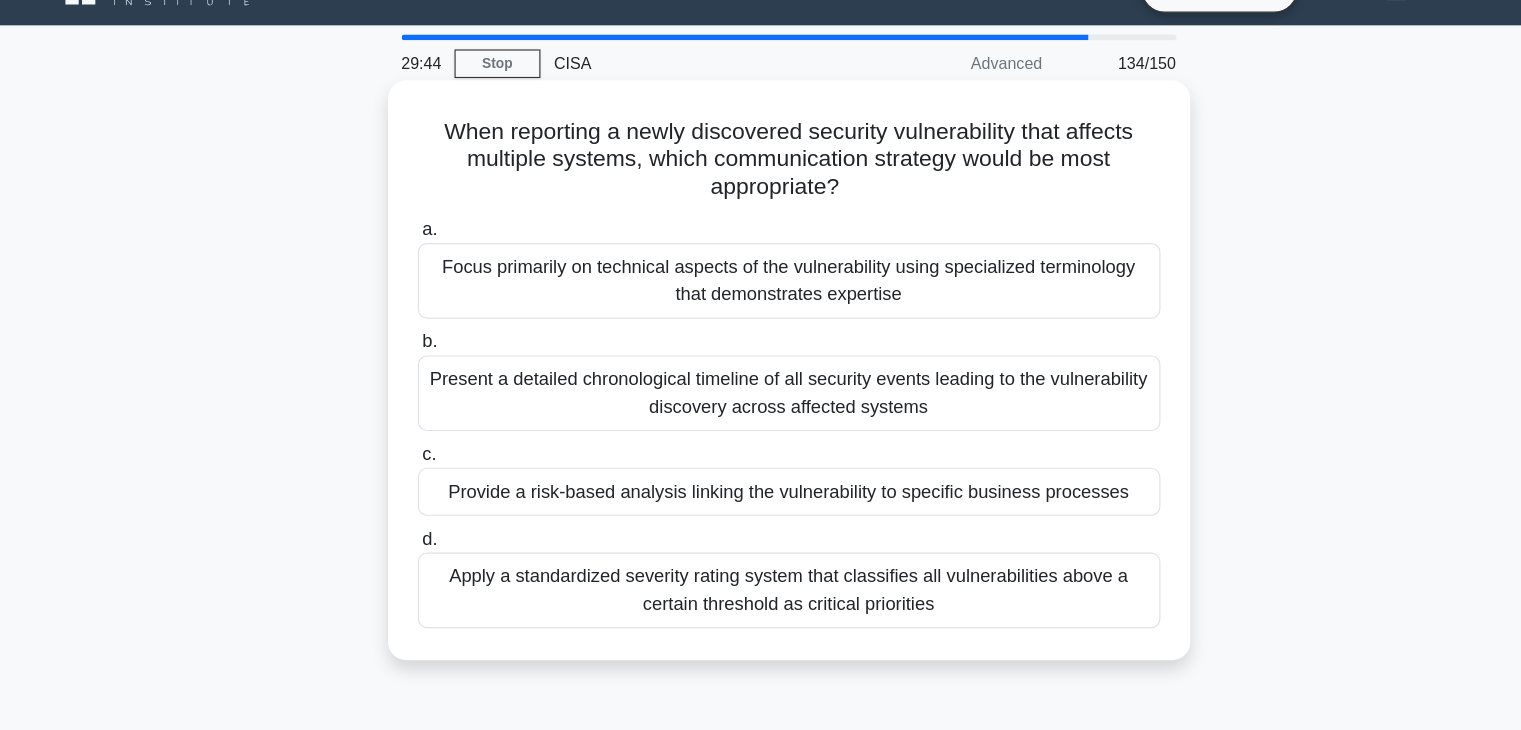 click on "Provide a risk-based analysis linking the vulnerability to specific business processes" at bounding box center [761, 471] 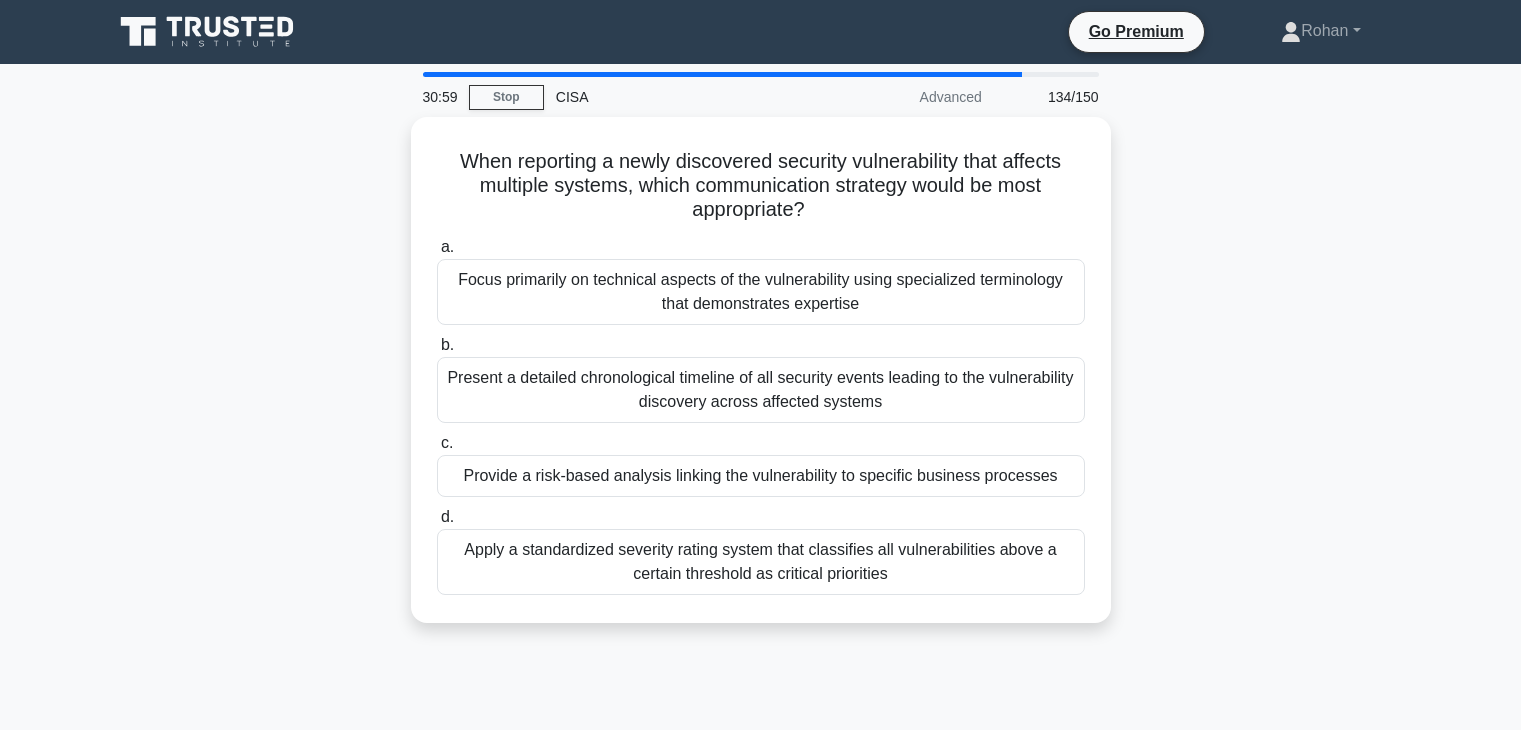 scroll, scrollTop: 0, scrollLeft: 0, axis: both 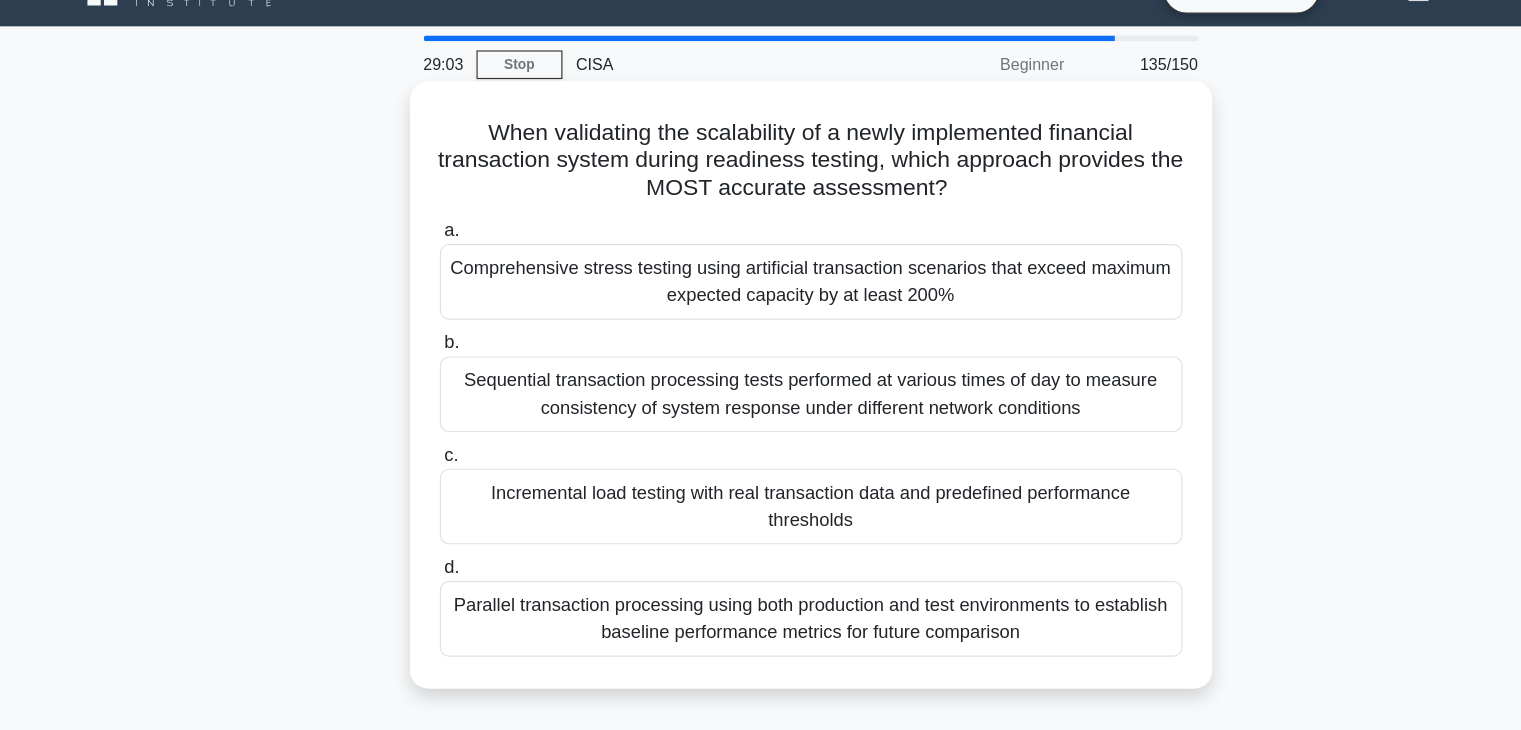 click on "Parallel transaction processing using both production and test environments to establish baseline performance metrics for future comparison" at bounding box center [761, 581] 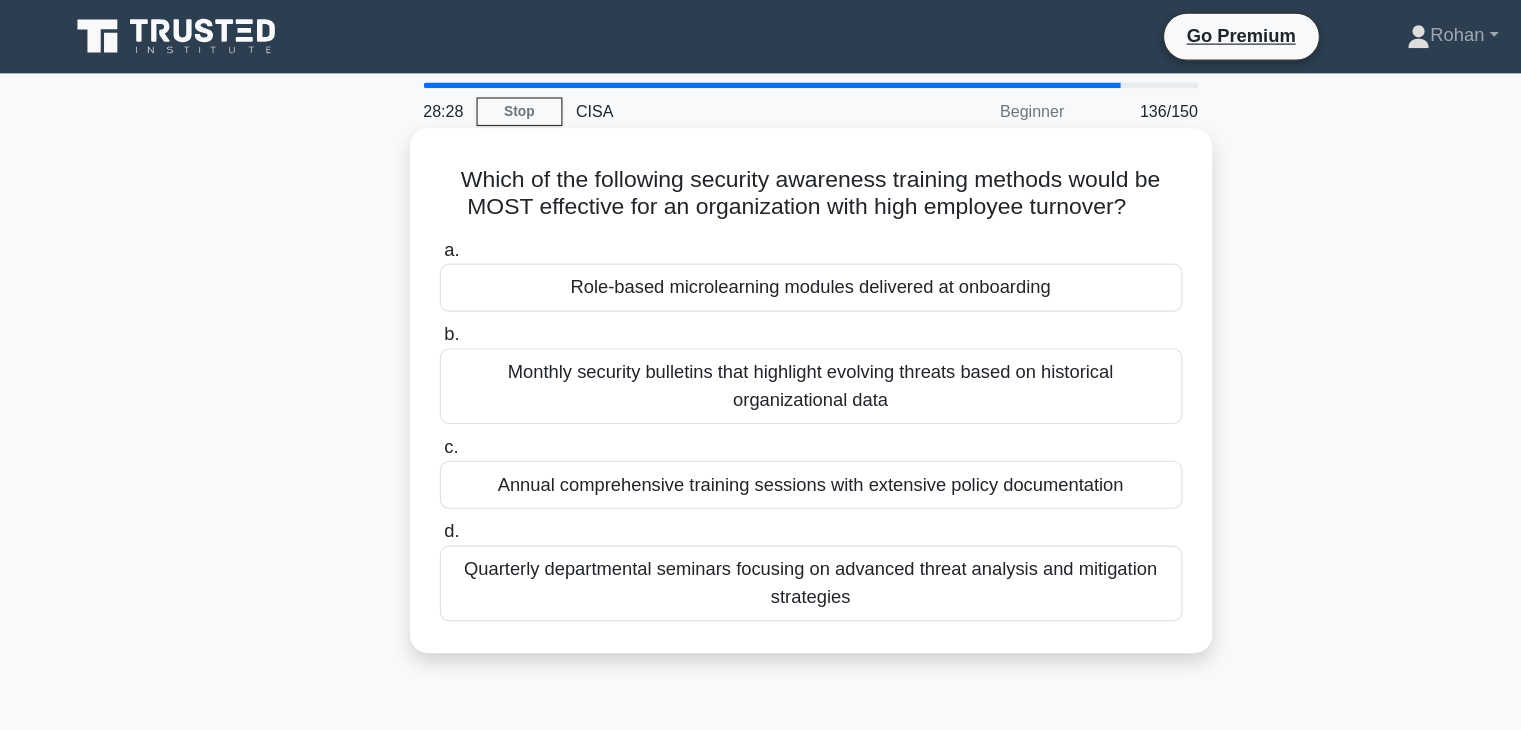 click on "Monthly security bulletins that highlight evolving threats based on historical organizational data" at bounding box center [761, 337] 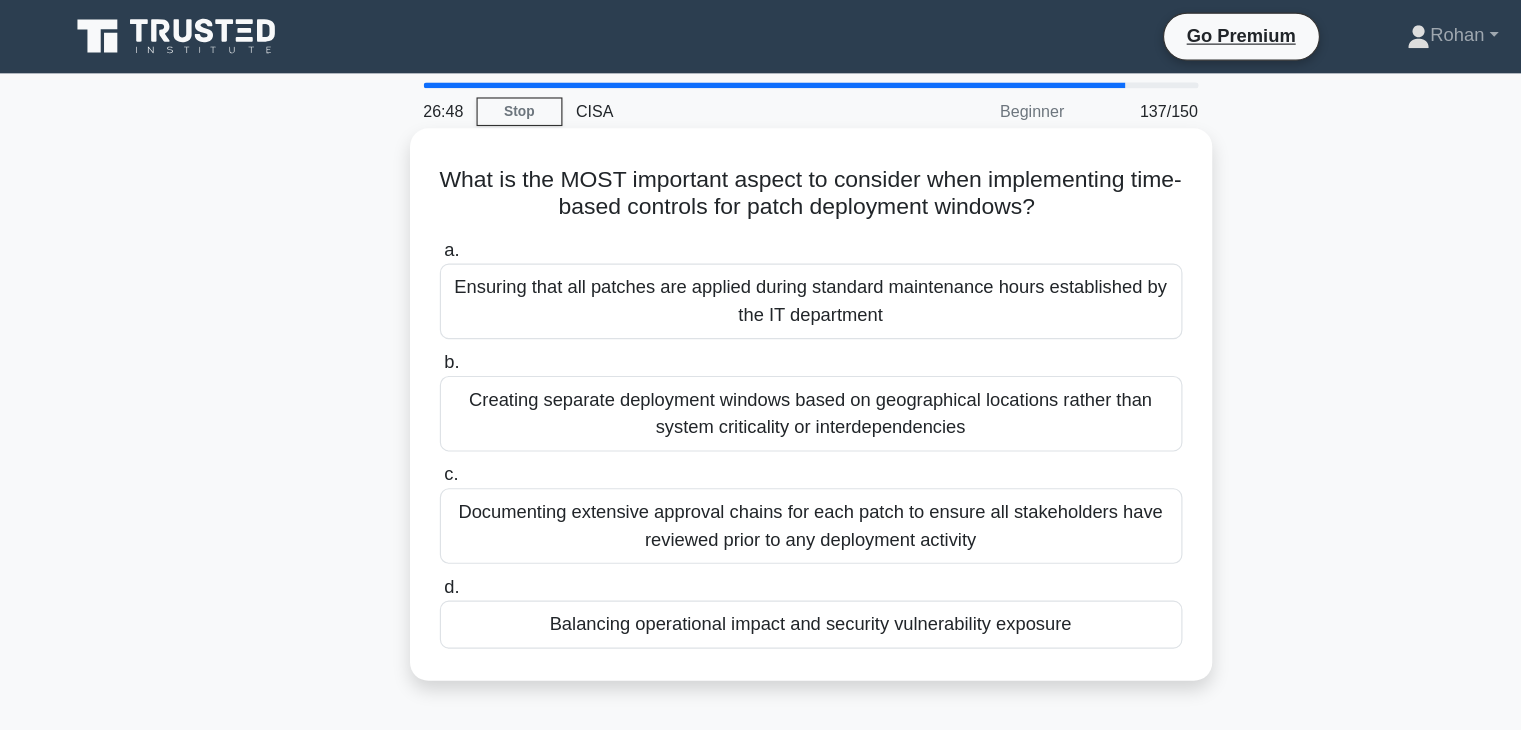 click on "Documenting extensive approval chains for each patch to ensure all stakeholders have reviewed prior to any deployment activity" at bounding box center [761, 459] 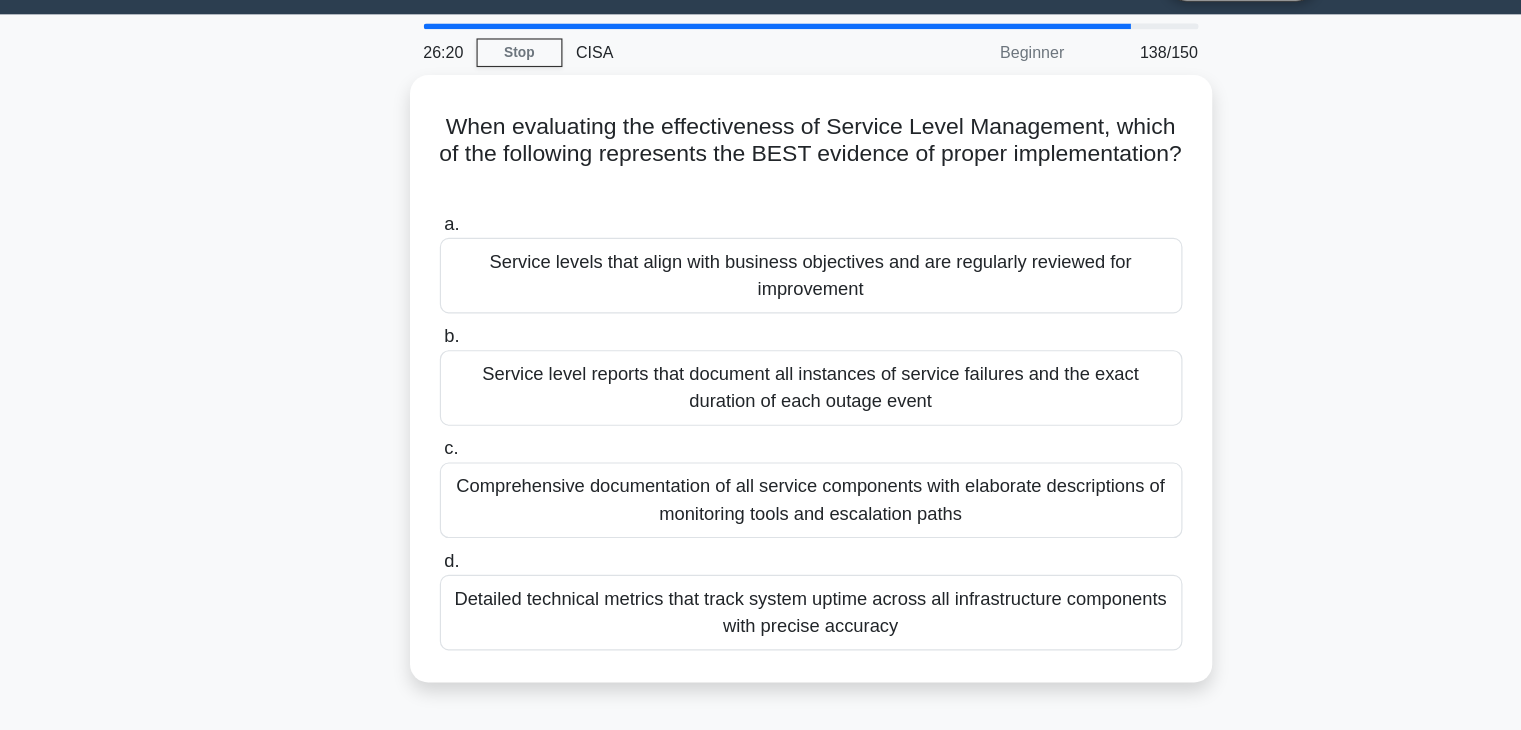 click on "Service levels that align with business objectives and are regularly reviewed for improvement" at bounding box center (761, 292) 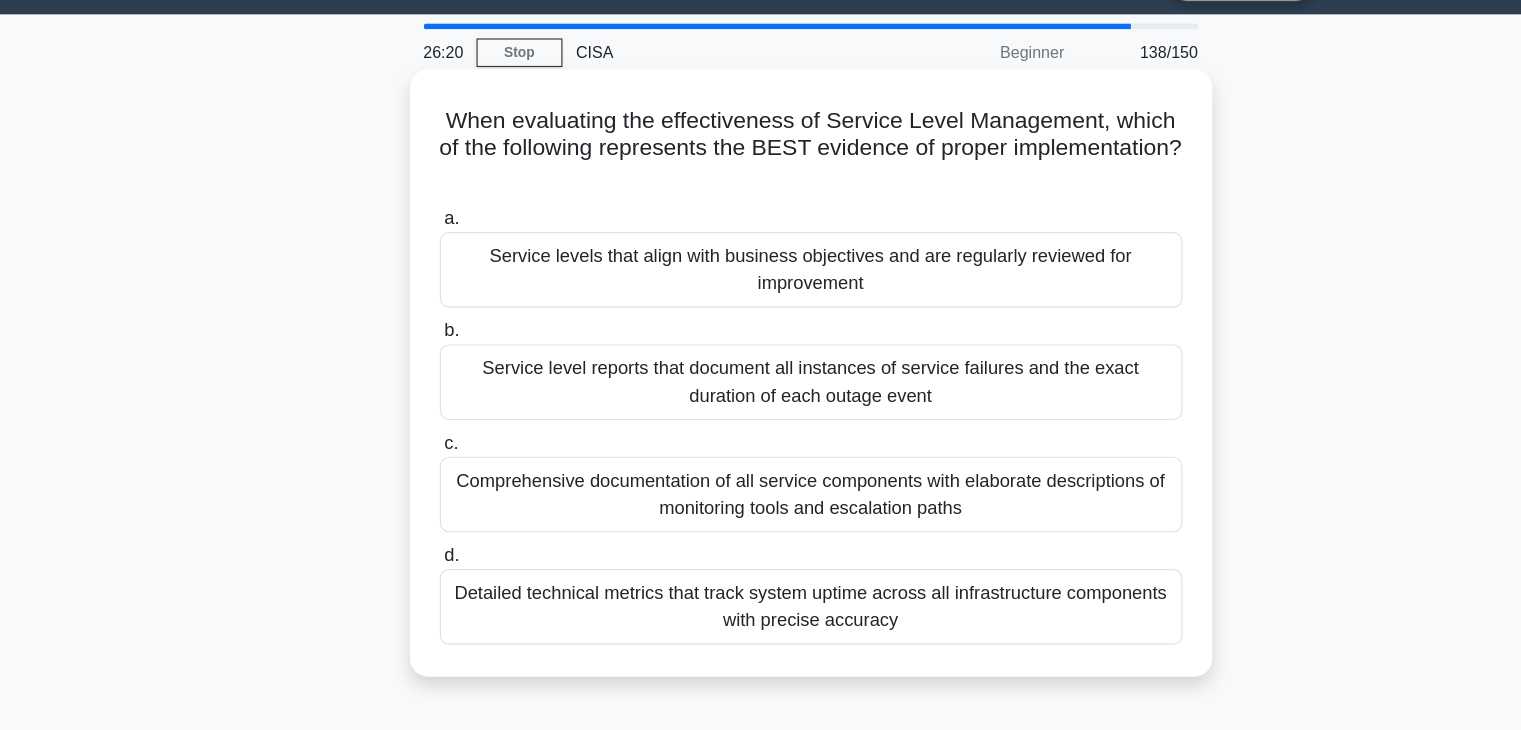 click on "a.
Service levels that align with business objectives and are regularly reviewed for improvement" at bounding box center (437, 242) 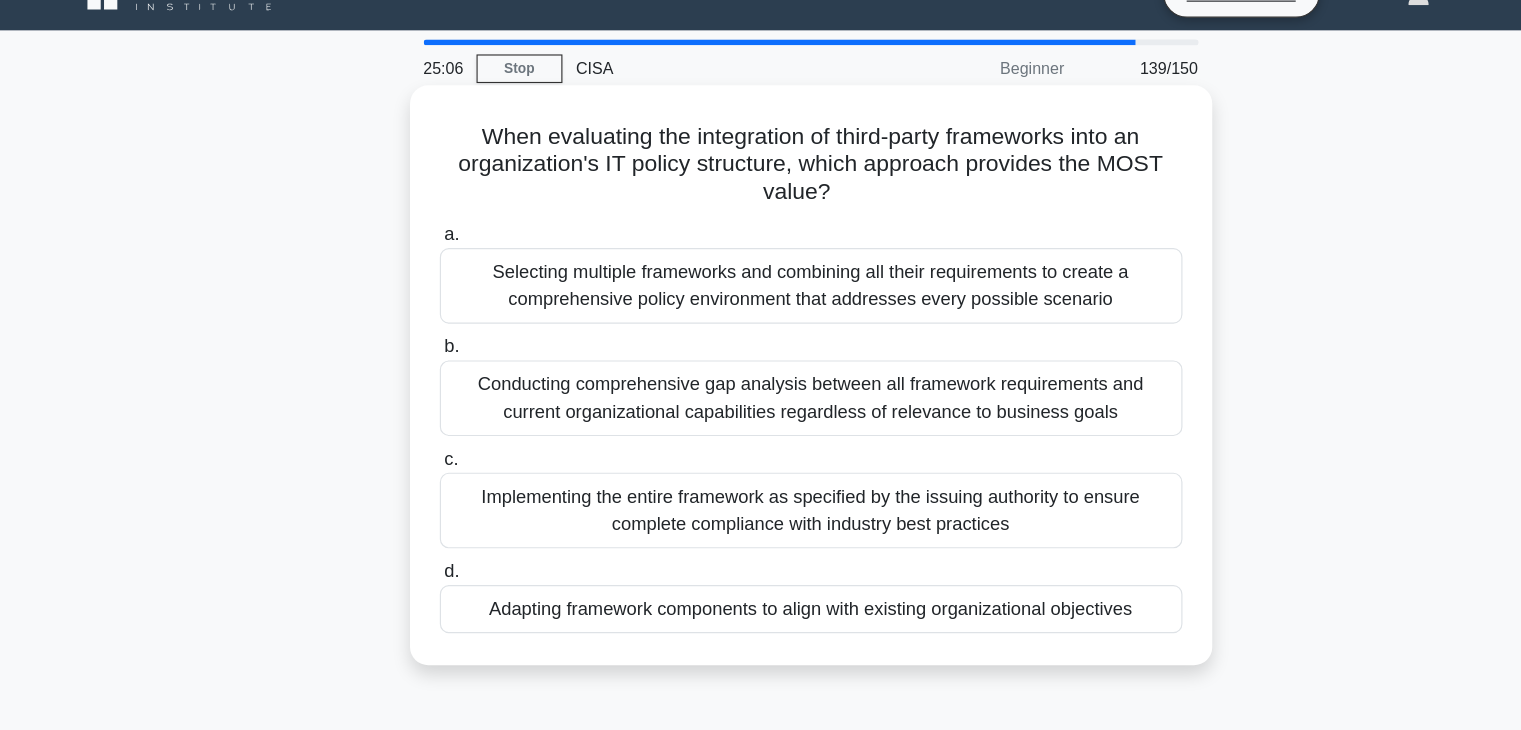 click on "Adapting framework components to align with existing organizational objectives" at bounding box center [761, 569] 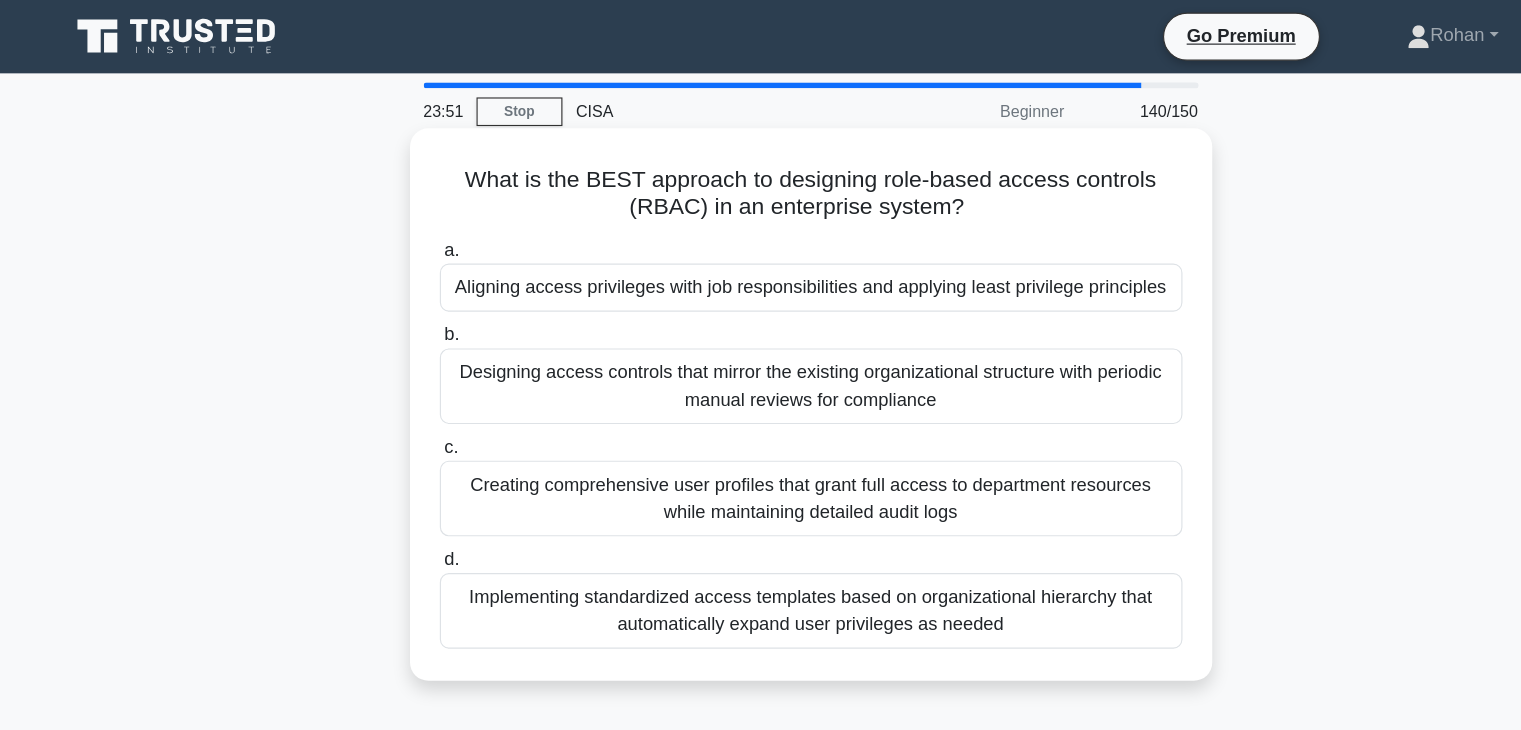 click on "Aligning access privileges with job responsibilities and applying least privilege principles" at bounding box center (761, 251) 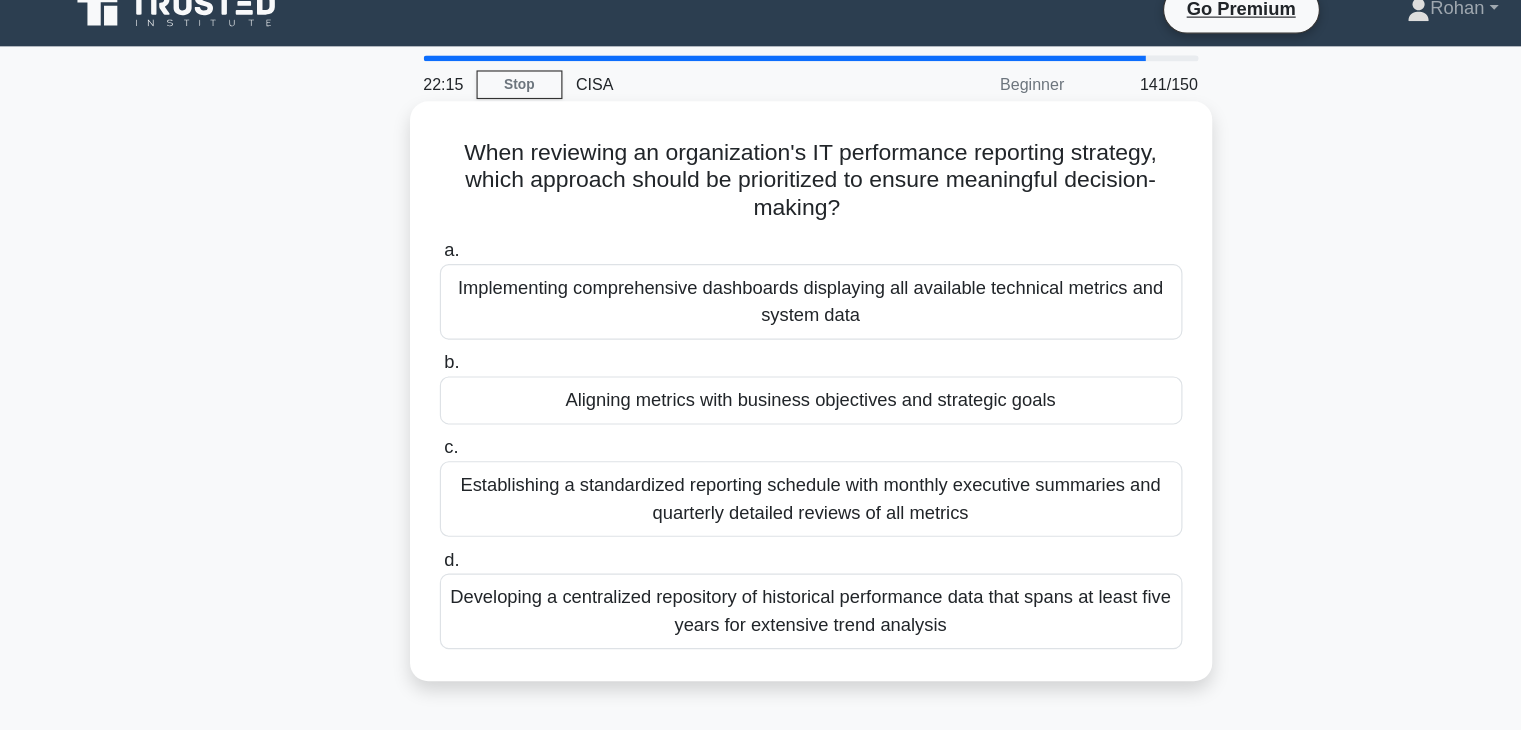 click on "Aligning metrics with business objectives and strategic goals" at bounding box center (761, 373) 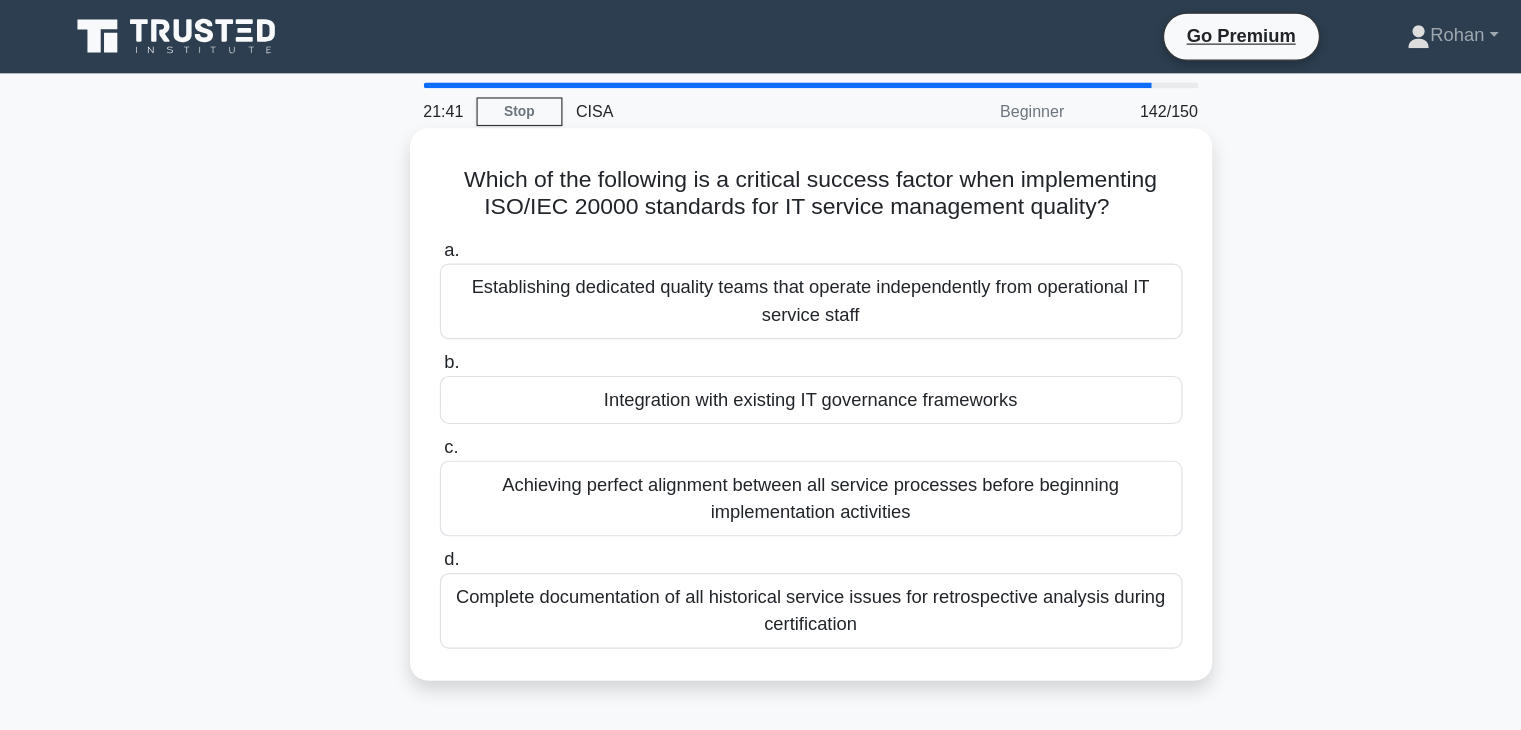 click on "Integration with existing IT governance frameworks" at bounding box center (761, 349) 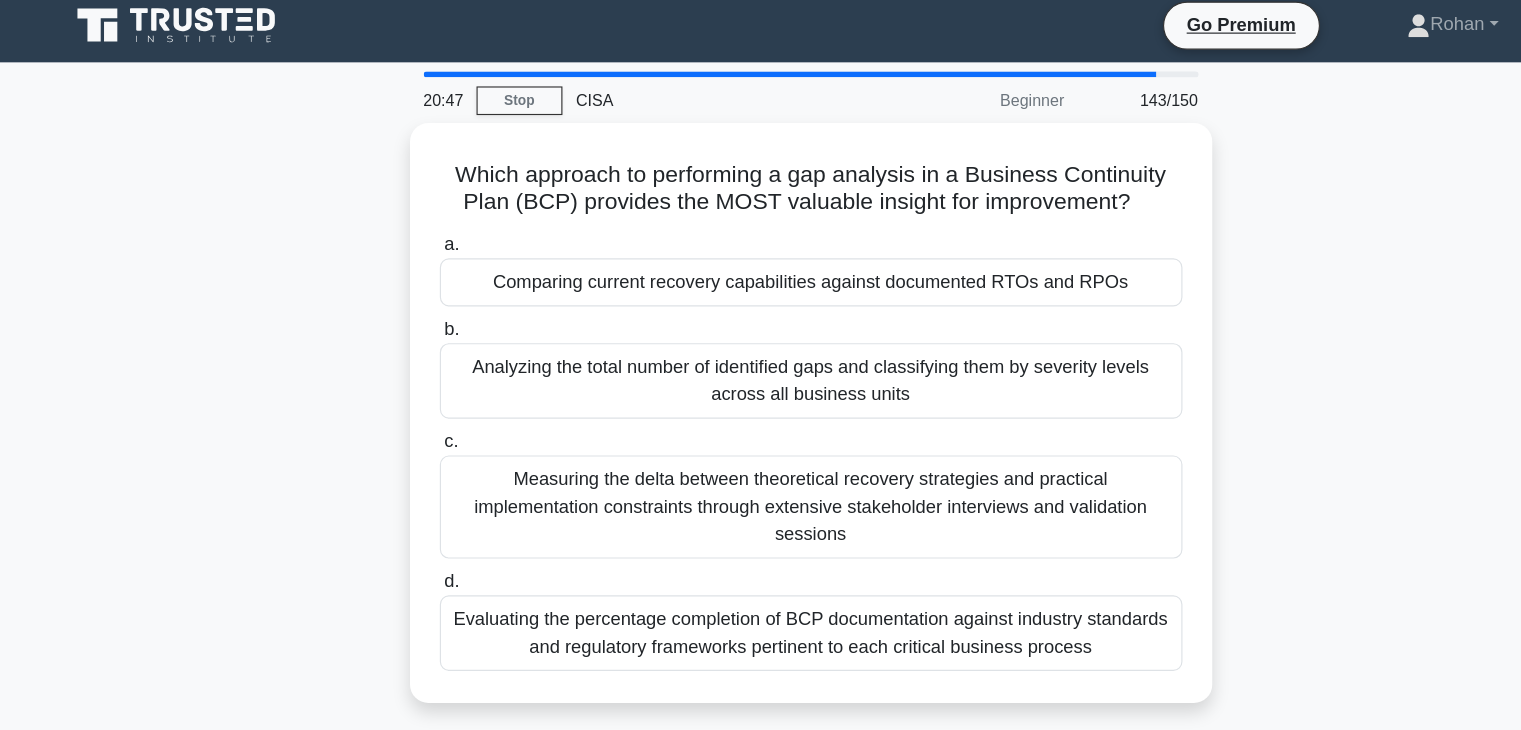 click on "Comparing current recovery capabilities against documented RTOs and RPOs" at bounding box center [761, 256] 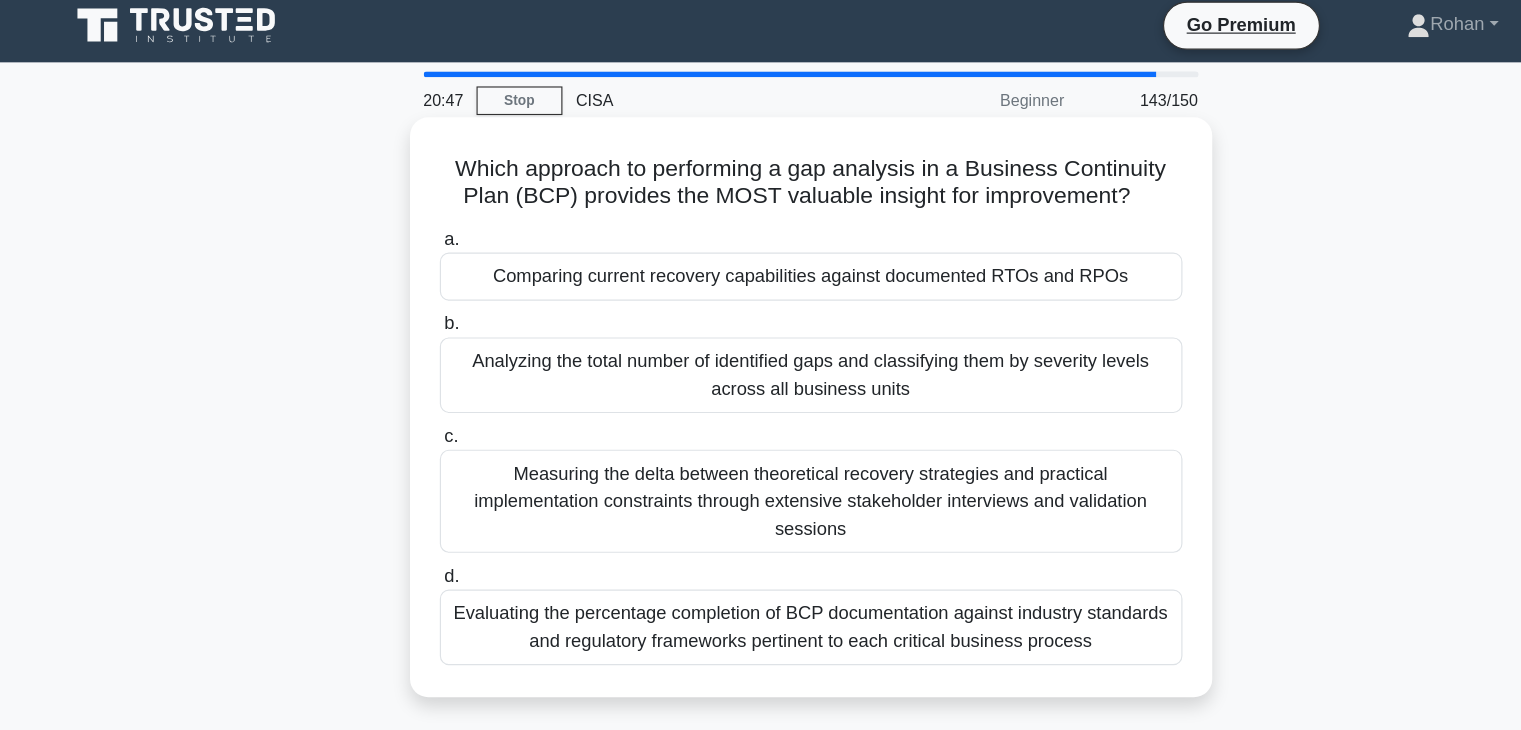 click on "a.
Comparing current recovery capabilities against documented RTOs and RPOs" at bounding box center (437, 218) 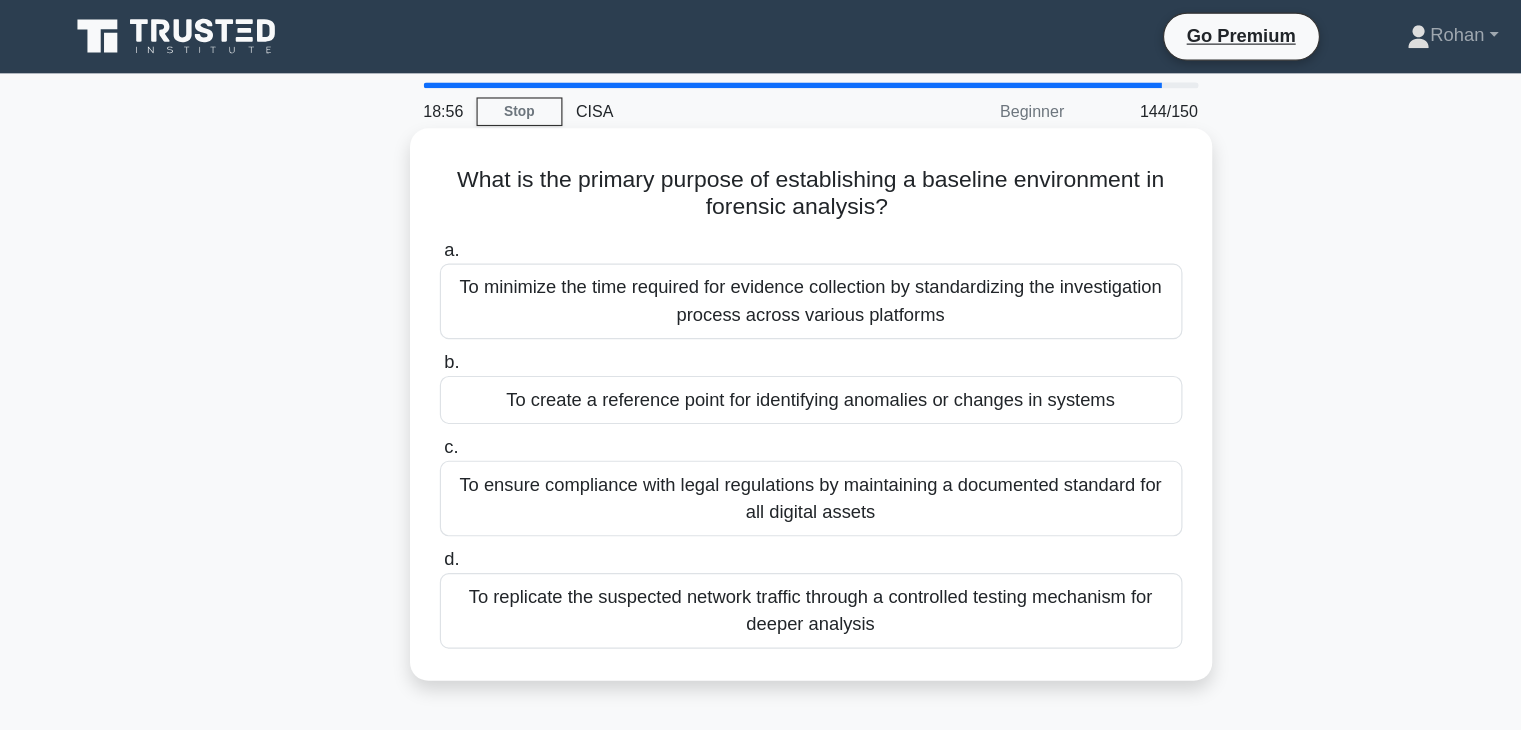 click on "To minimize the time required for evidence collection by standardizing the investigation process across various platforms" at bounding box center (761, 263) 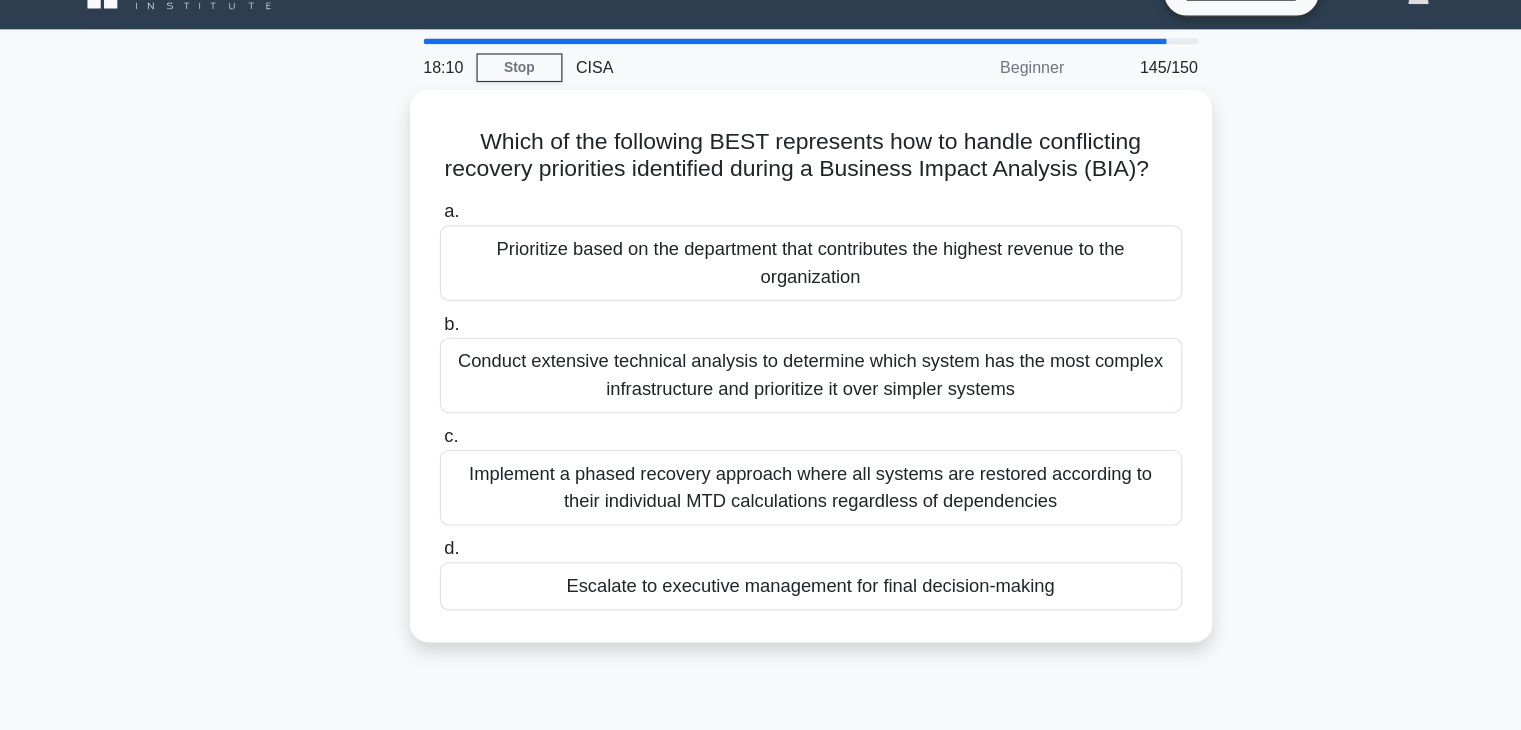 click on "Prioritize based on the department that contributes the highest revenue to the organization" at bounding box center [761, 268] 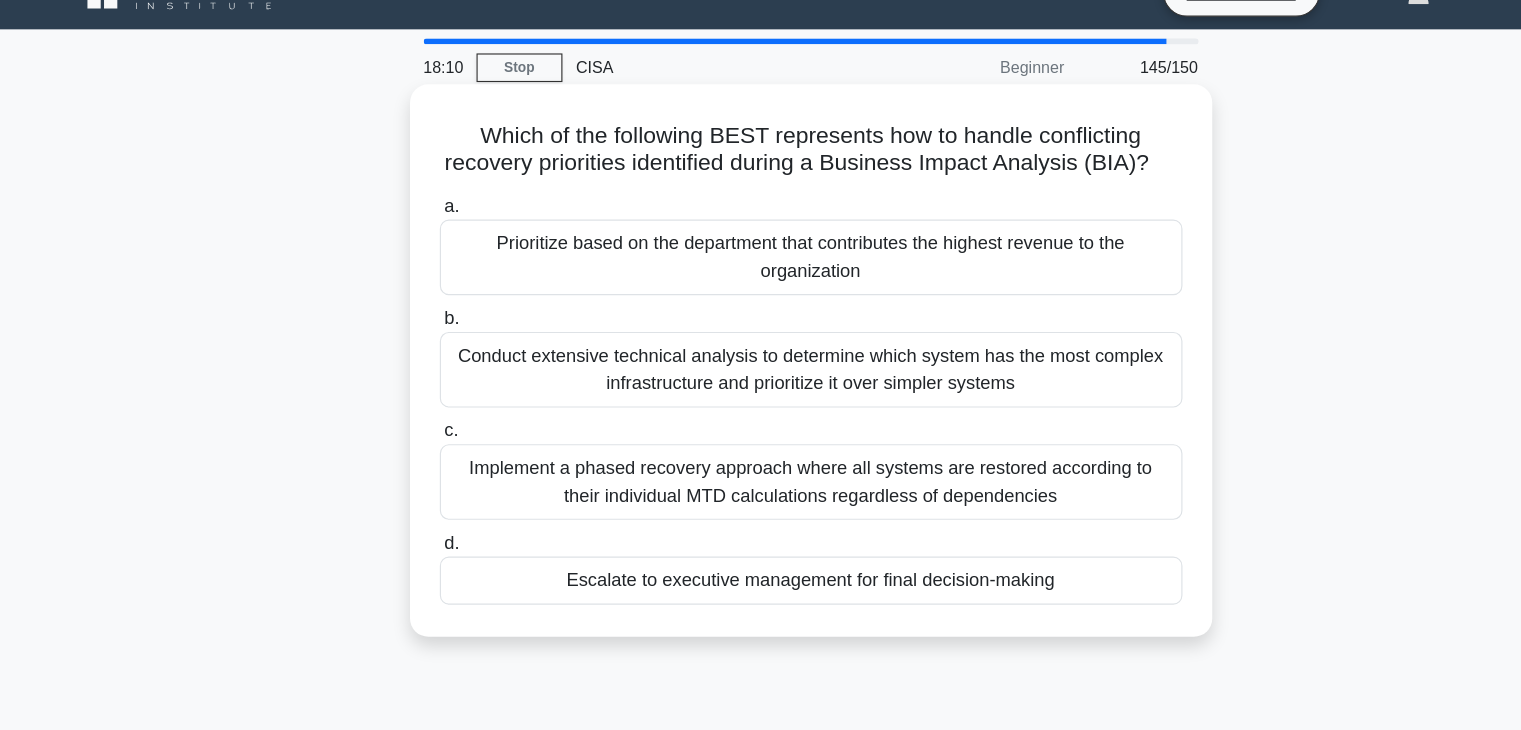 click on "a.
Prioritize based on the department that contributes the highest revenue to the organization" at bounding box center [437, 218] 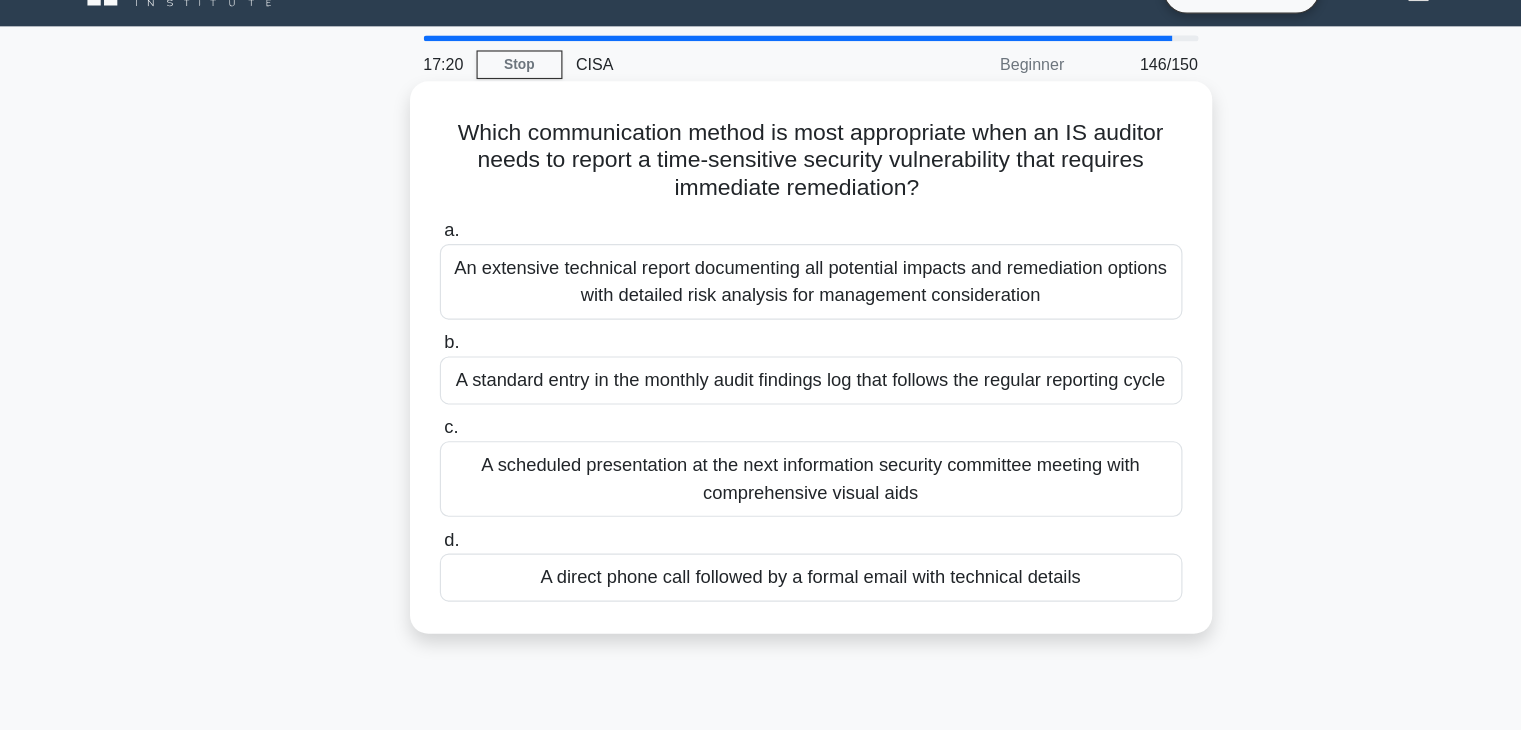 click on "An extensive technical report documenting all potential impacts and remediation options with detailed risk analysis for management consideration" at bounding box center [761, 287] 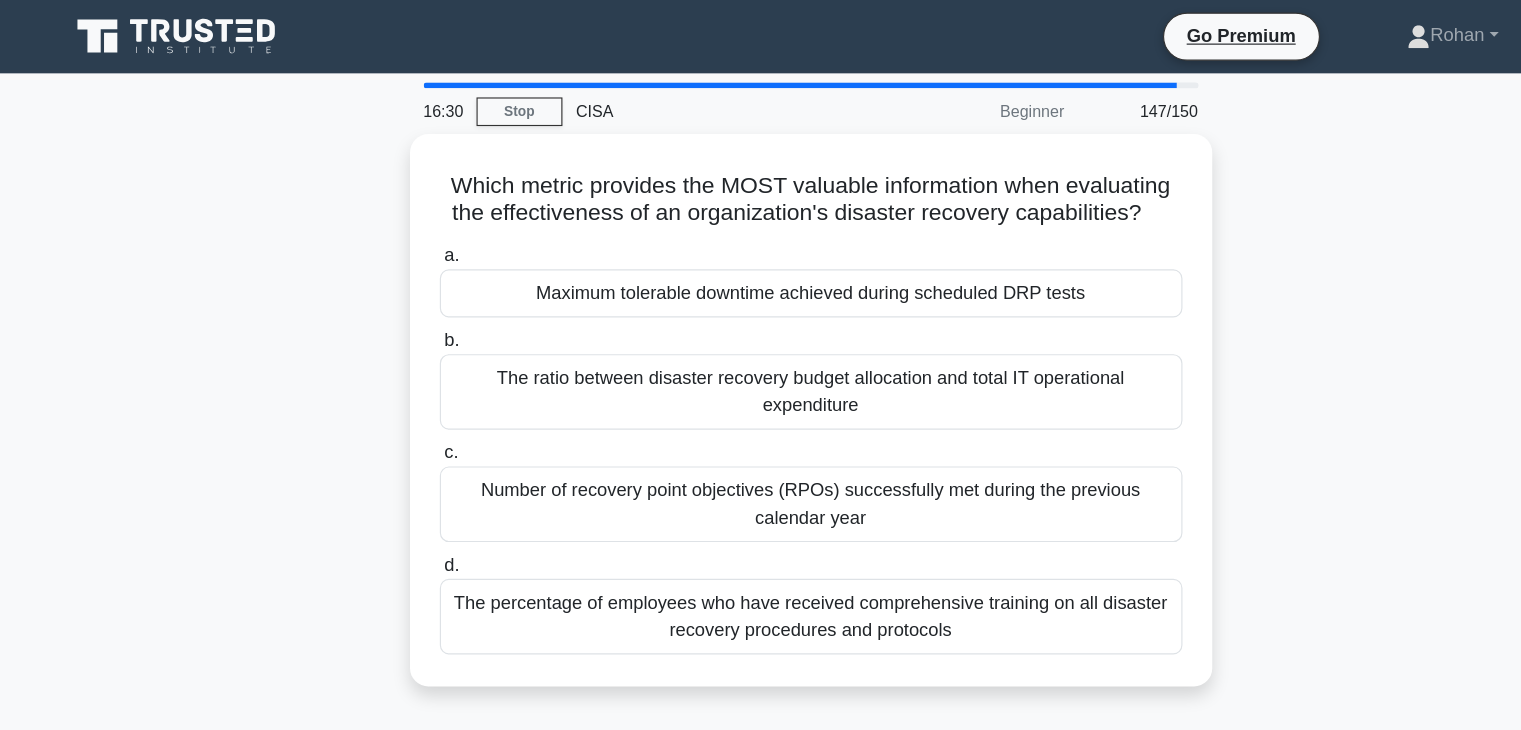 click on "Number of recovery point objectives (RPOs) successfully met during the previous calendar year" at bounding box center (761, 440) 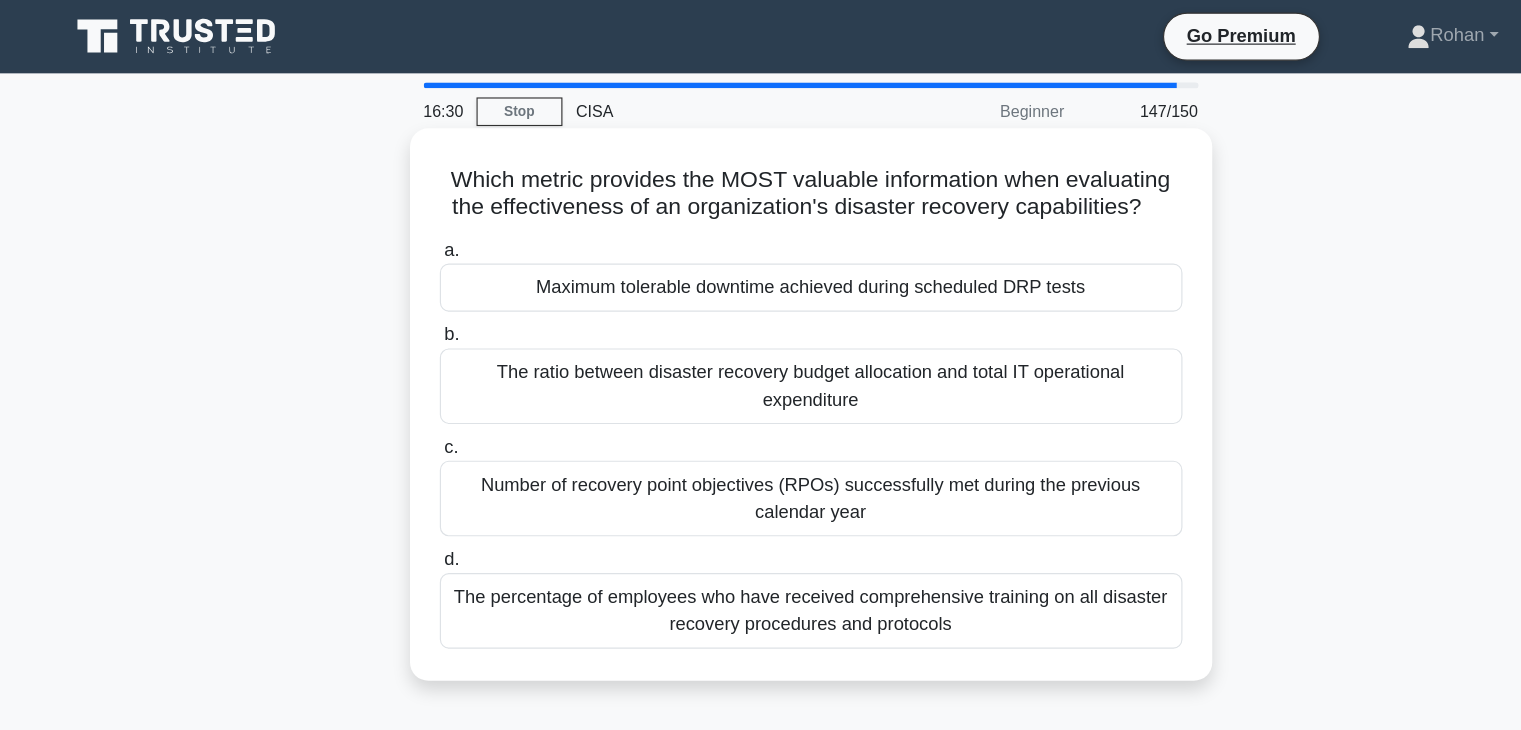 click on "c.
Number of recovery point objectives (RPOs) successfully met during the previous calendar year" at bounding box center (437, 390) 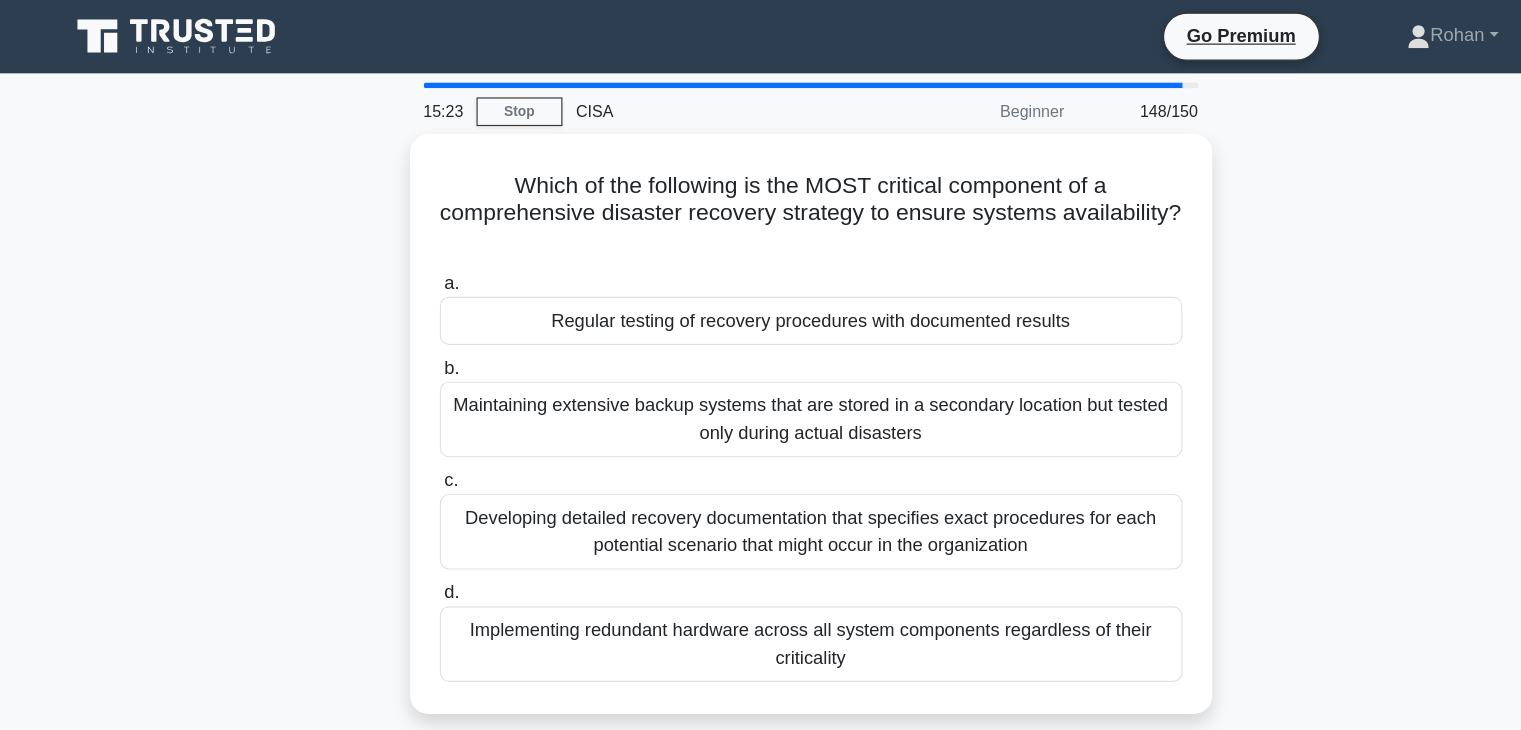 click on "Developing detailed recovery documentation that specifies exact procedures for each potential scenario that might occur in the organization" at bounding box center [761, 464] 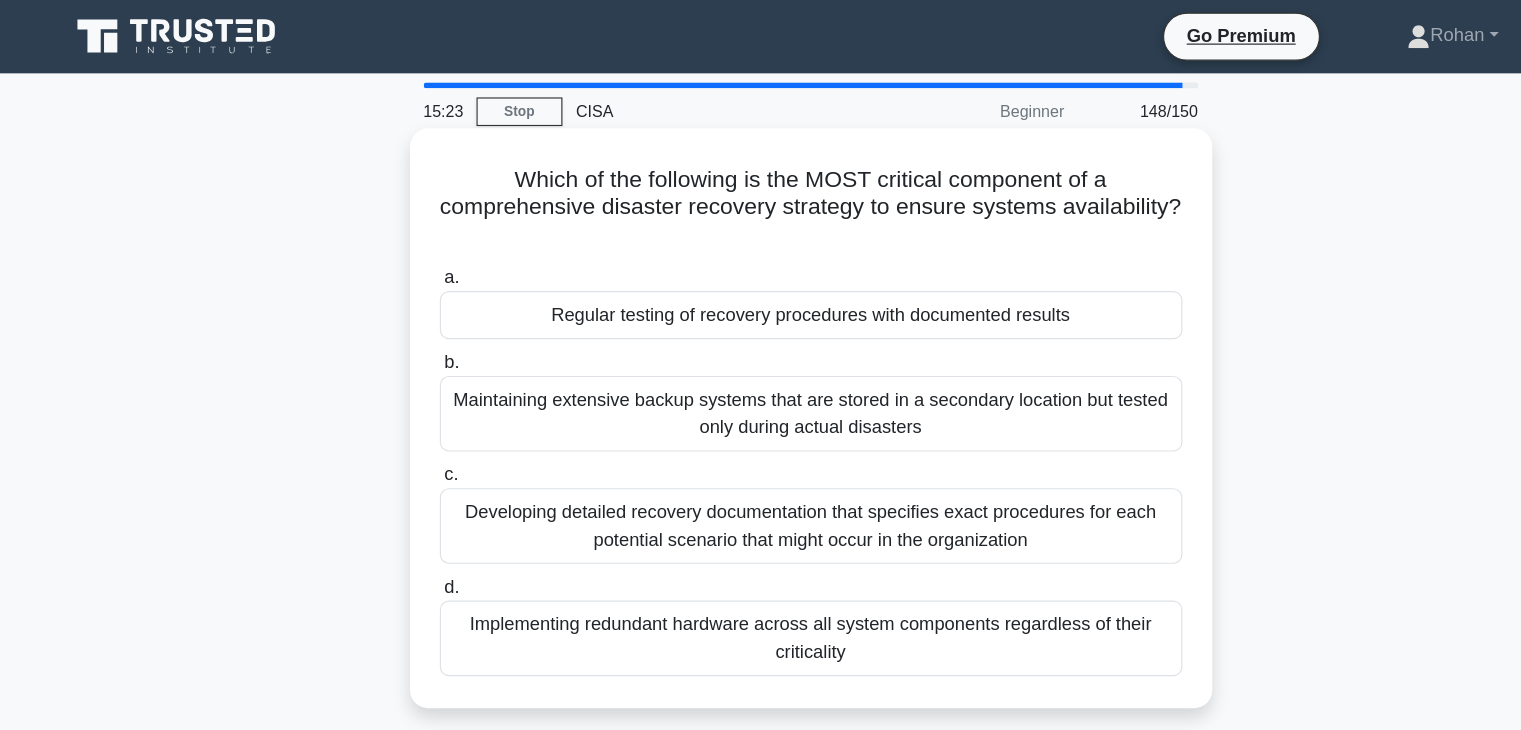 click on "c.
Developing detailed recovery documentation that specifies exact procedures for each potential scenario that might occur in the organization" at bounding box center (437, 414) 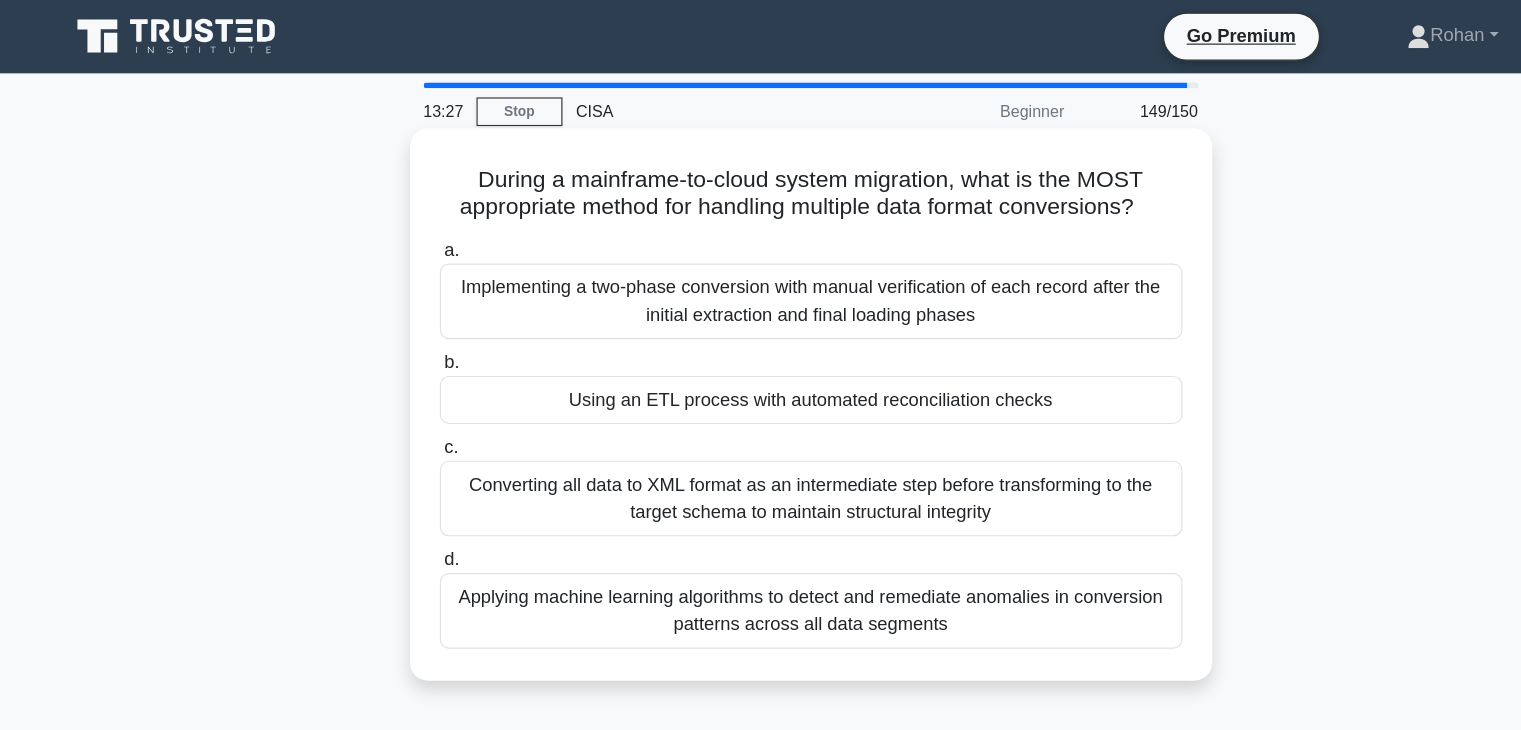 click on "Converting all data to XML format as an intermediate step before transforming to the target schema to maintain structural integrity" at bounding box center (761, 435) 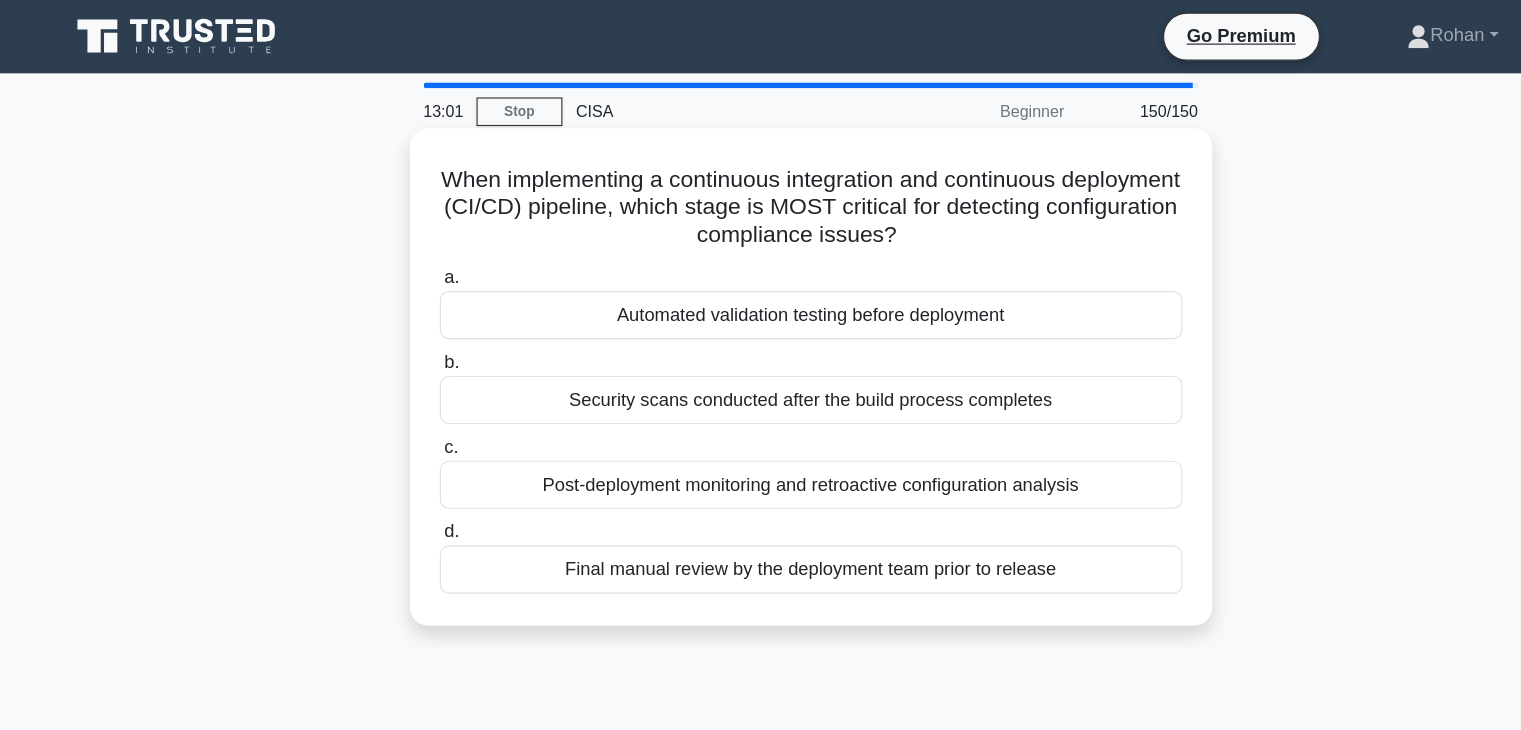 click on "Post-deployment monitoring and retroactive configuration analysis" at bounding box center [761, 423] 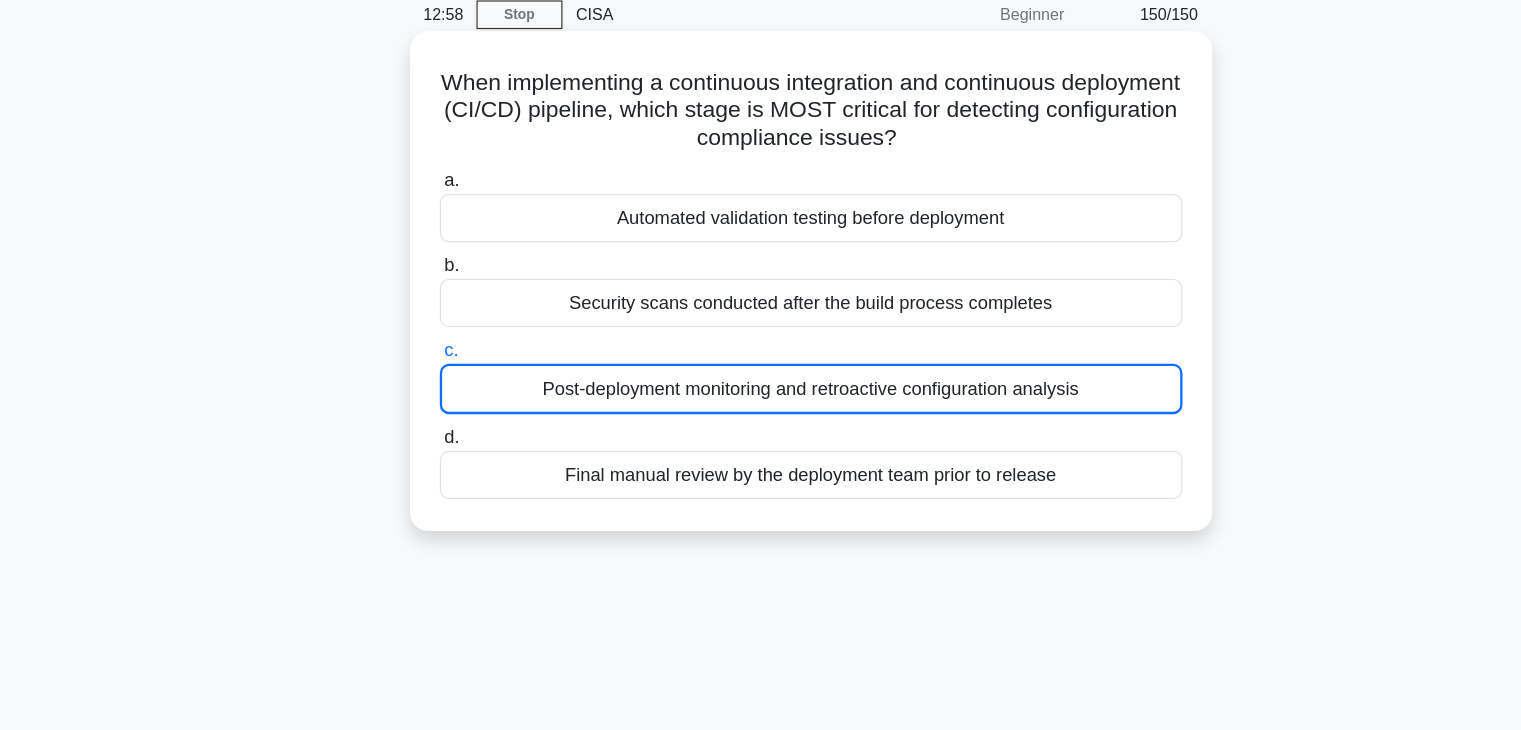 scroll, scrollTop: 0, scrollLeft: 0, axis: both 